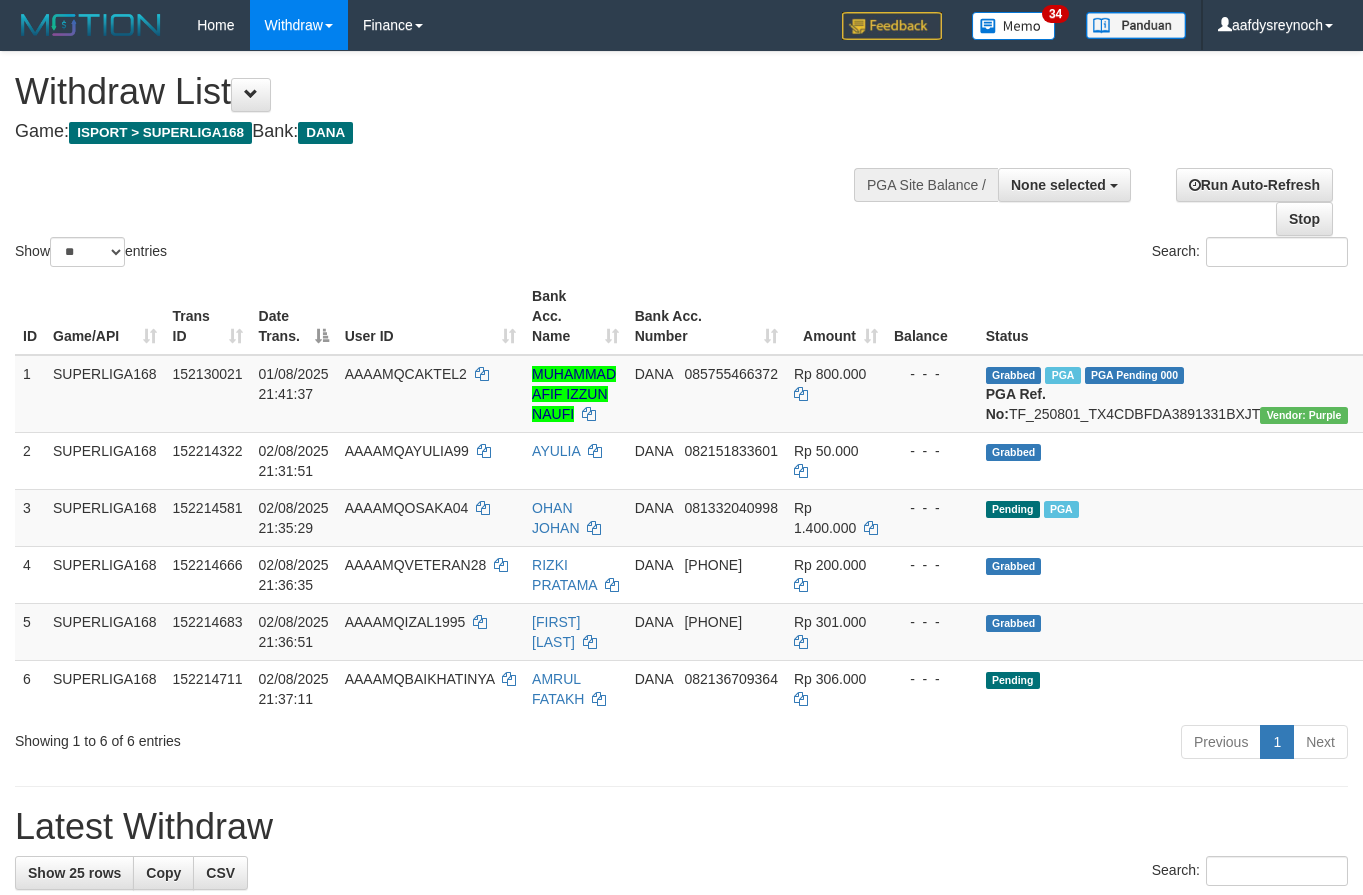 select 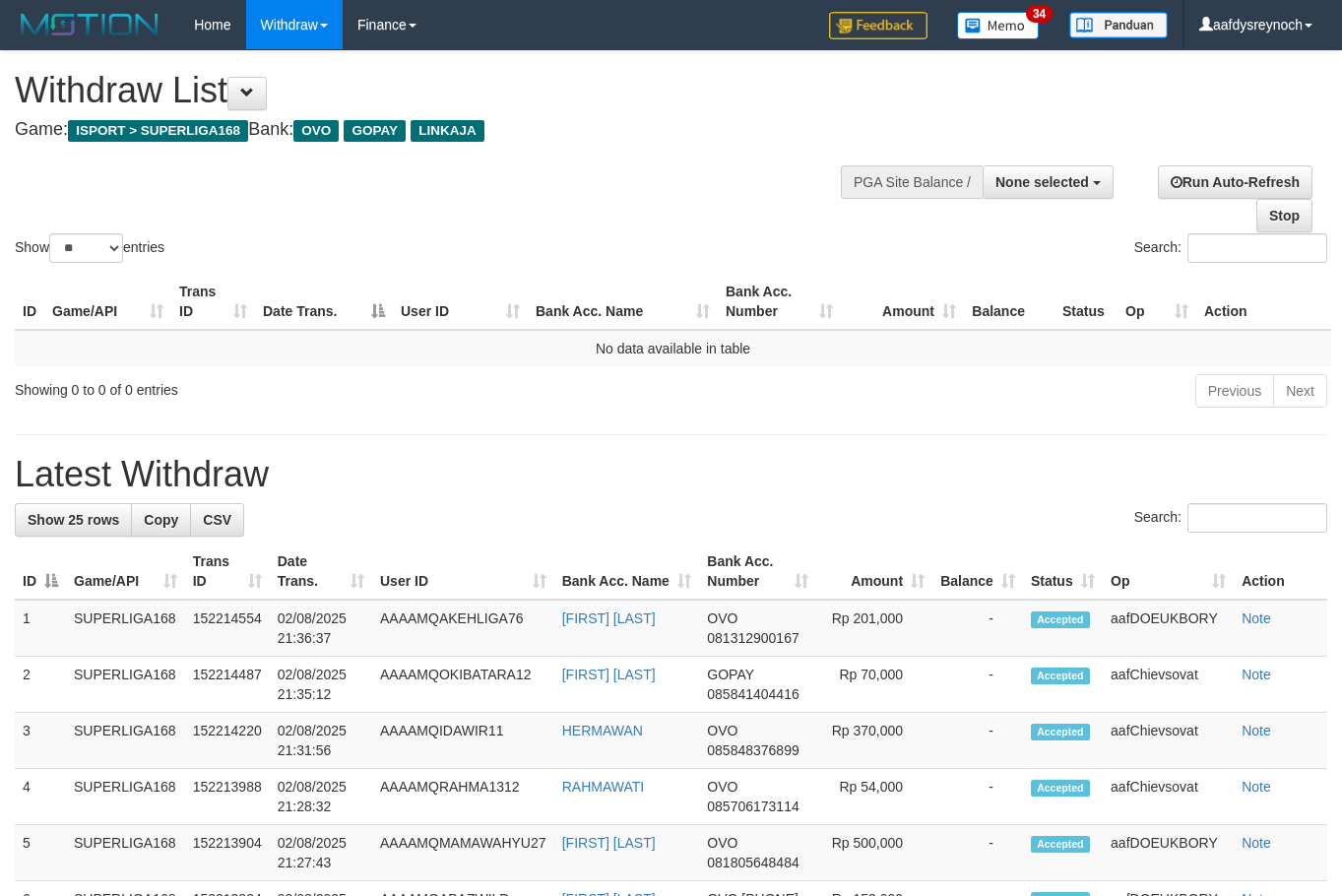 select 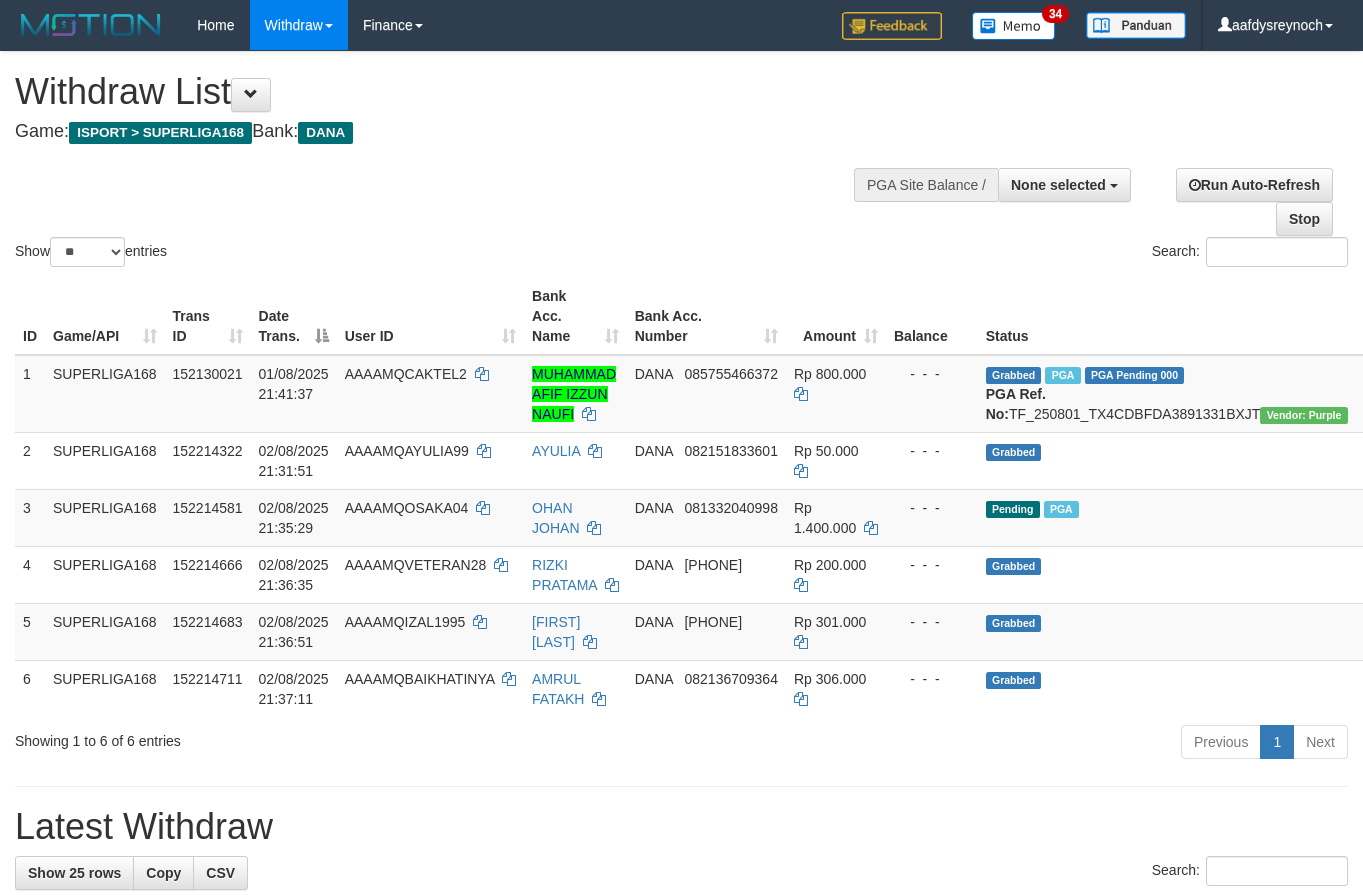 select 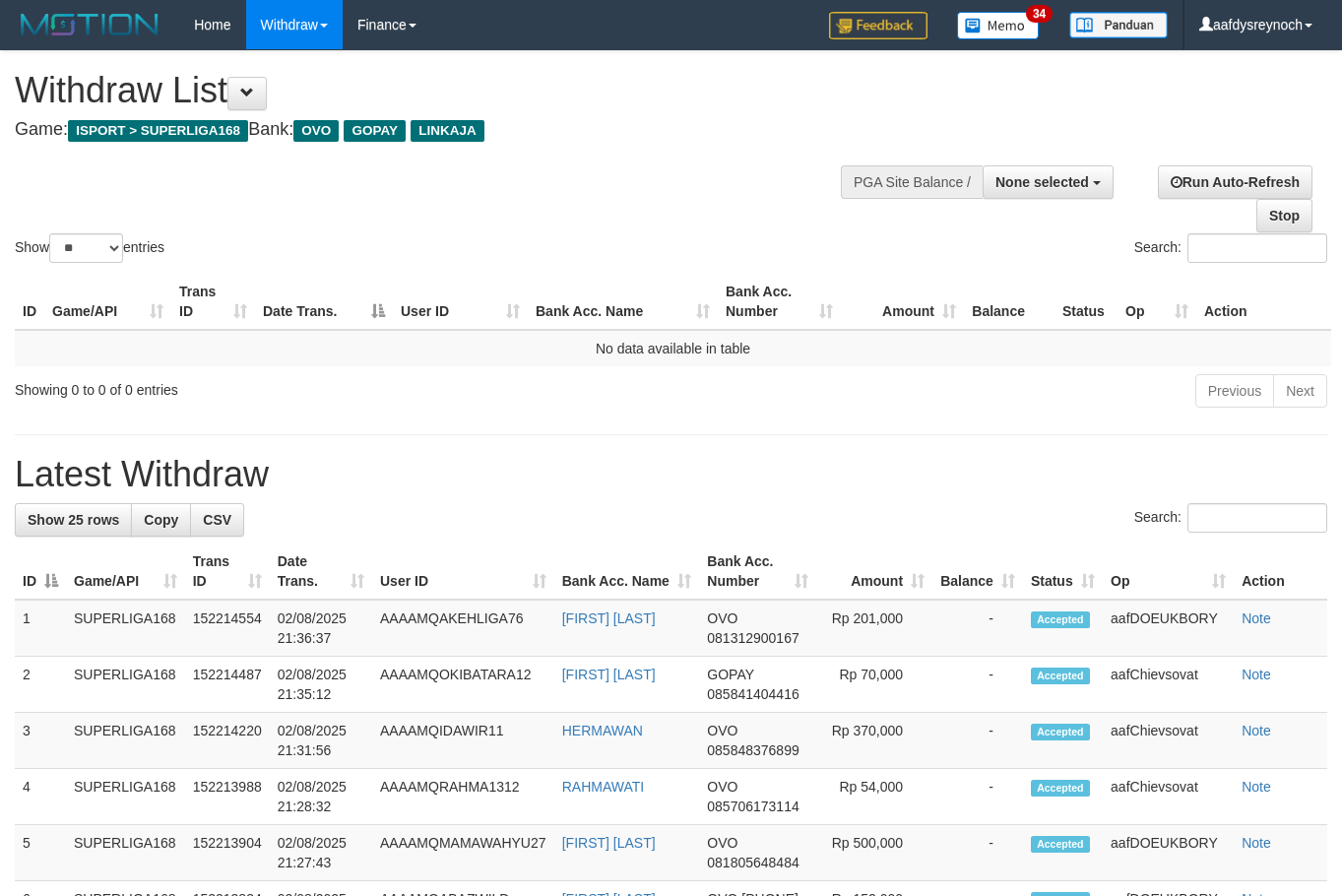 select 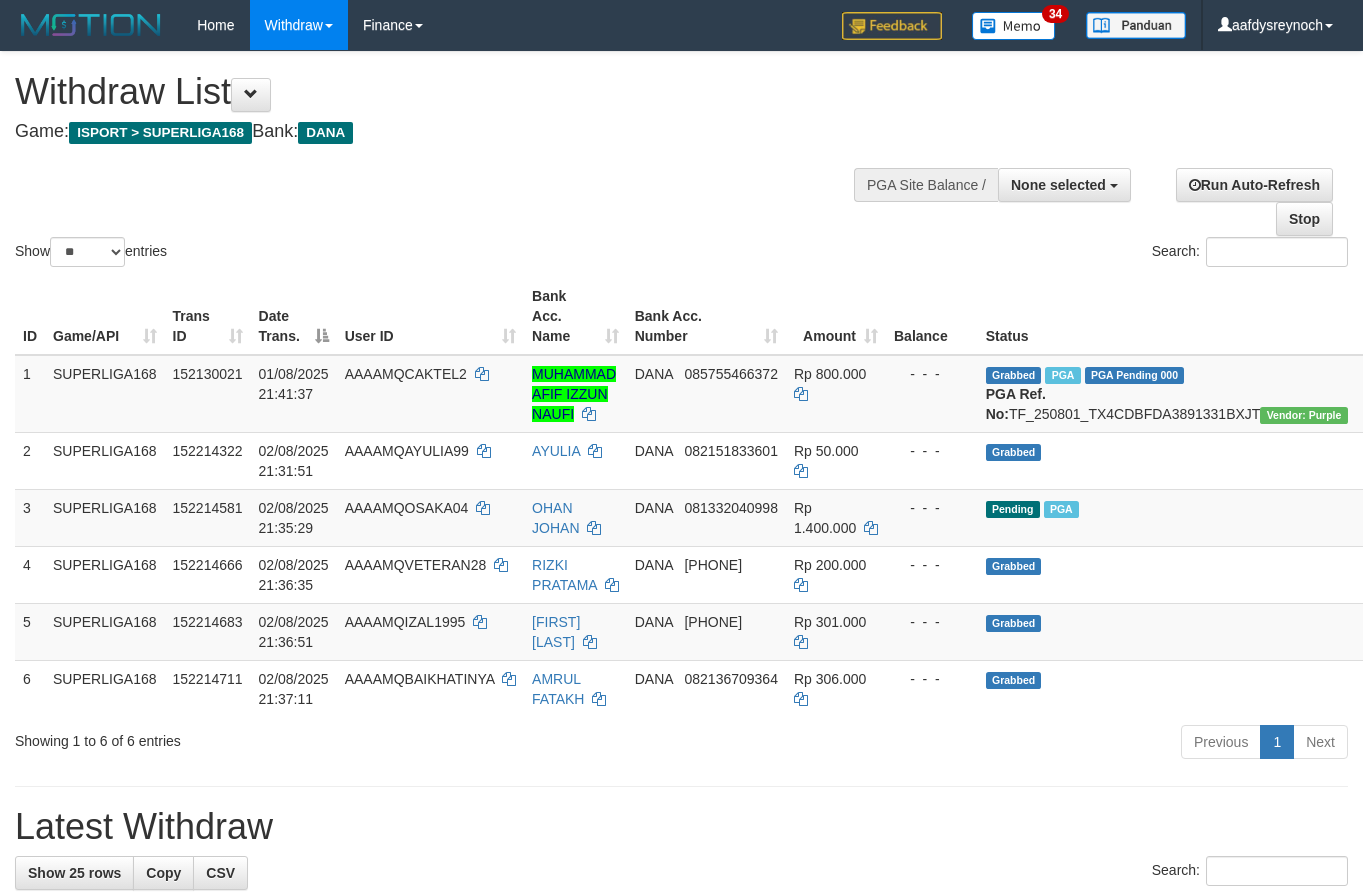 select 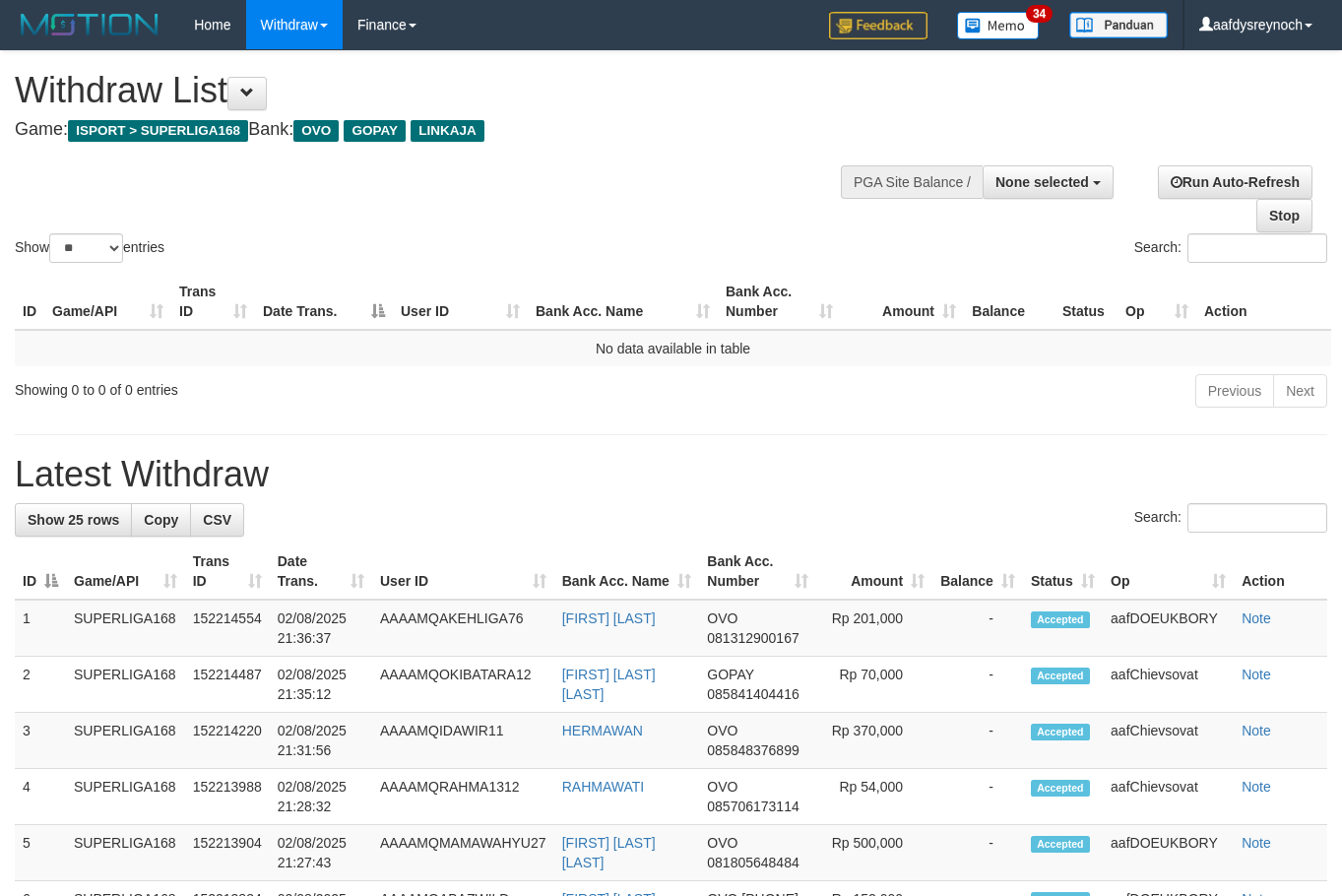 select 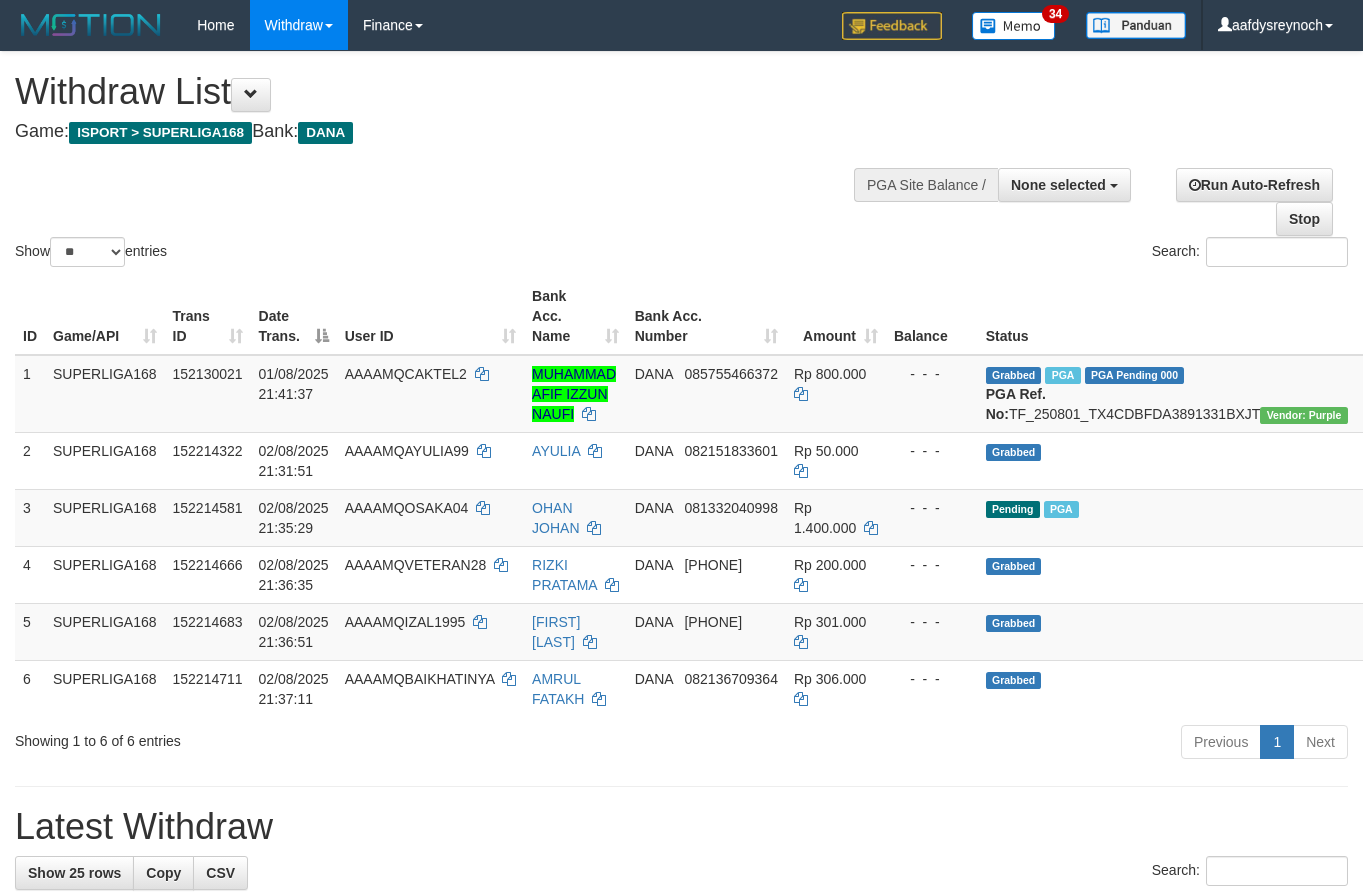select 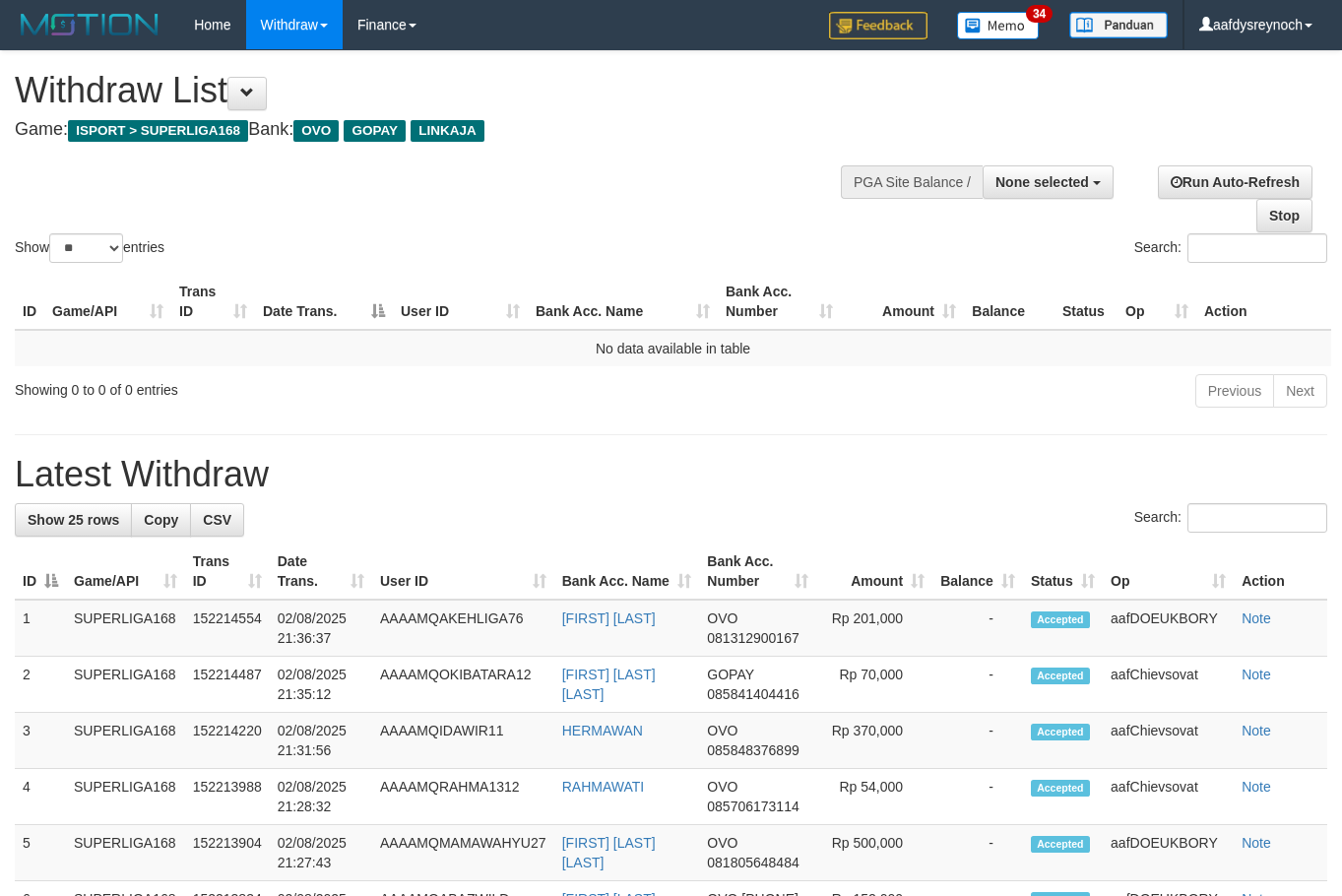 select 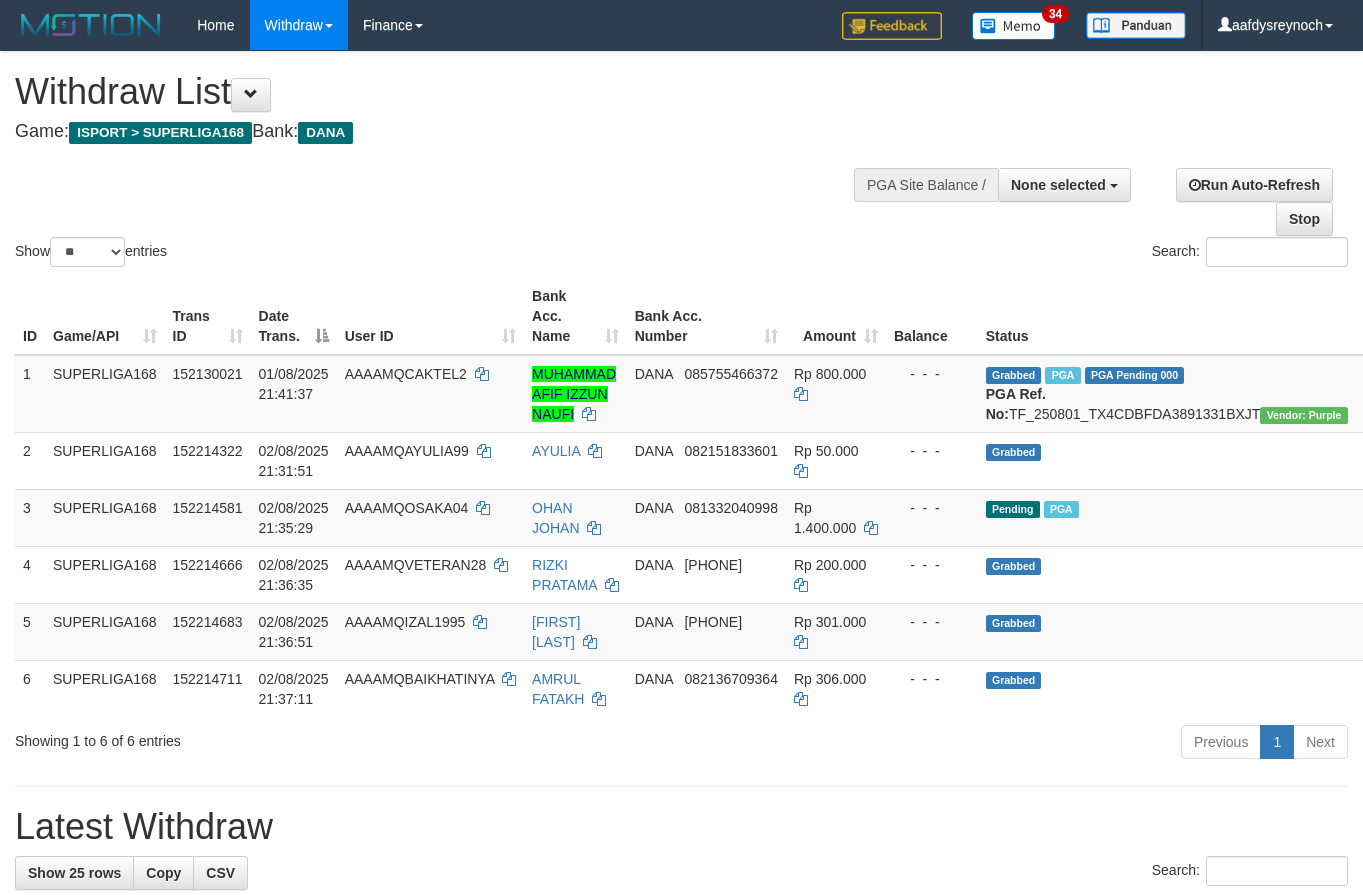 select 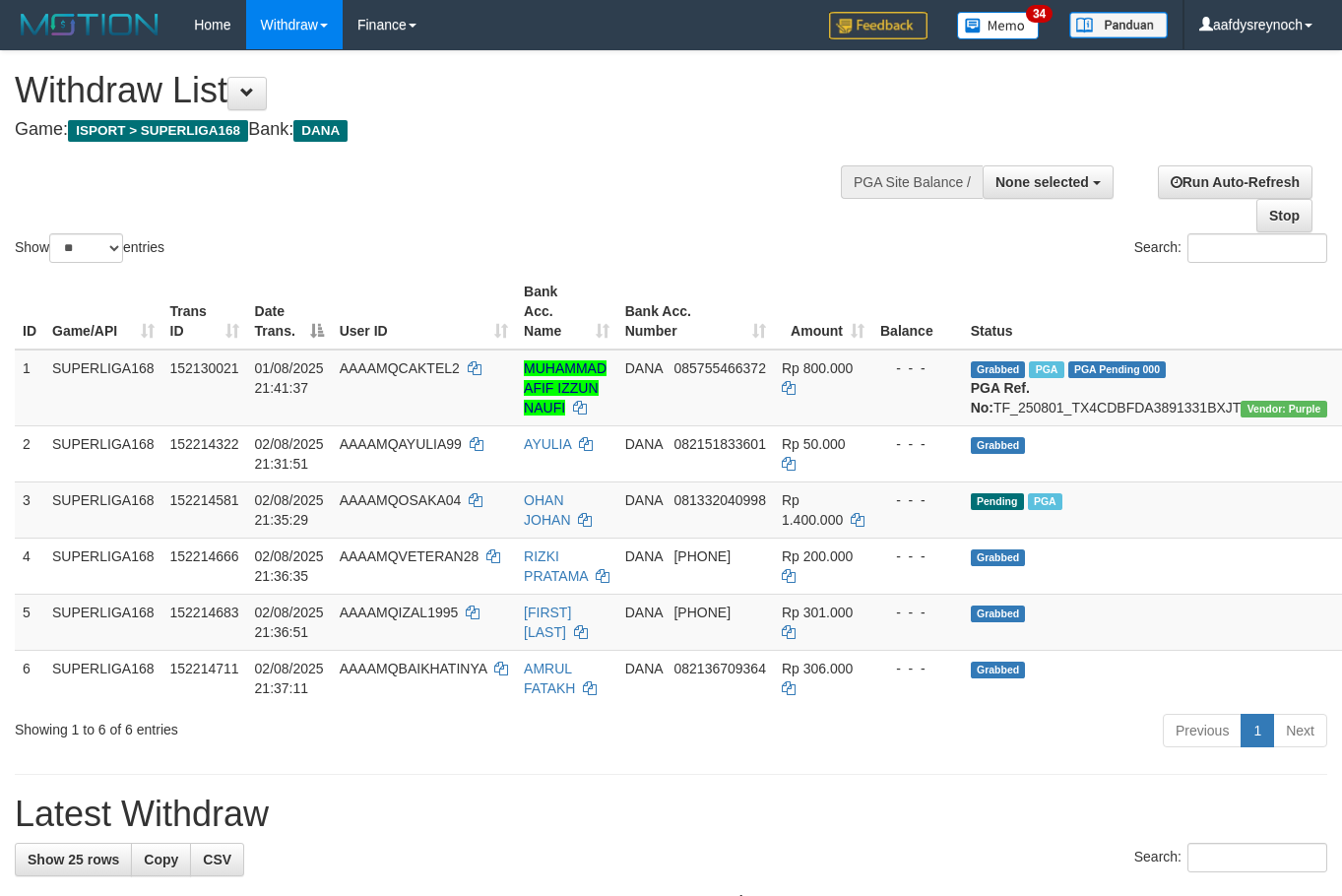 select 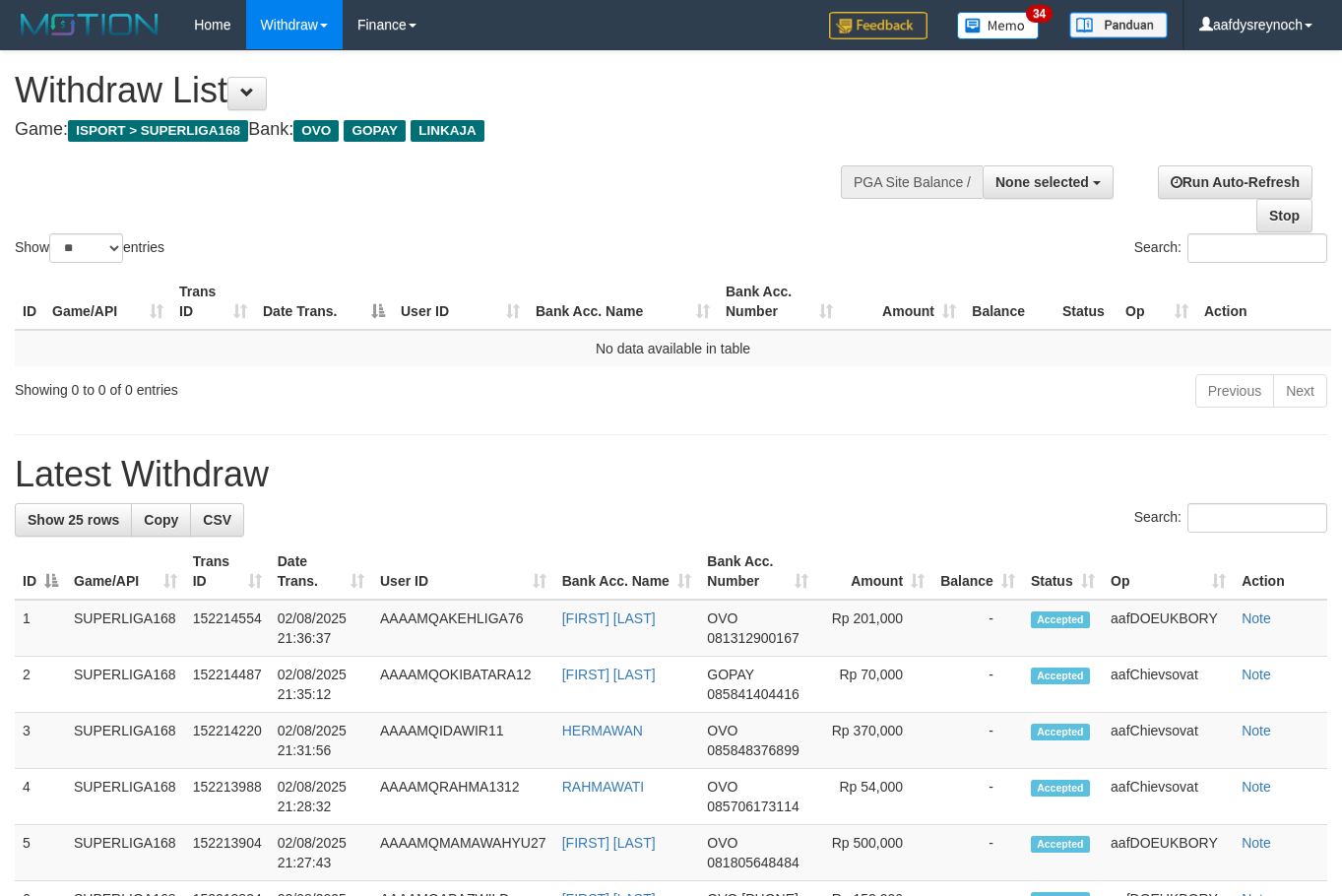 select 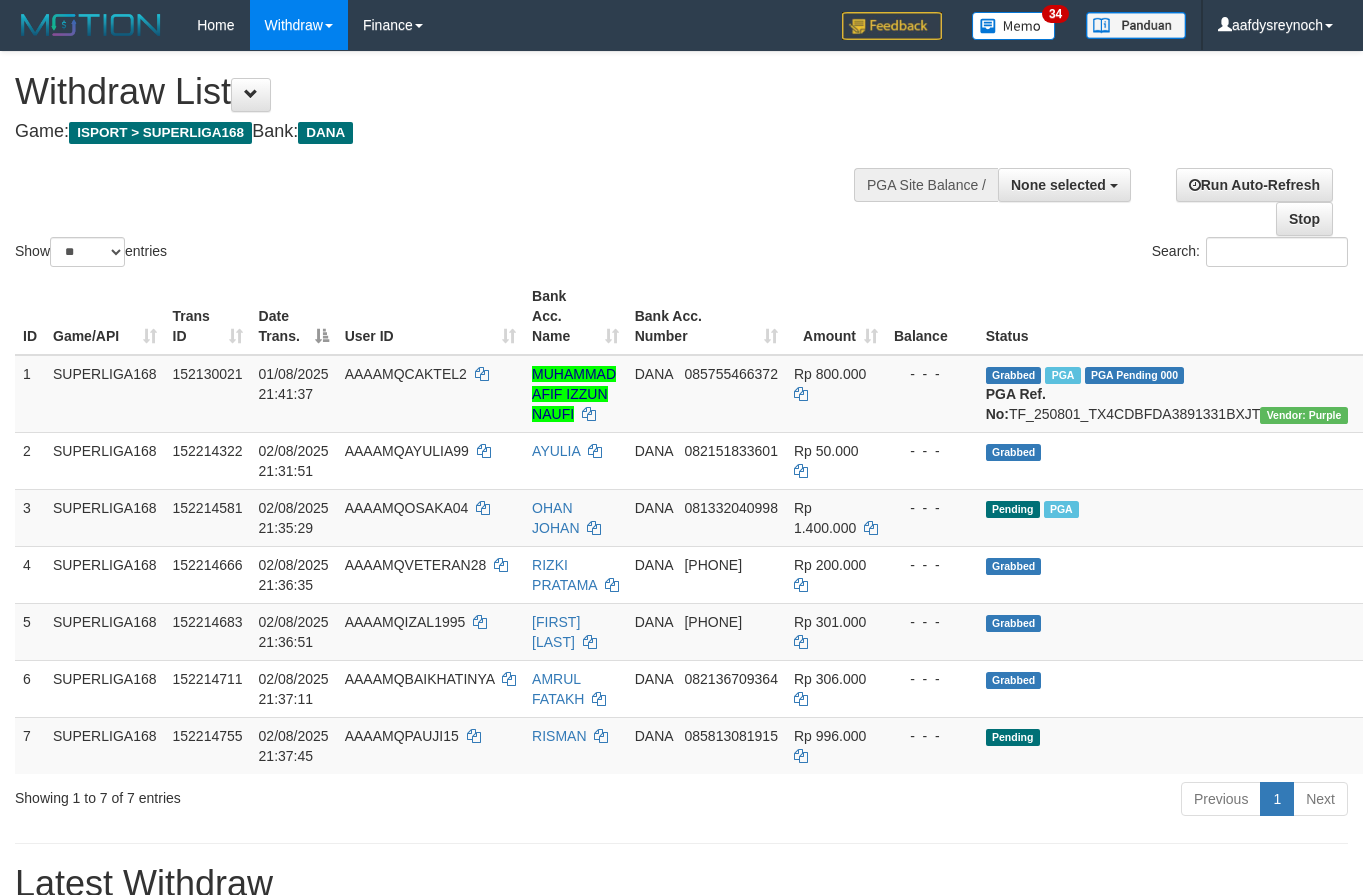 select 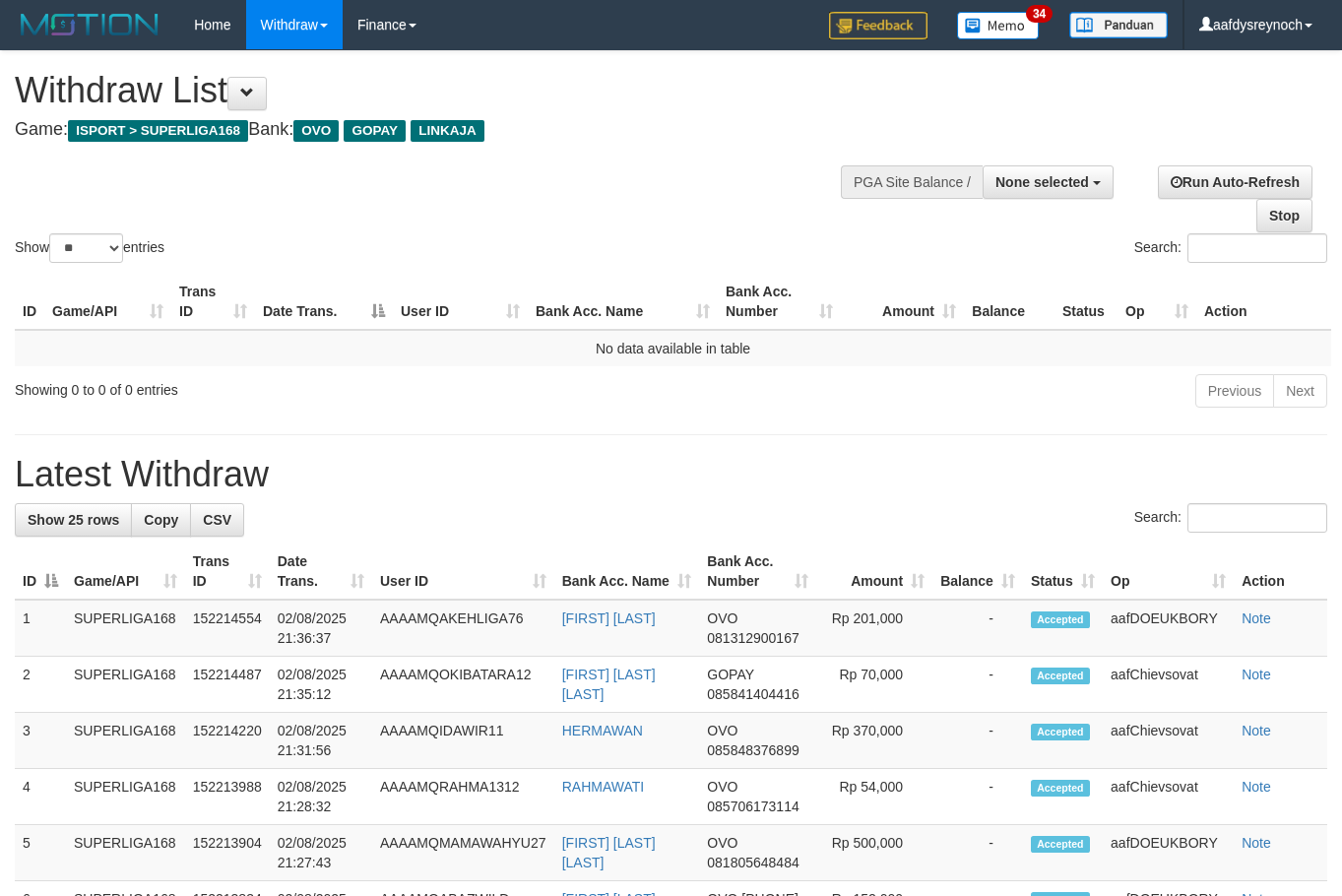 select 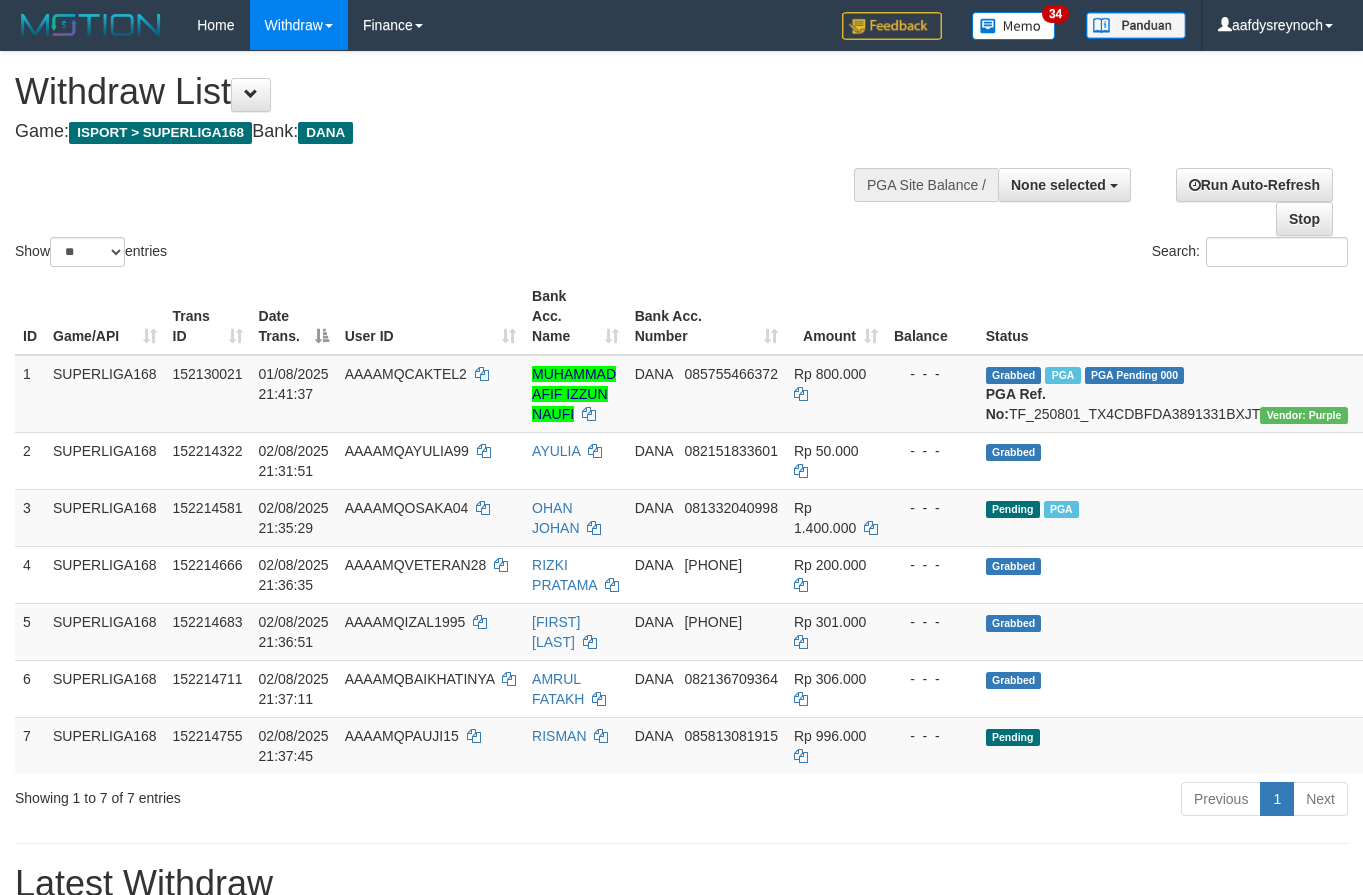 select 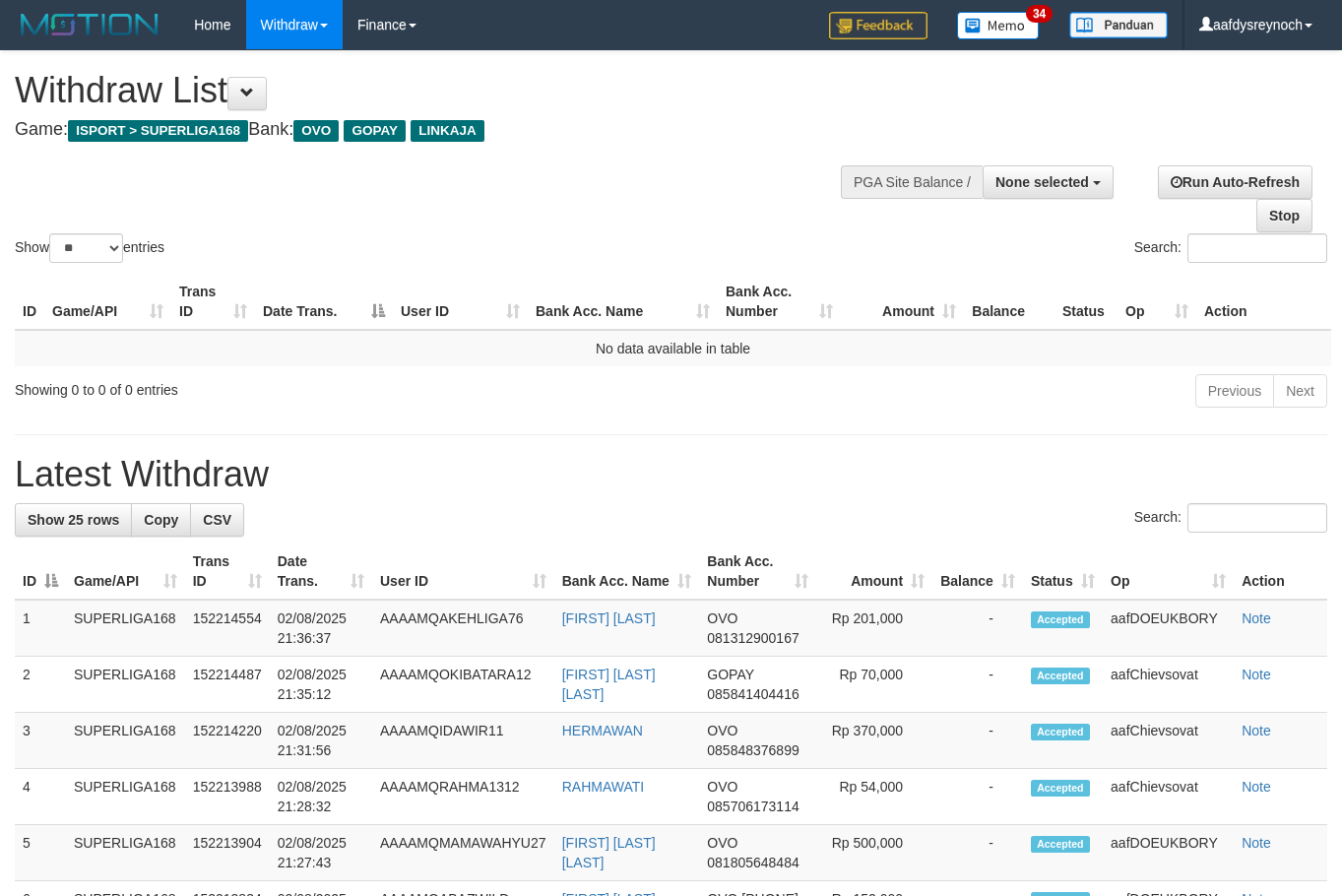 select 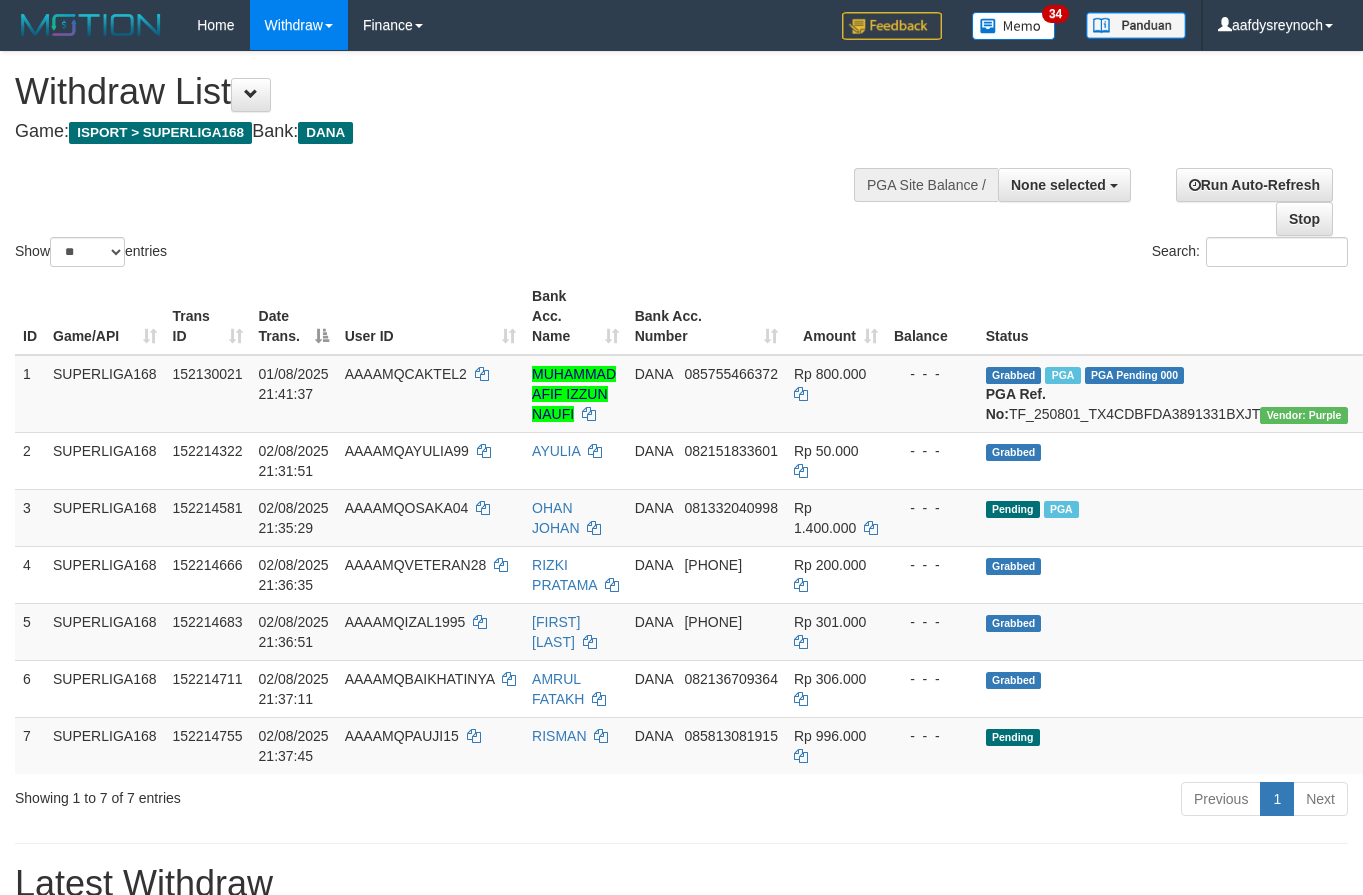 select 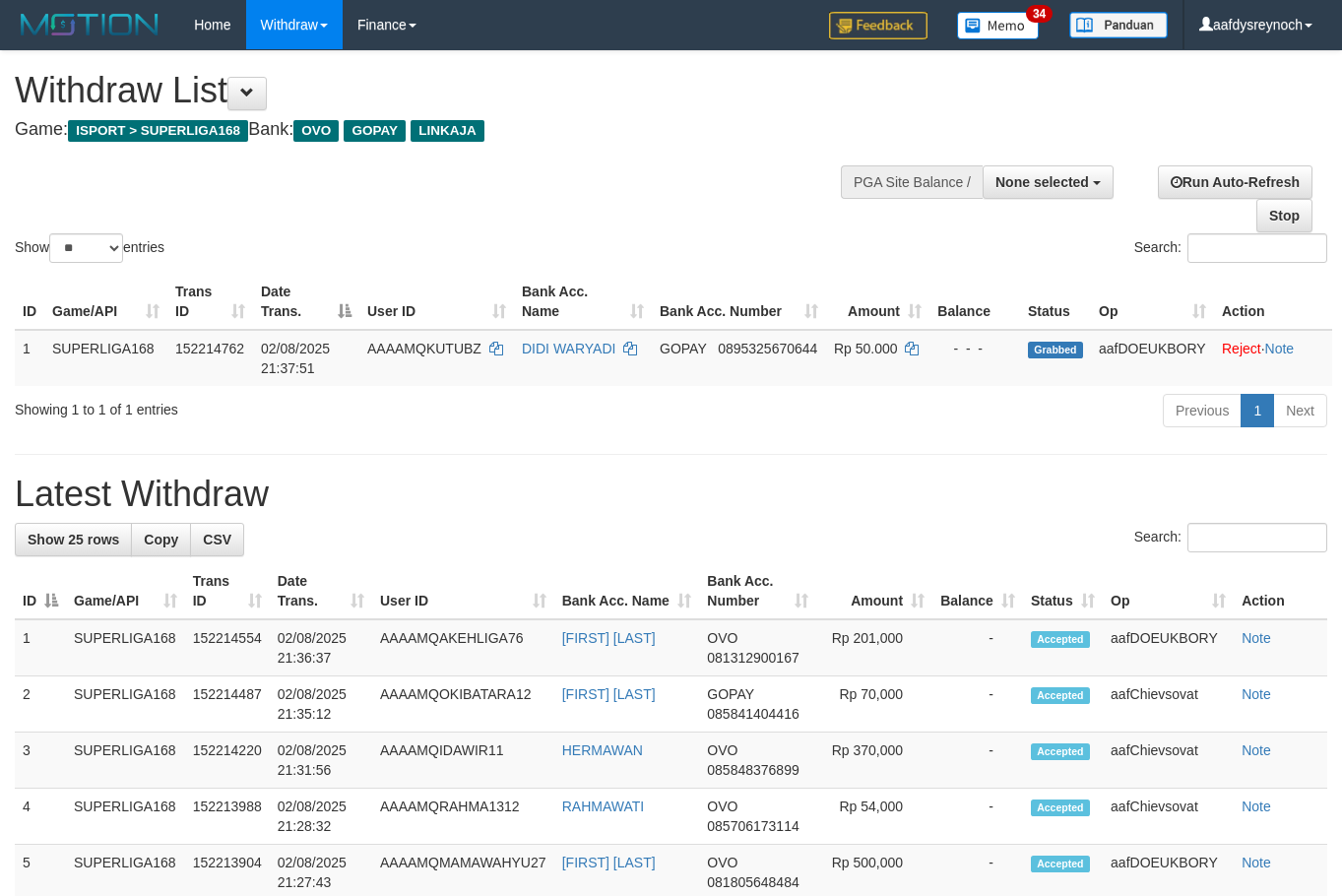 select 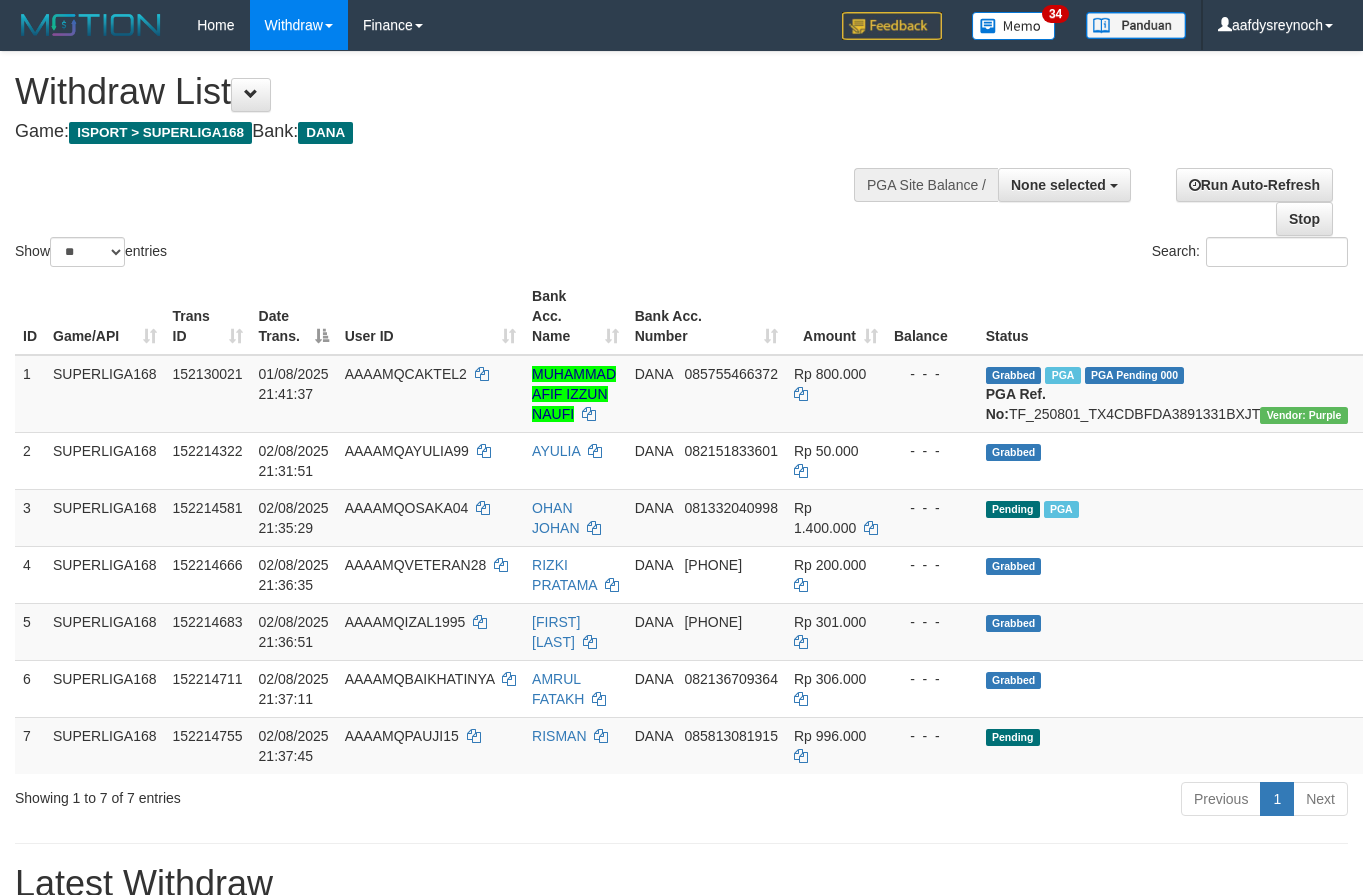 select 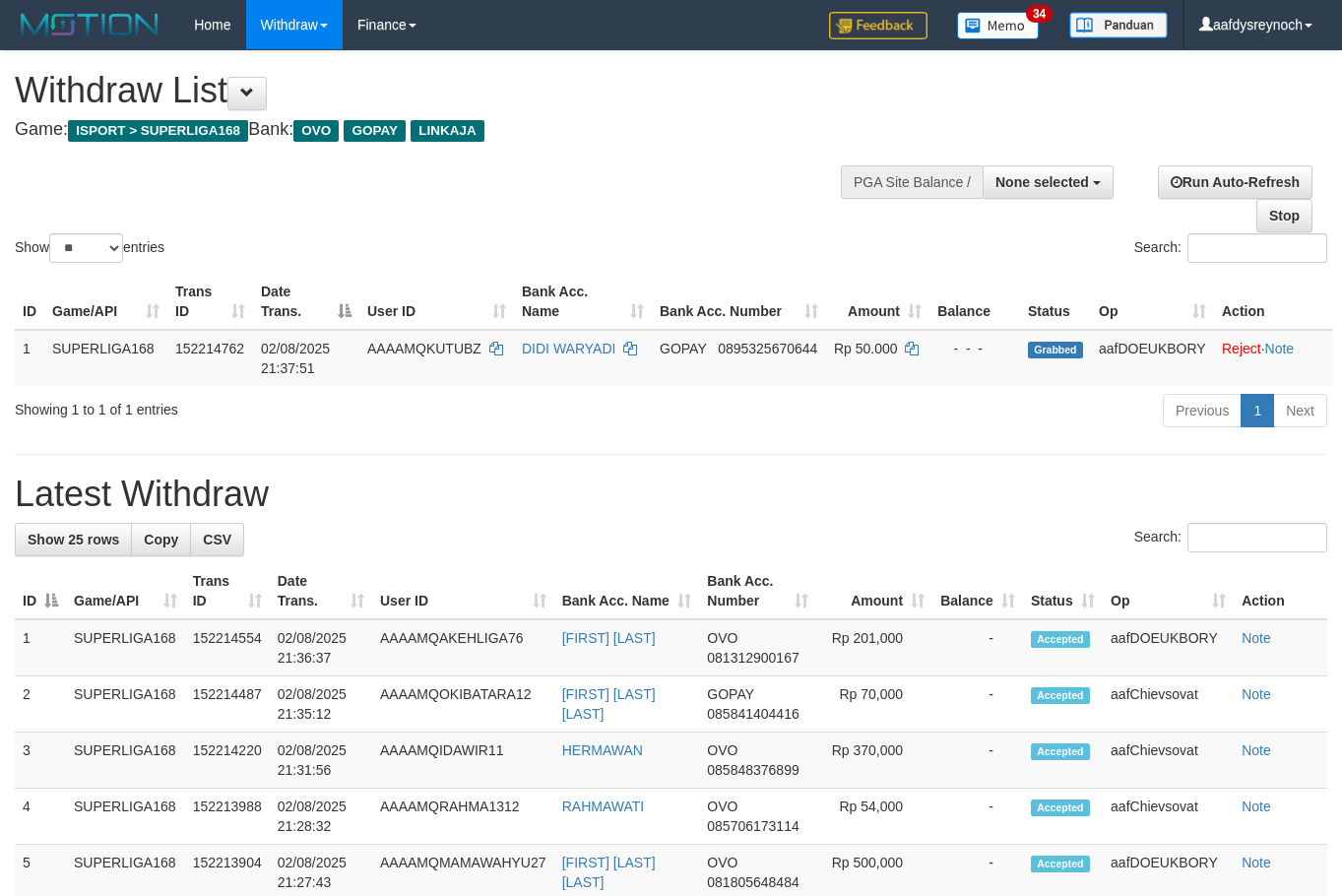 select 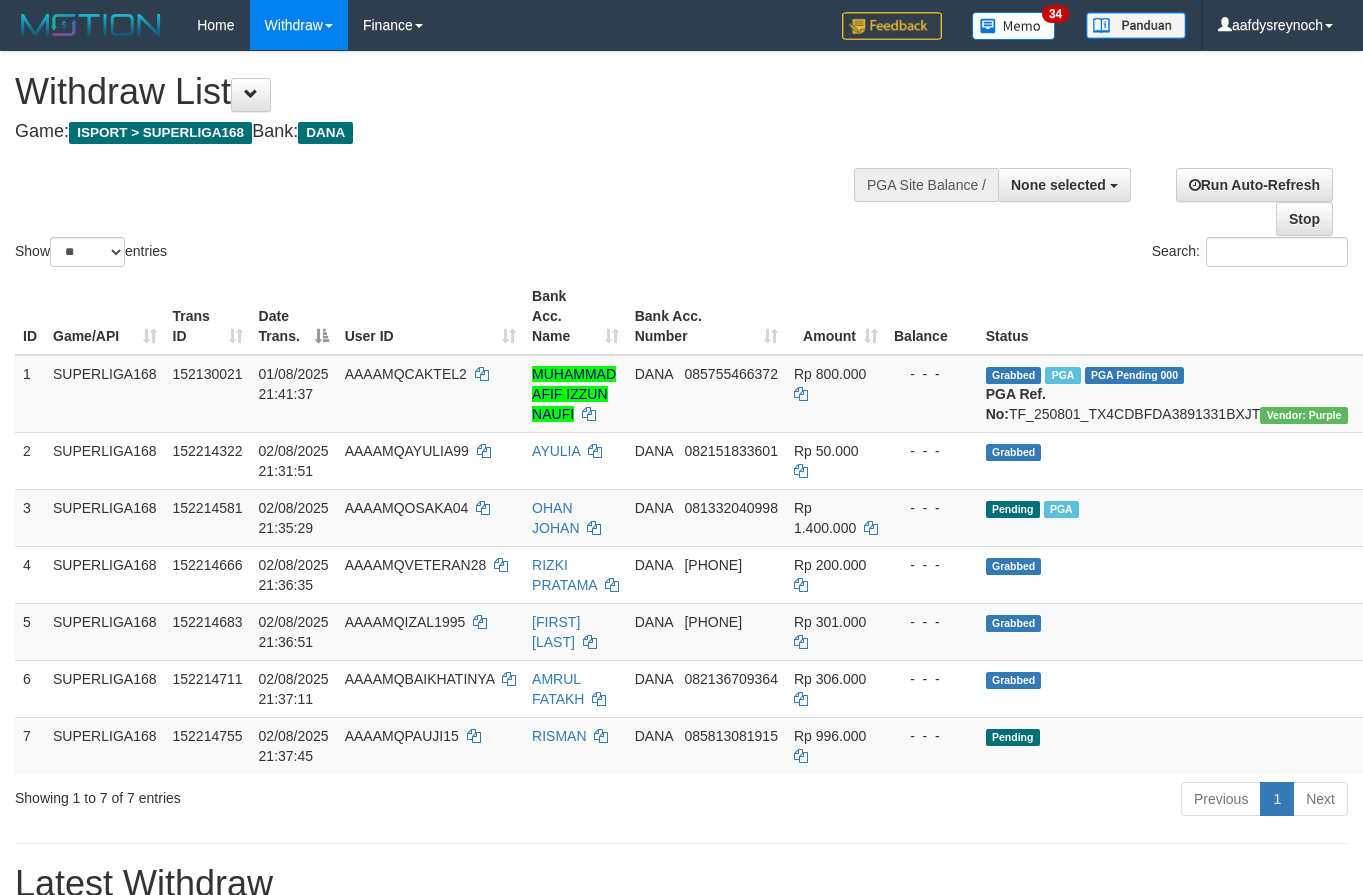 select 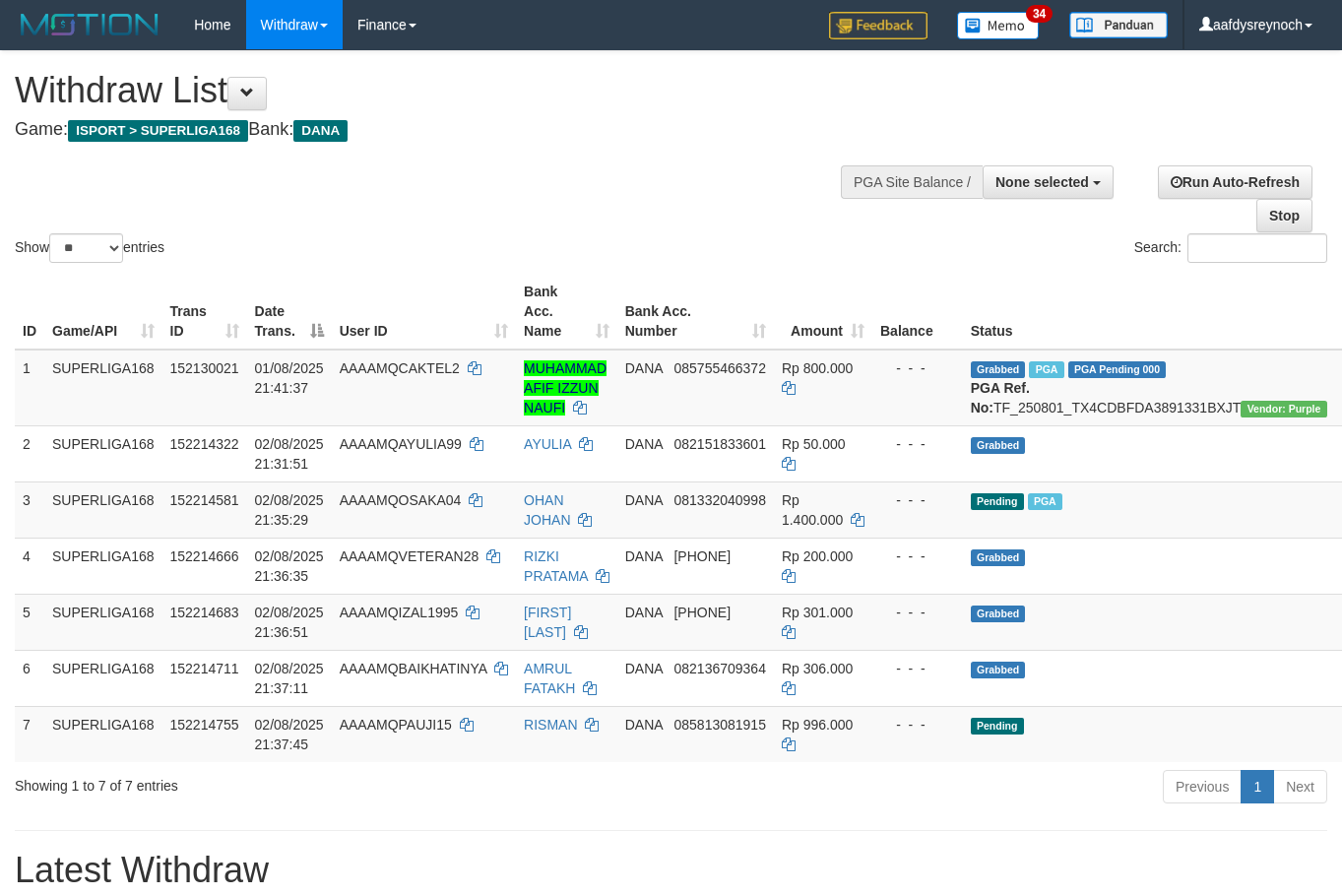 select 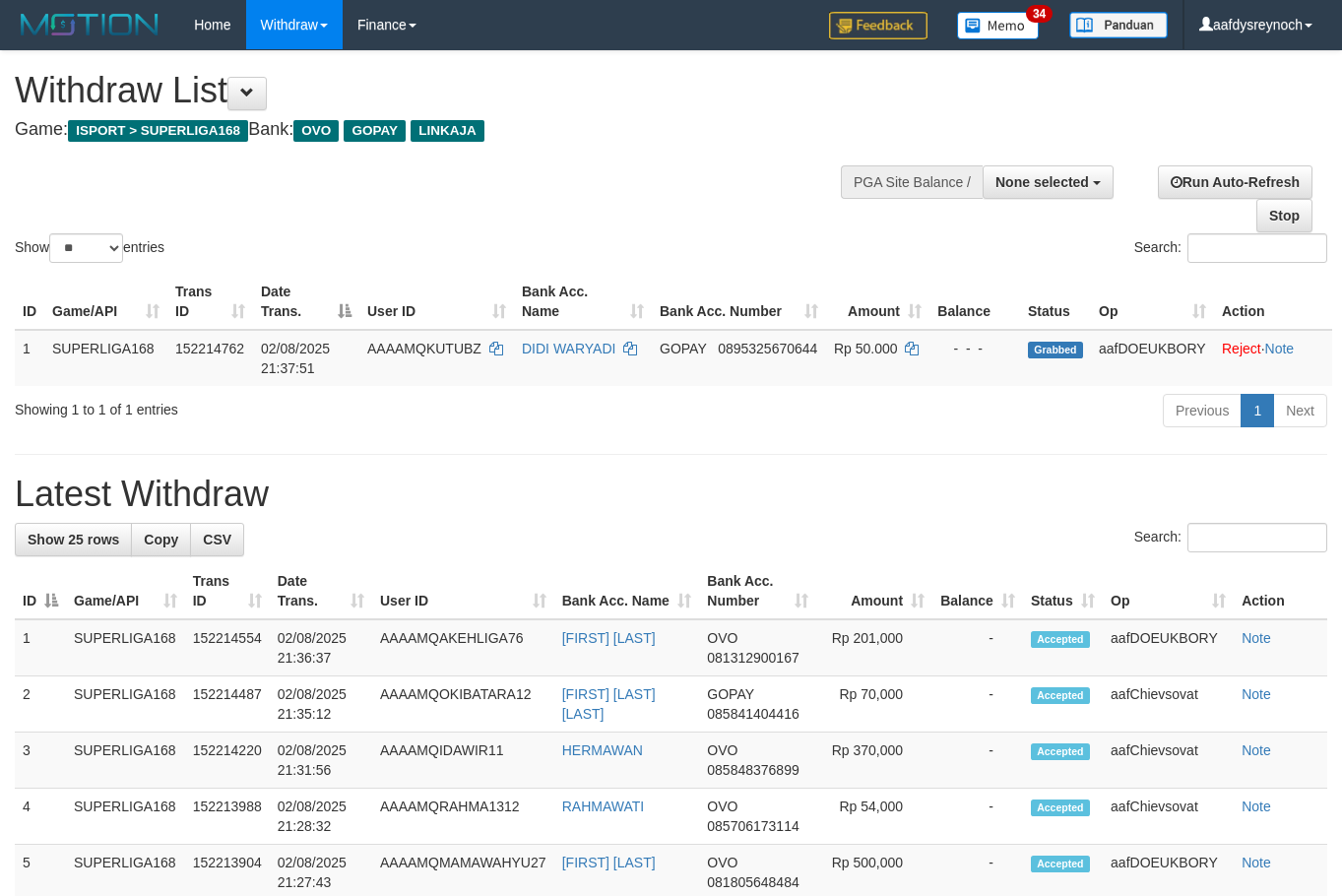 select 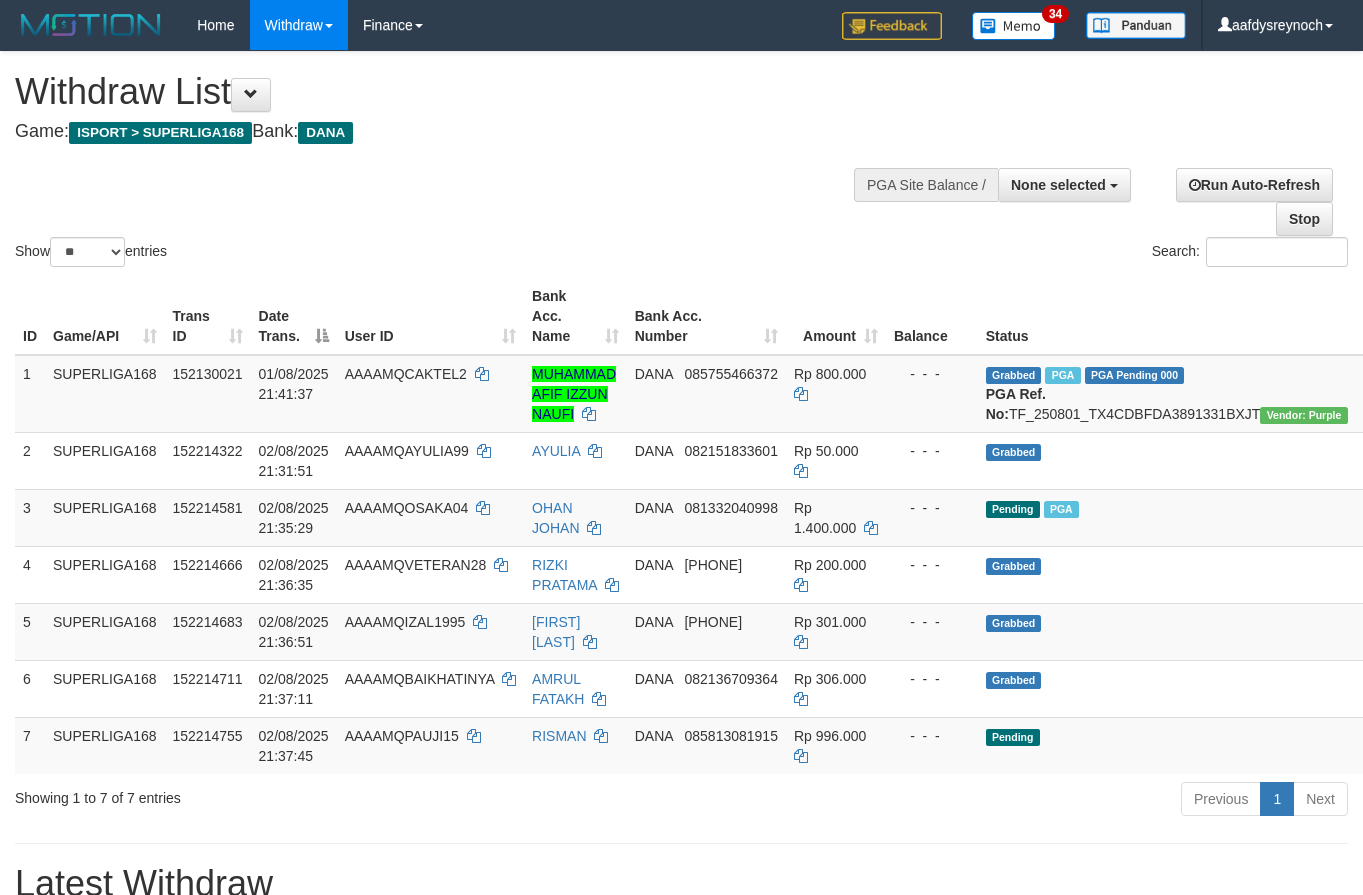 select 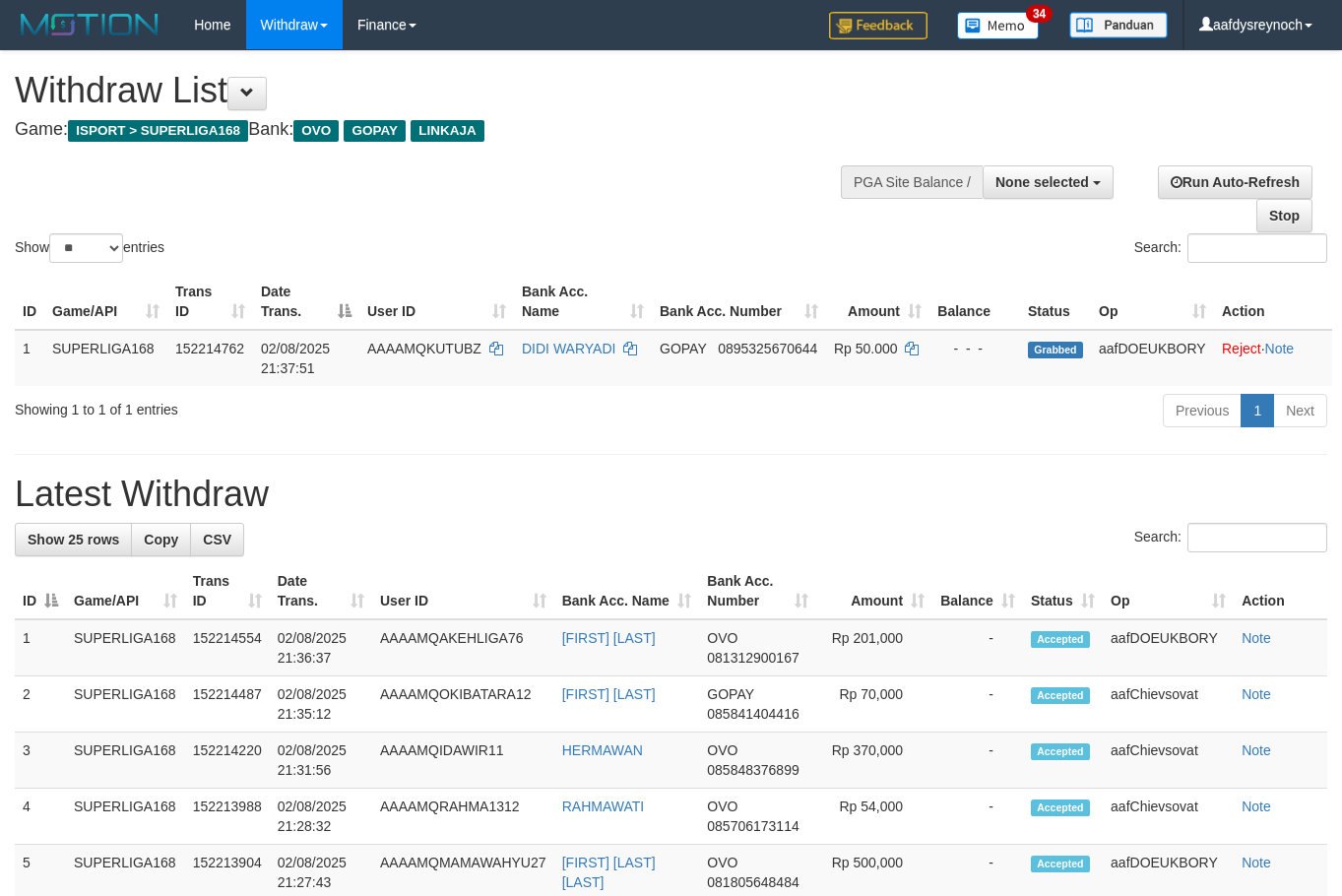 select 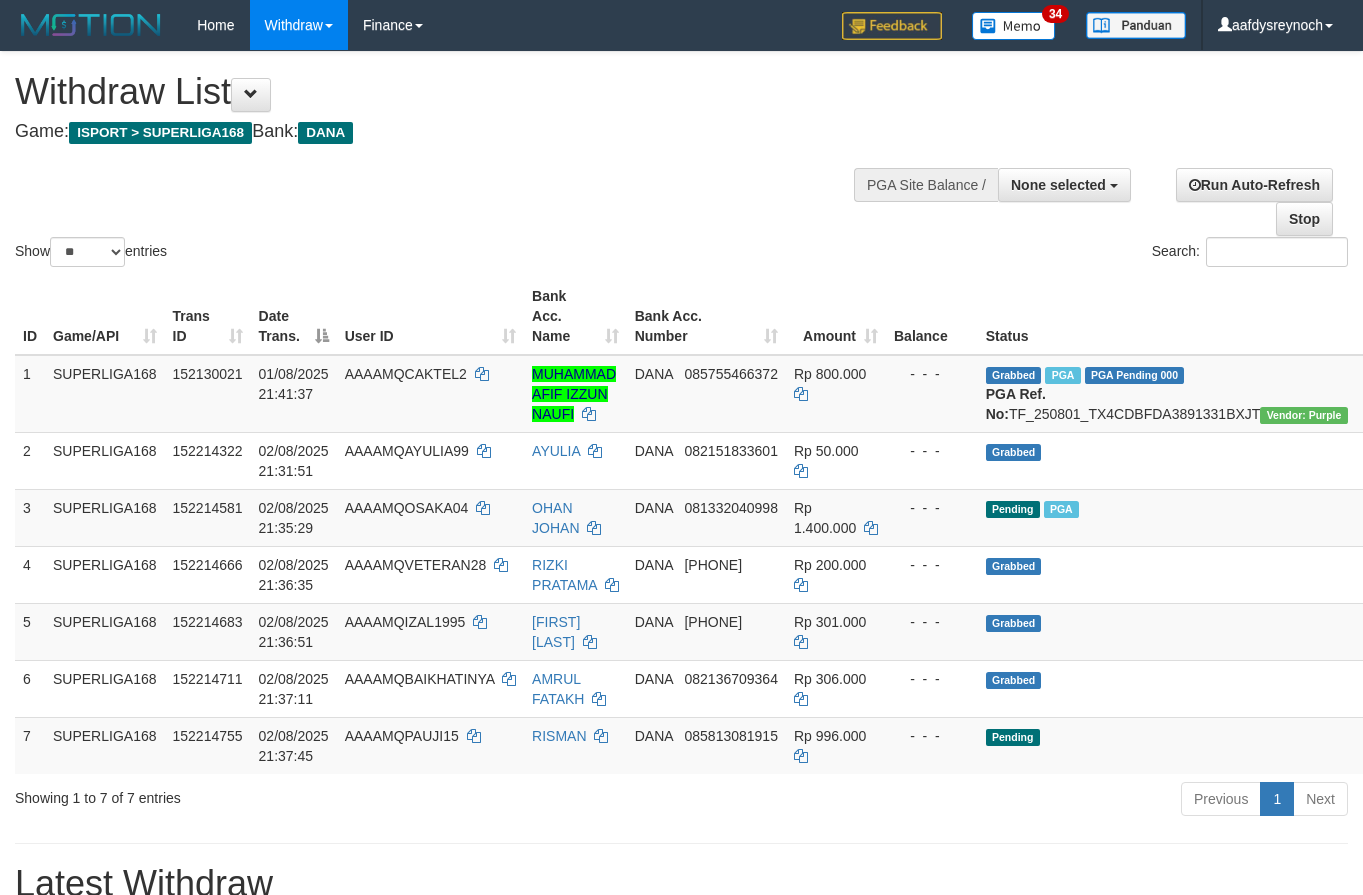 select 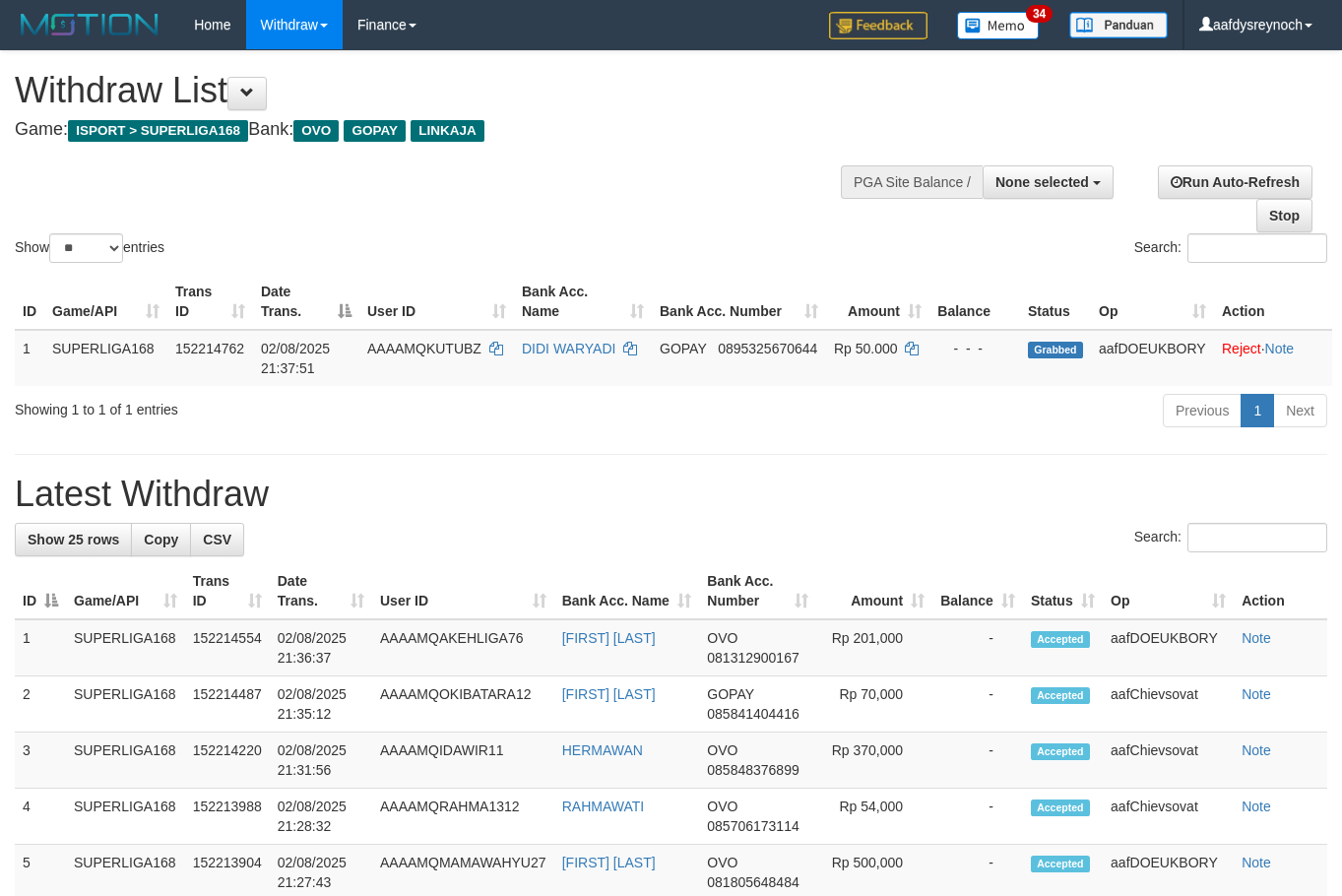 select 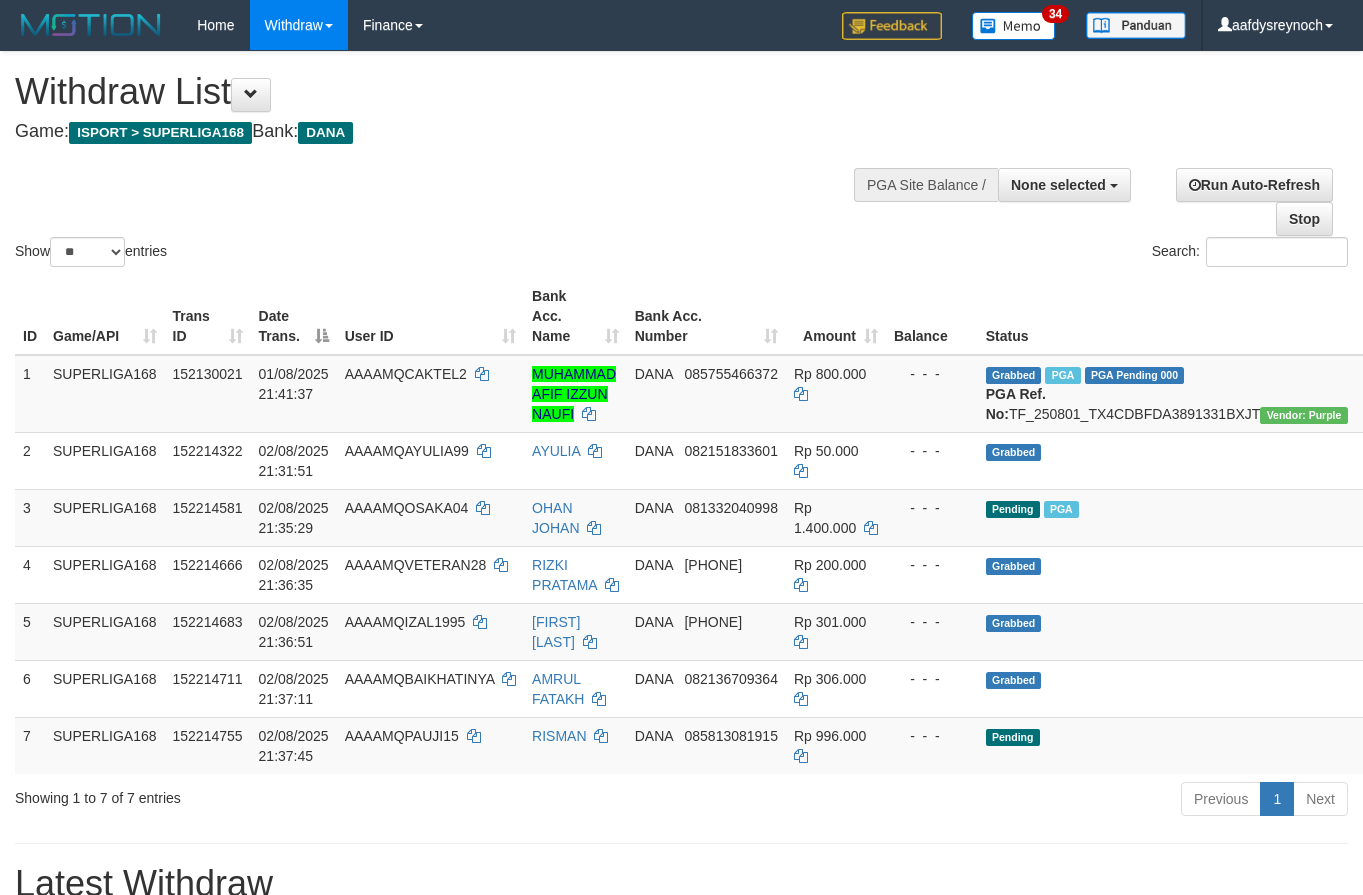 select 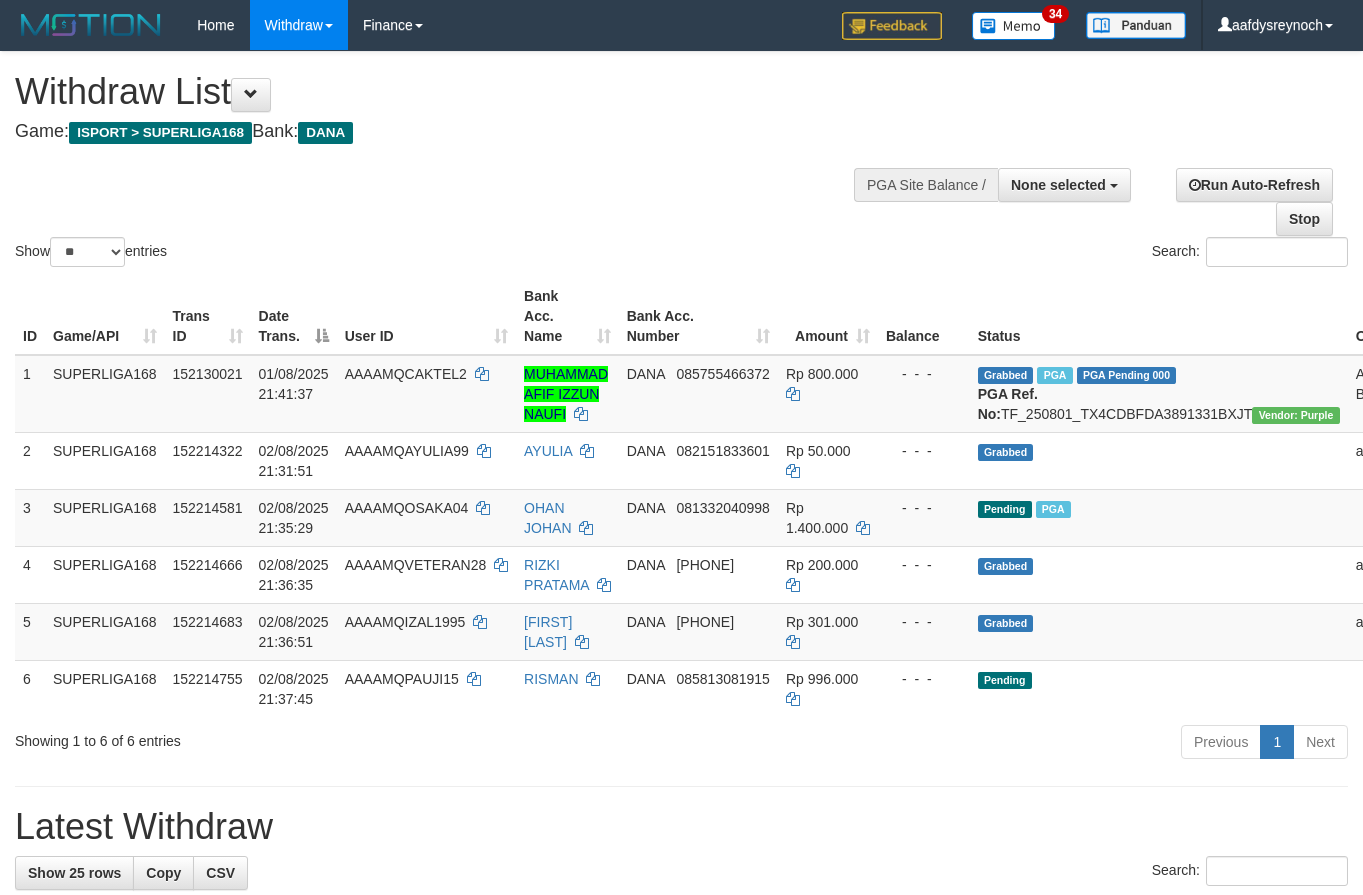 select 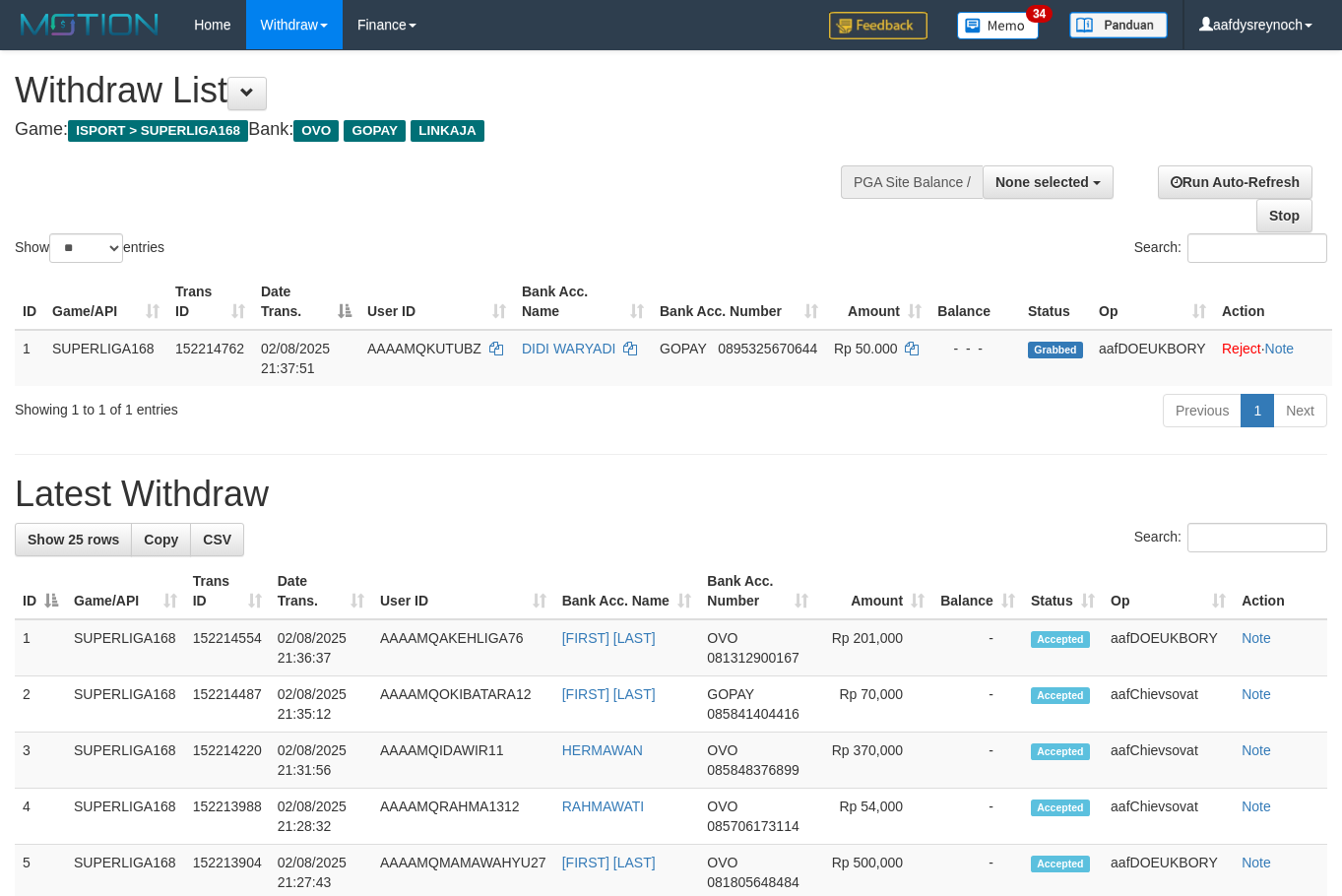 select 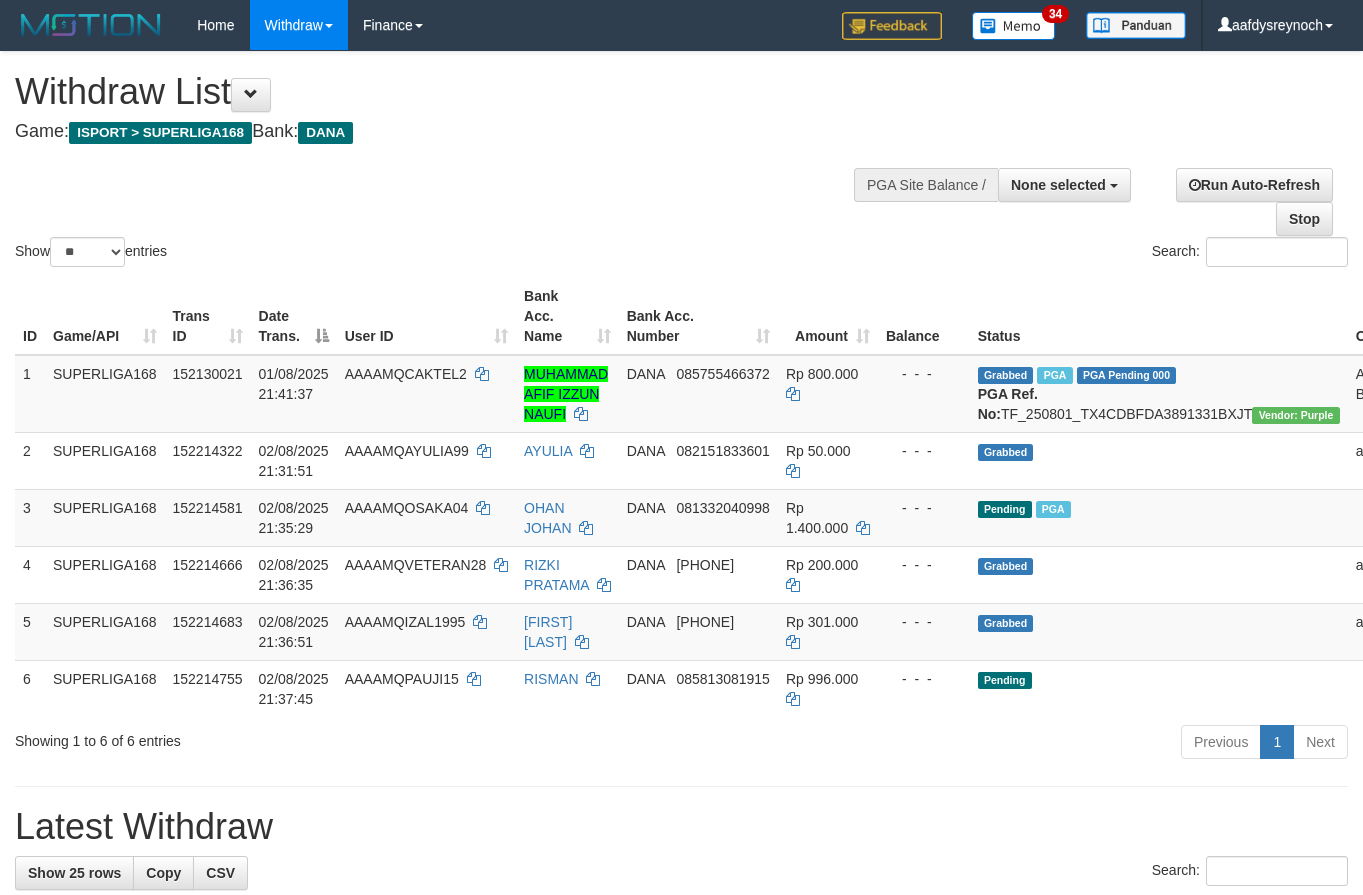 select 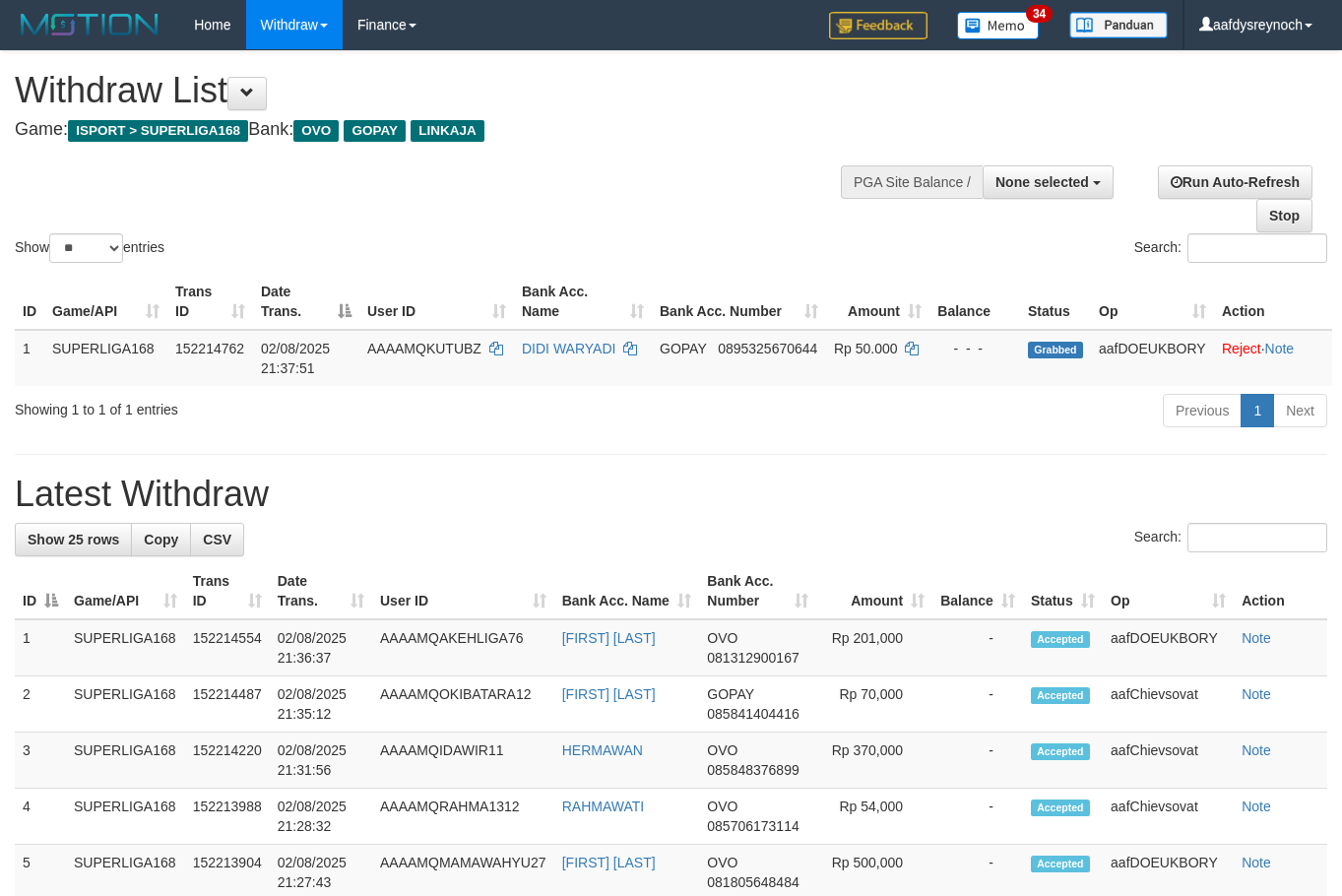 select 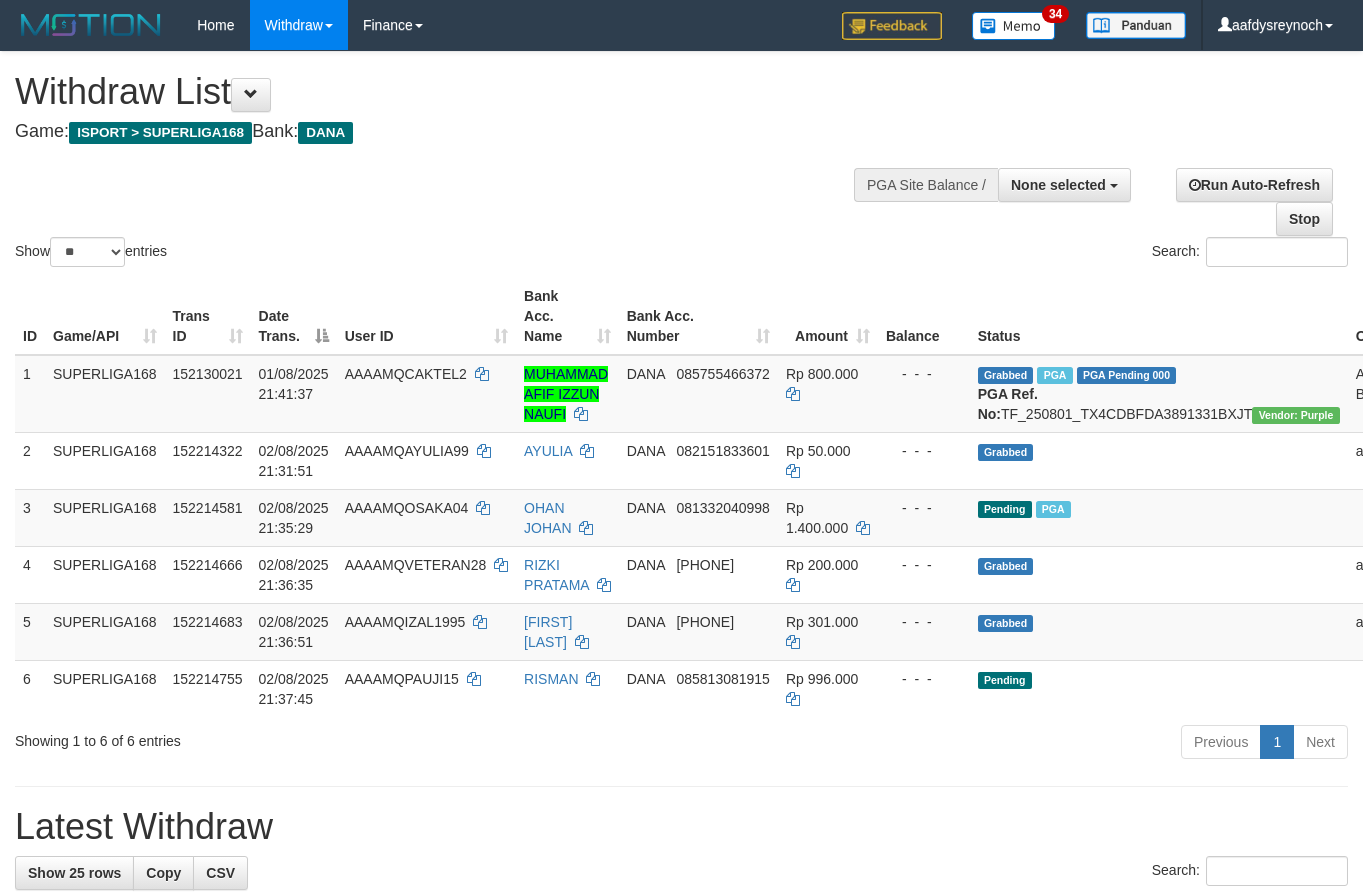 select 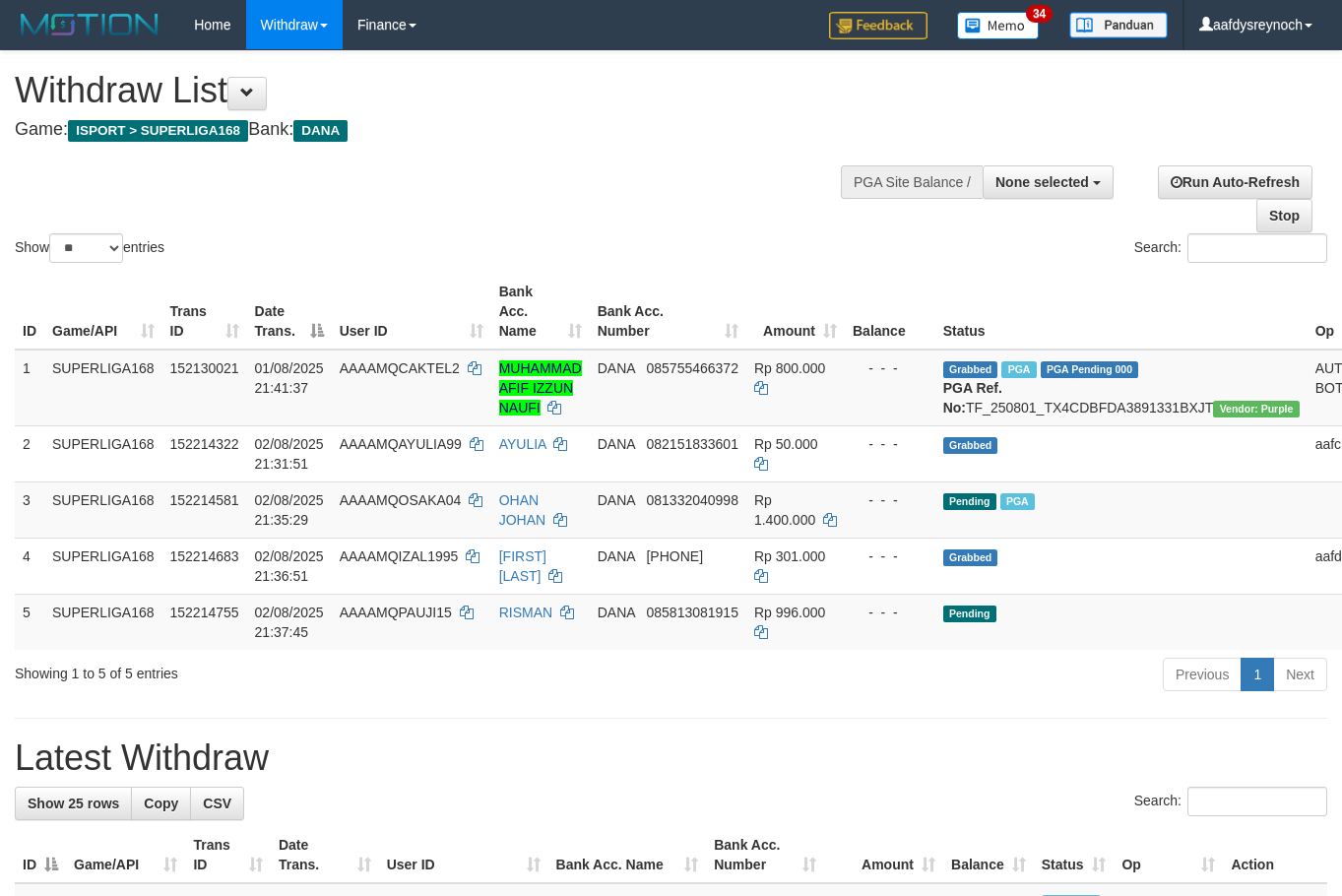 select 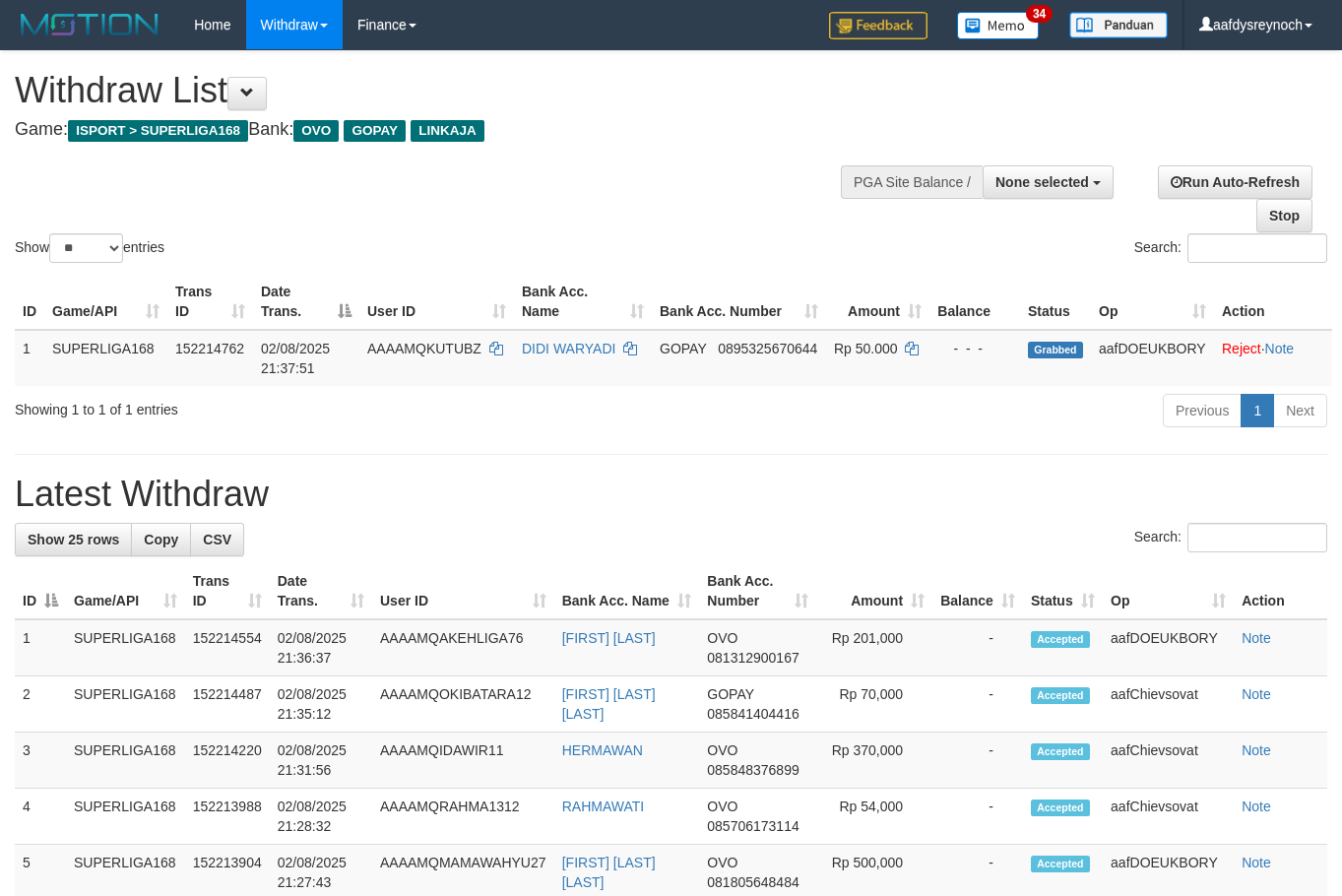 select 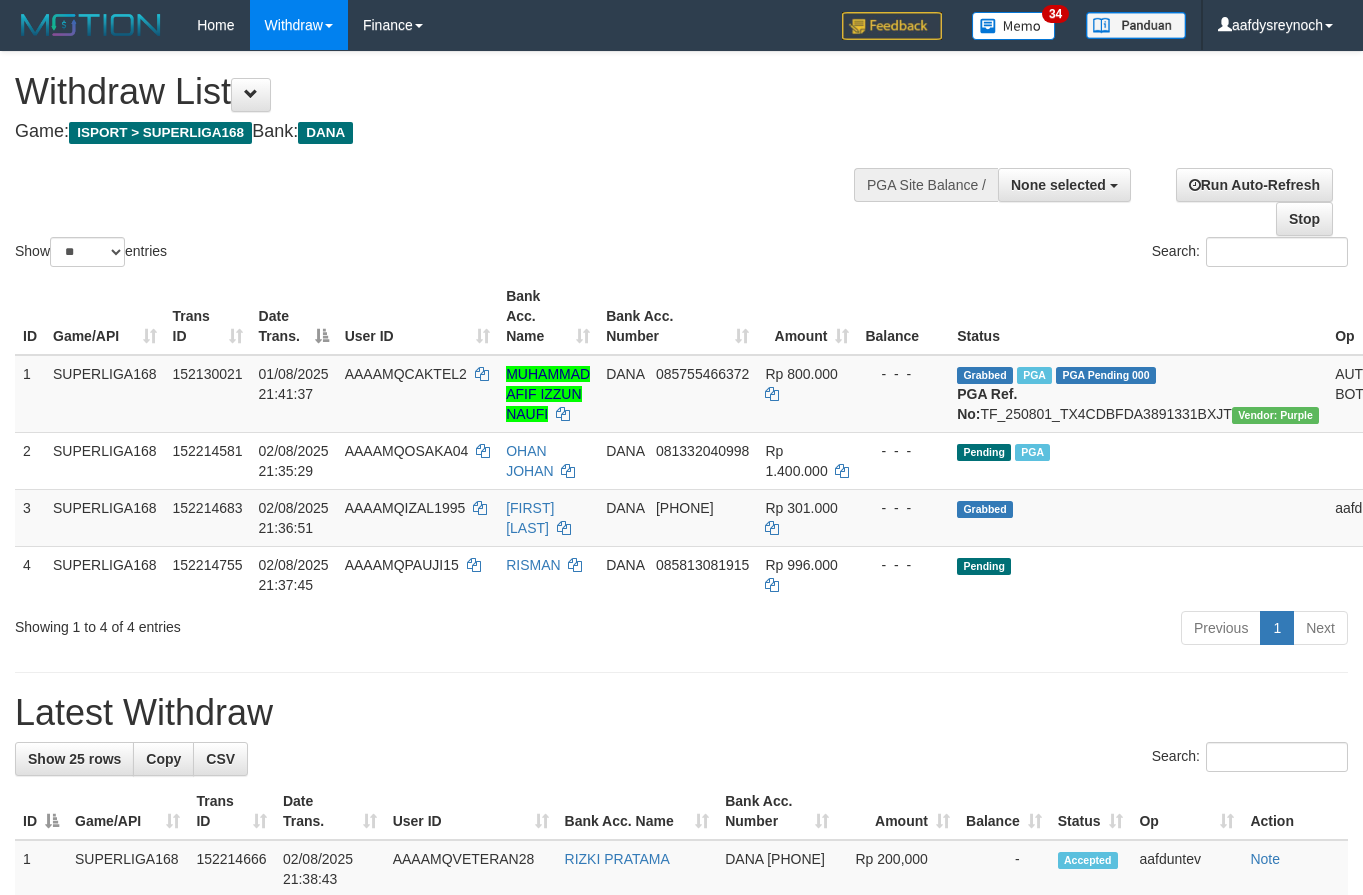select 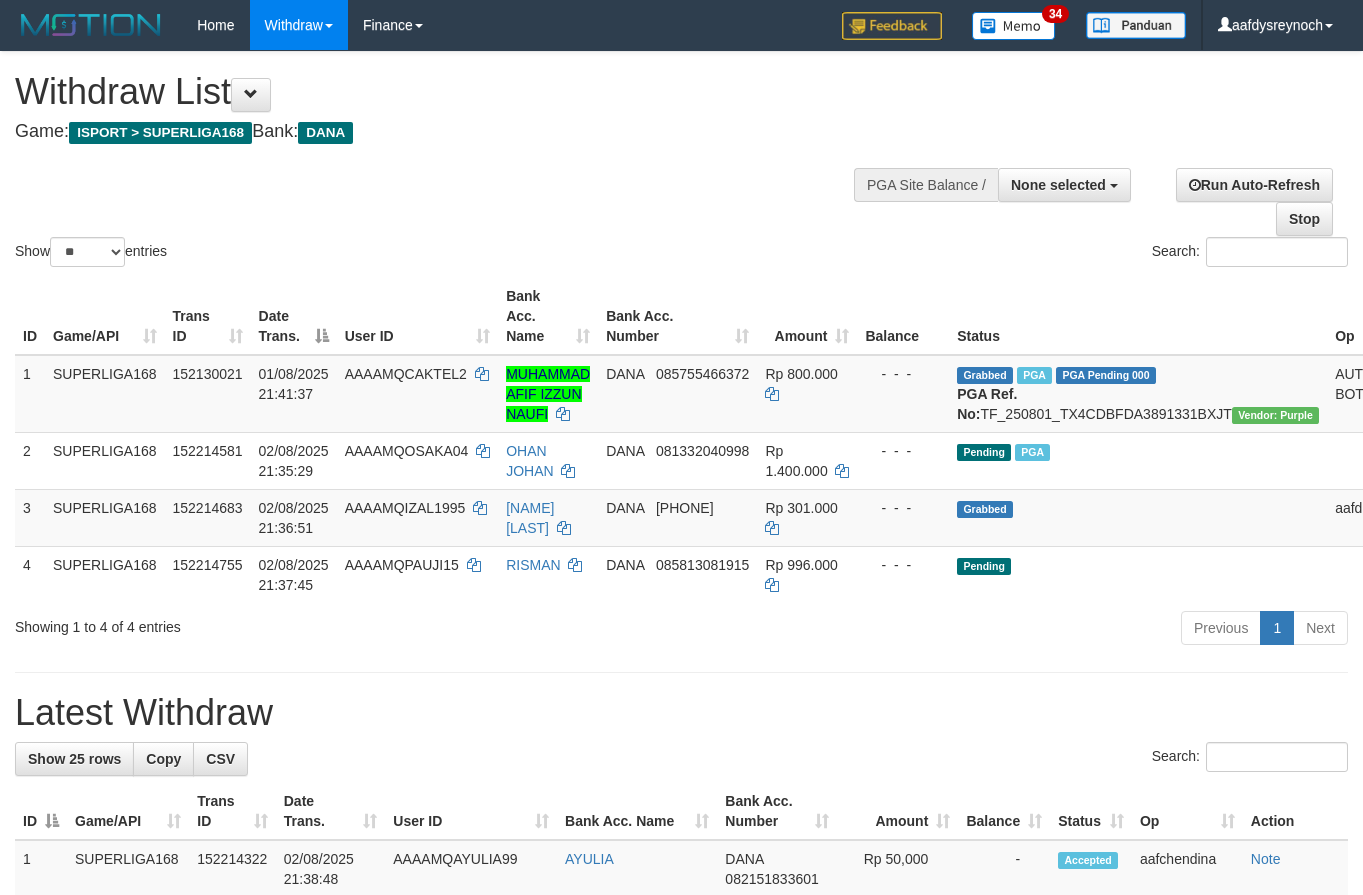 select 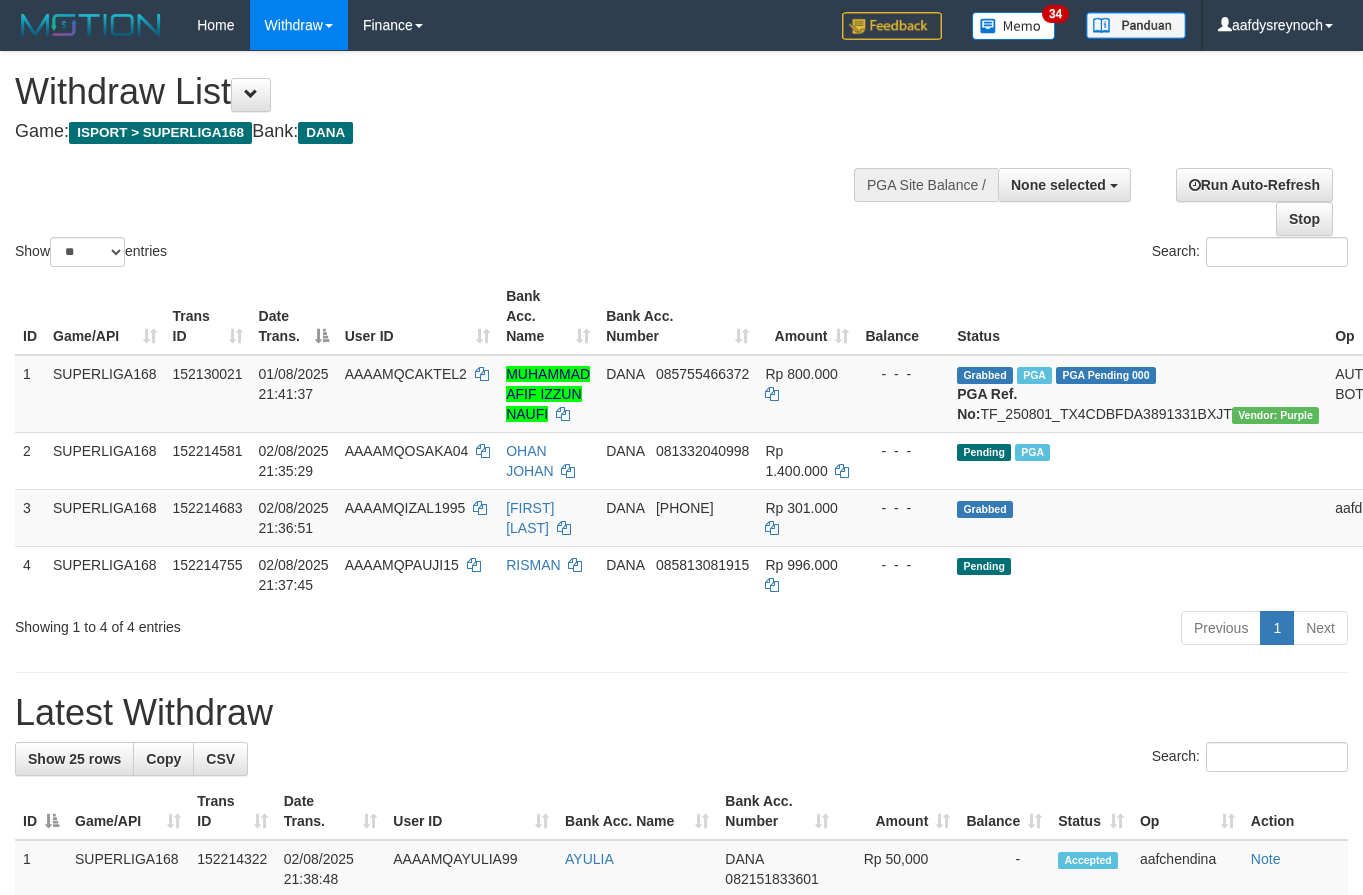select 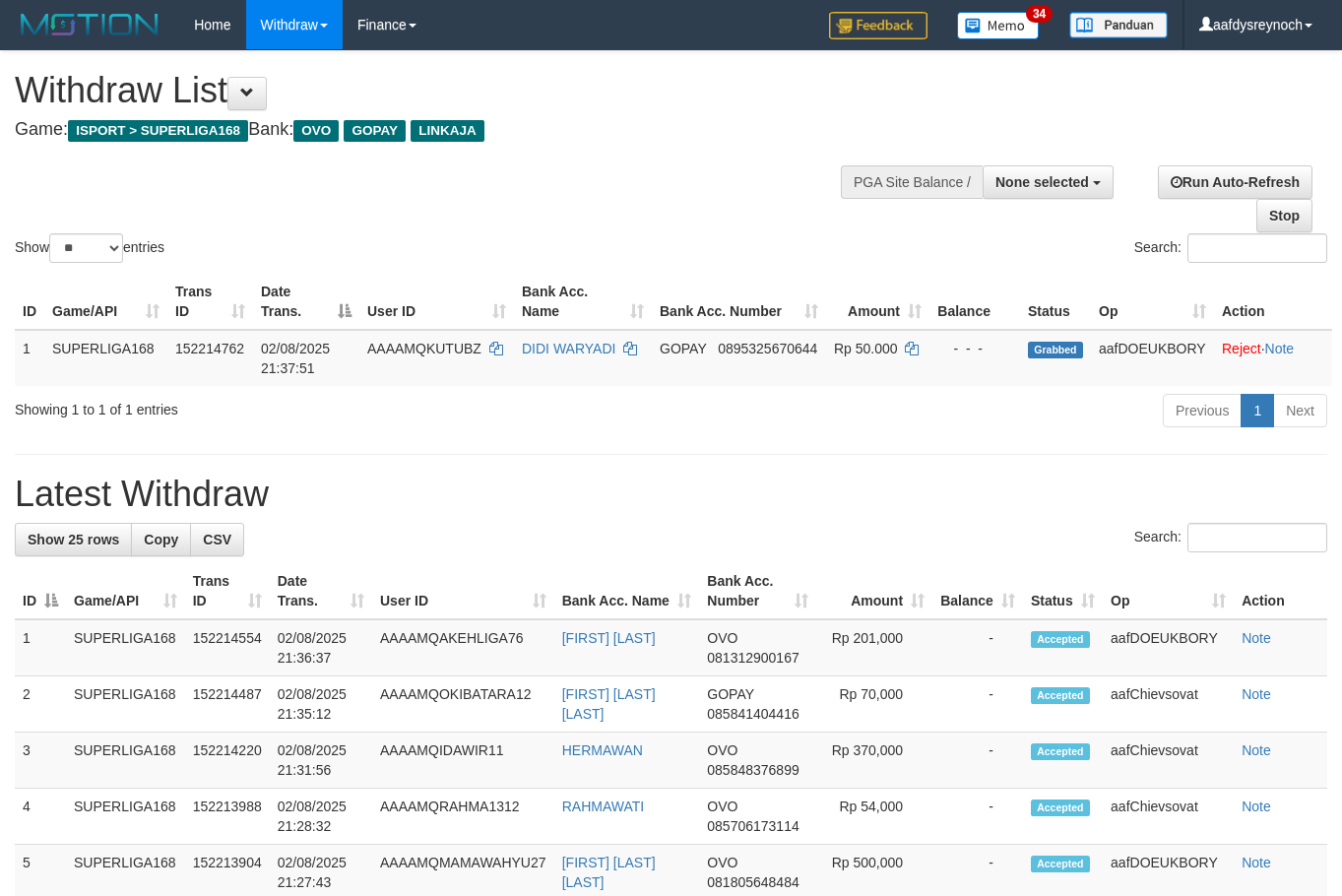 select 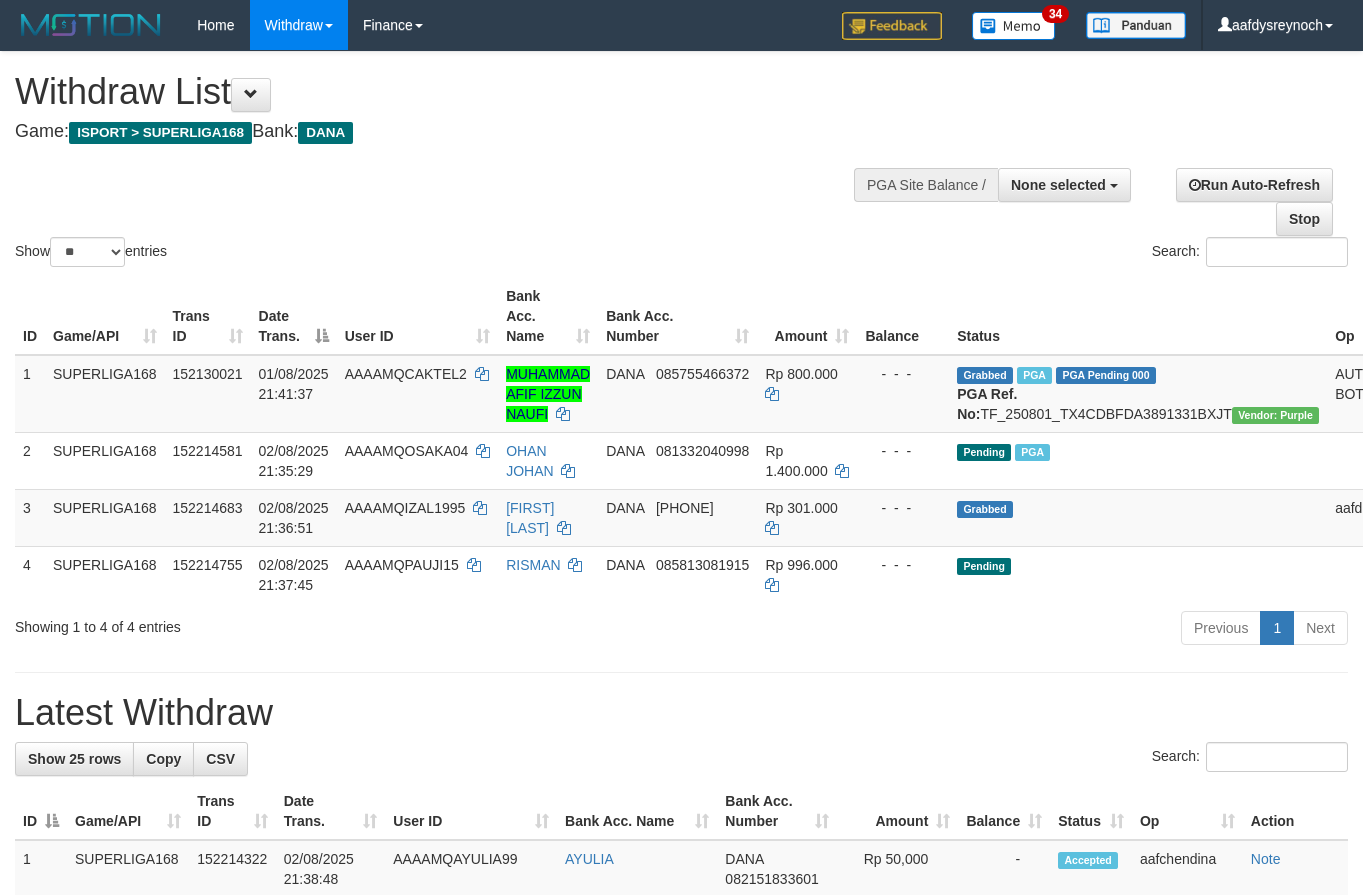 select 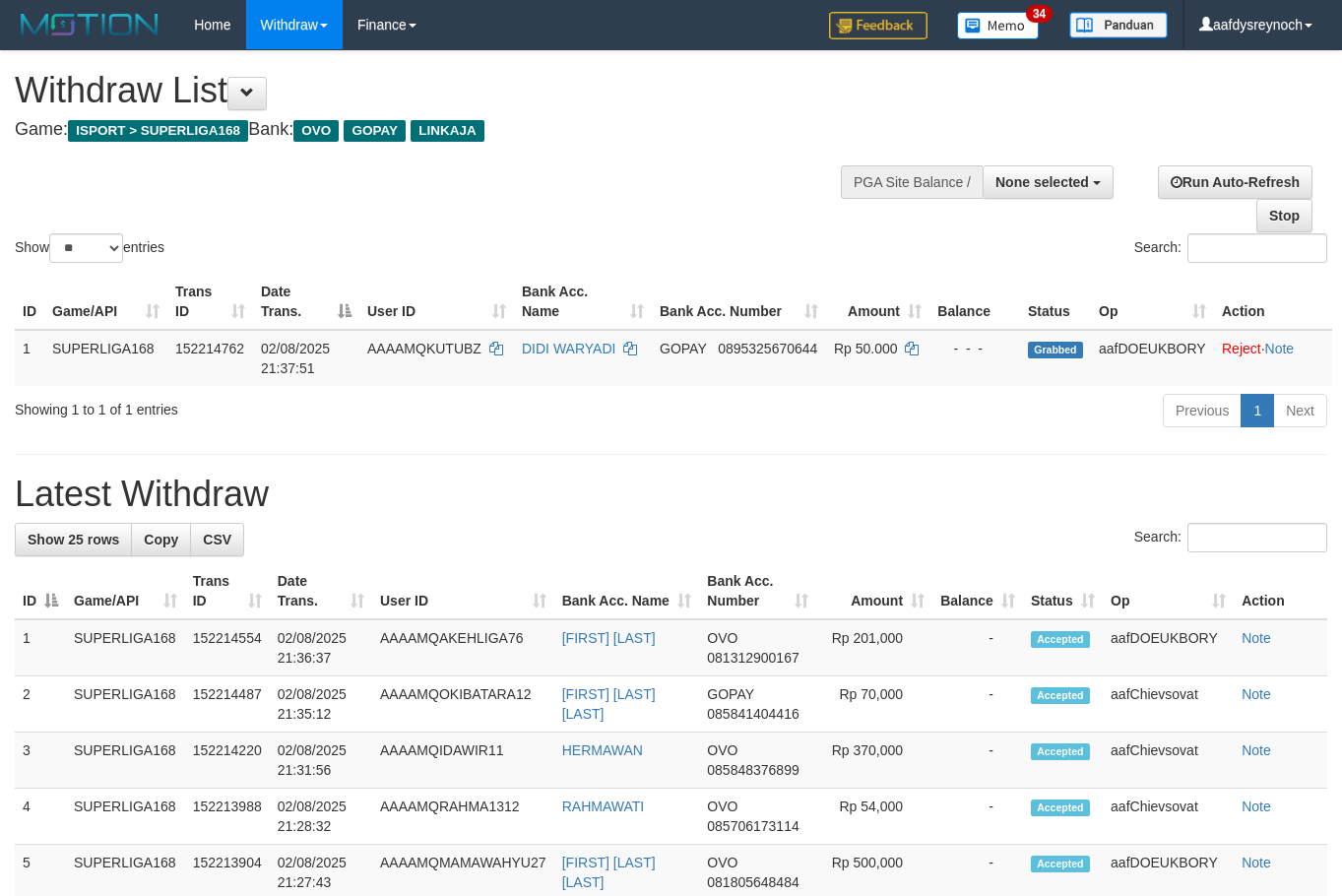 select 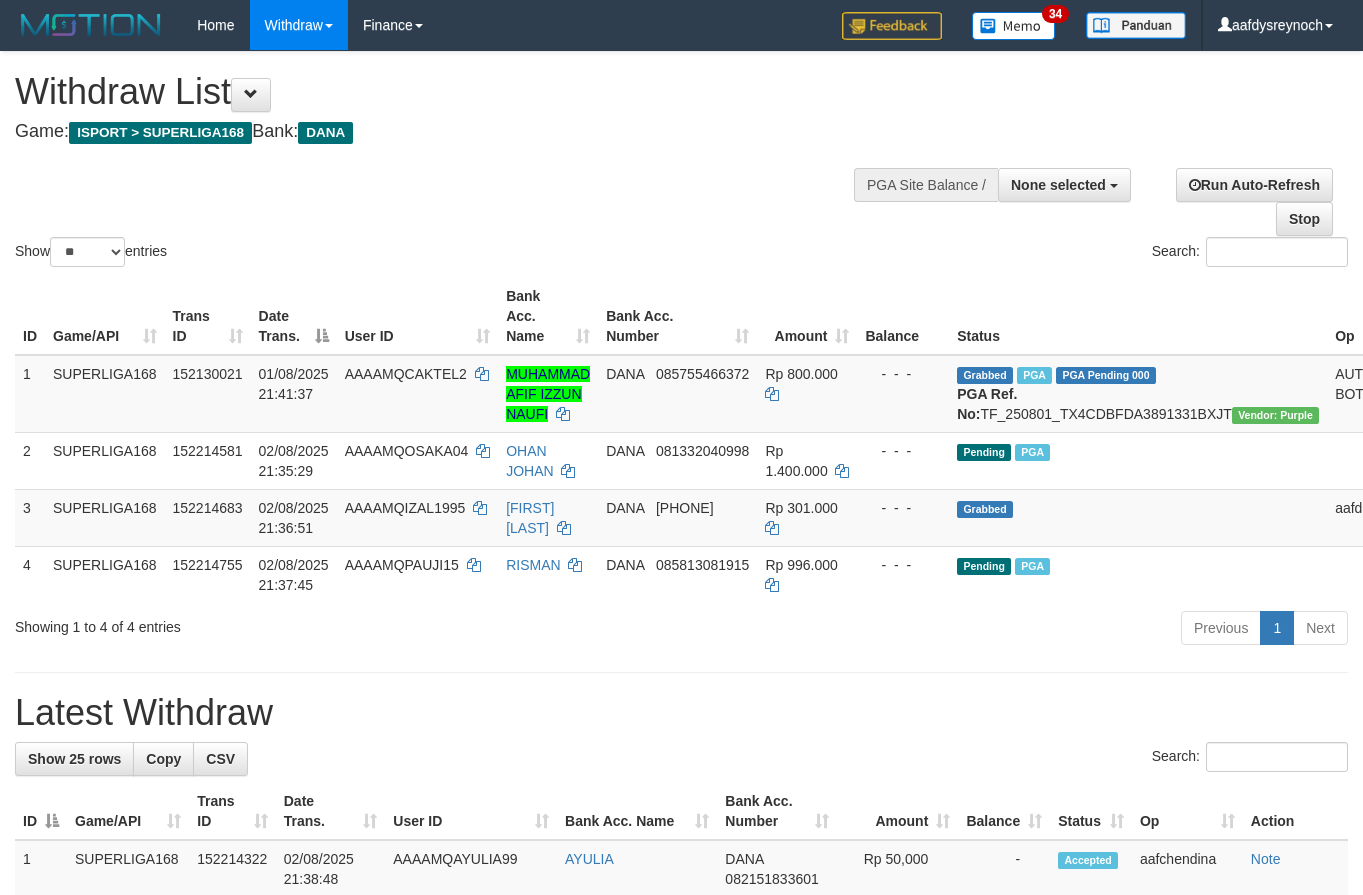 select 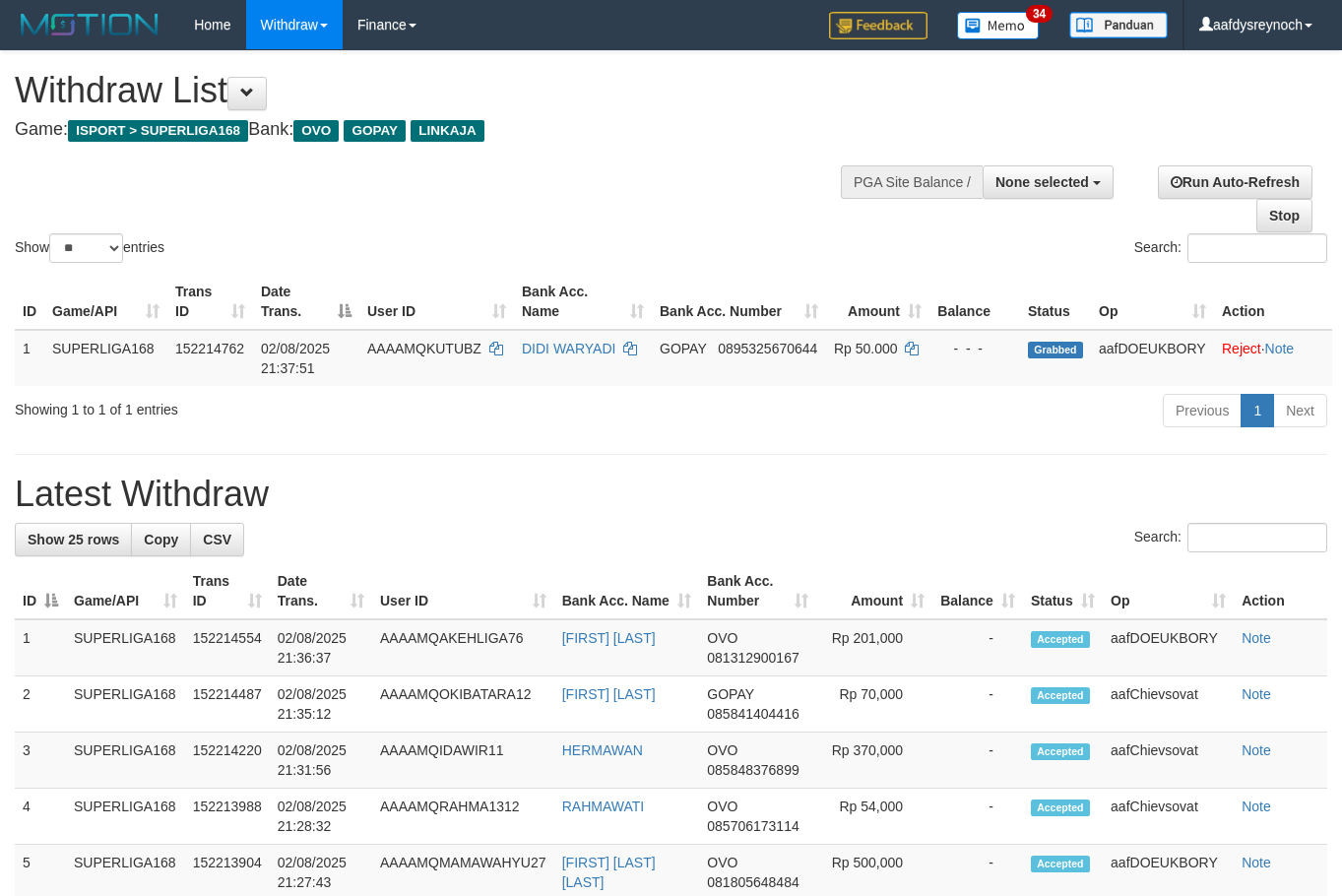 select 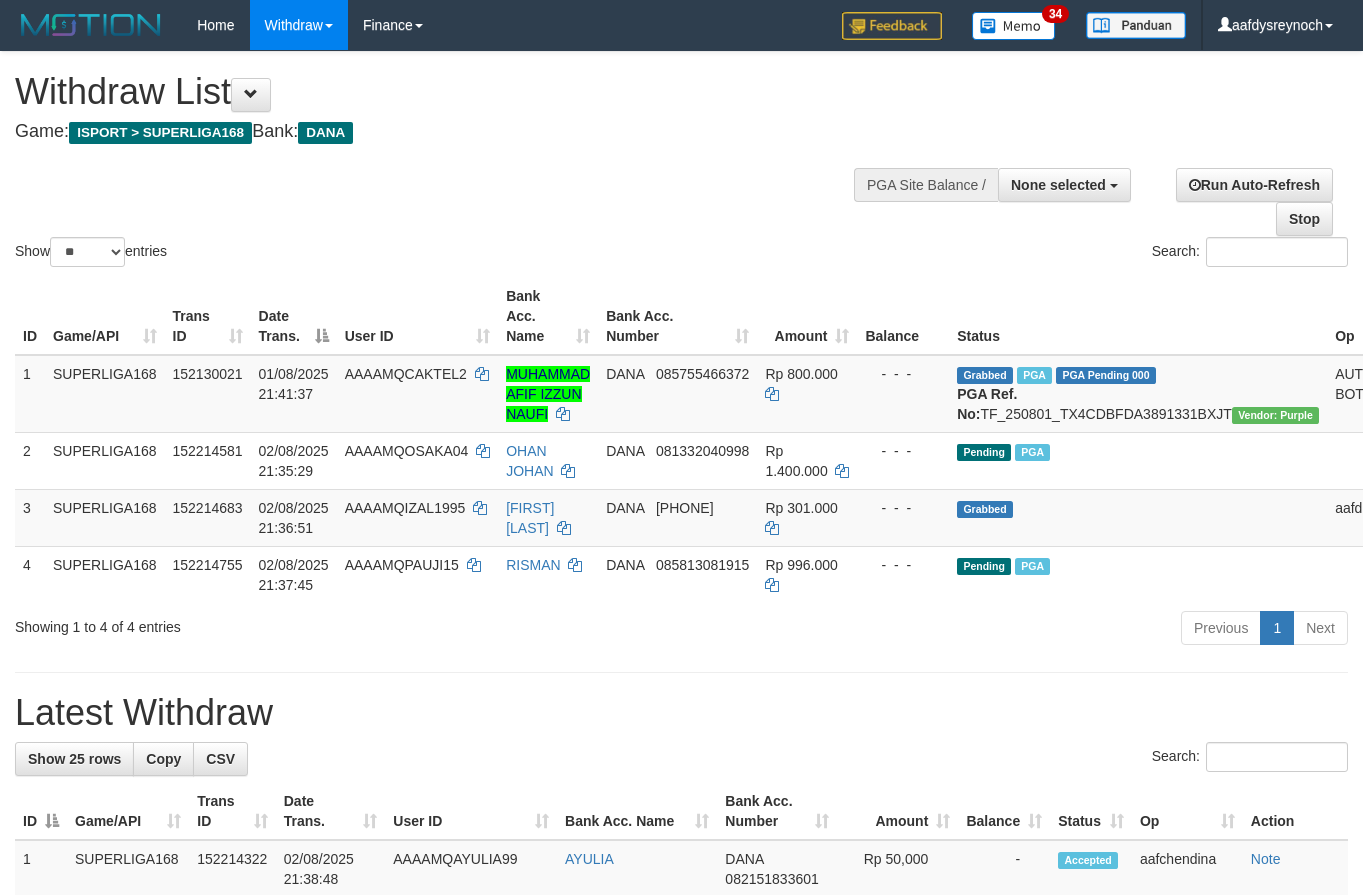 select 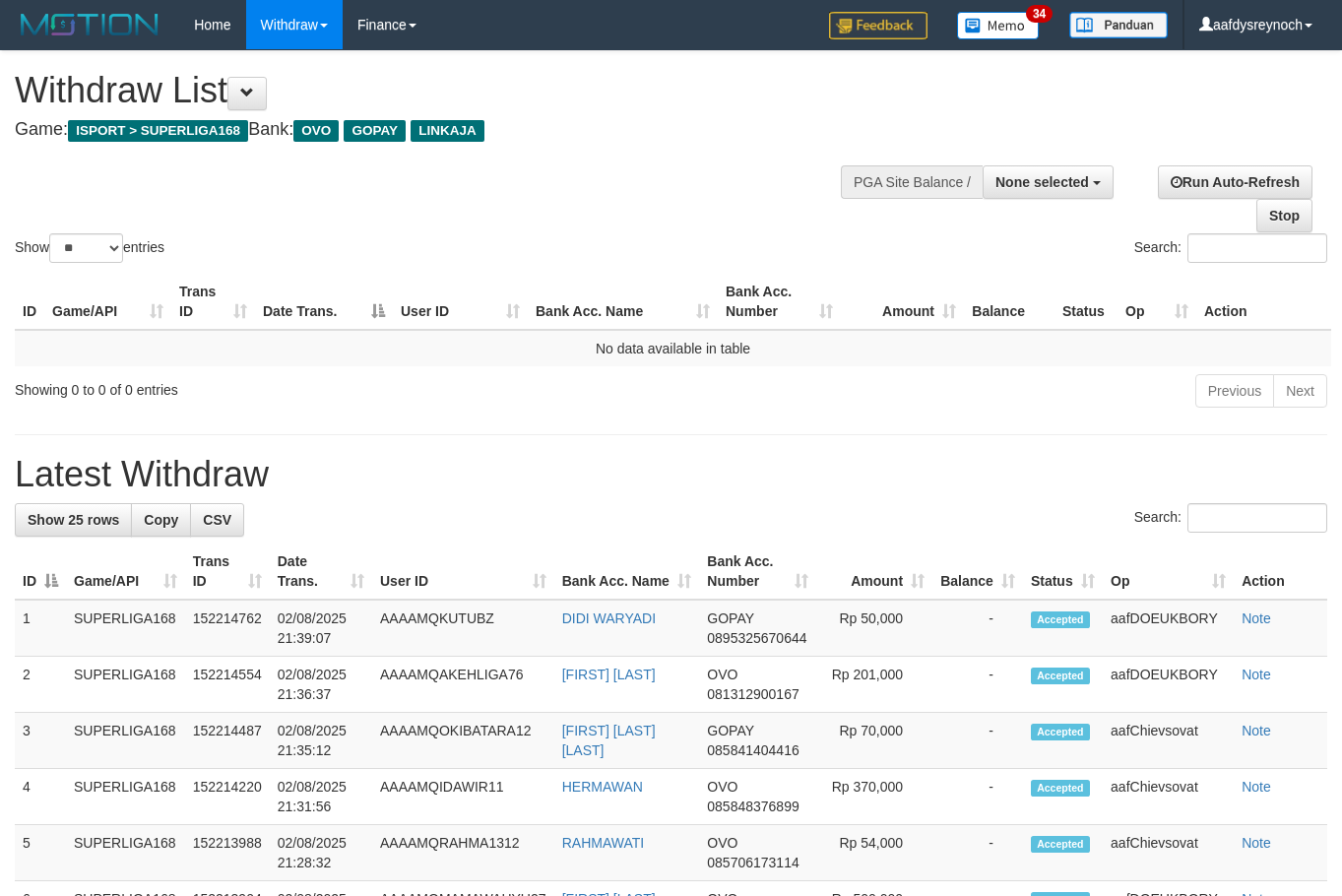 select 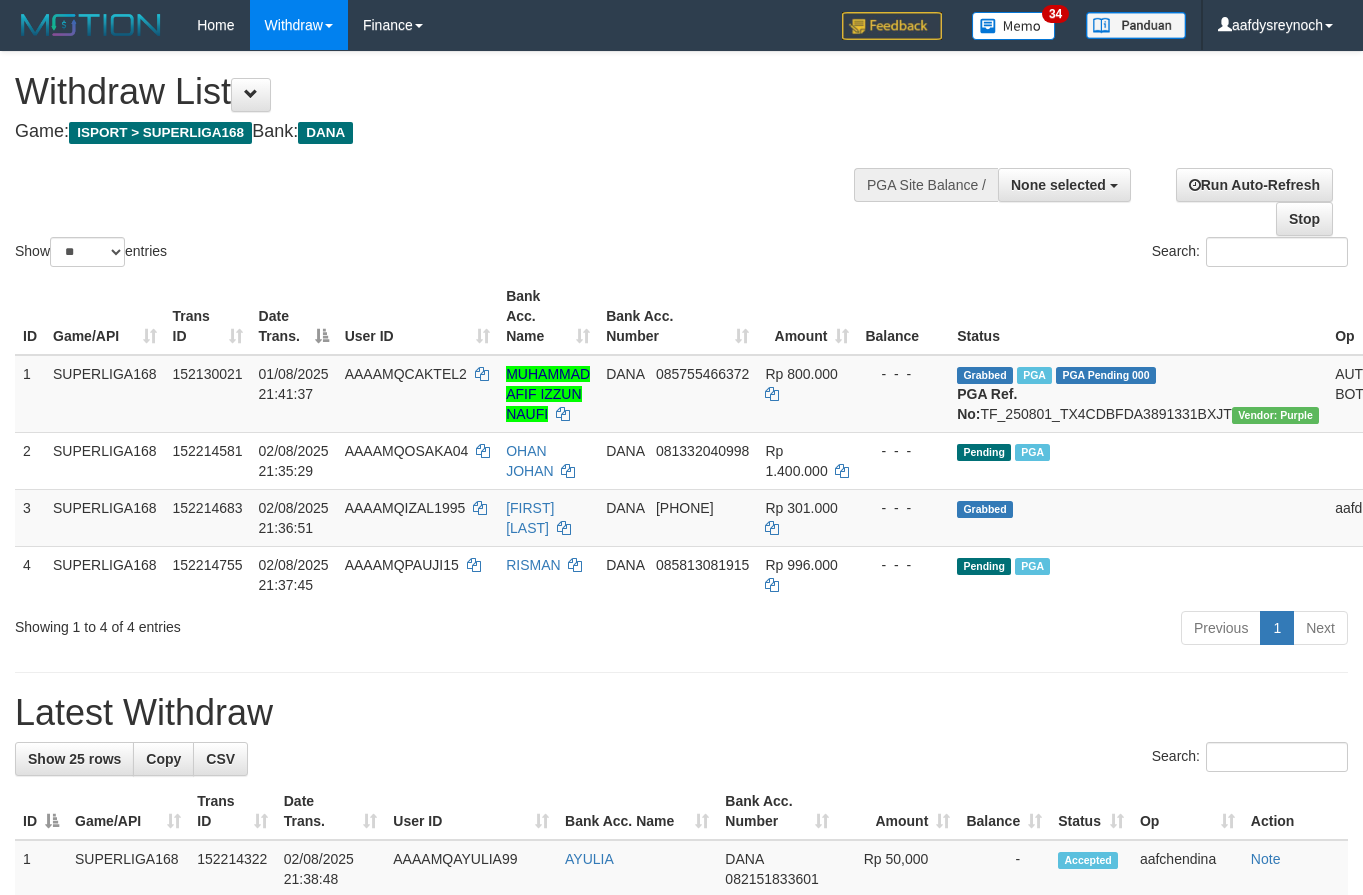 select 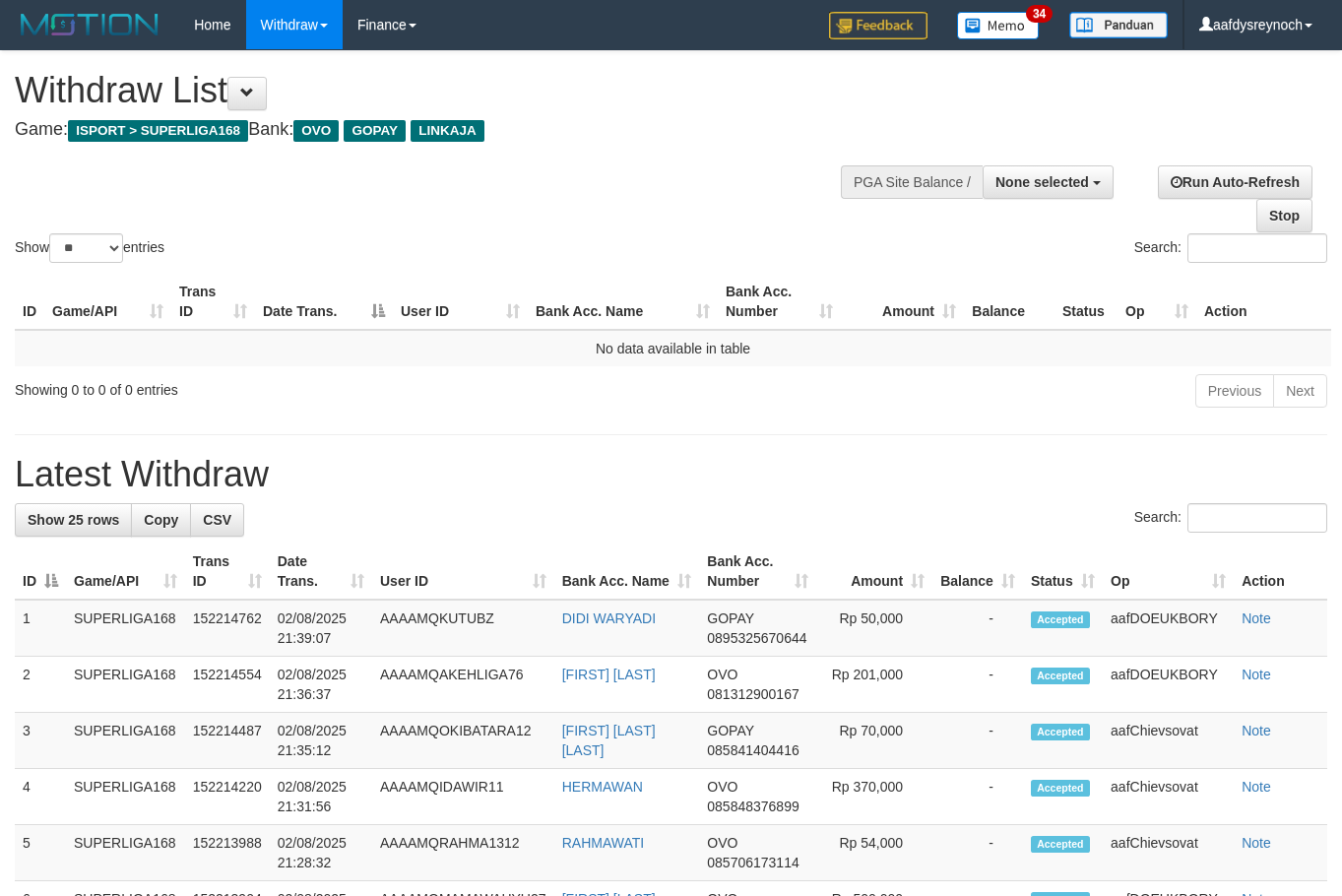 select 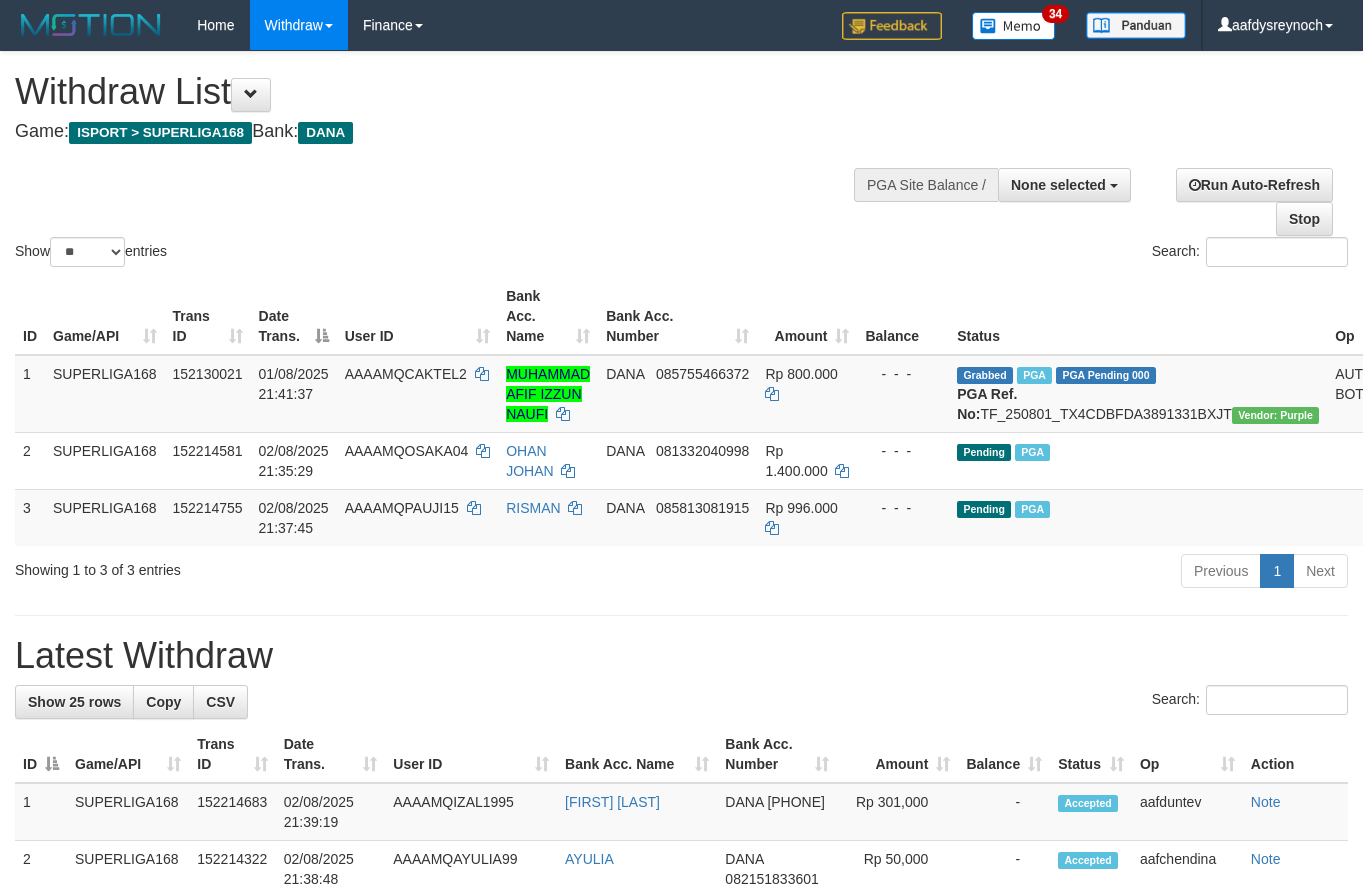select 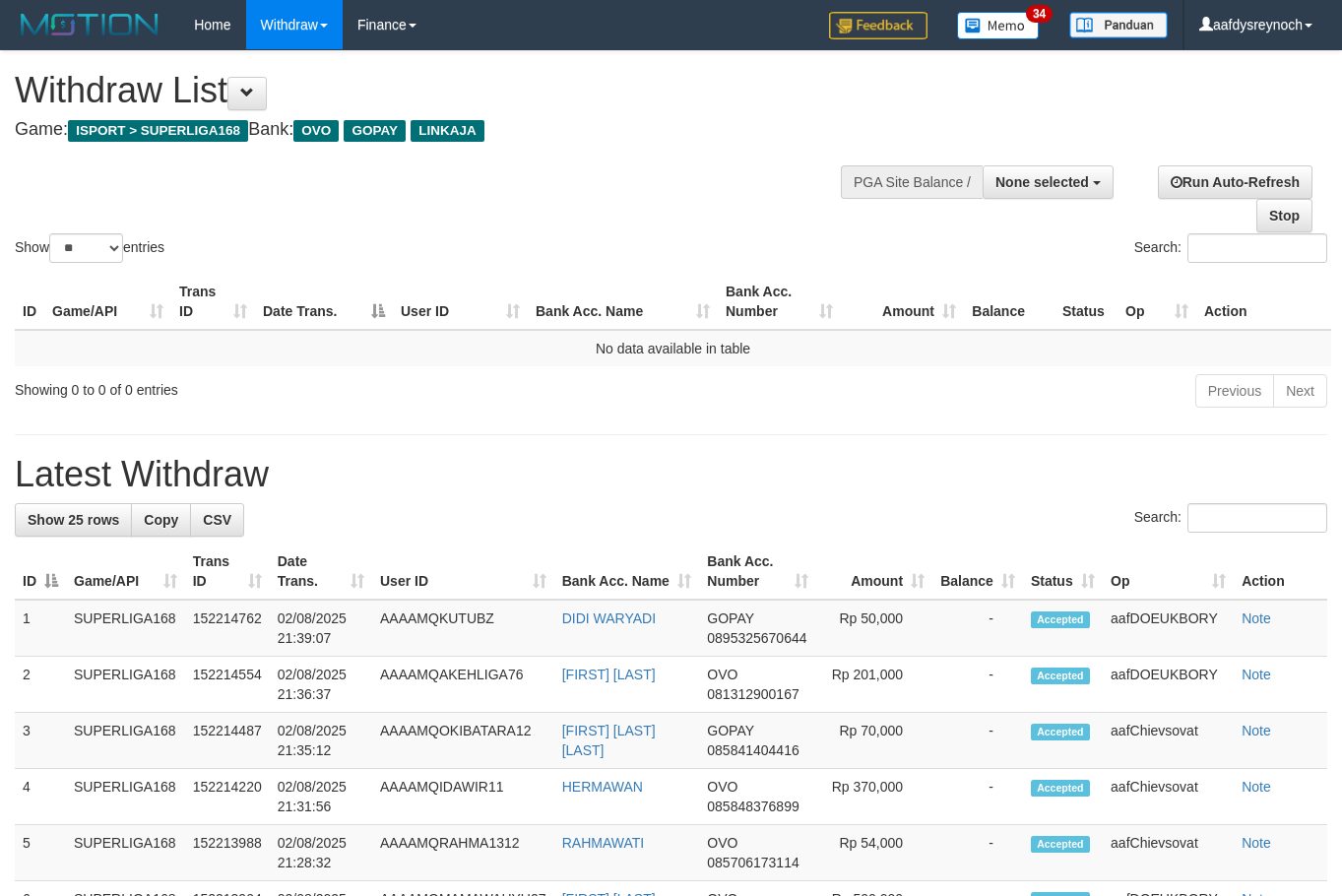 select 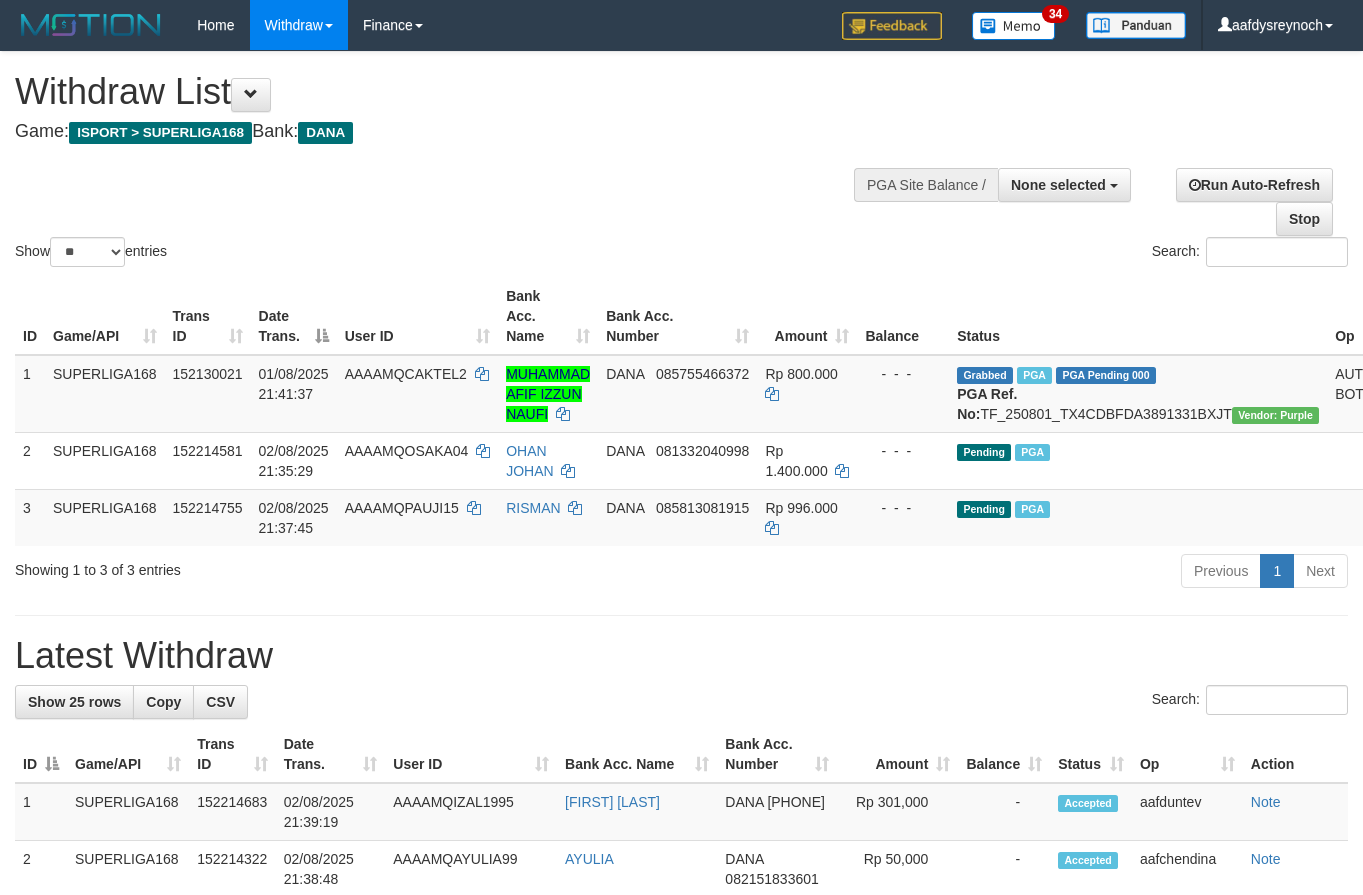 select 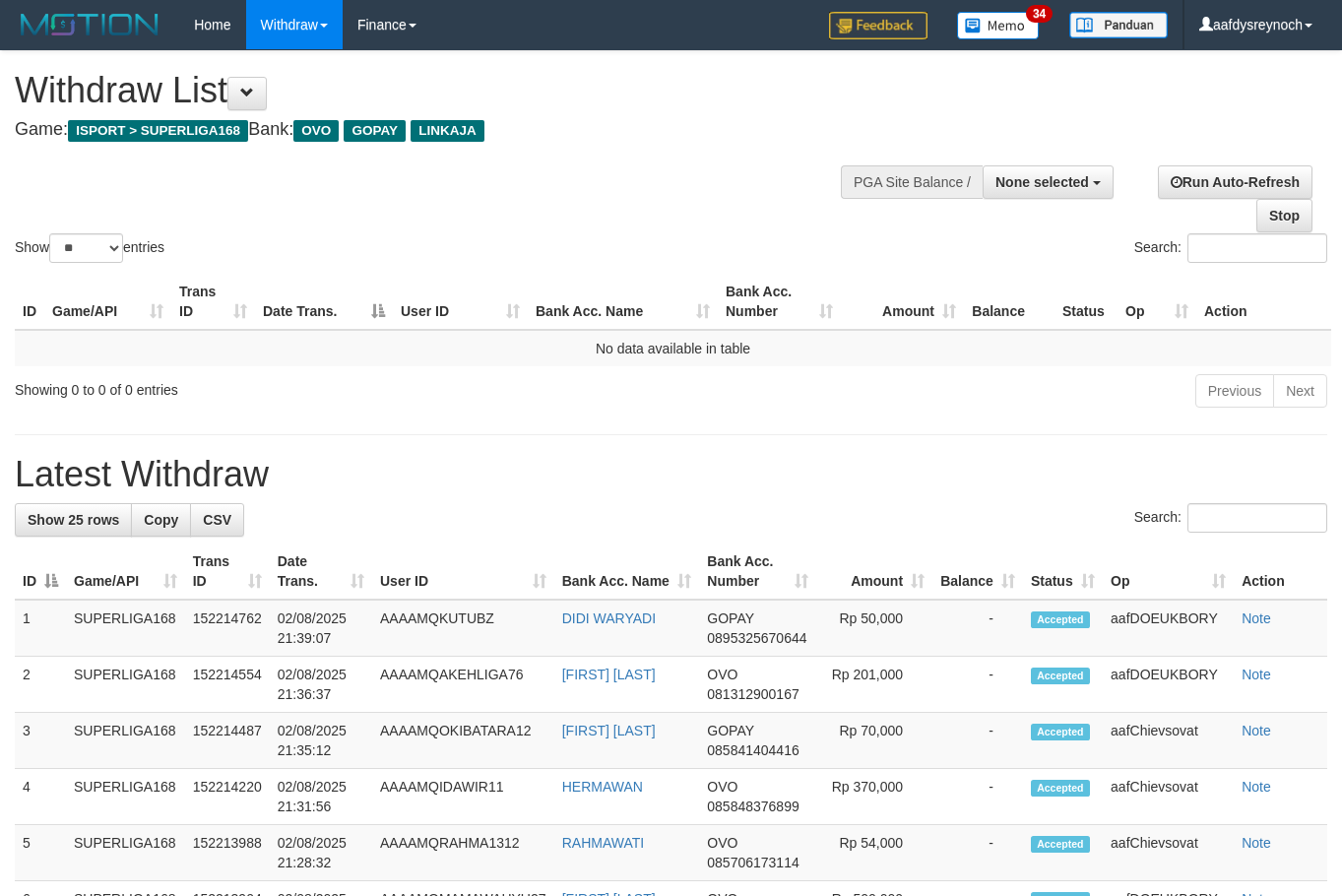 select 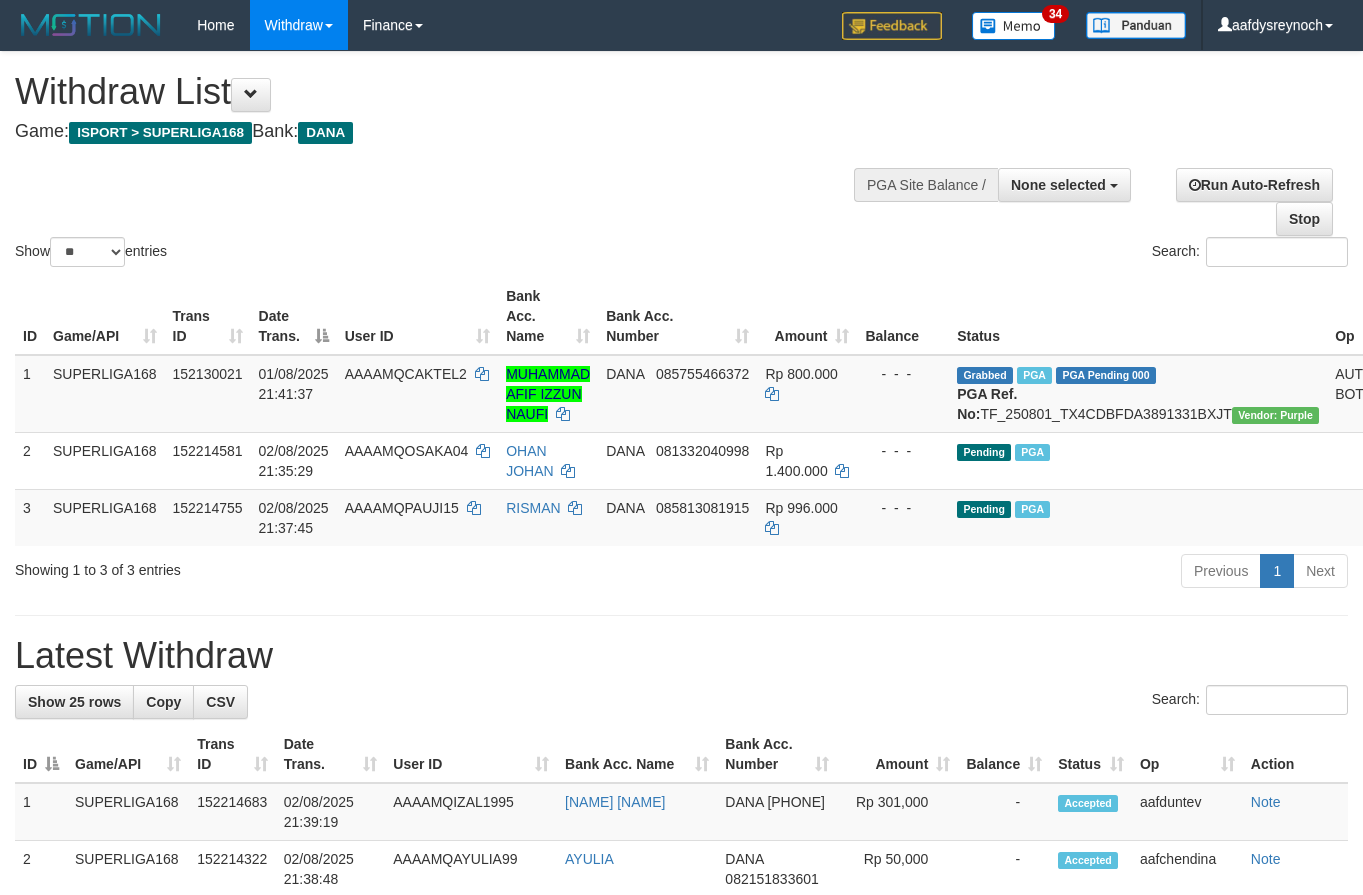 select 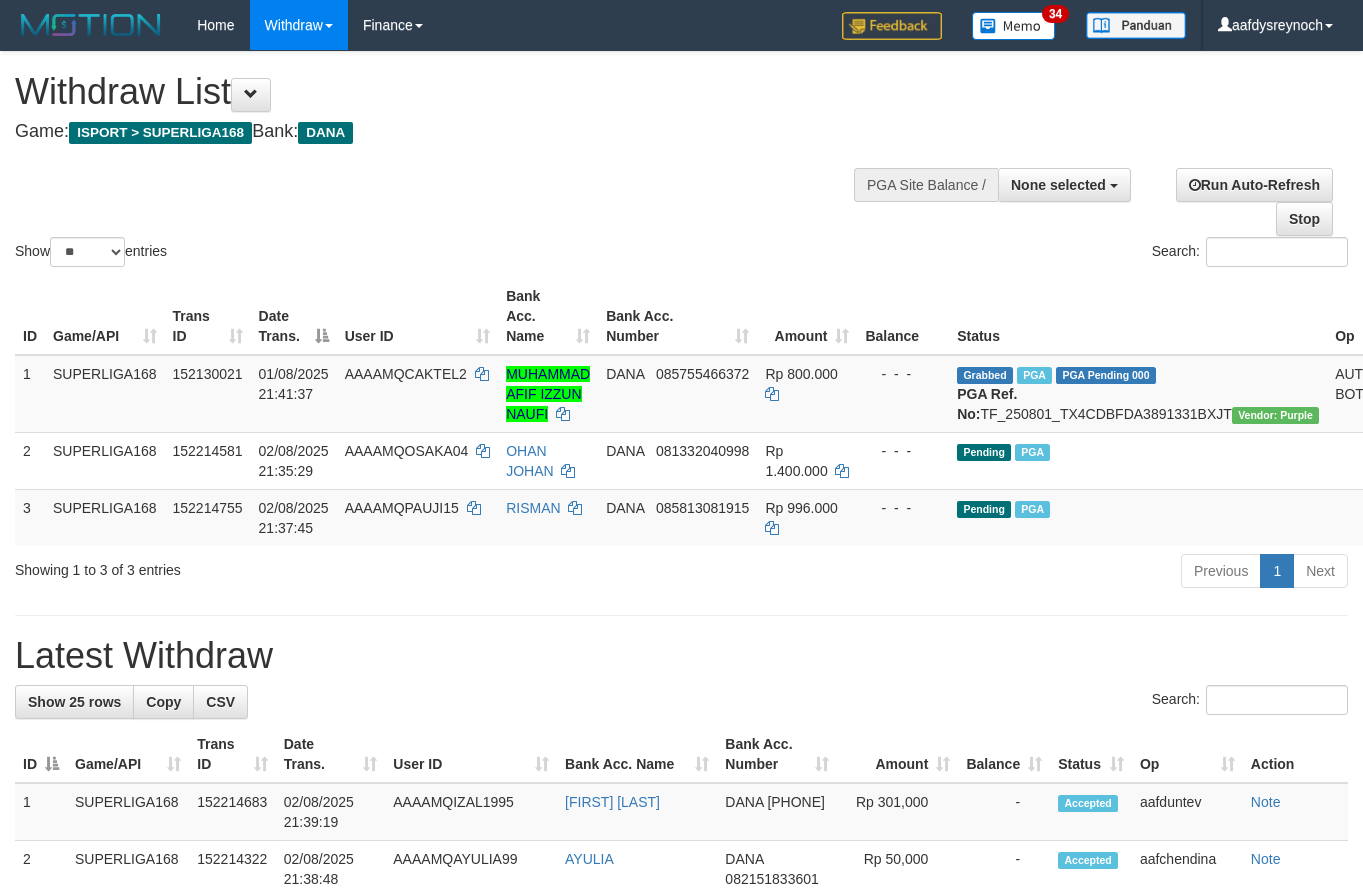 select 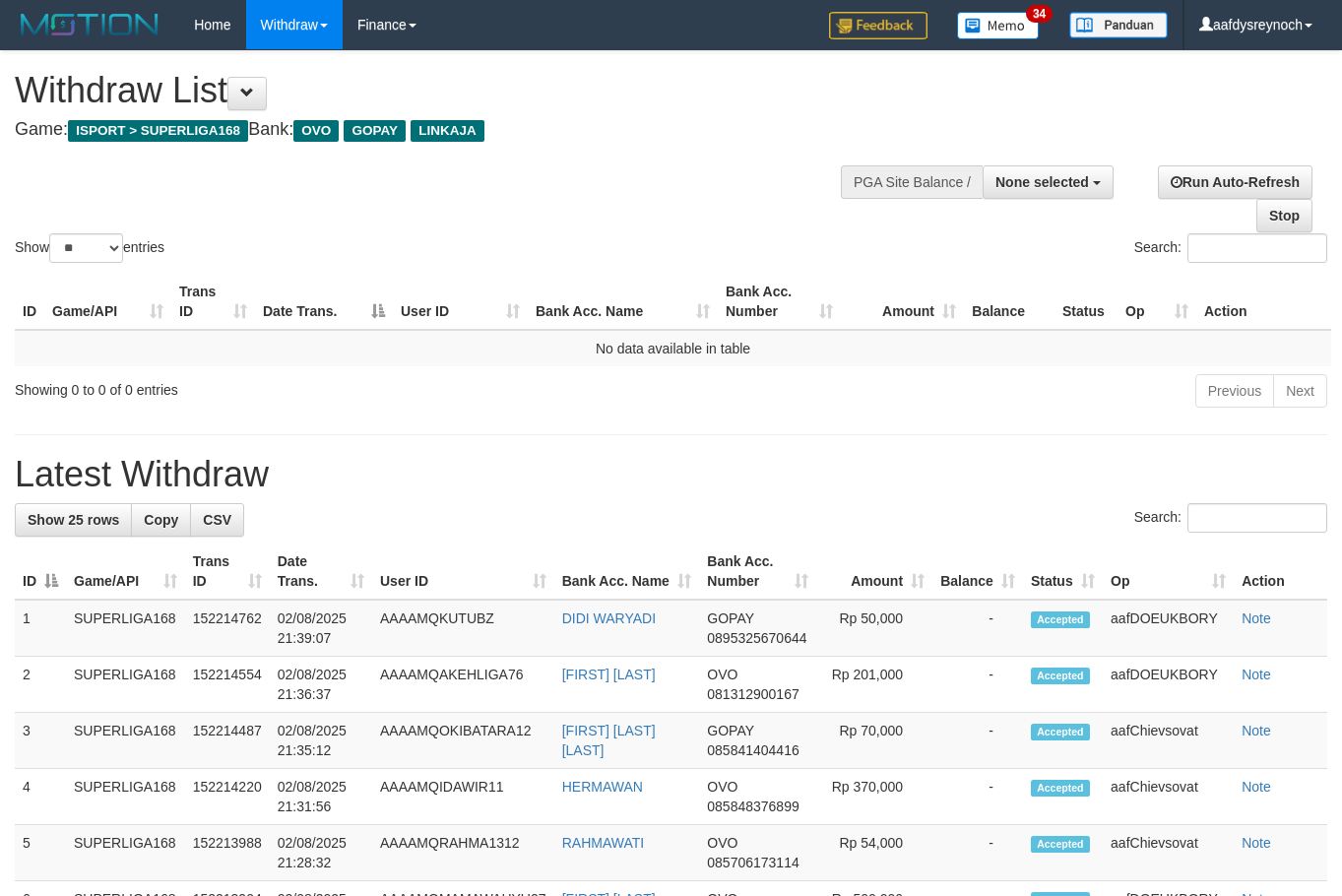select 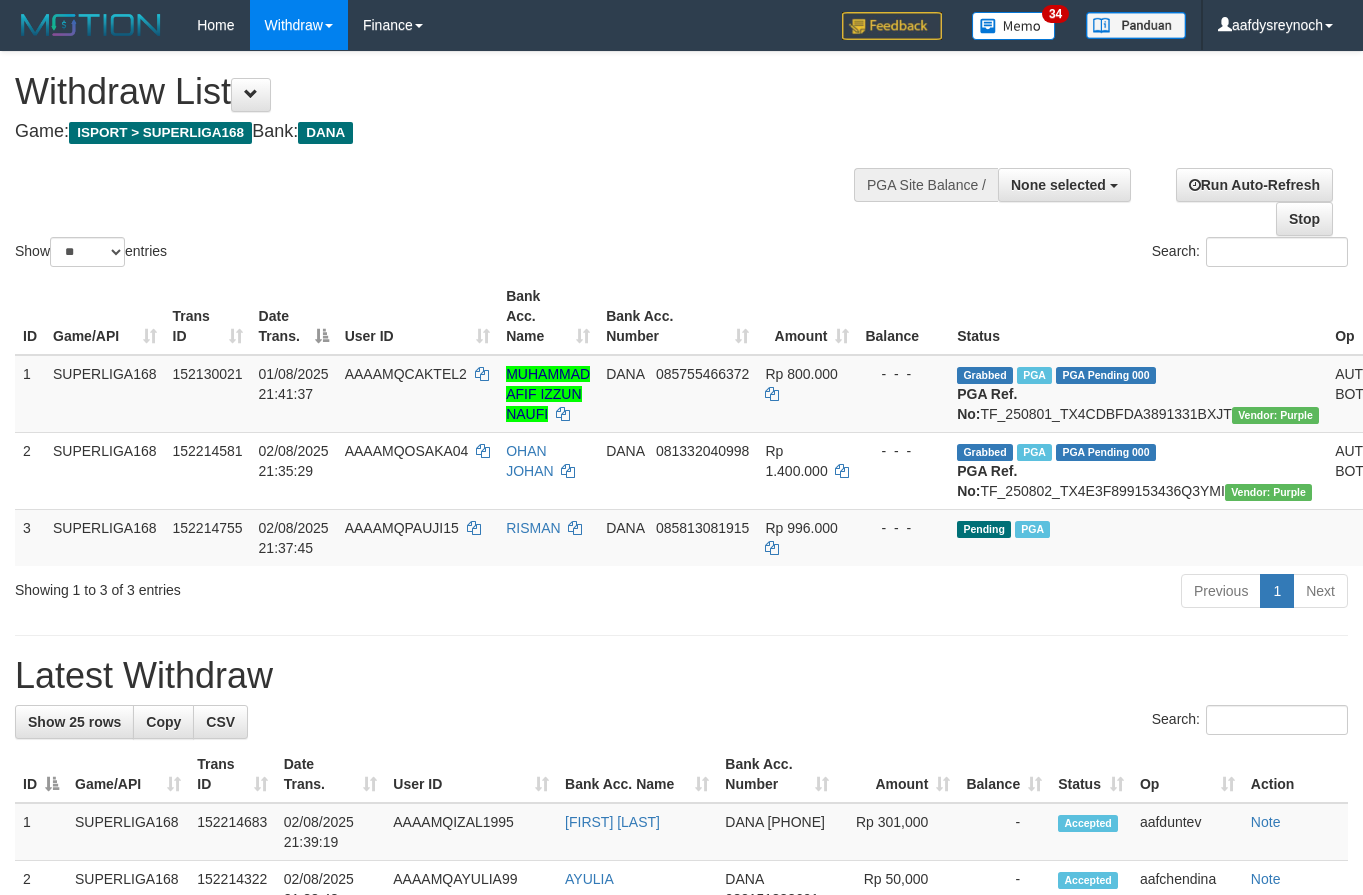select 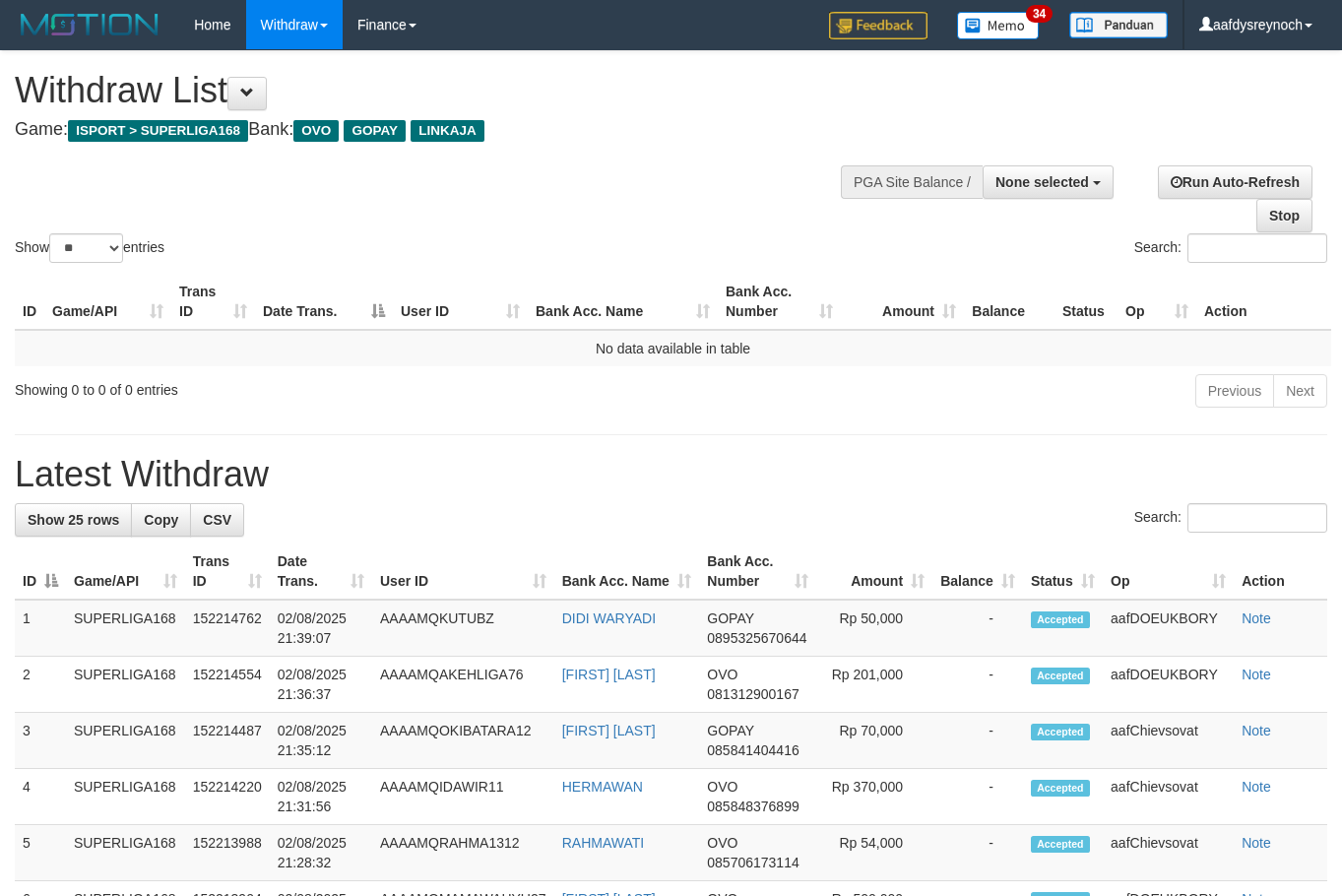 select 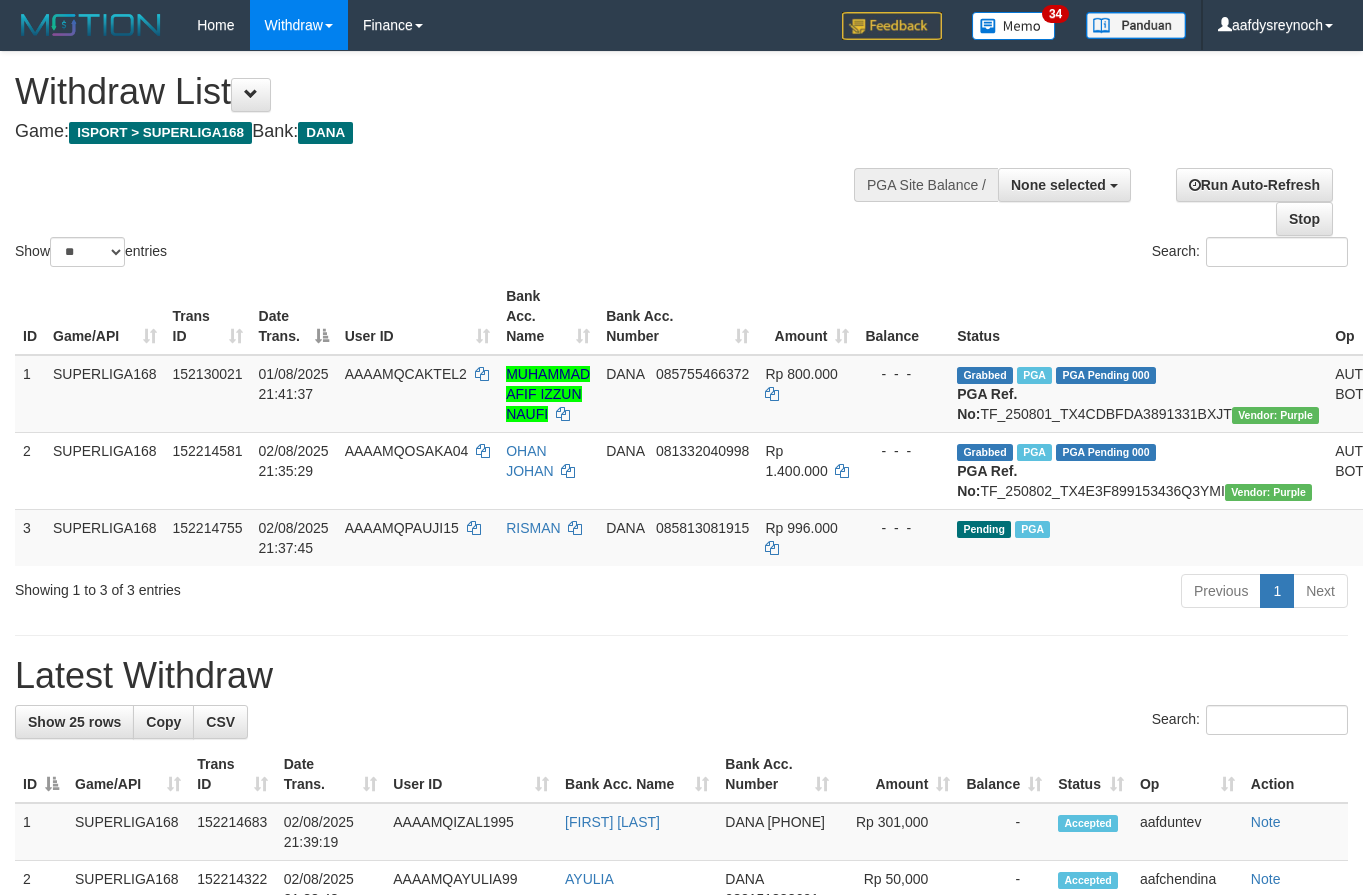 select 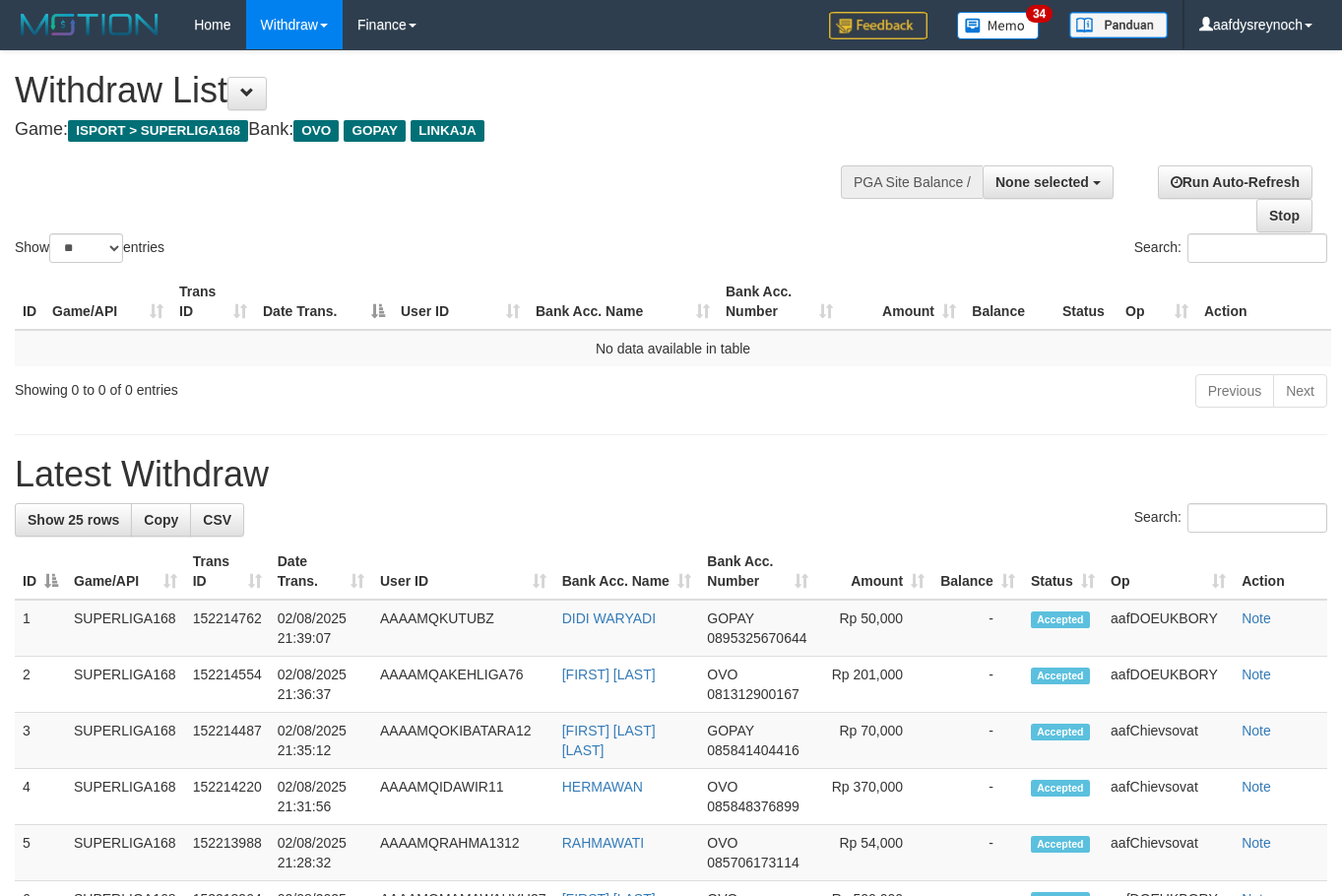 select 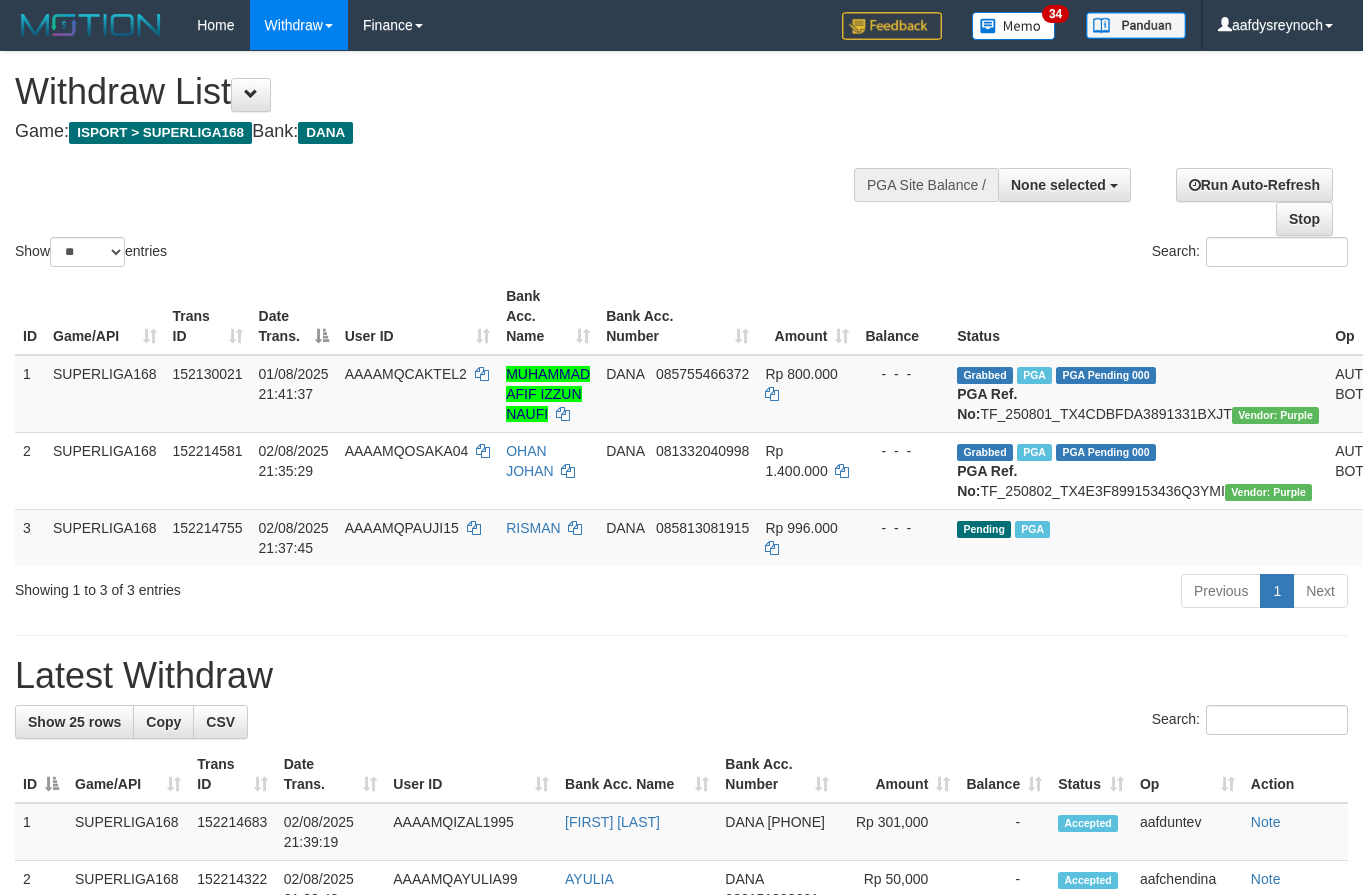 select 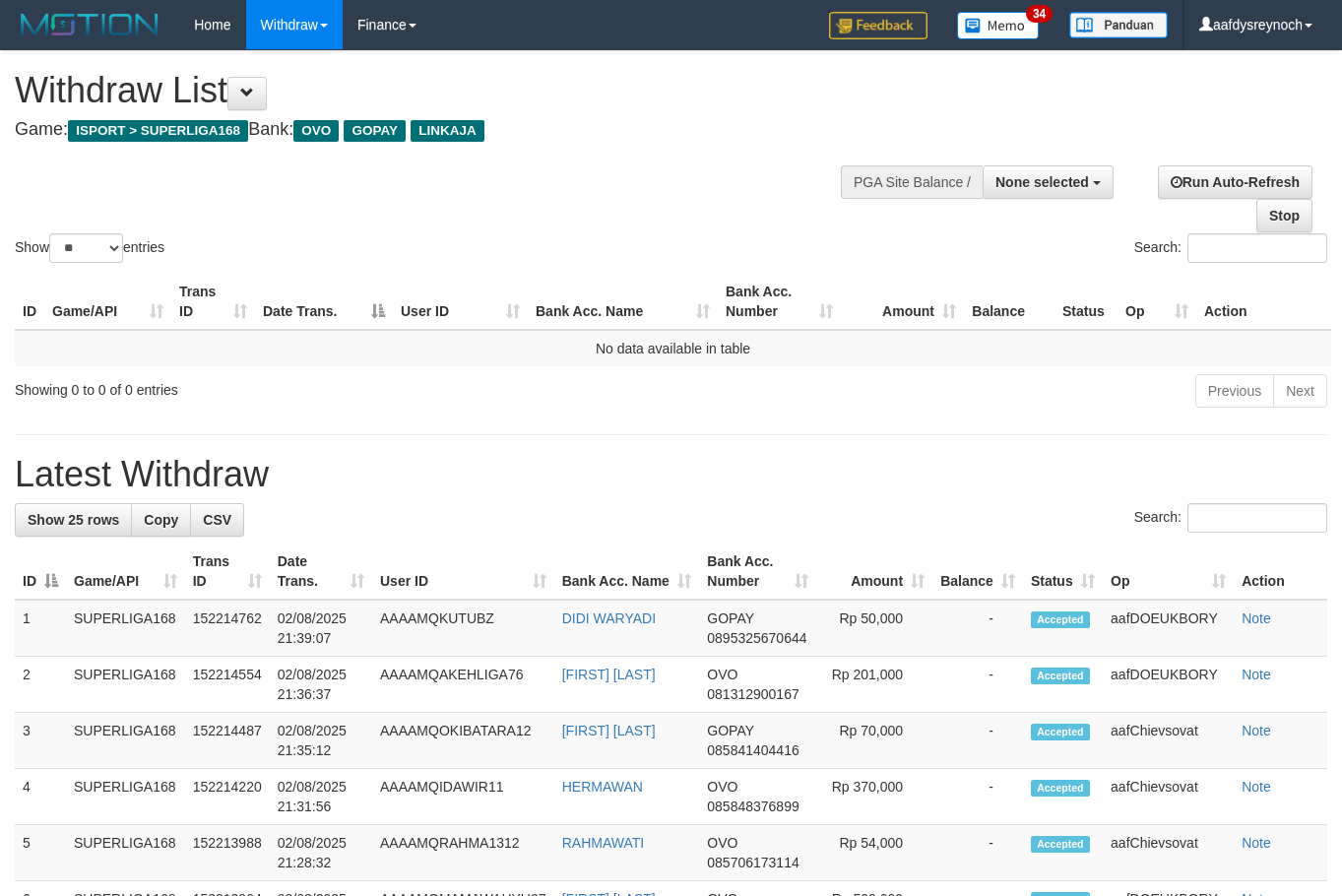 select 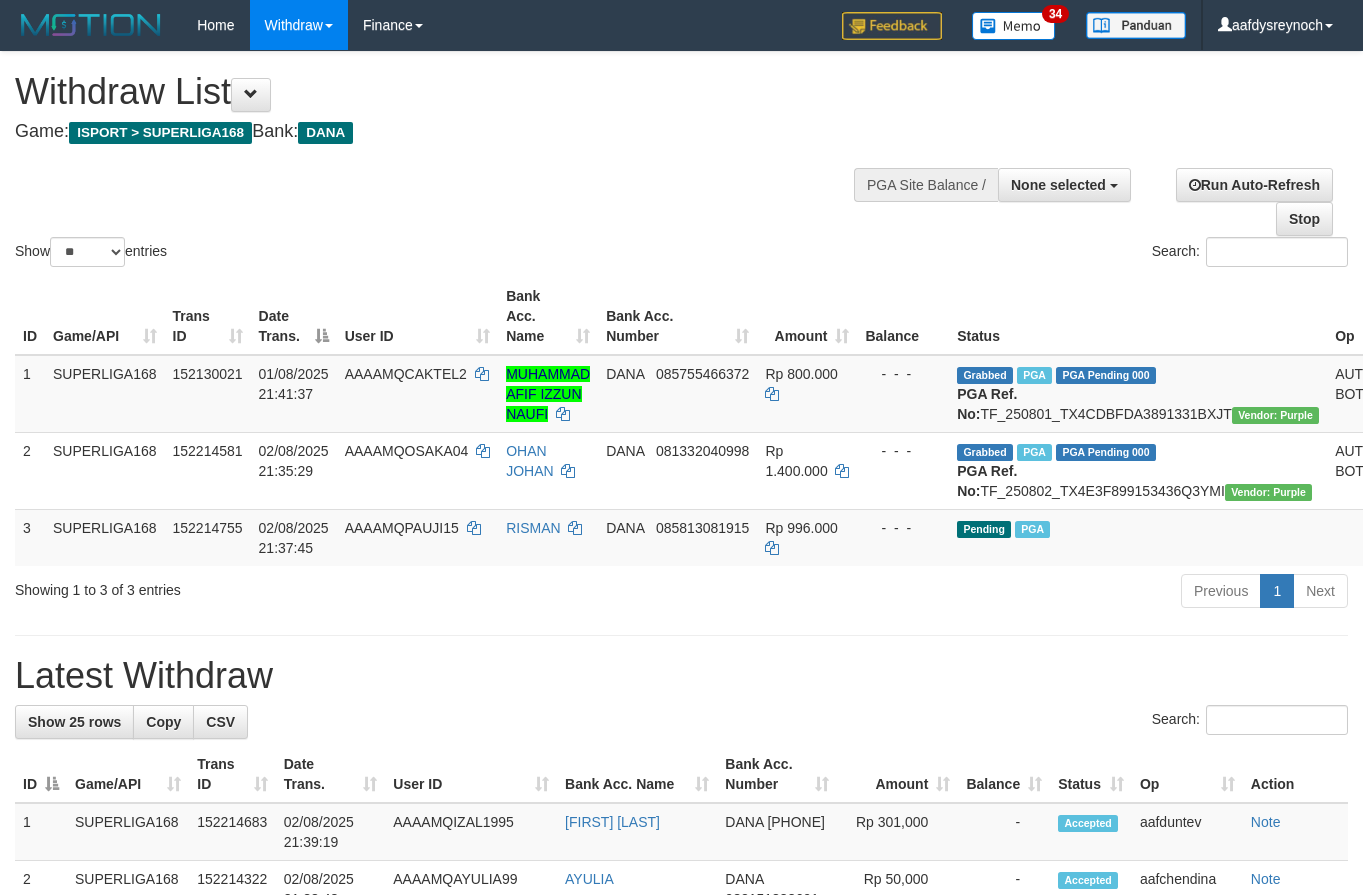 select 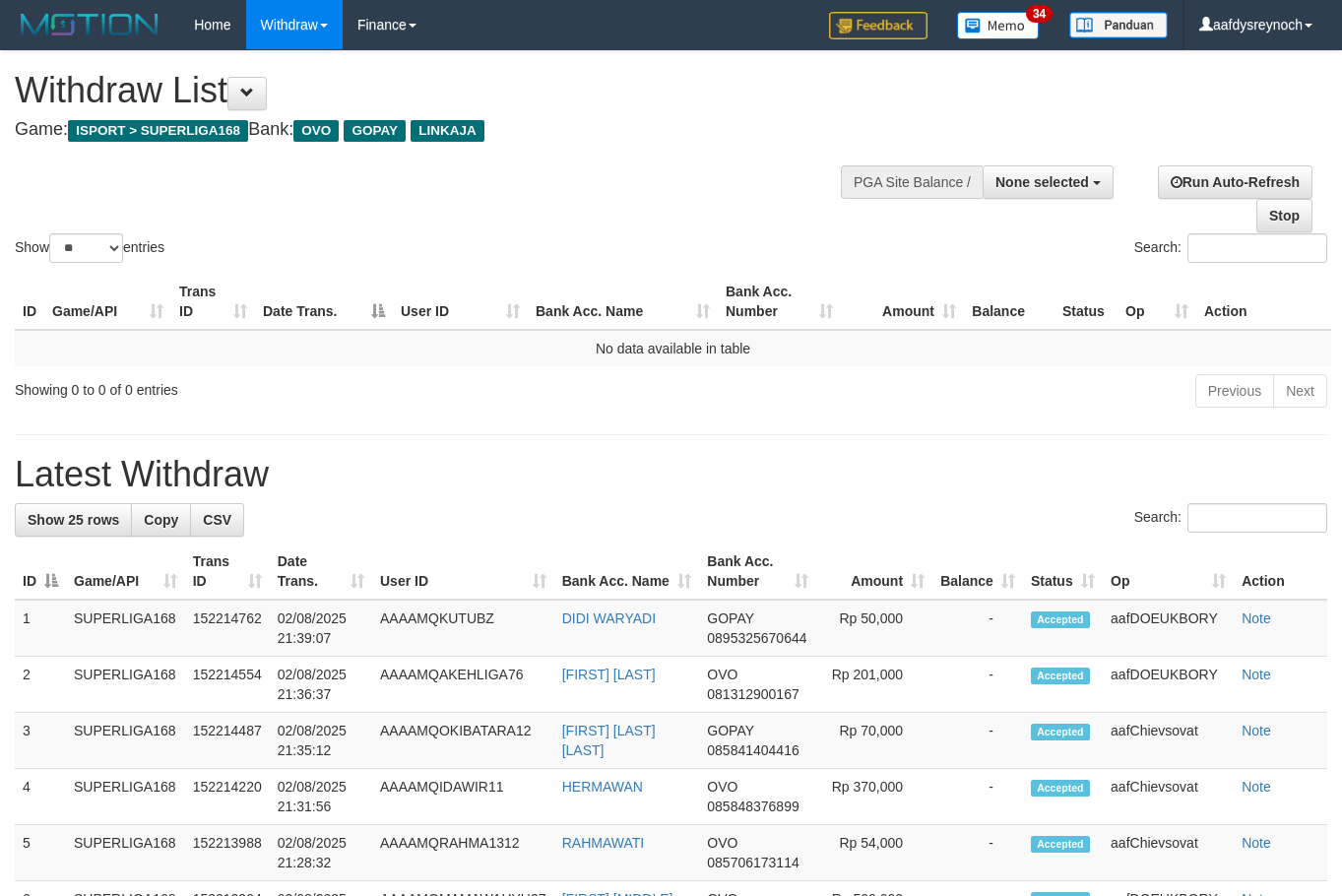select 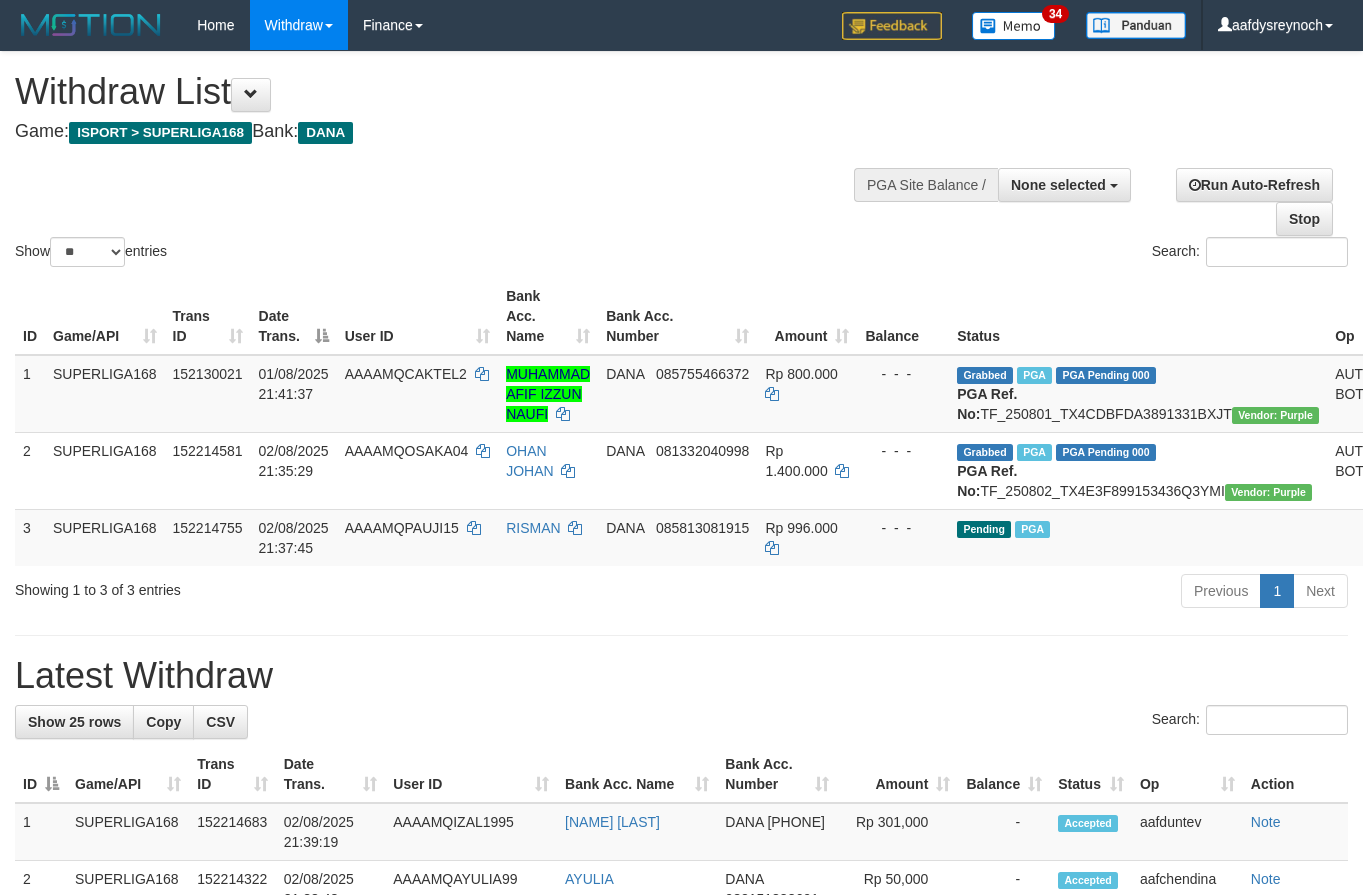 select 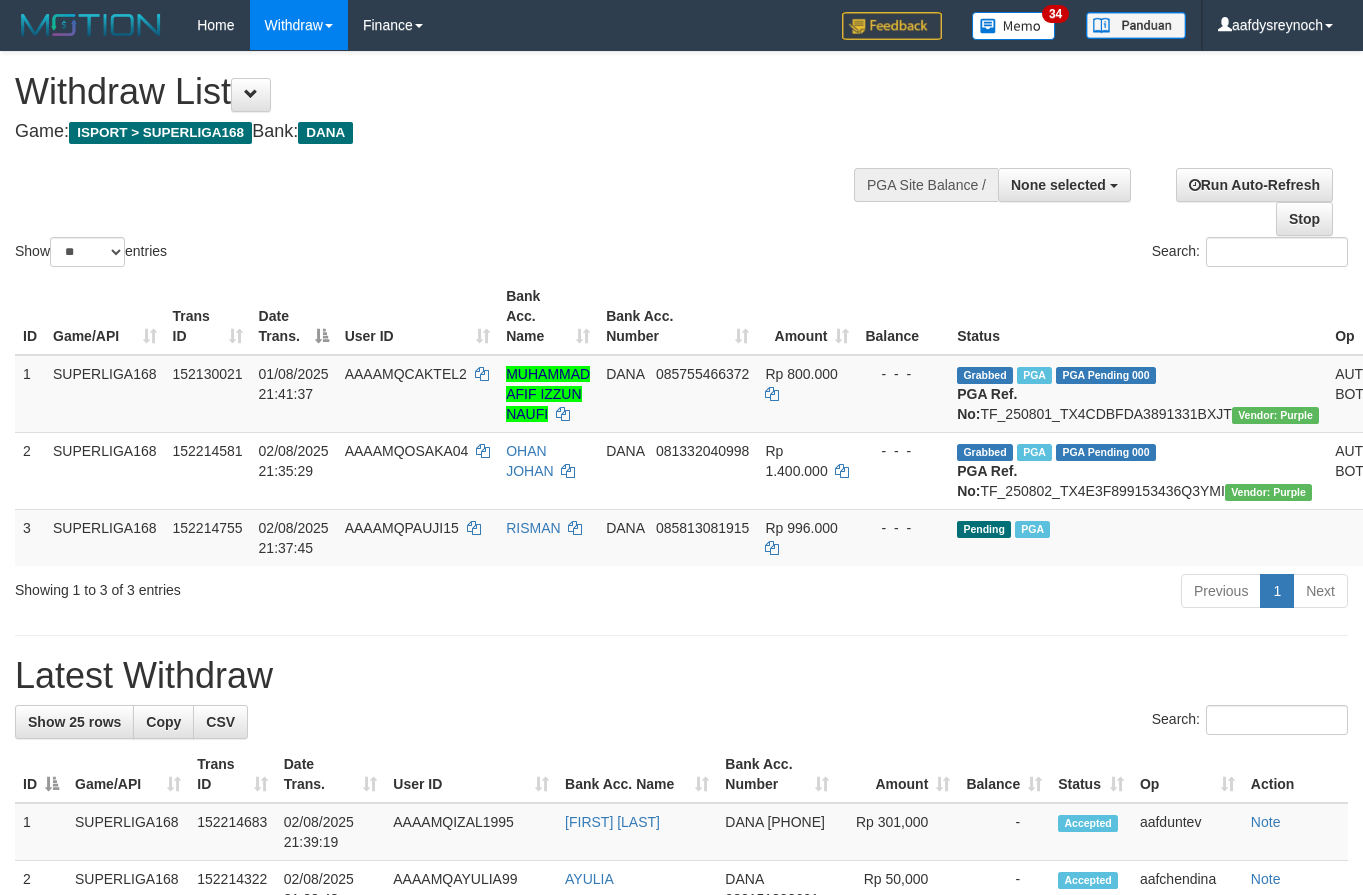 select 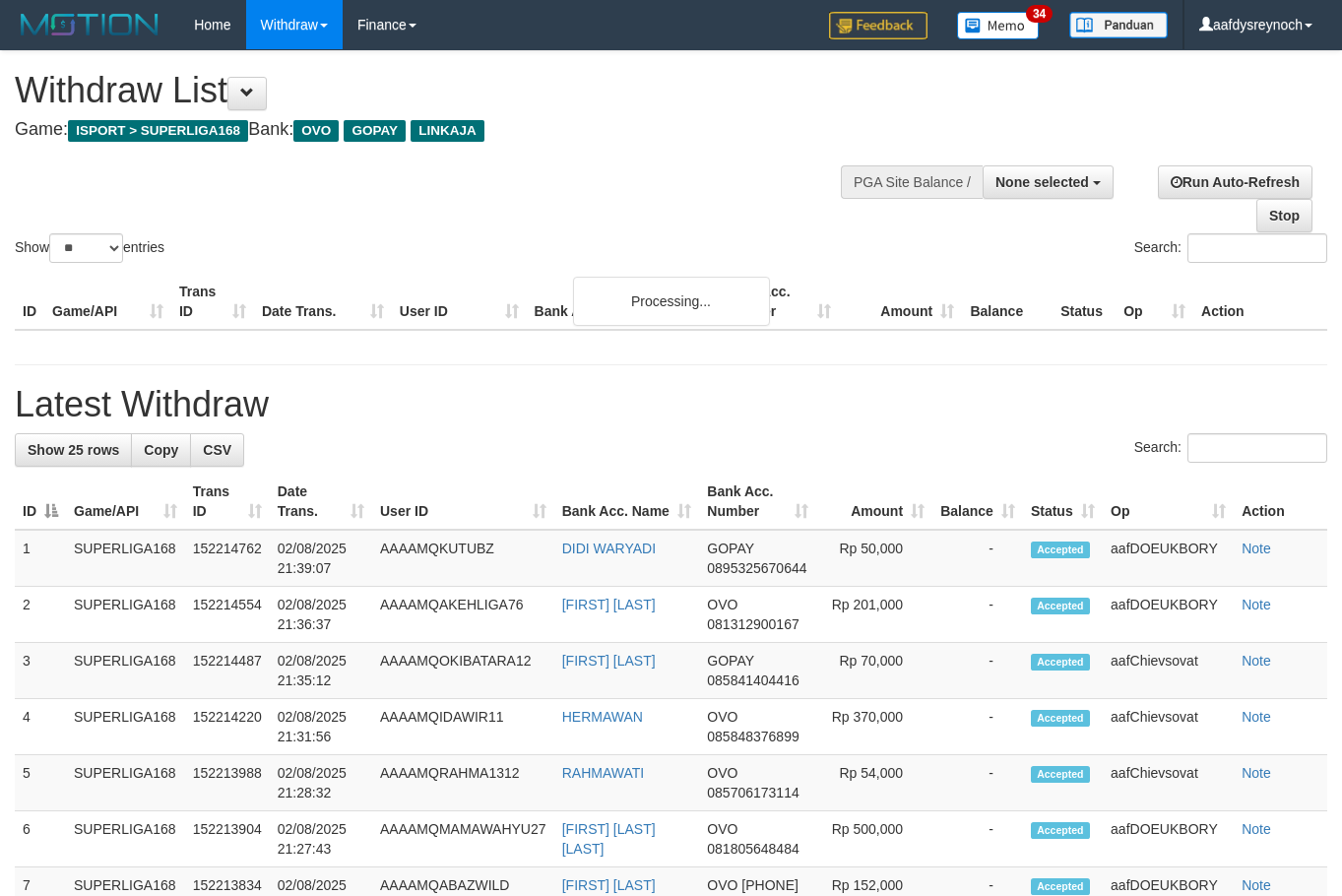select 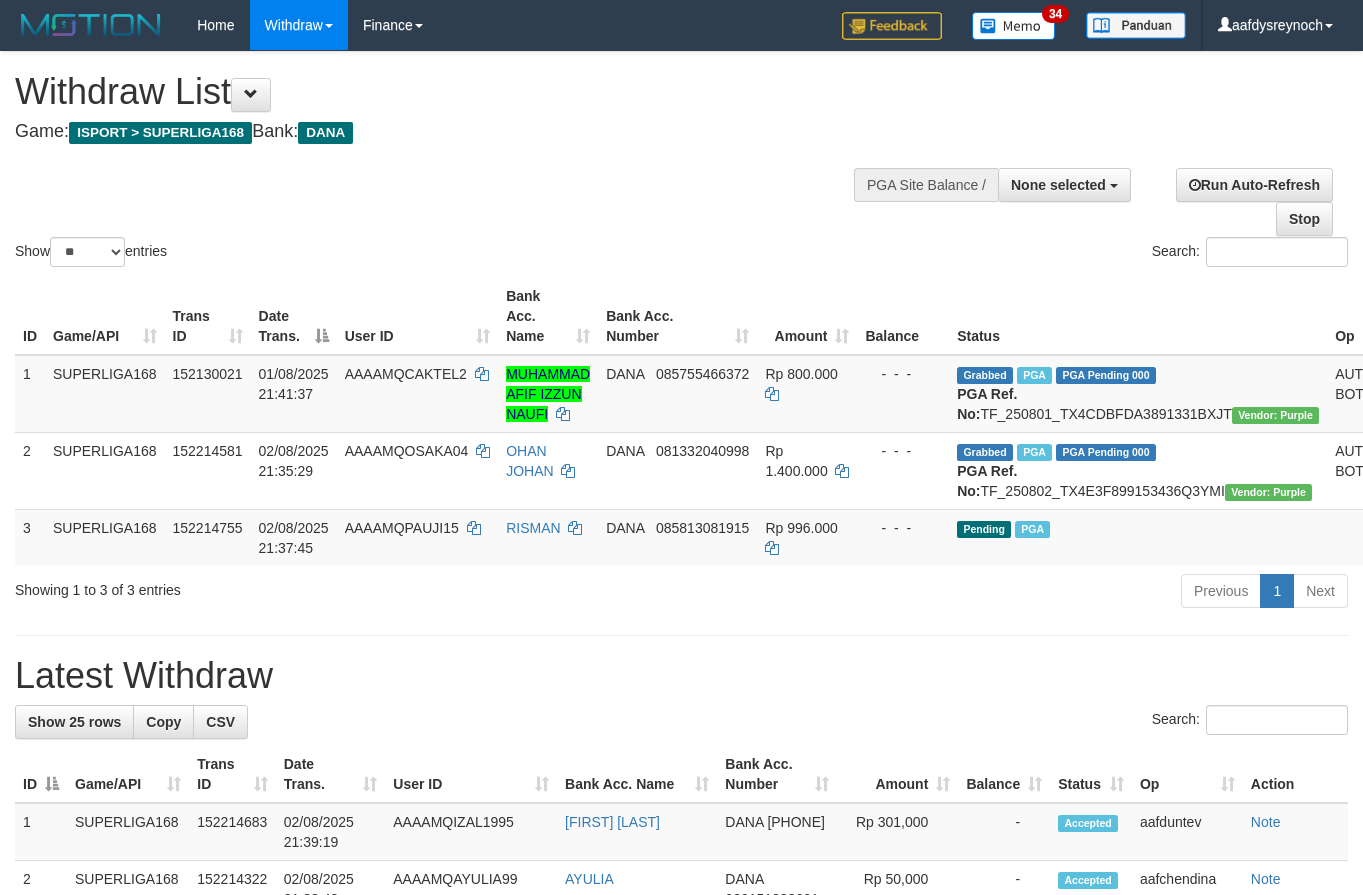 select 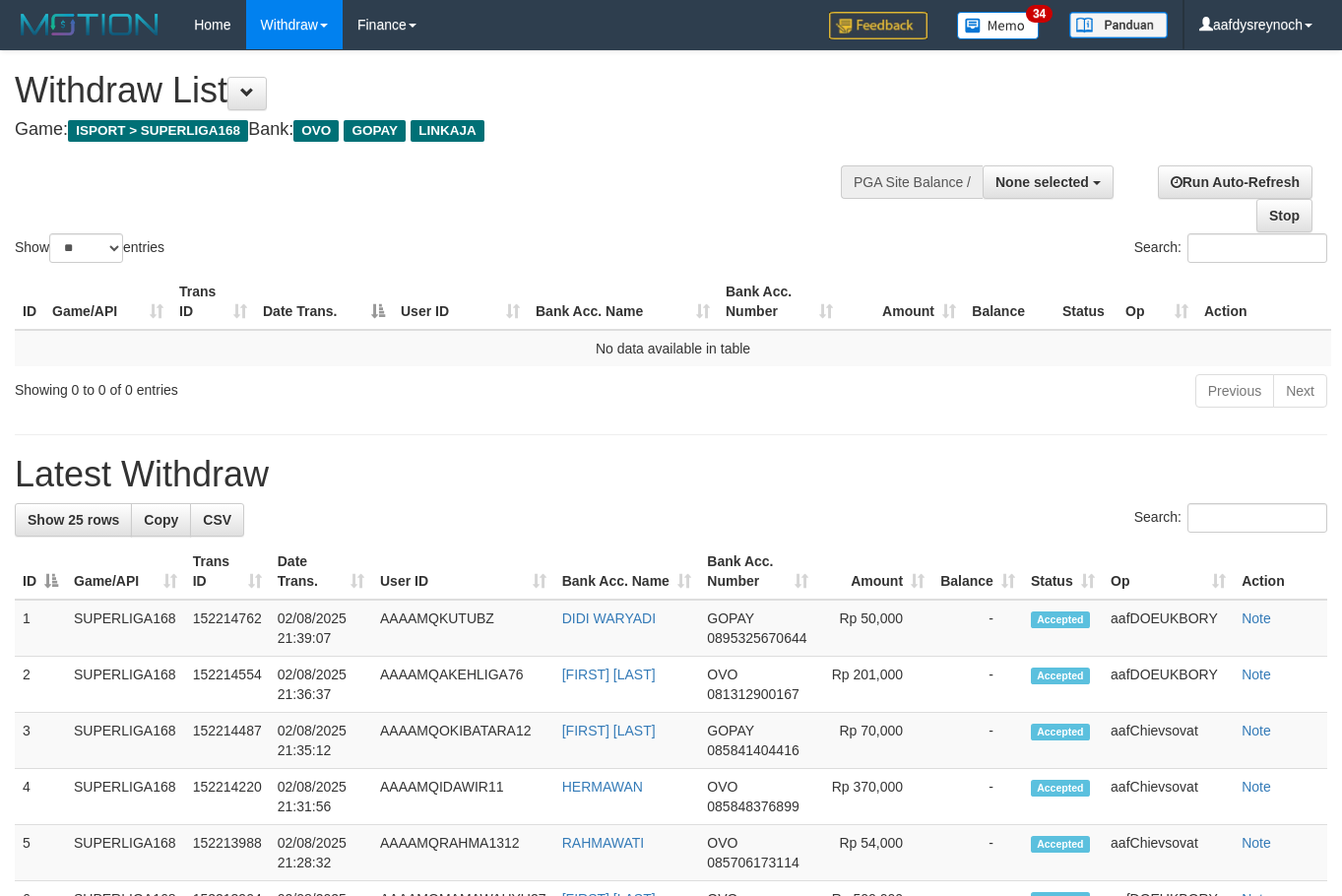select 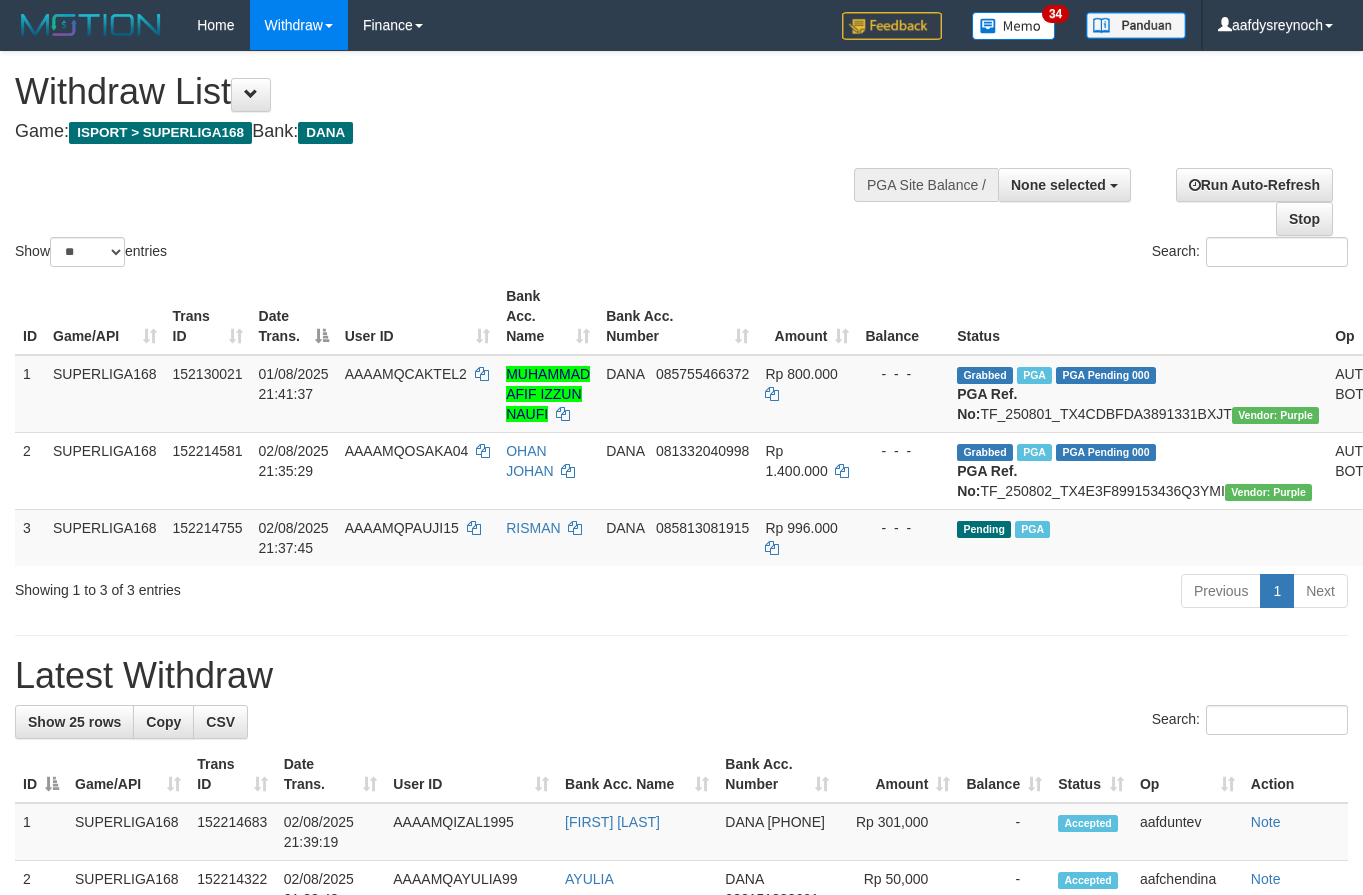 select 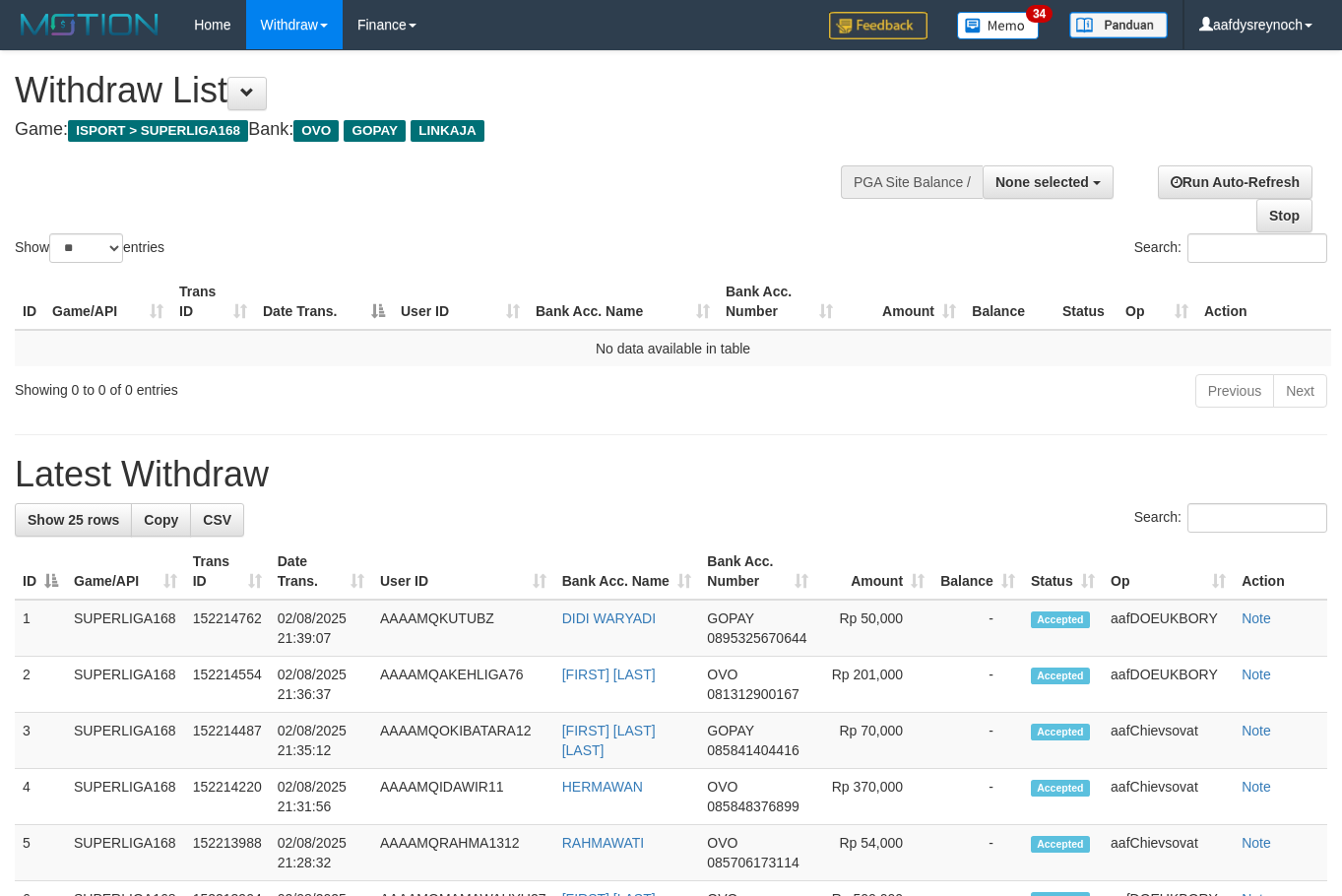 select 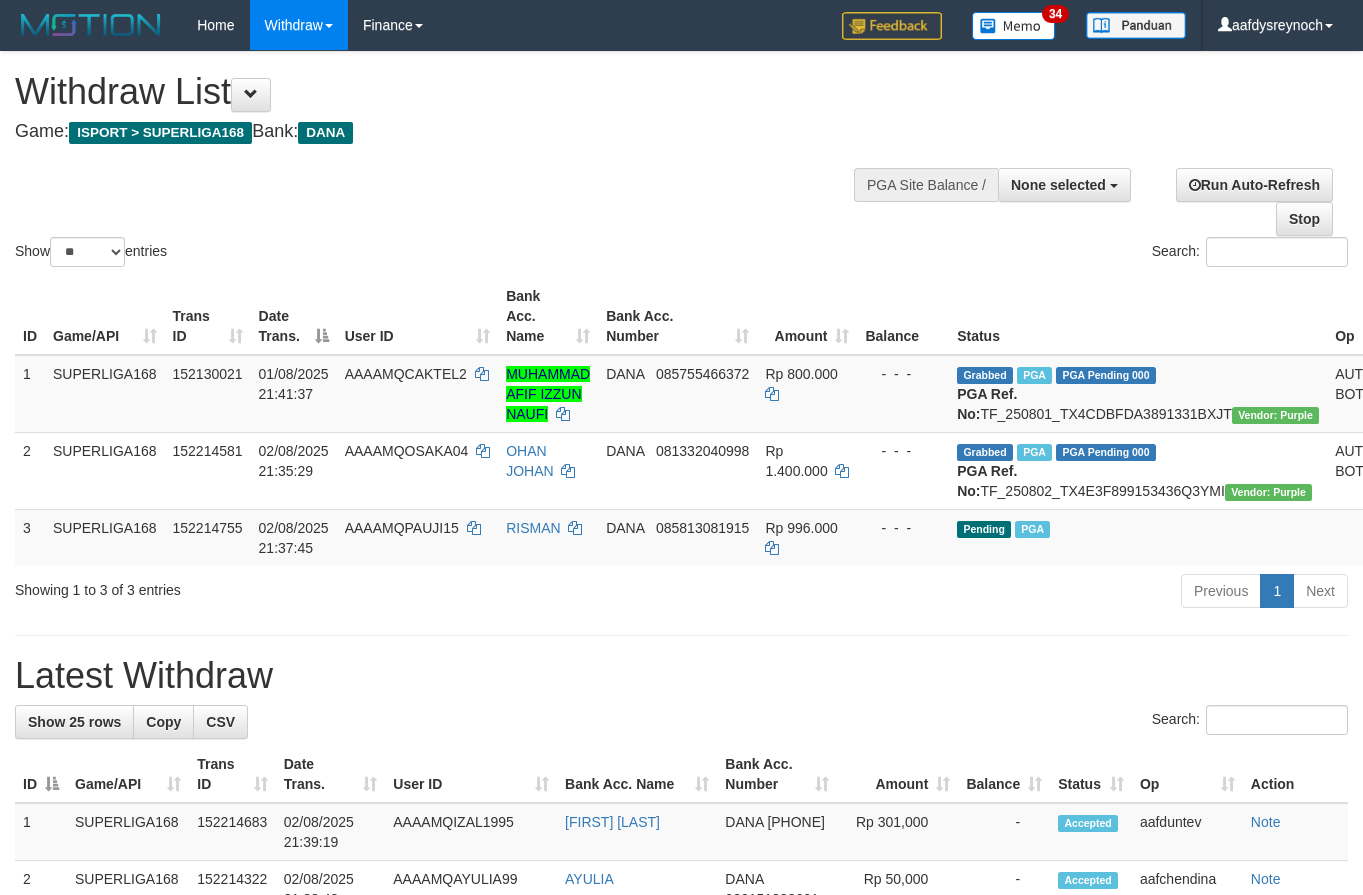select 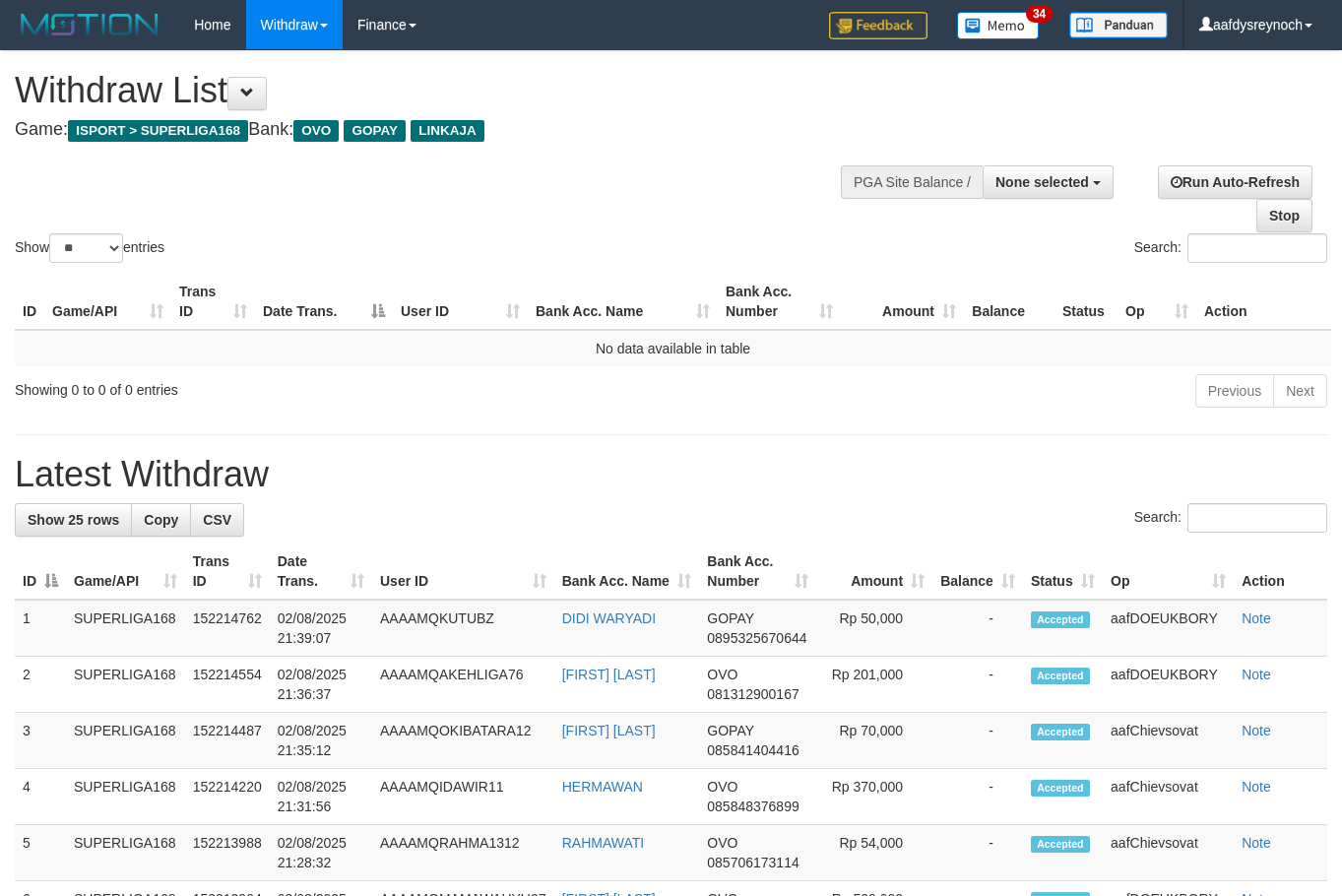 select 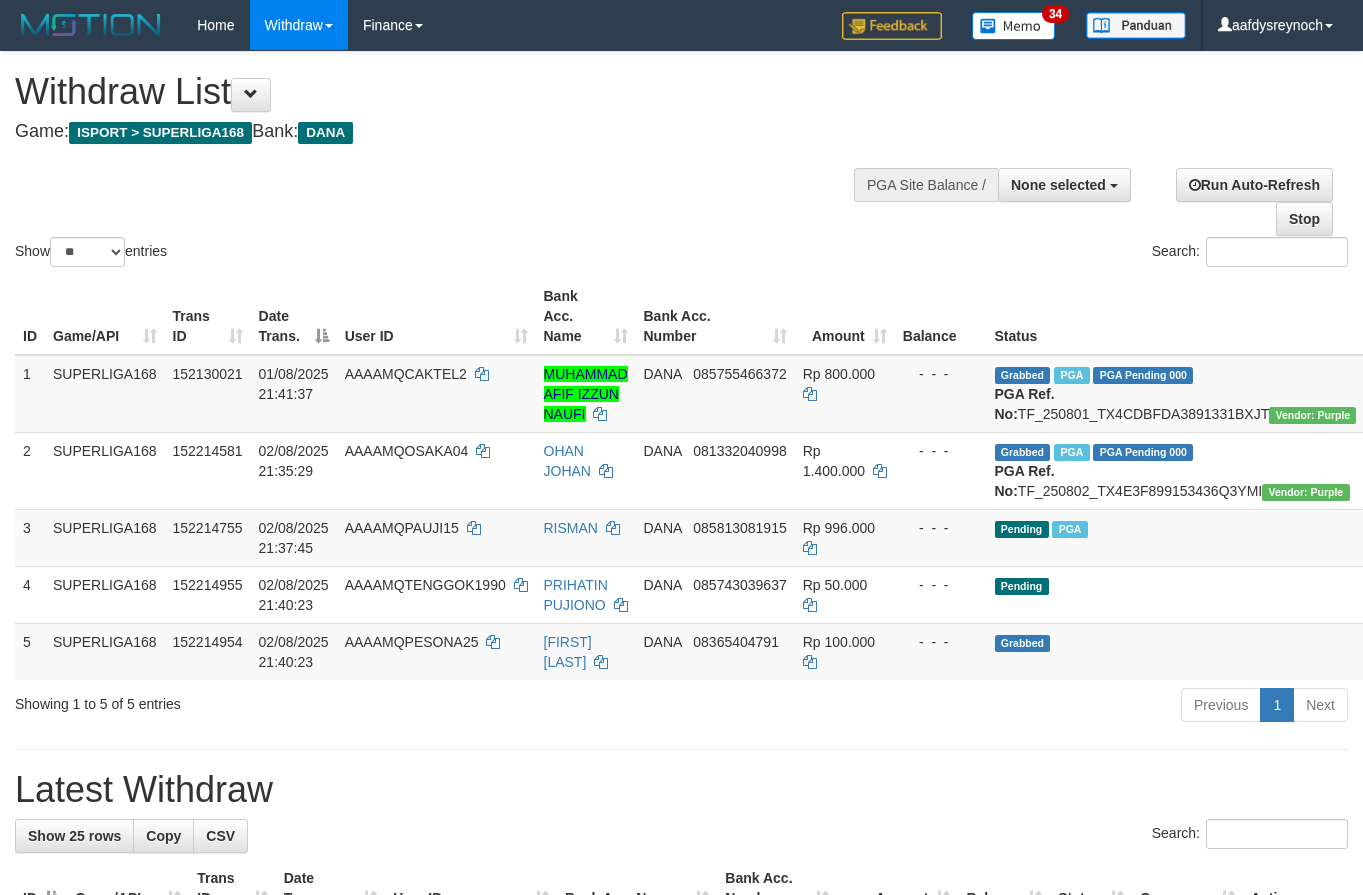 select 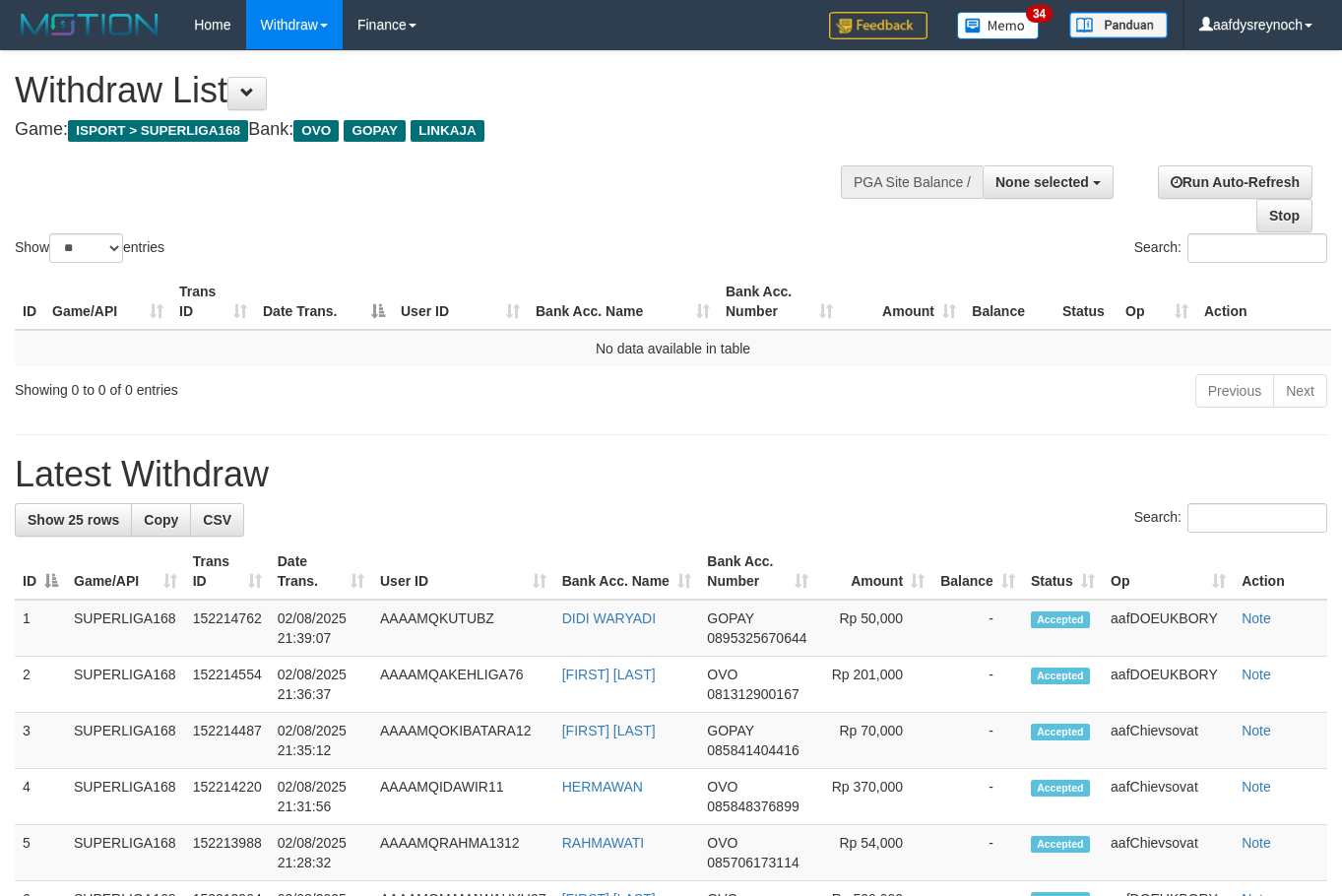 select 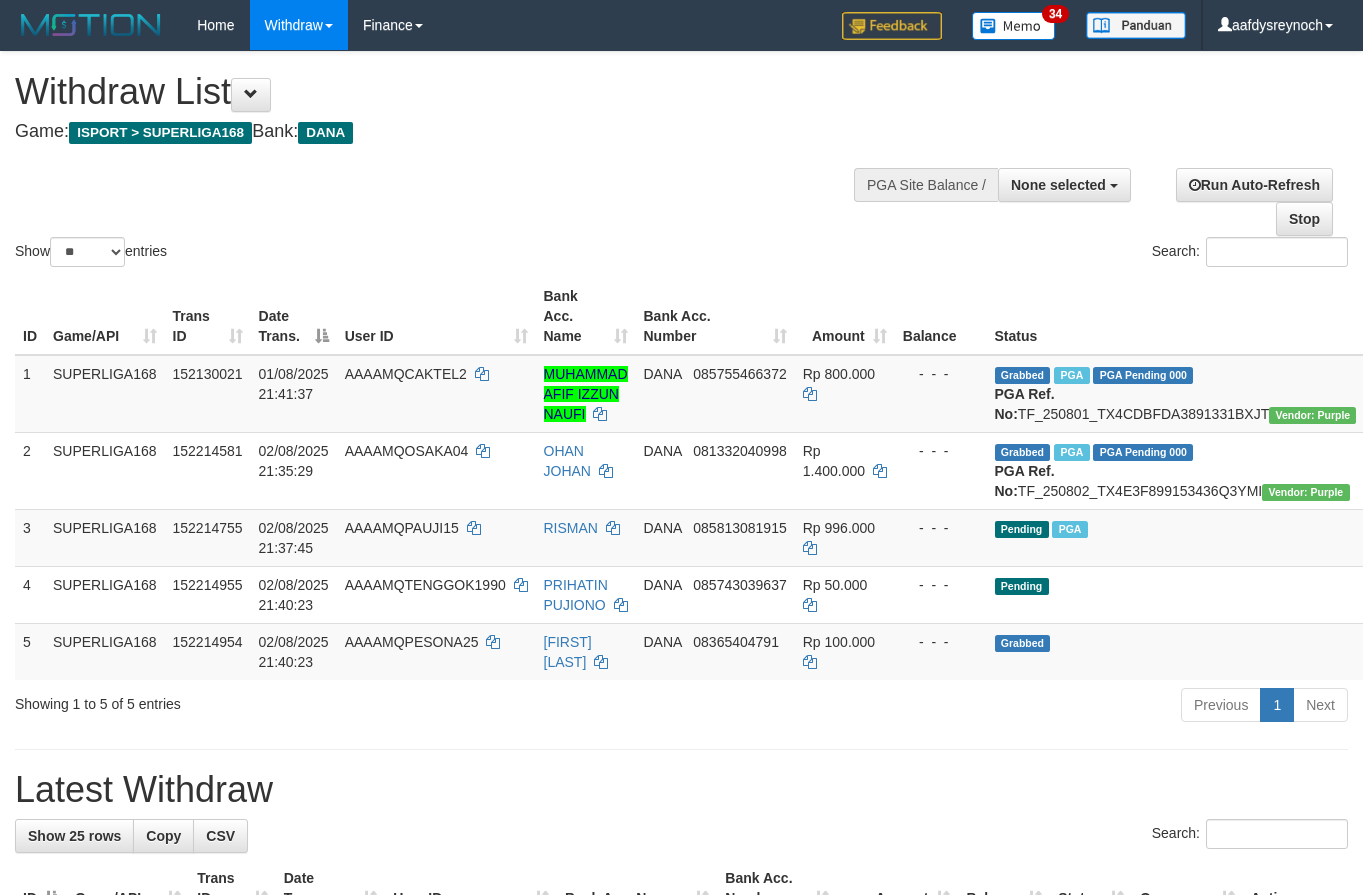 select 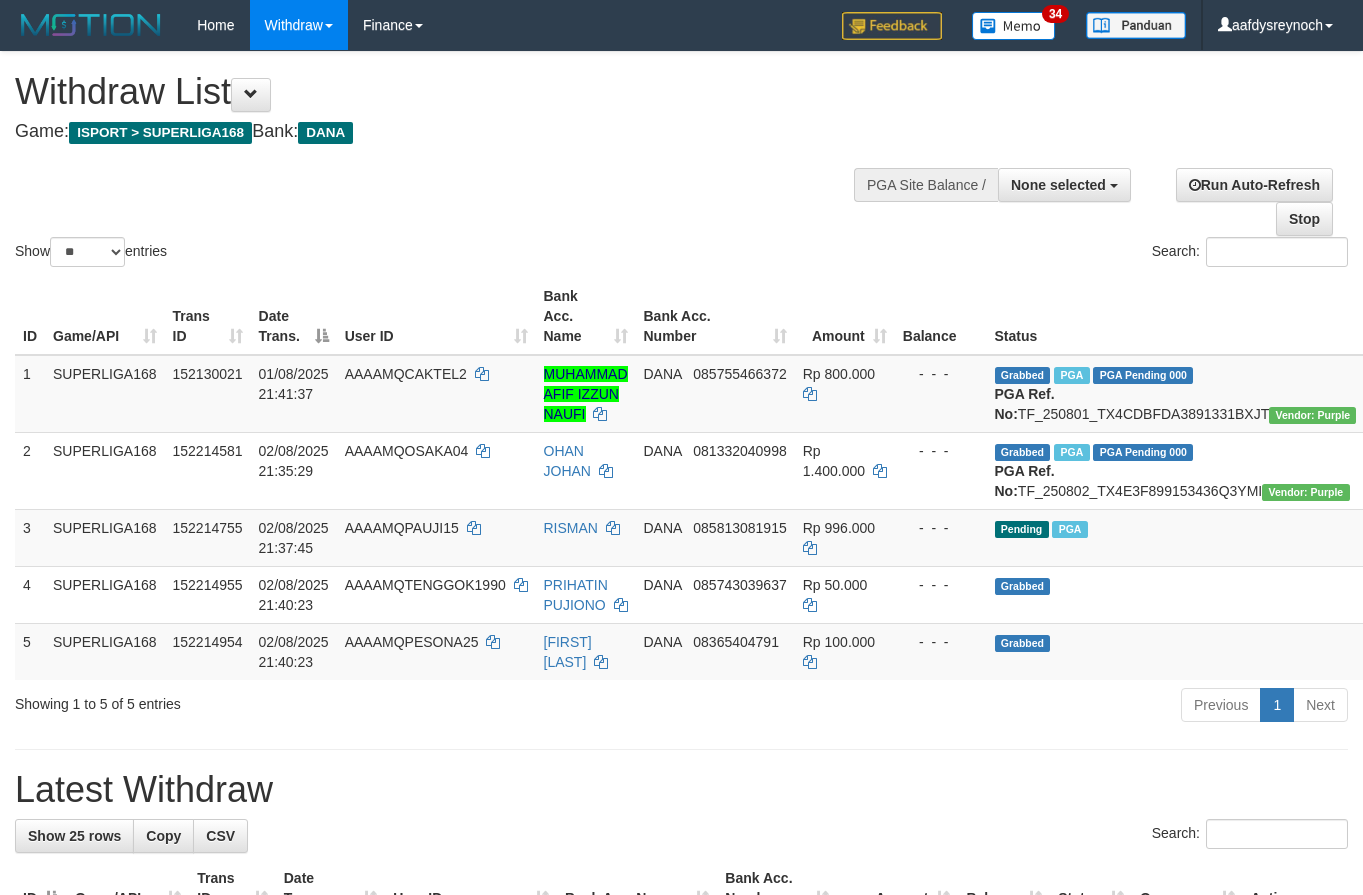 select 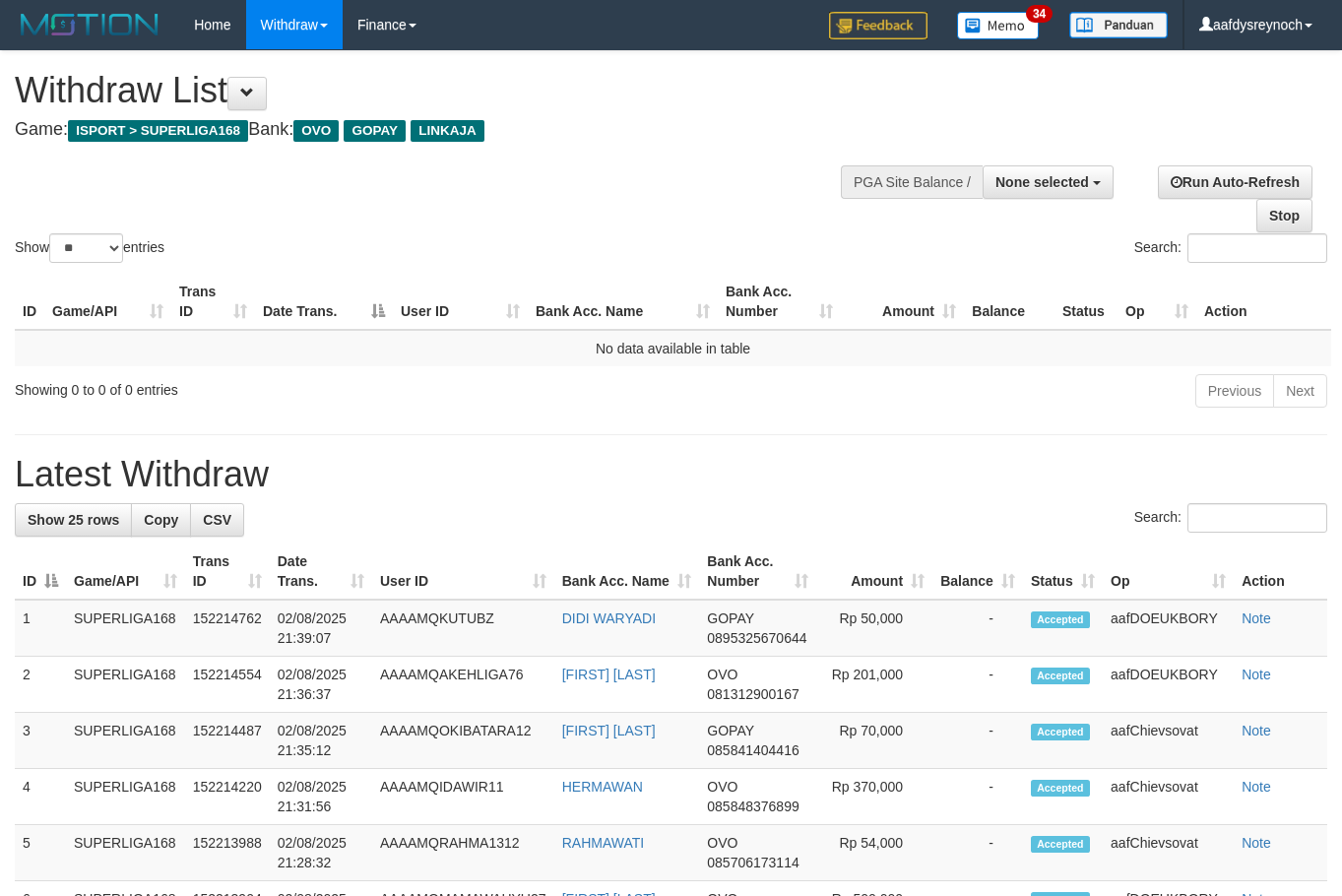 select 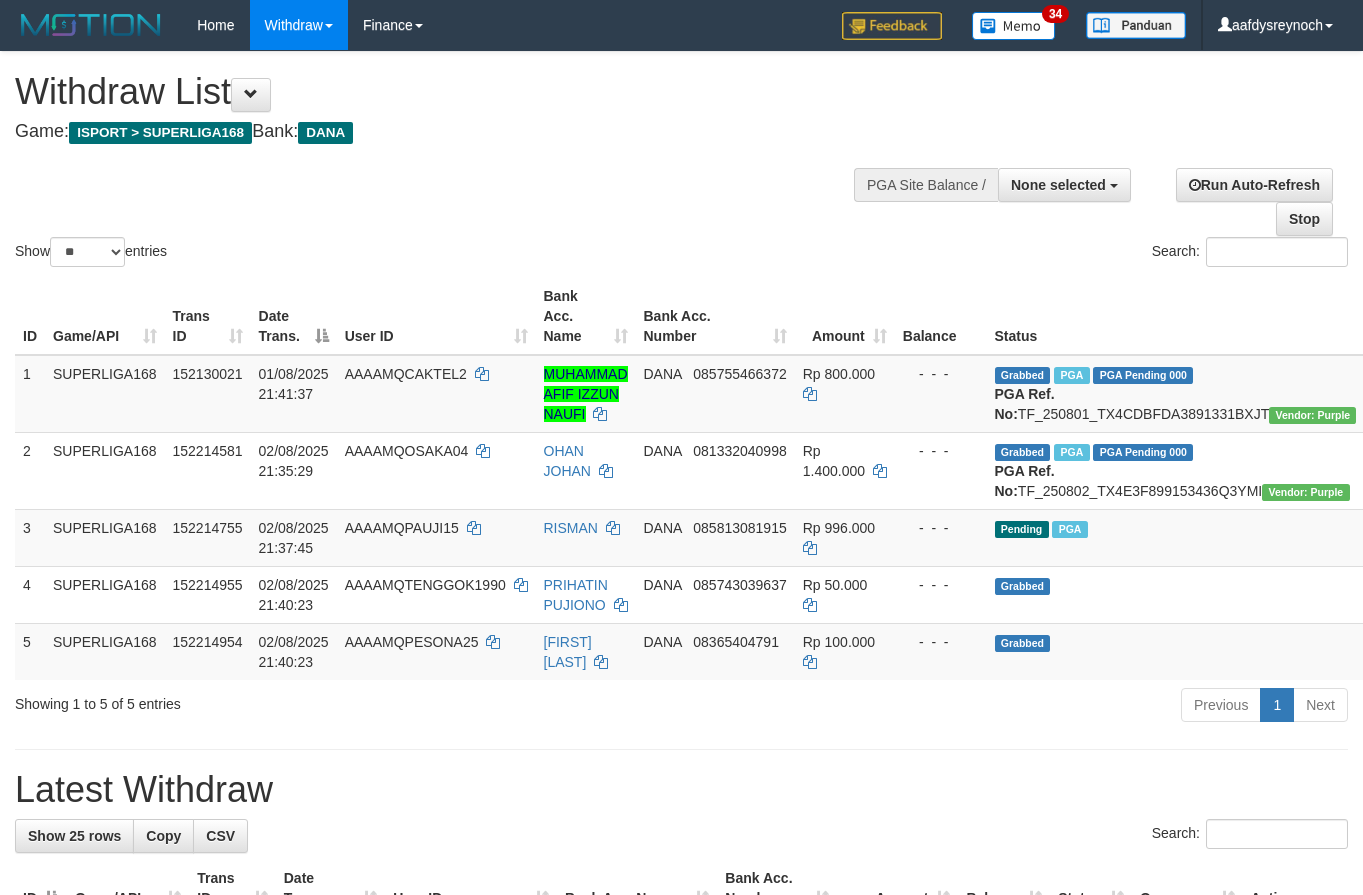 select 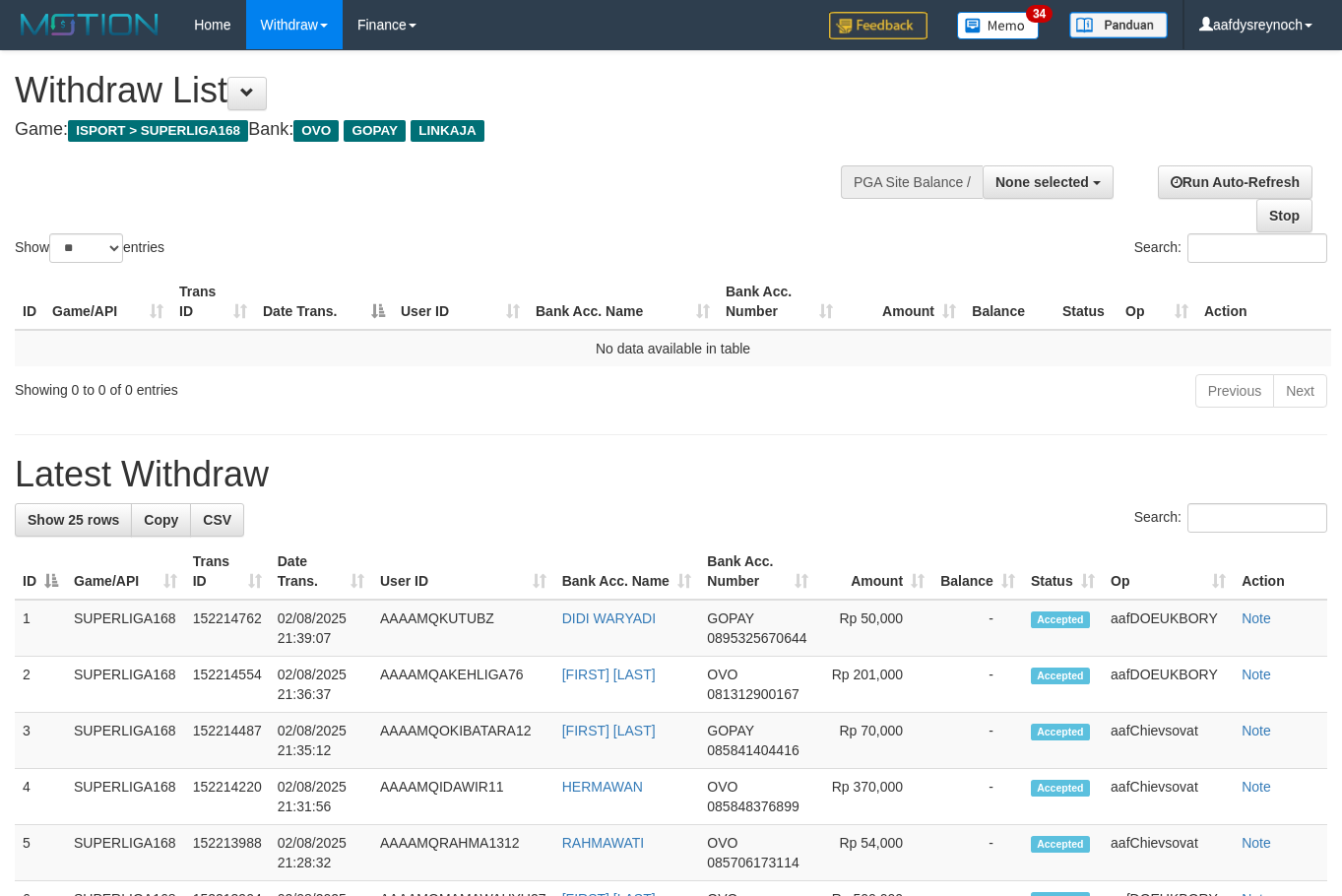 select 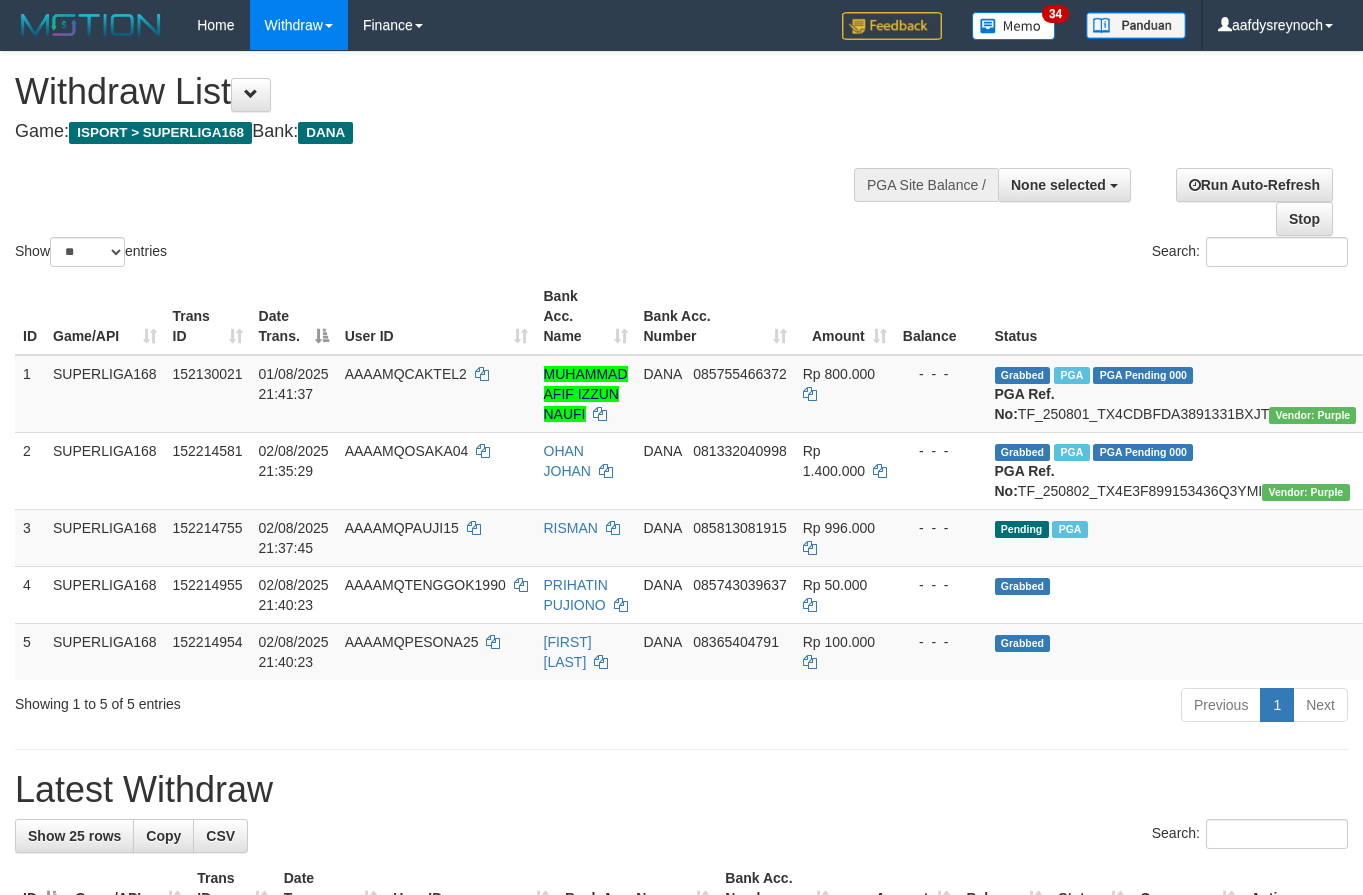 select 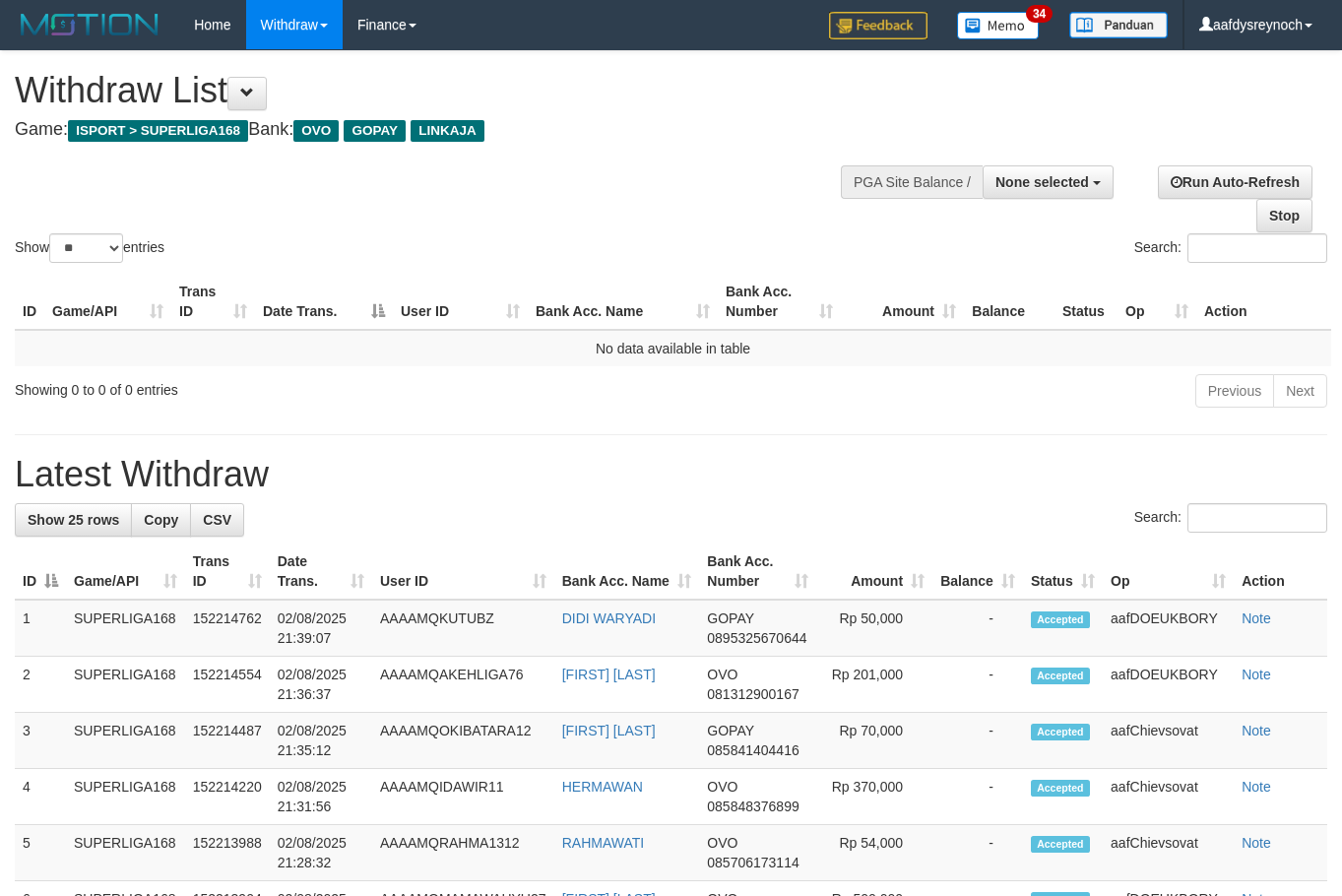 select 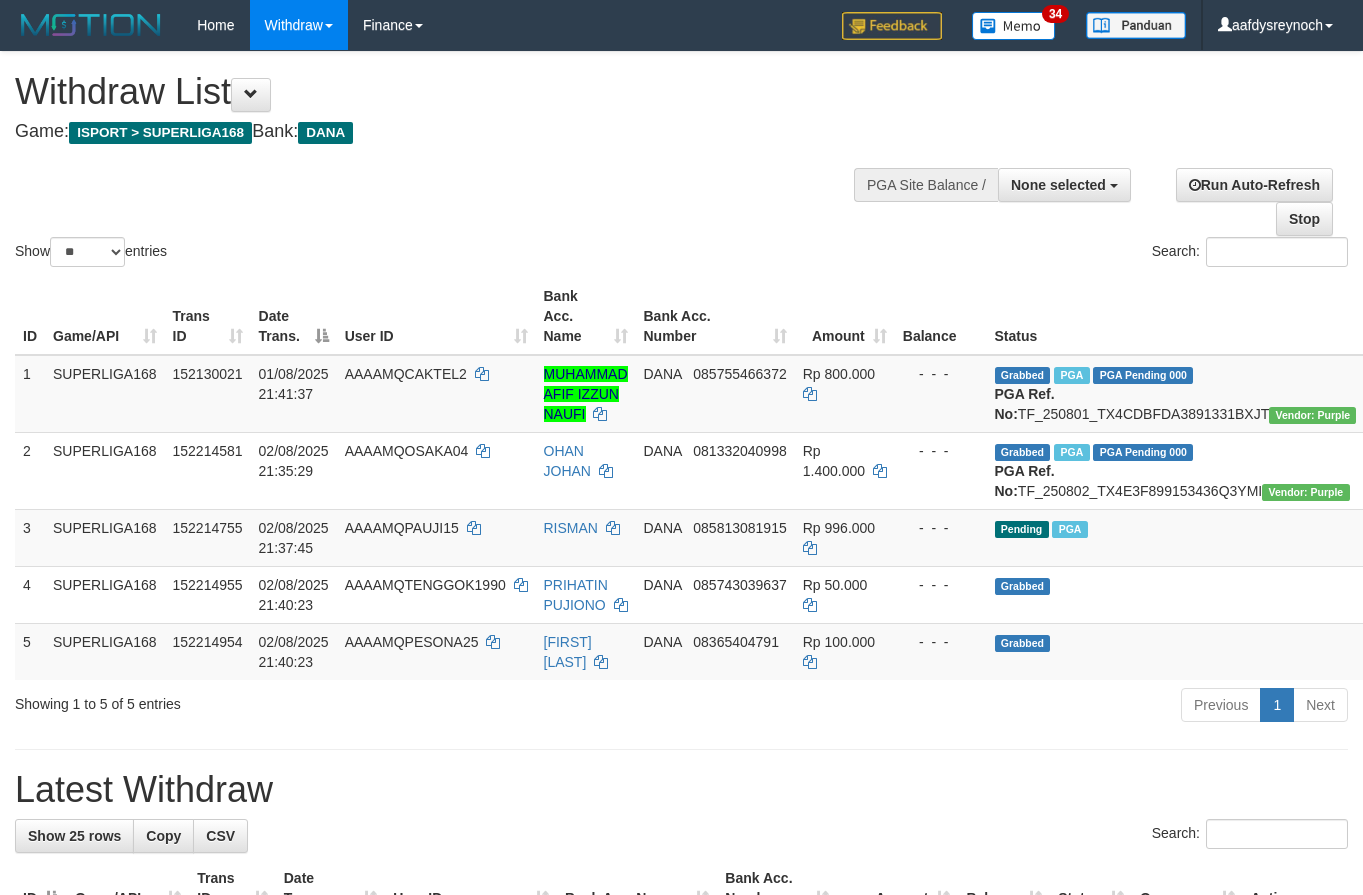 select 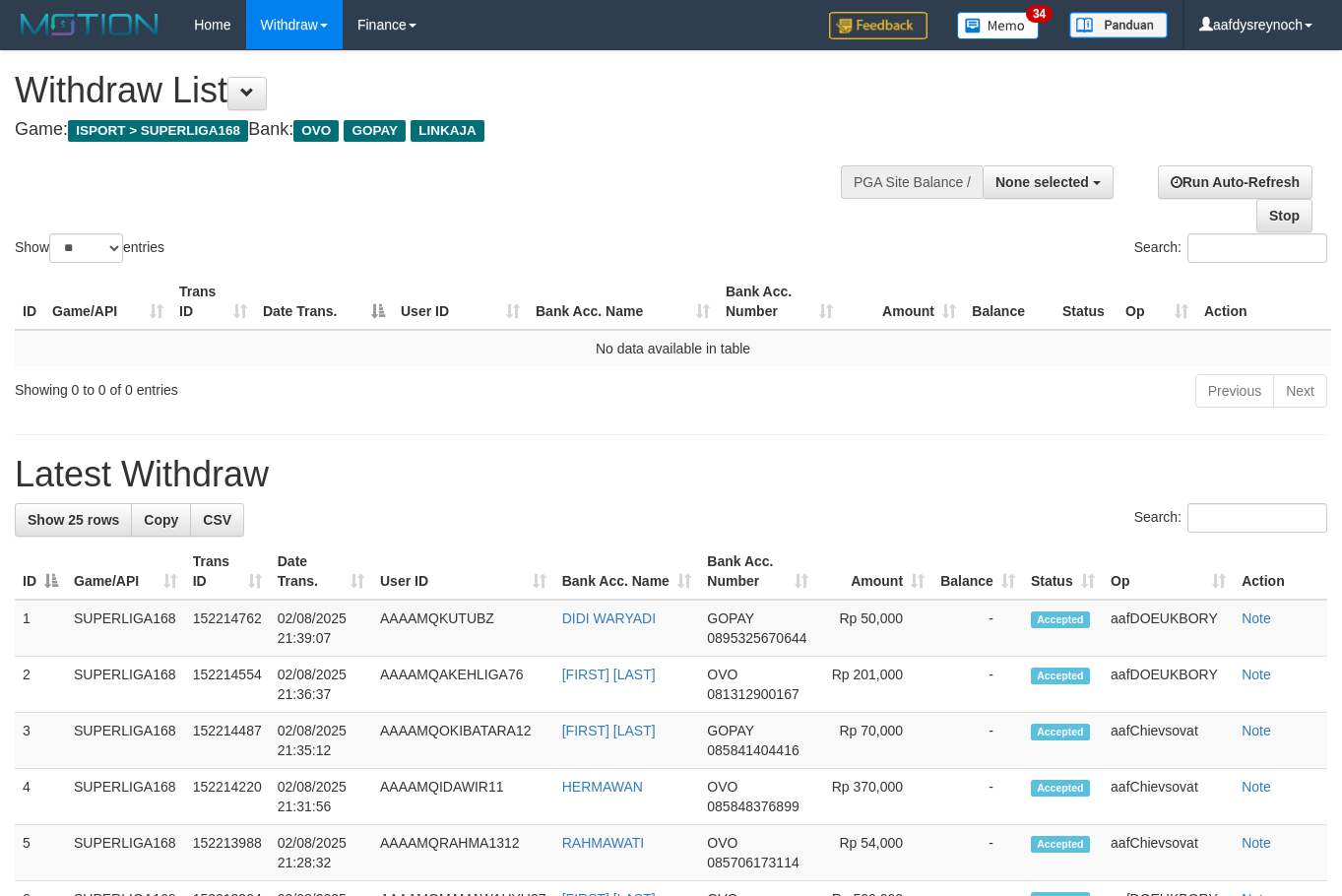 select 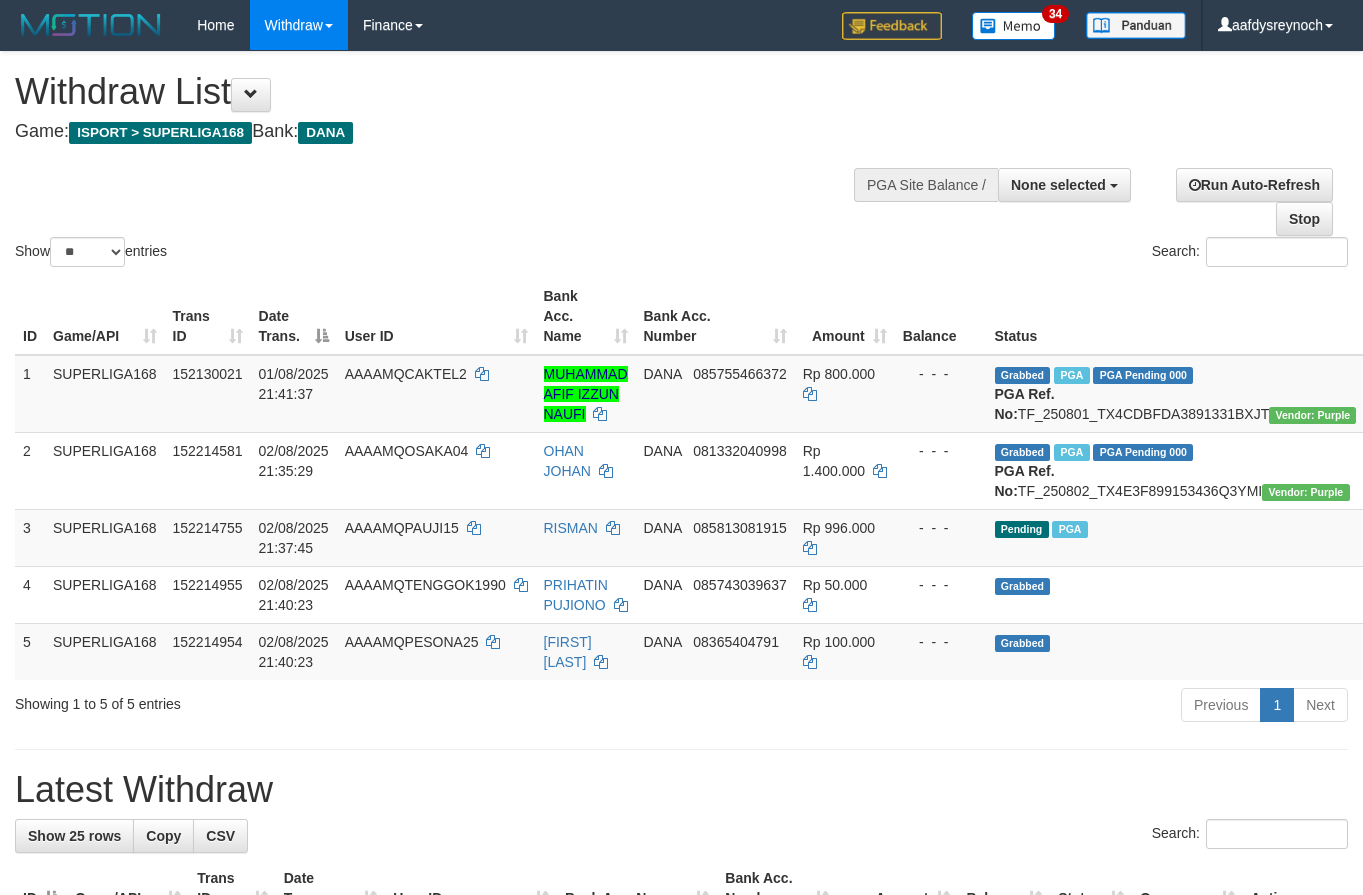 select 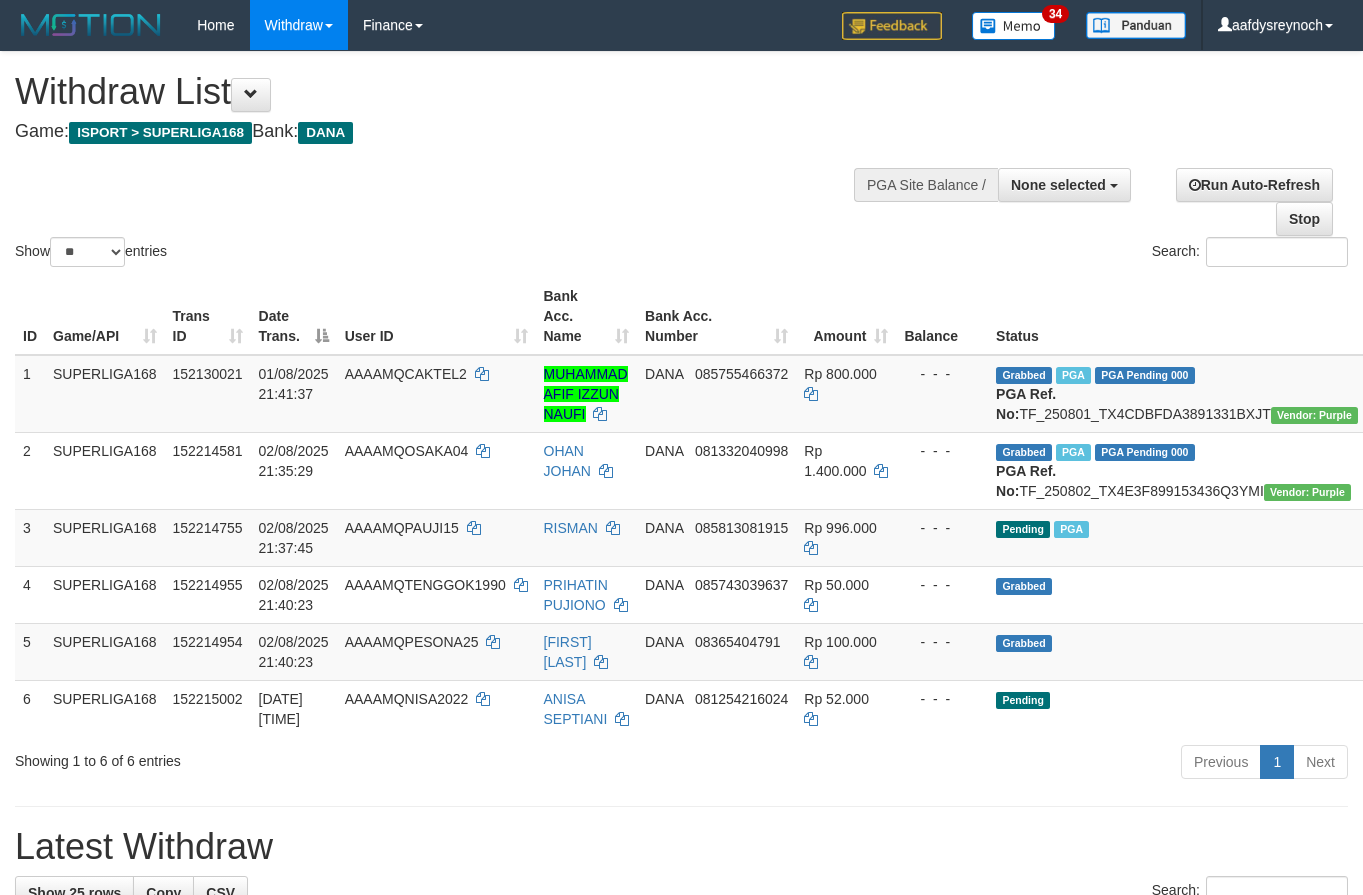 select 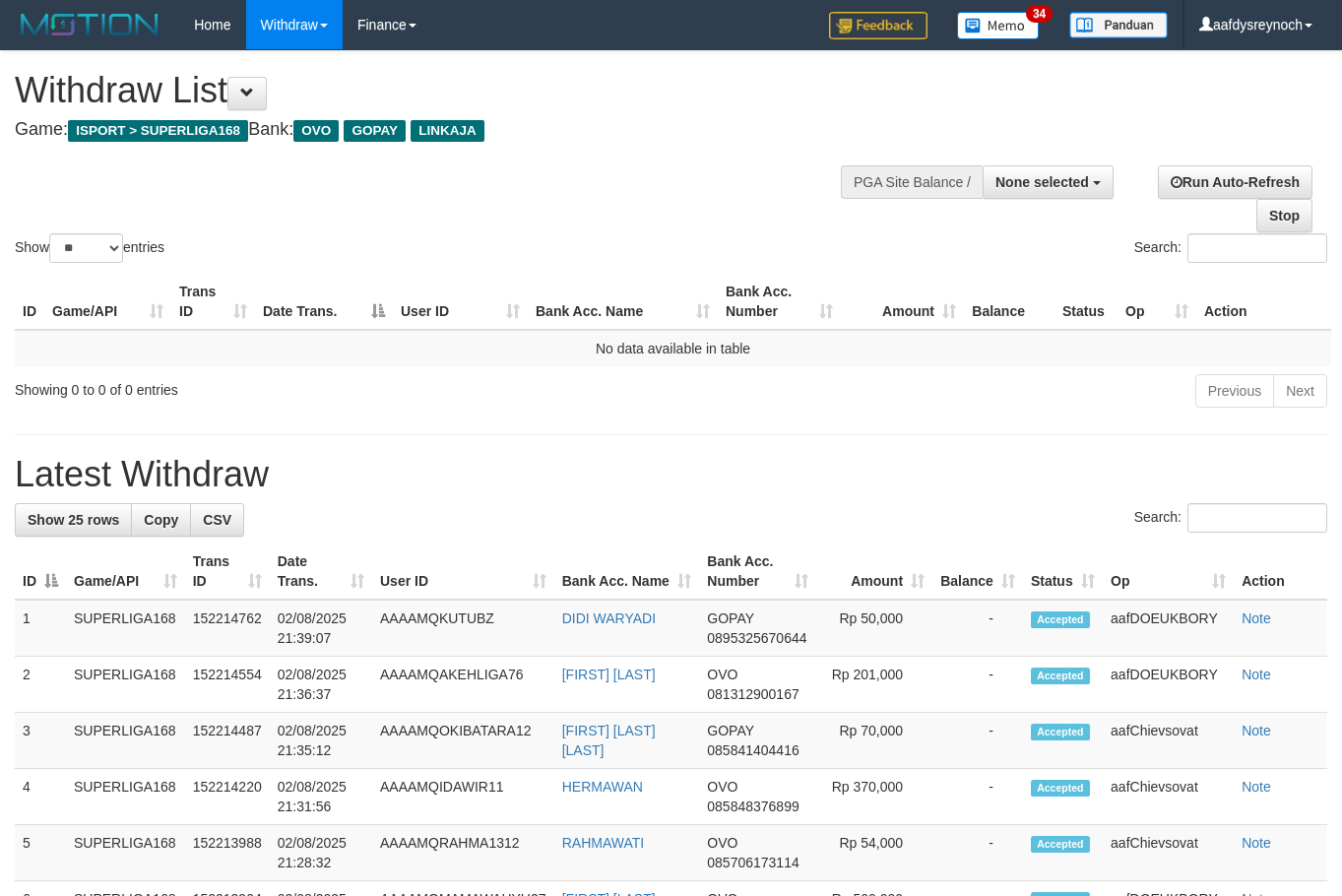 select 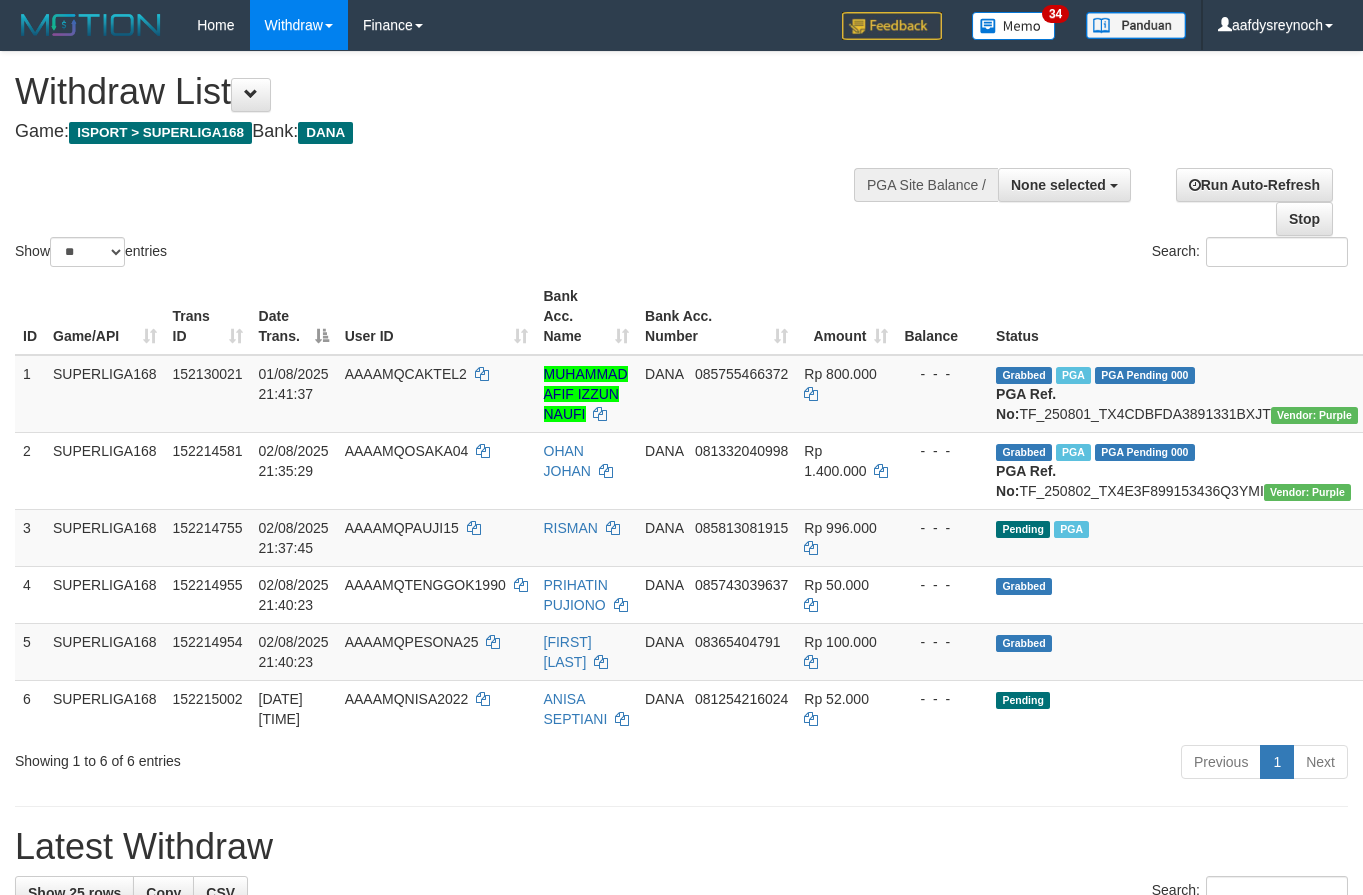 select 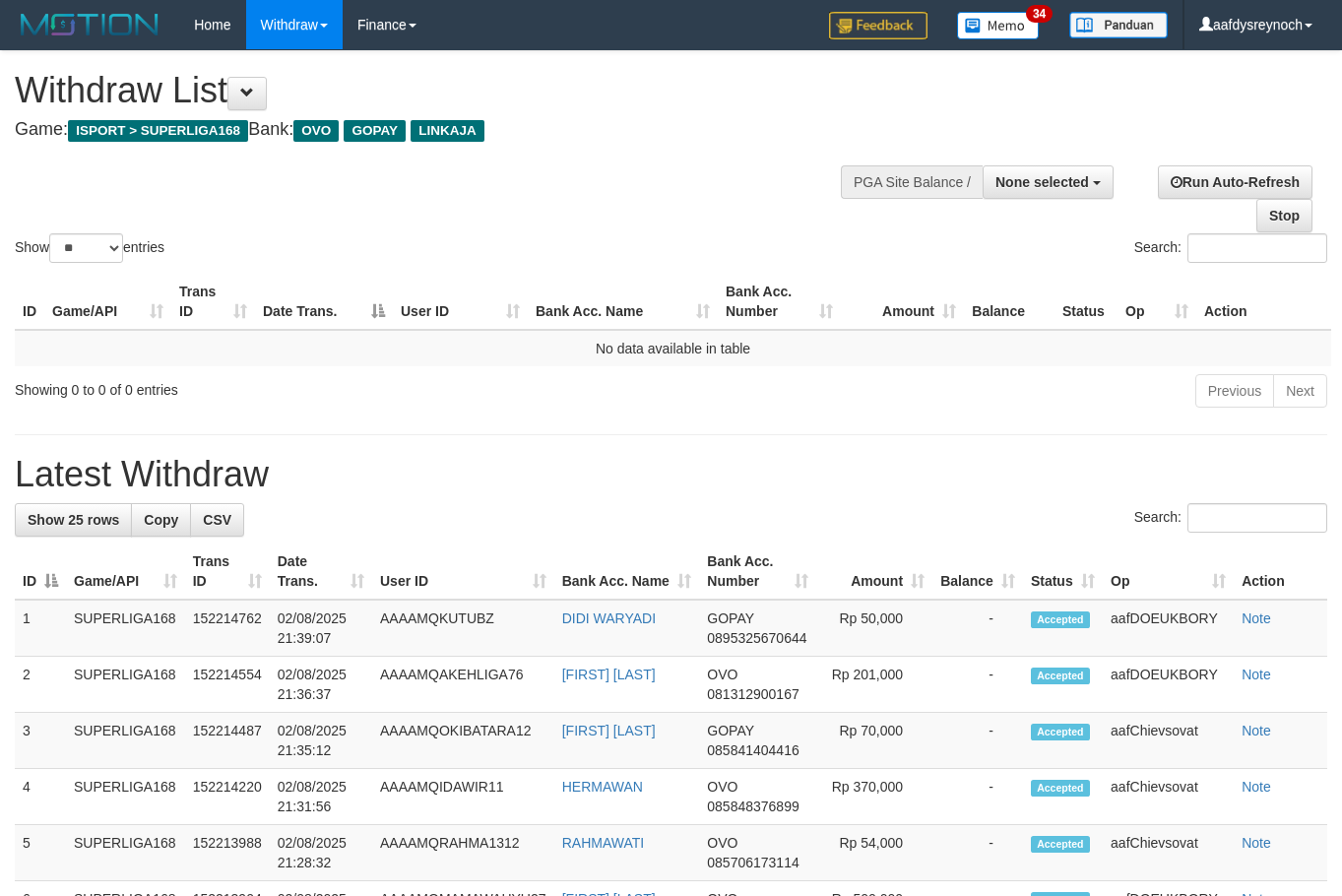 select 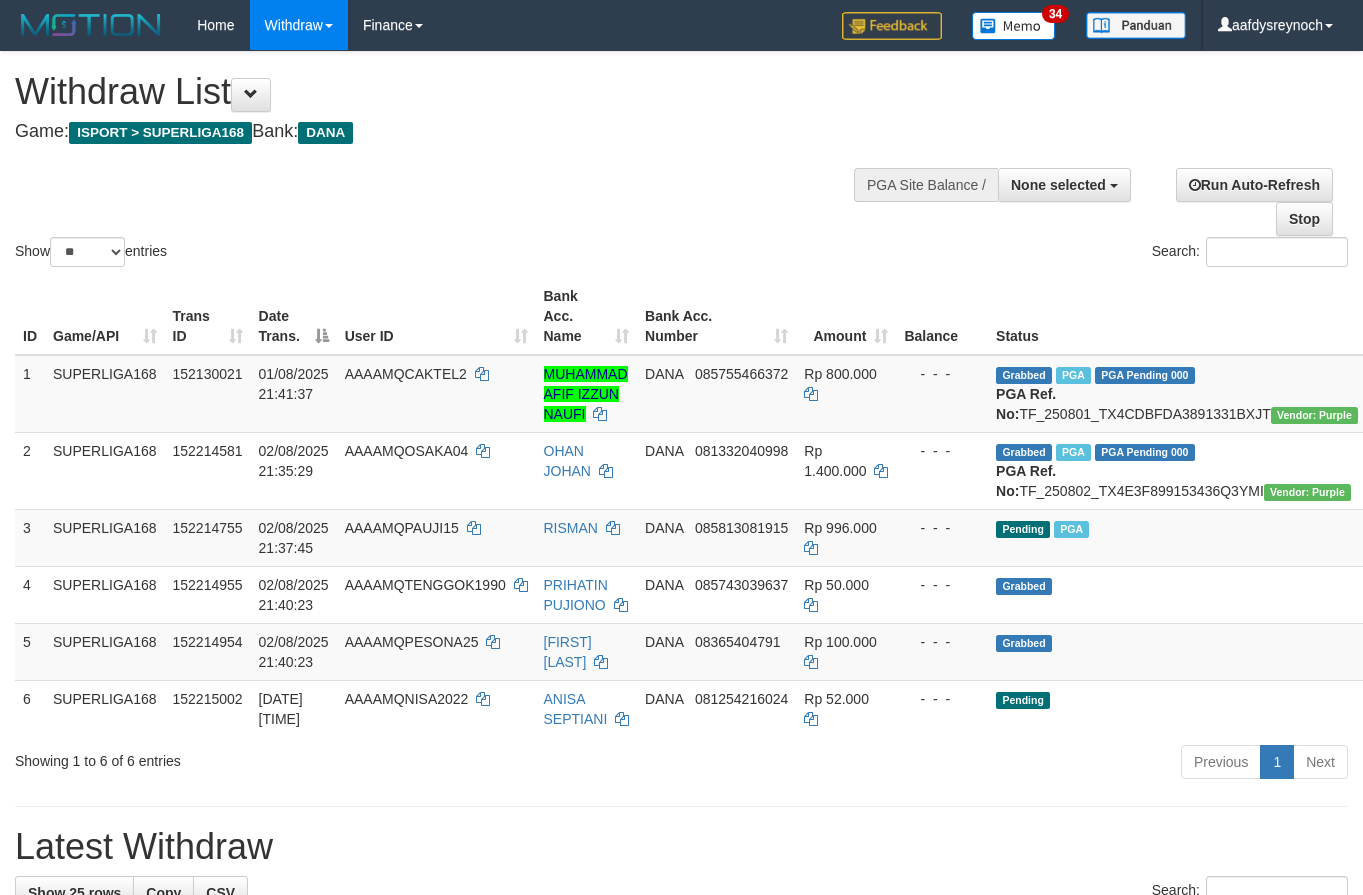 select 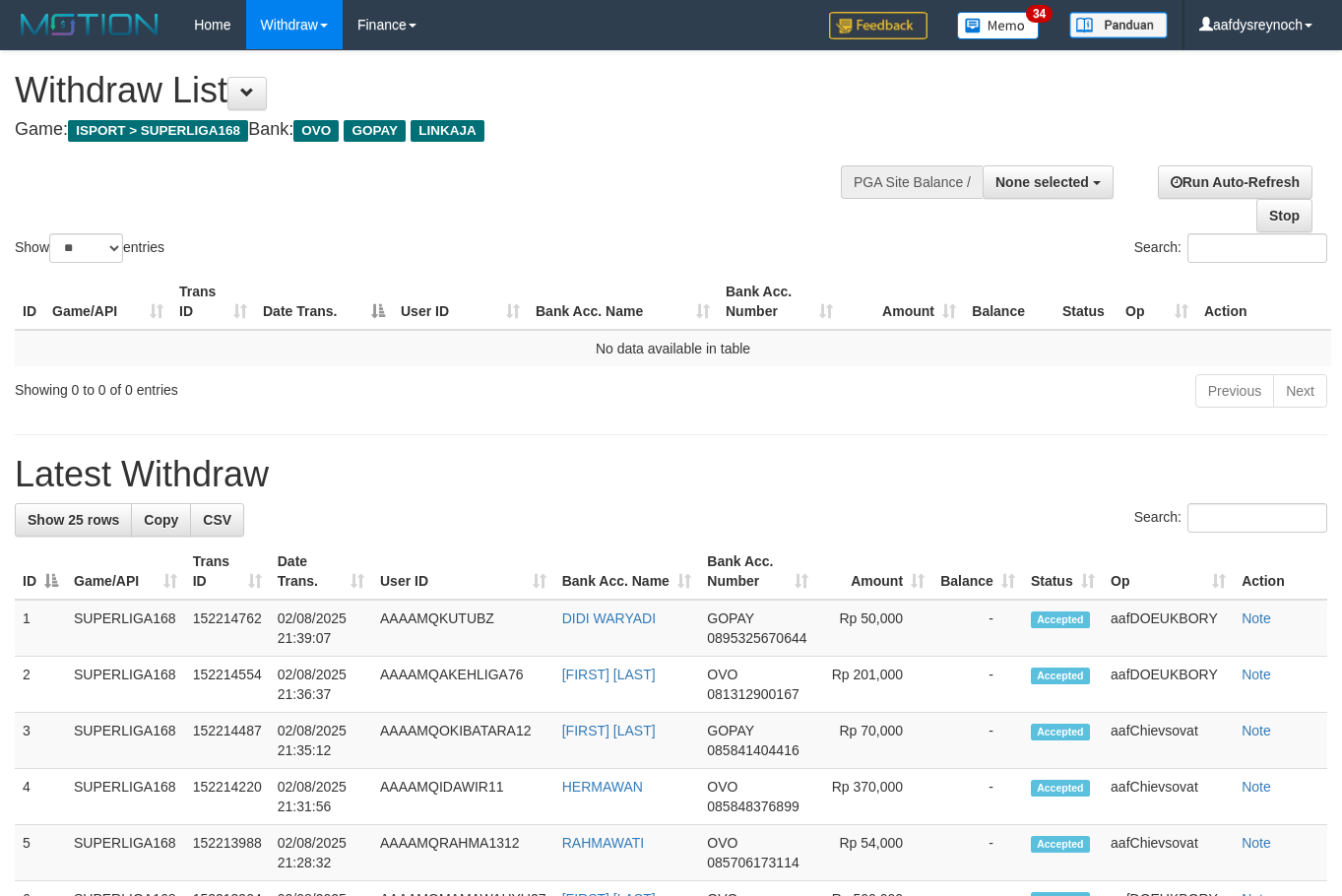 select 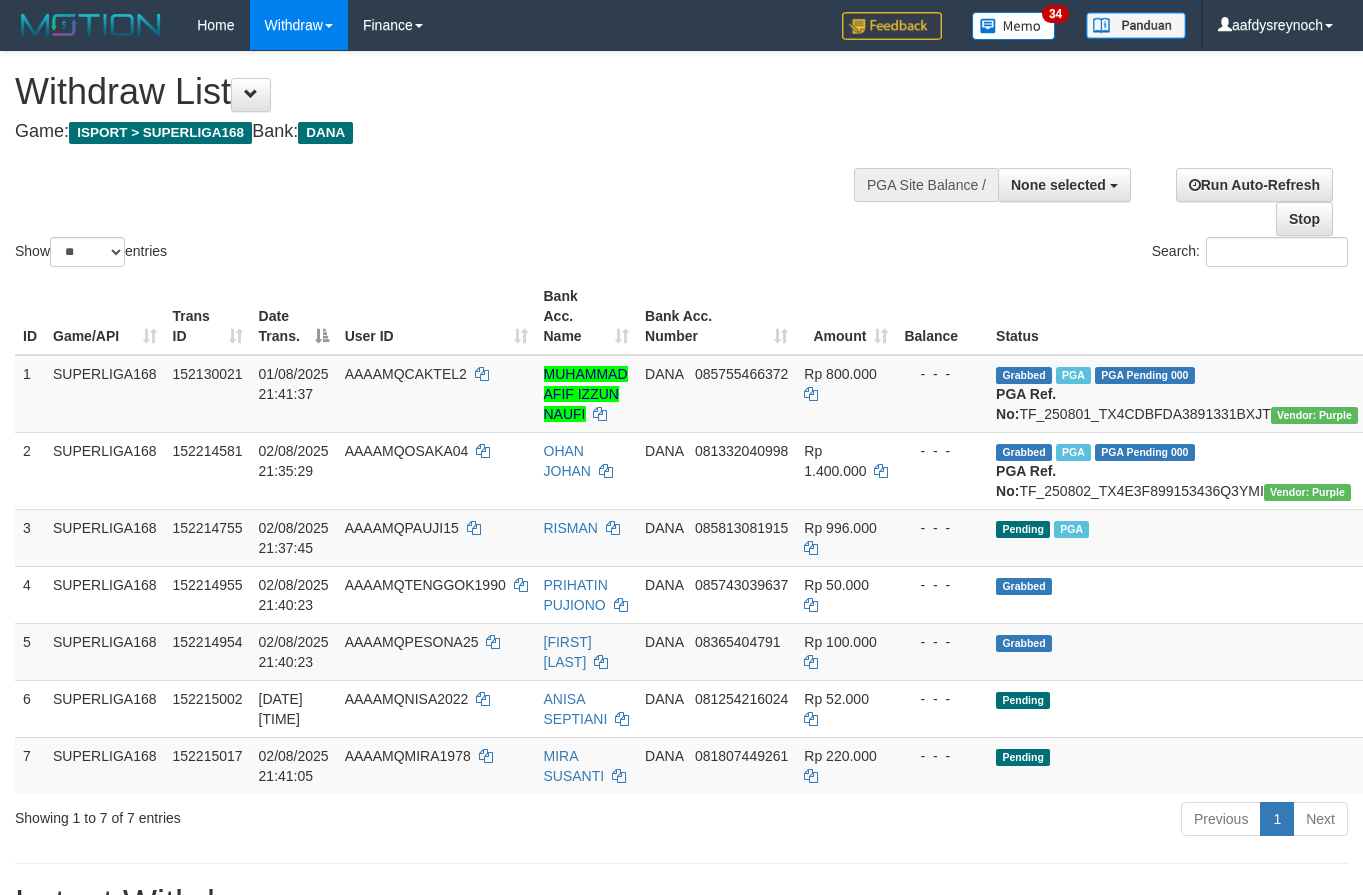 select 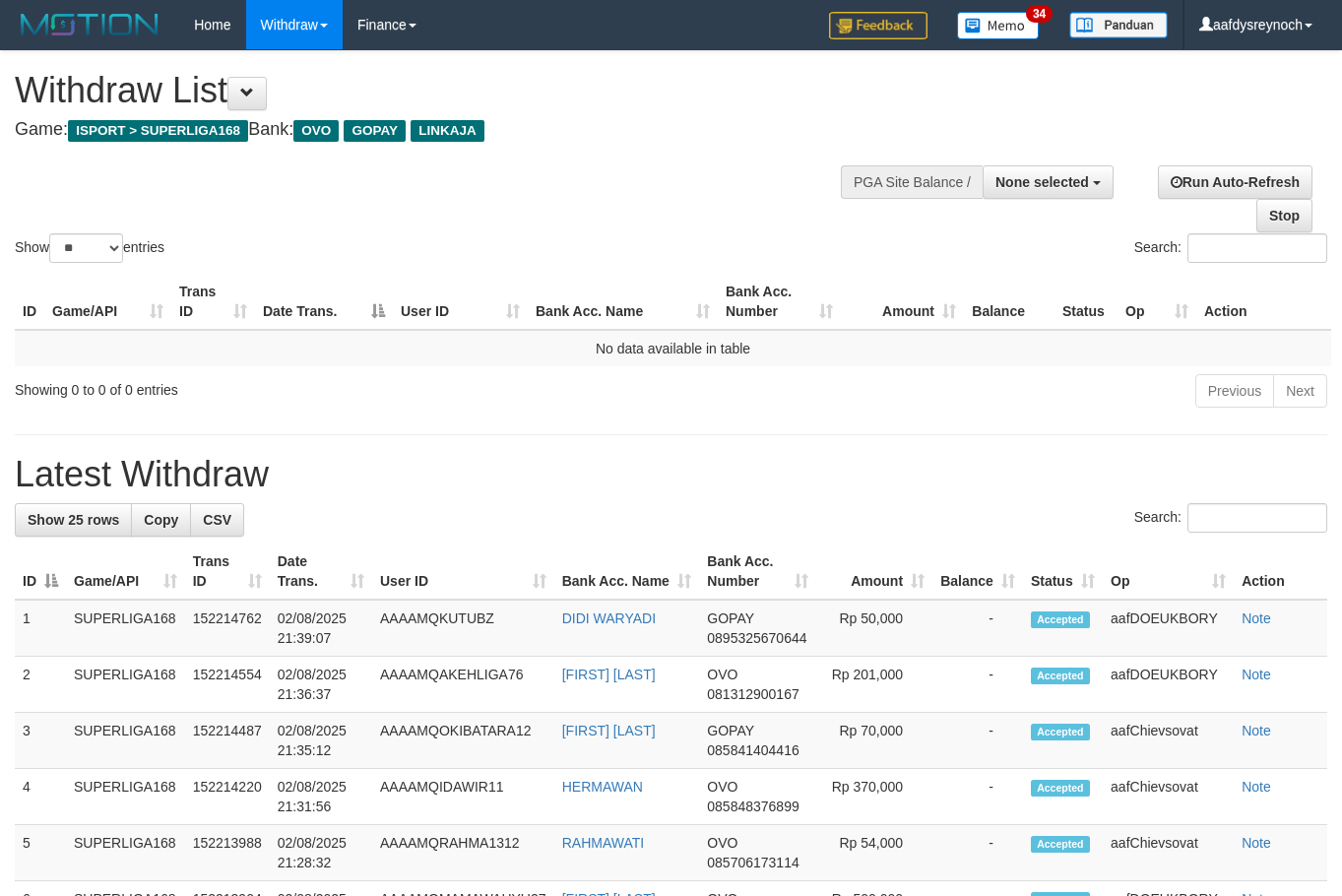 select 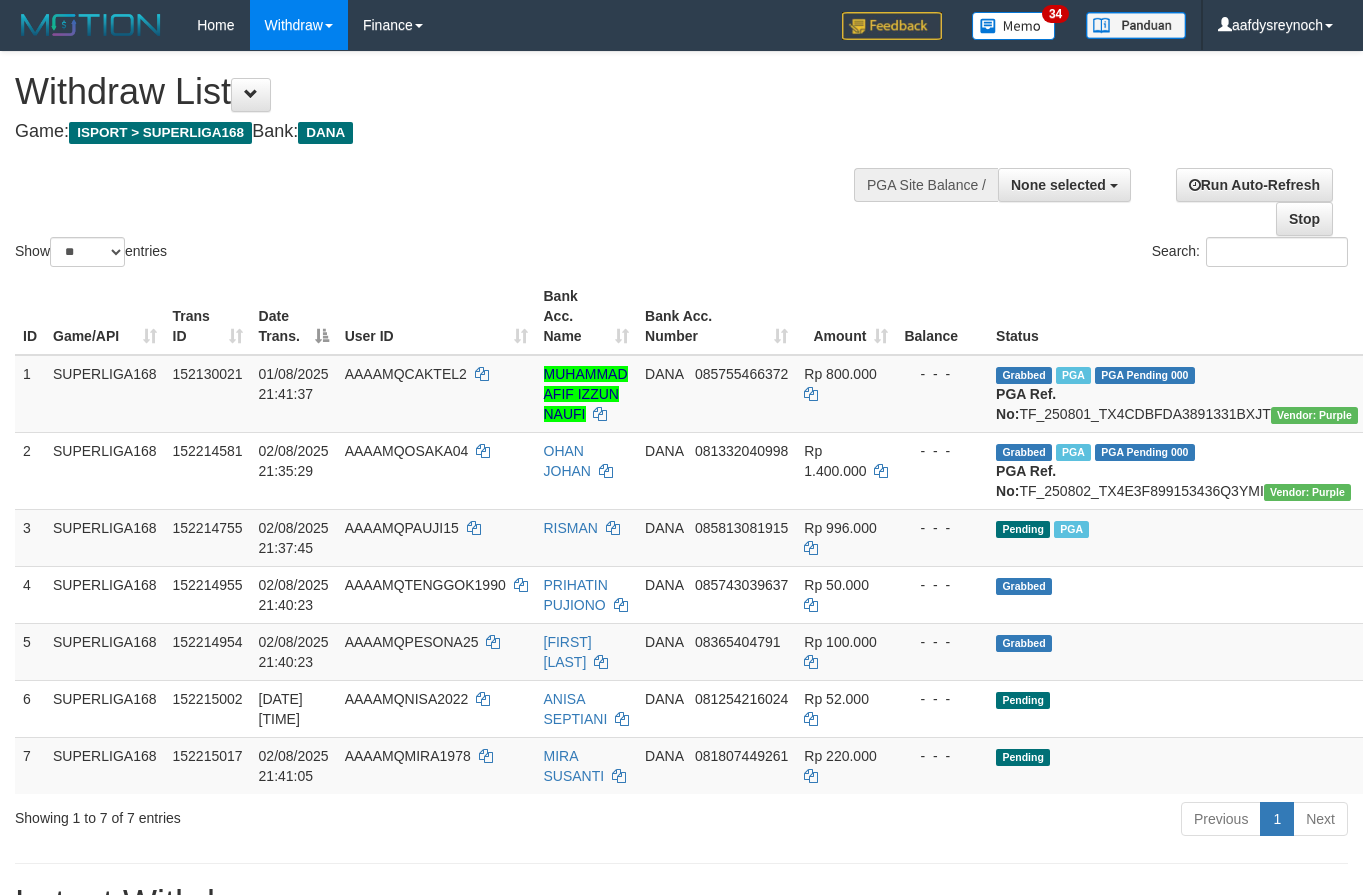 select 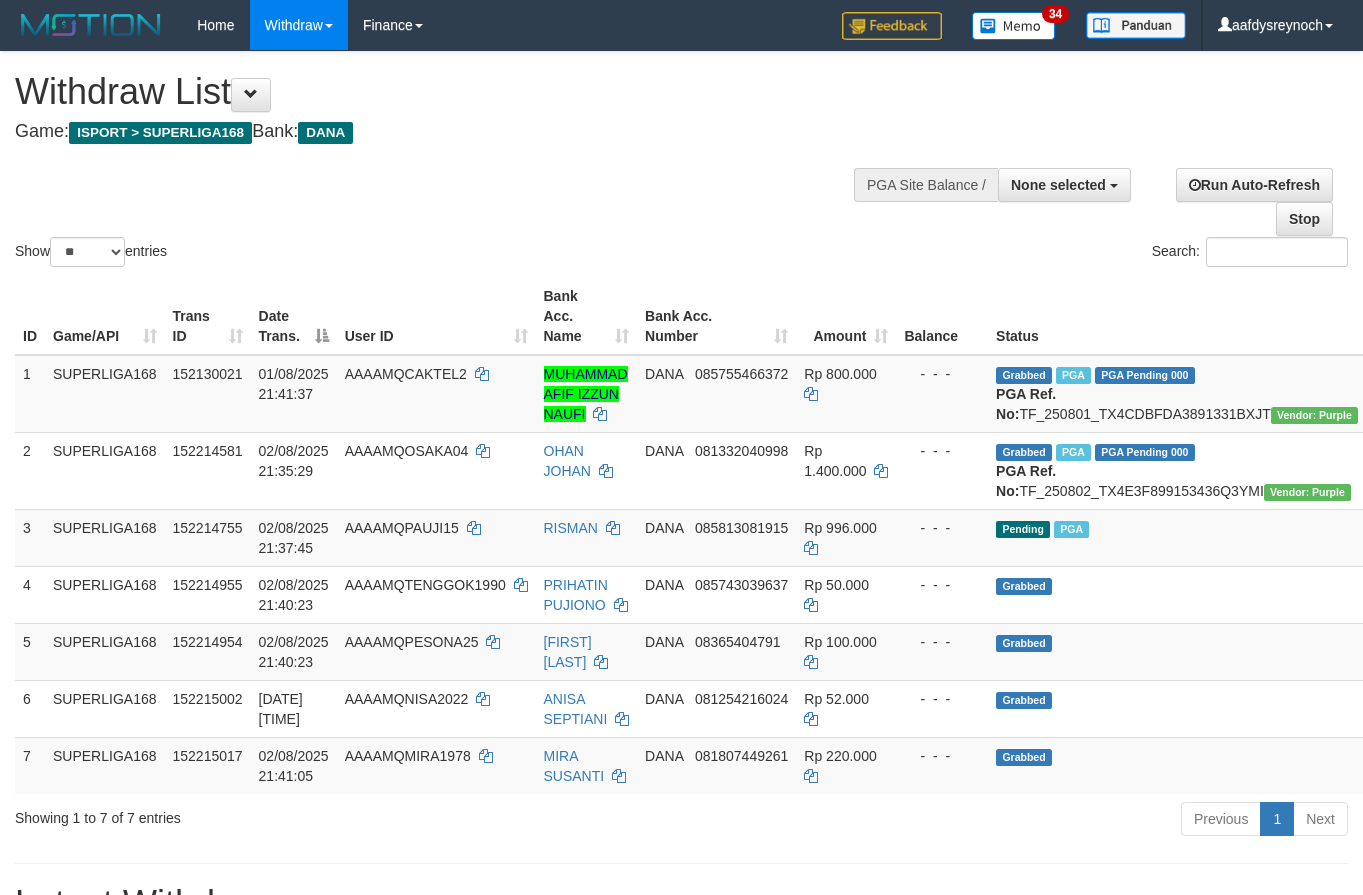 select 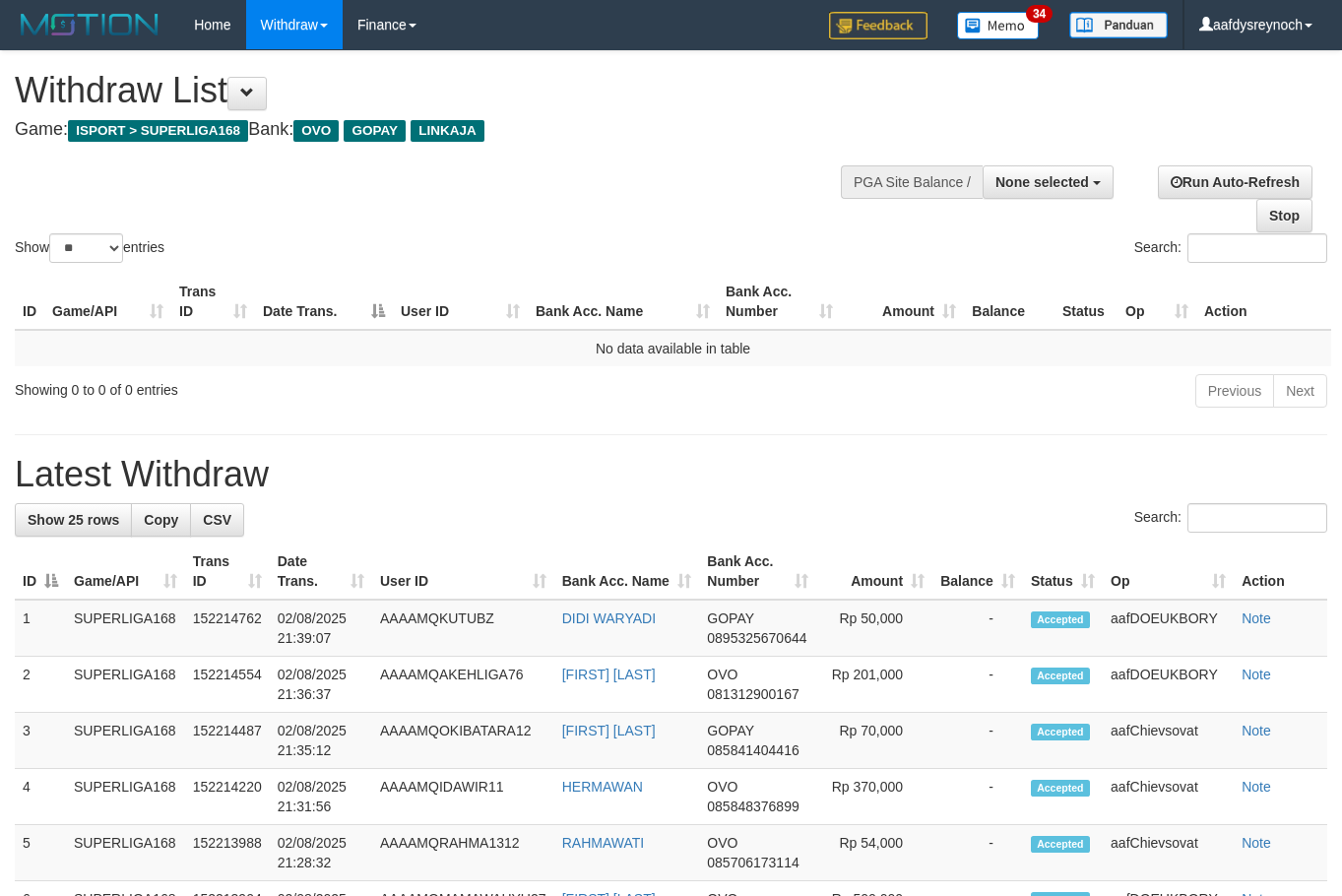 select 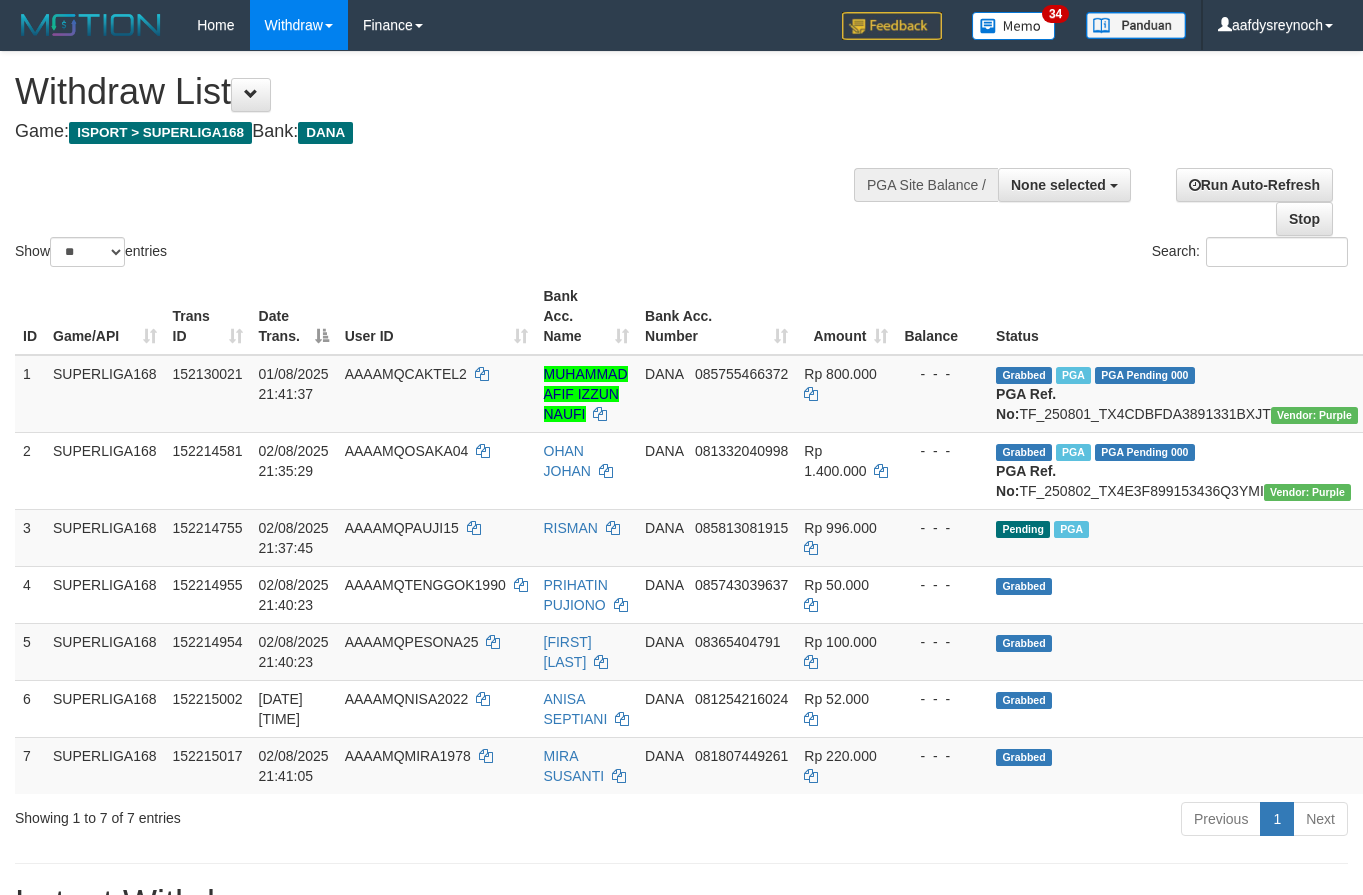 select 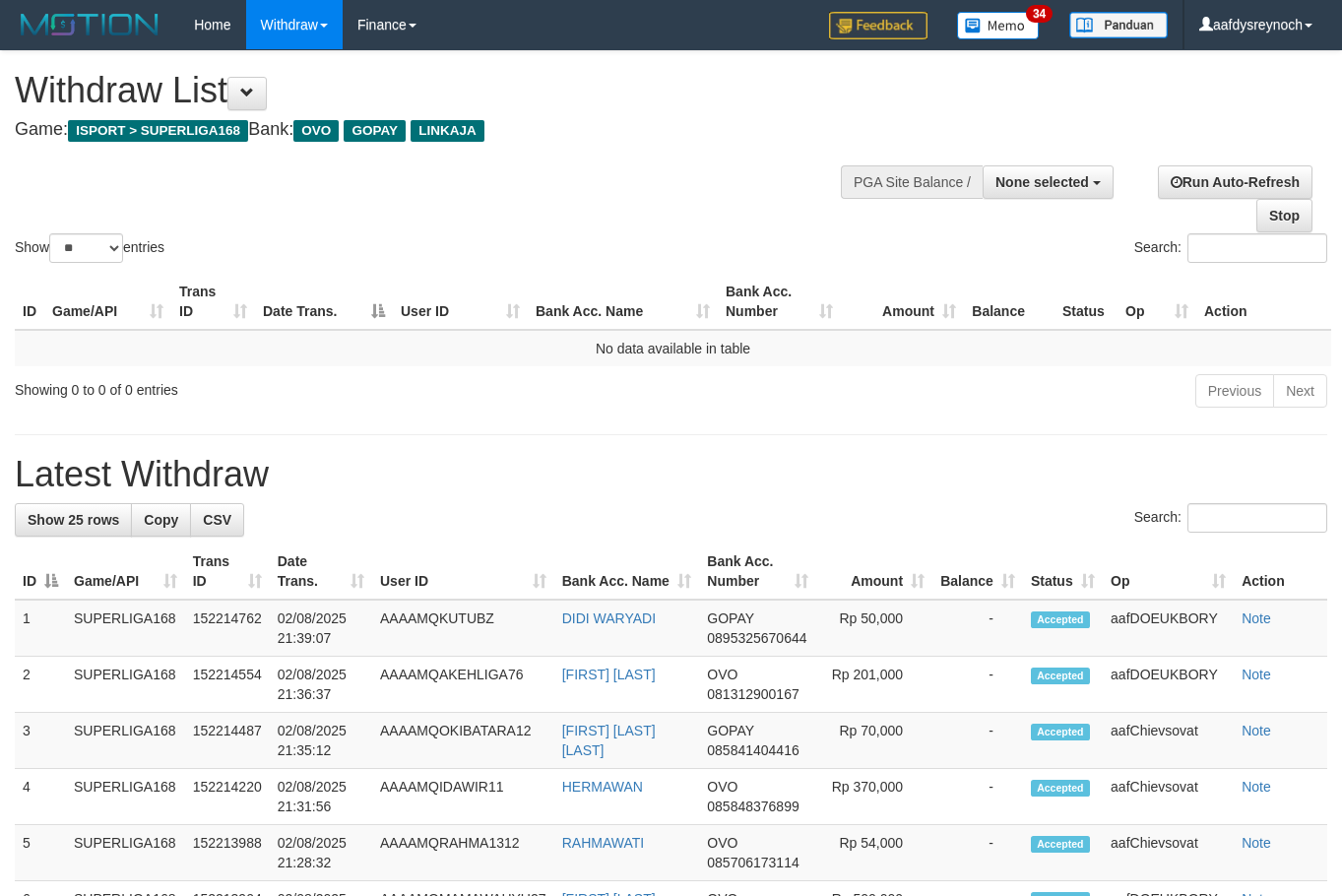 select 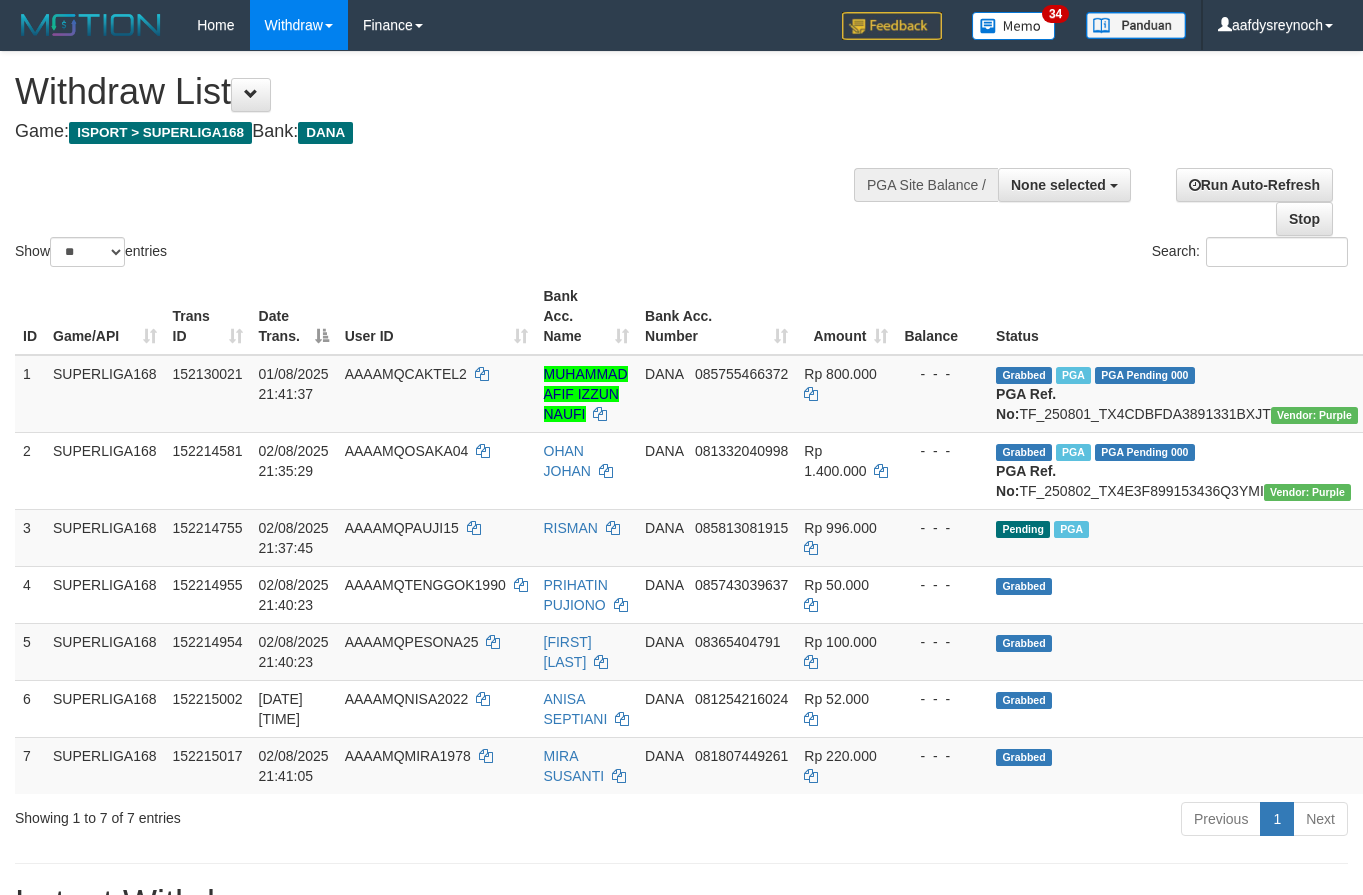 select 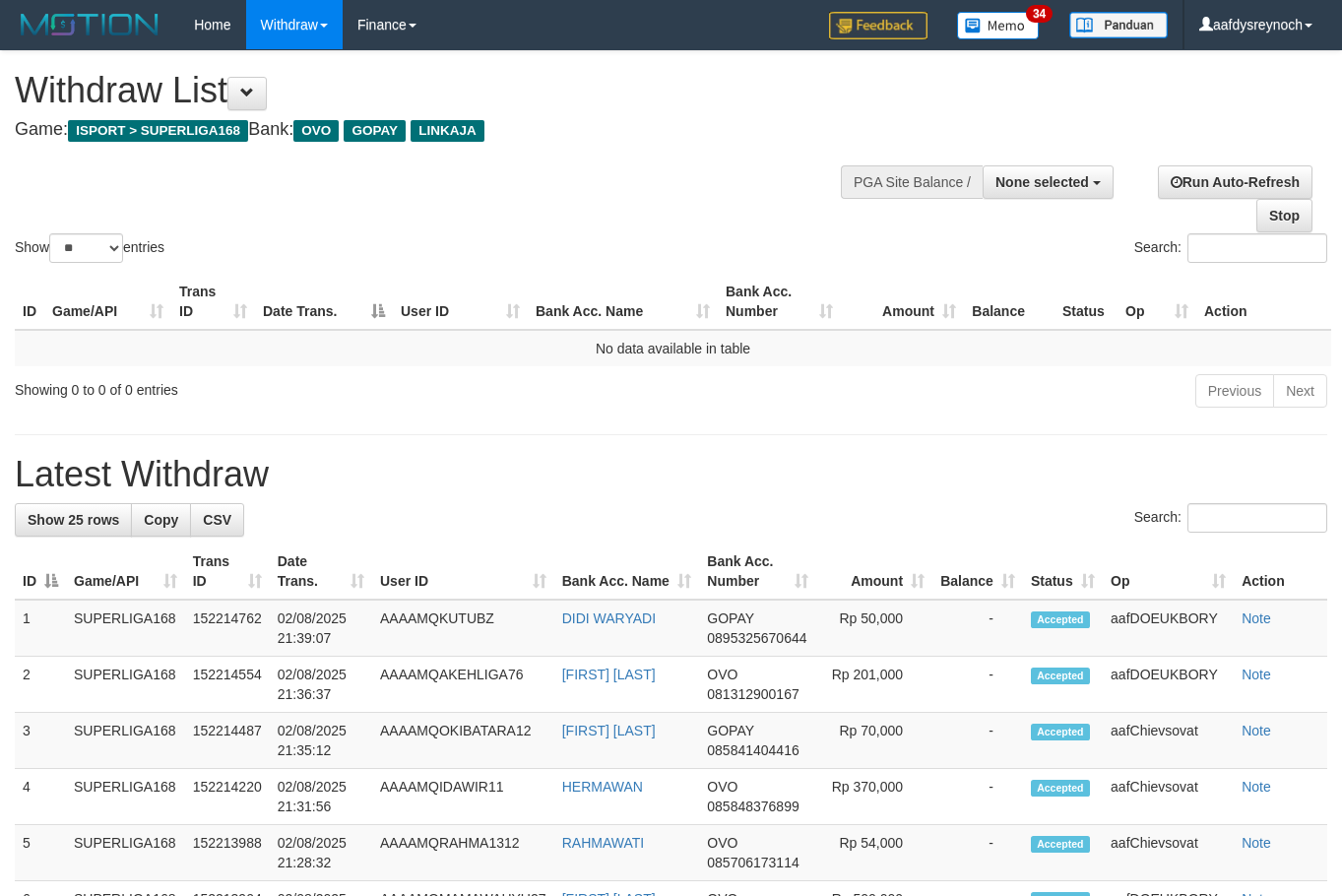 select 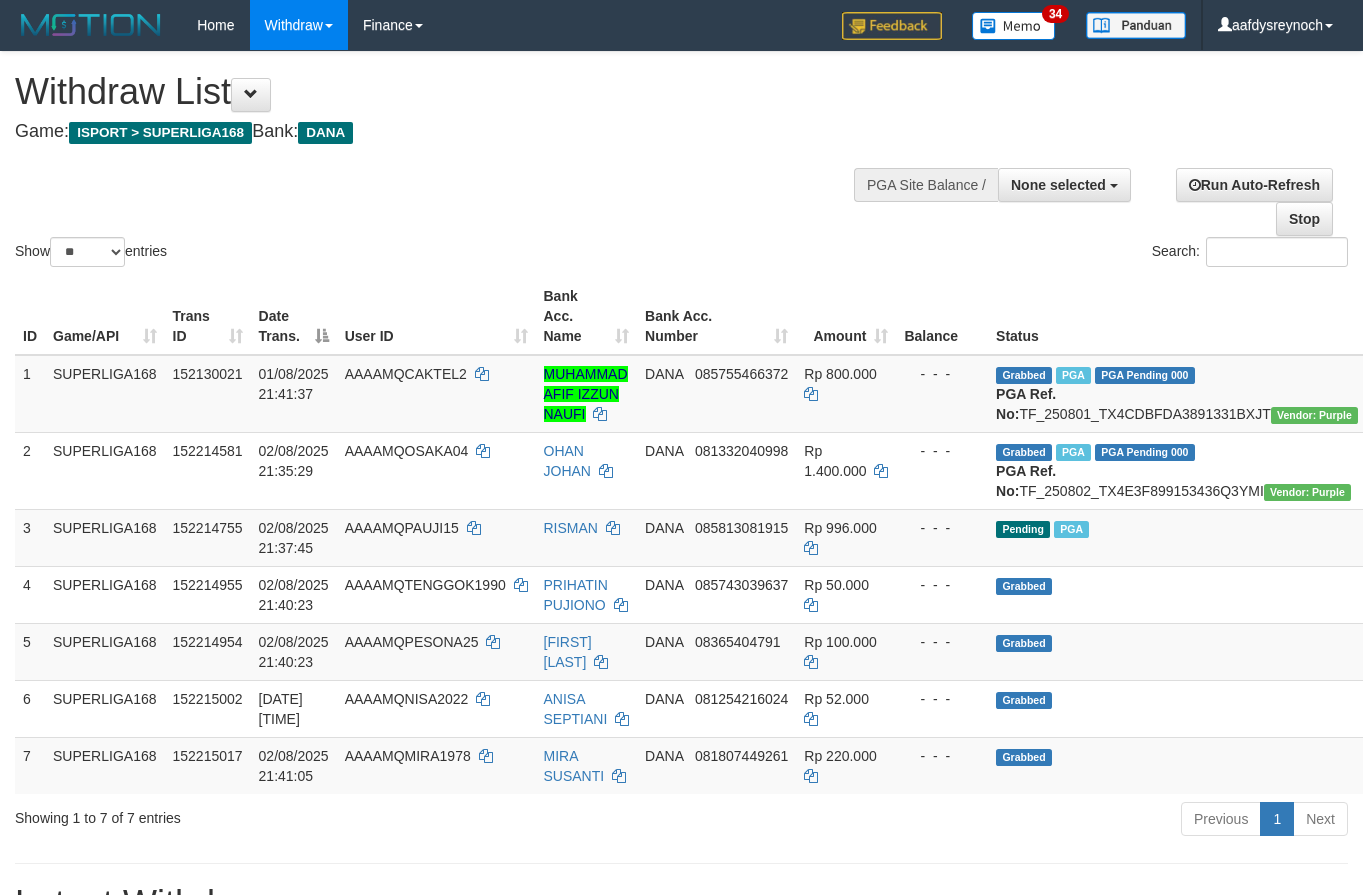 select 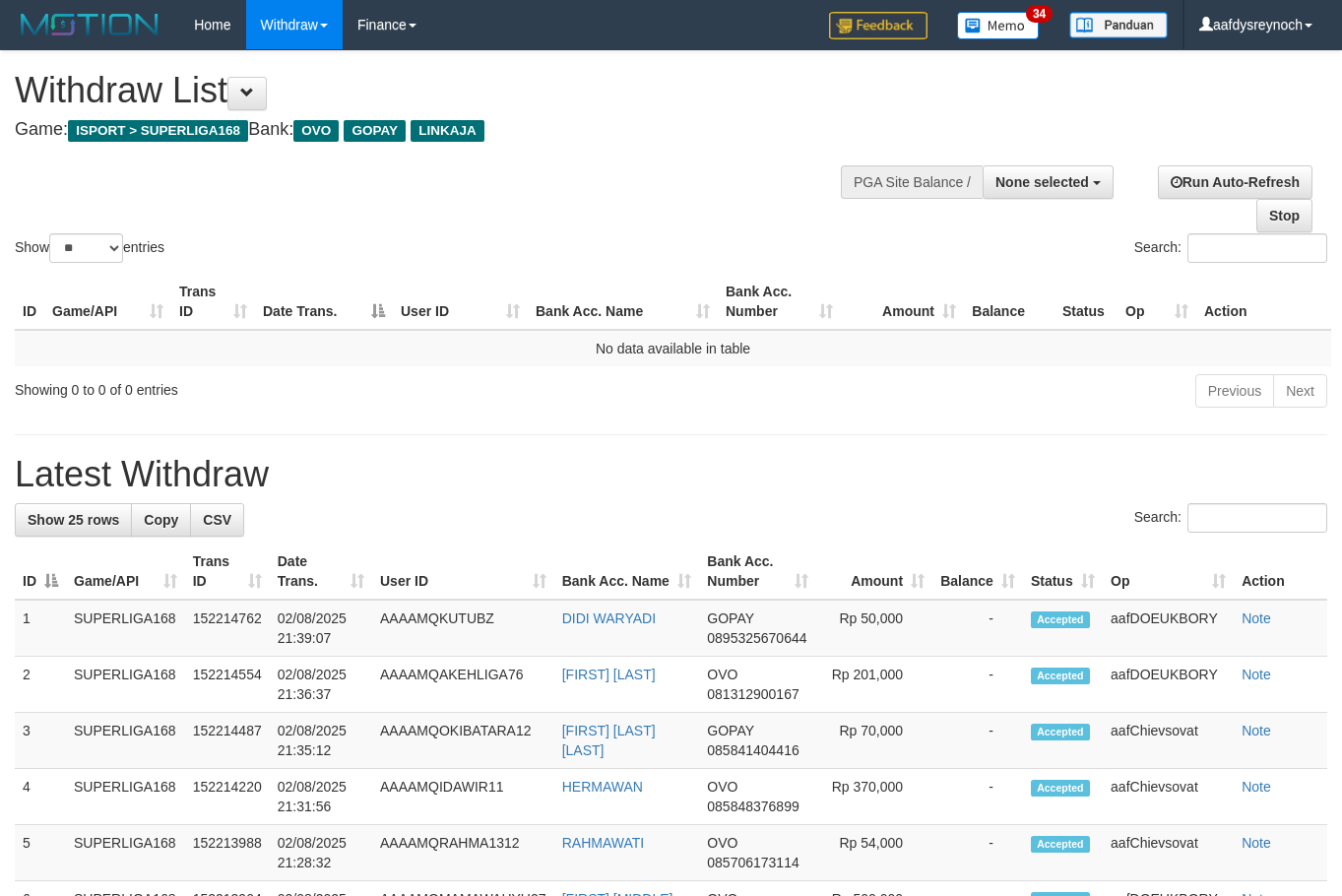 select 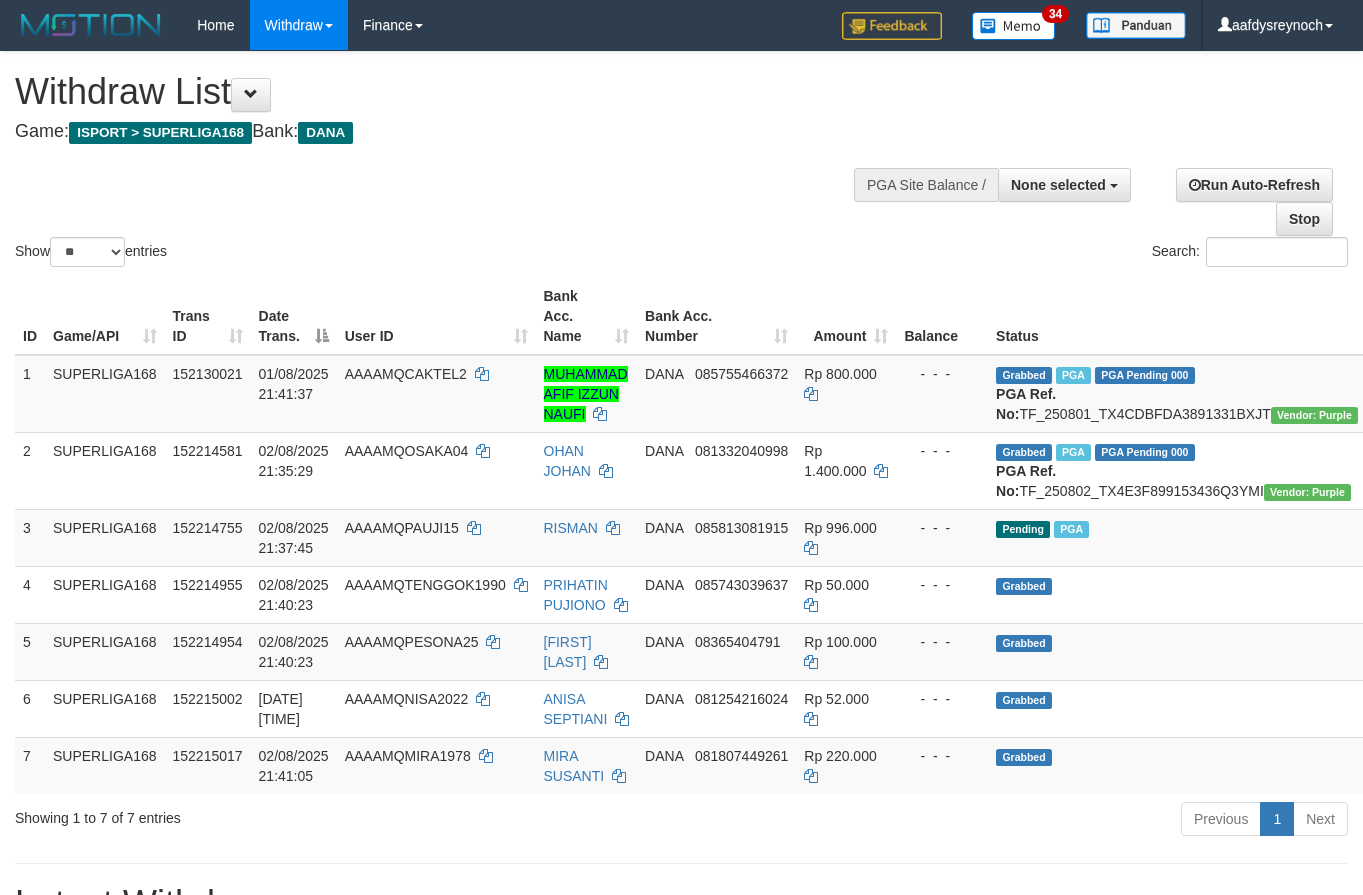 select 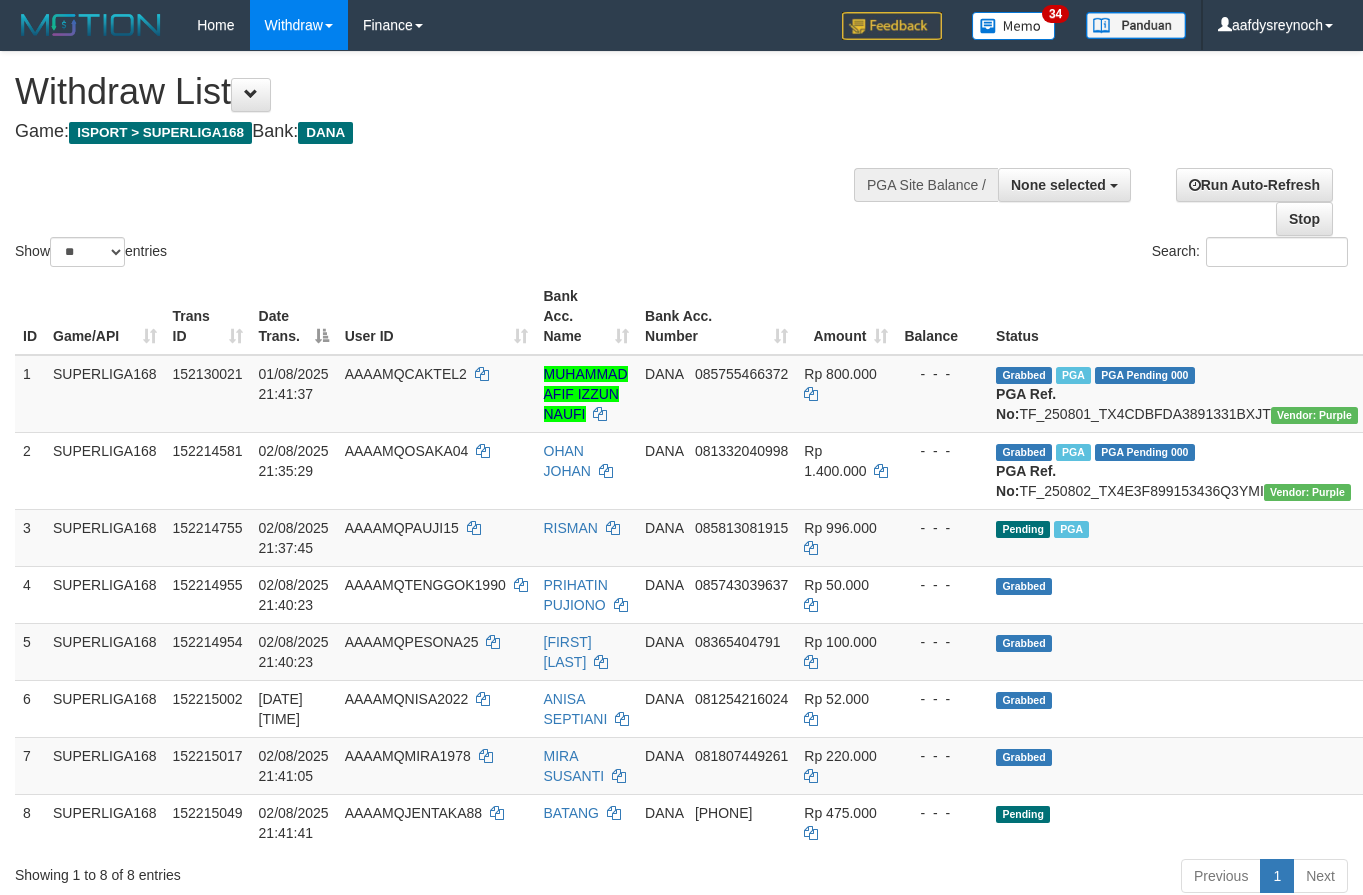 select 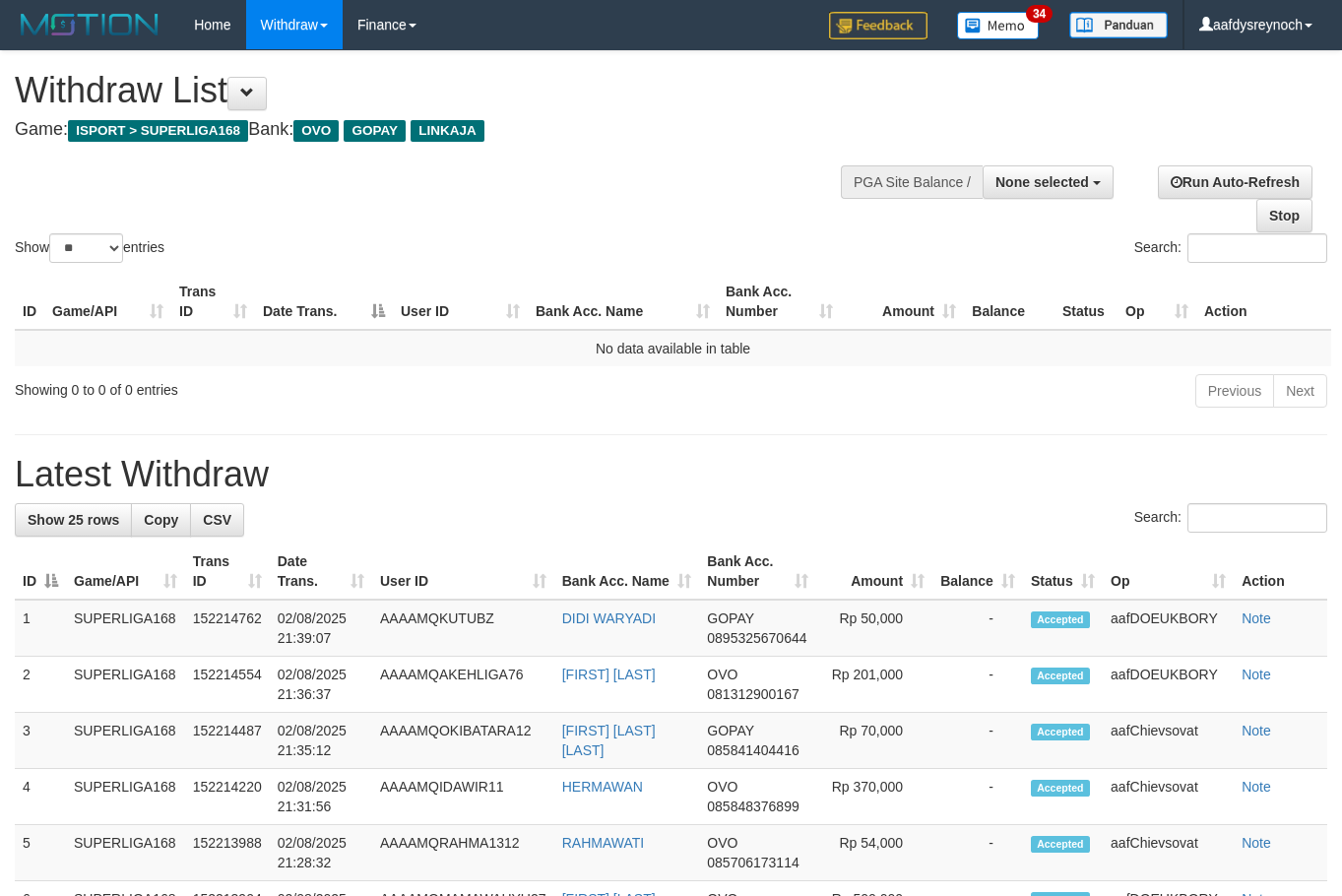 select 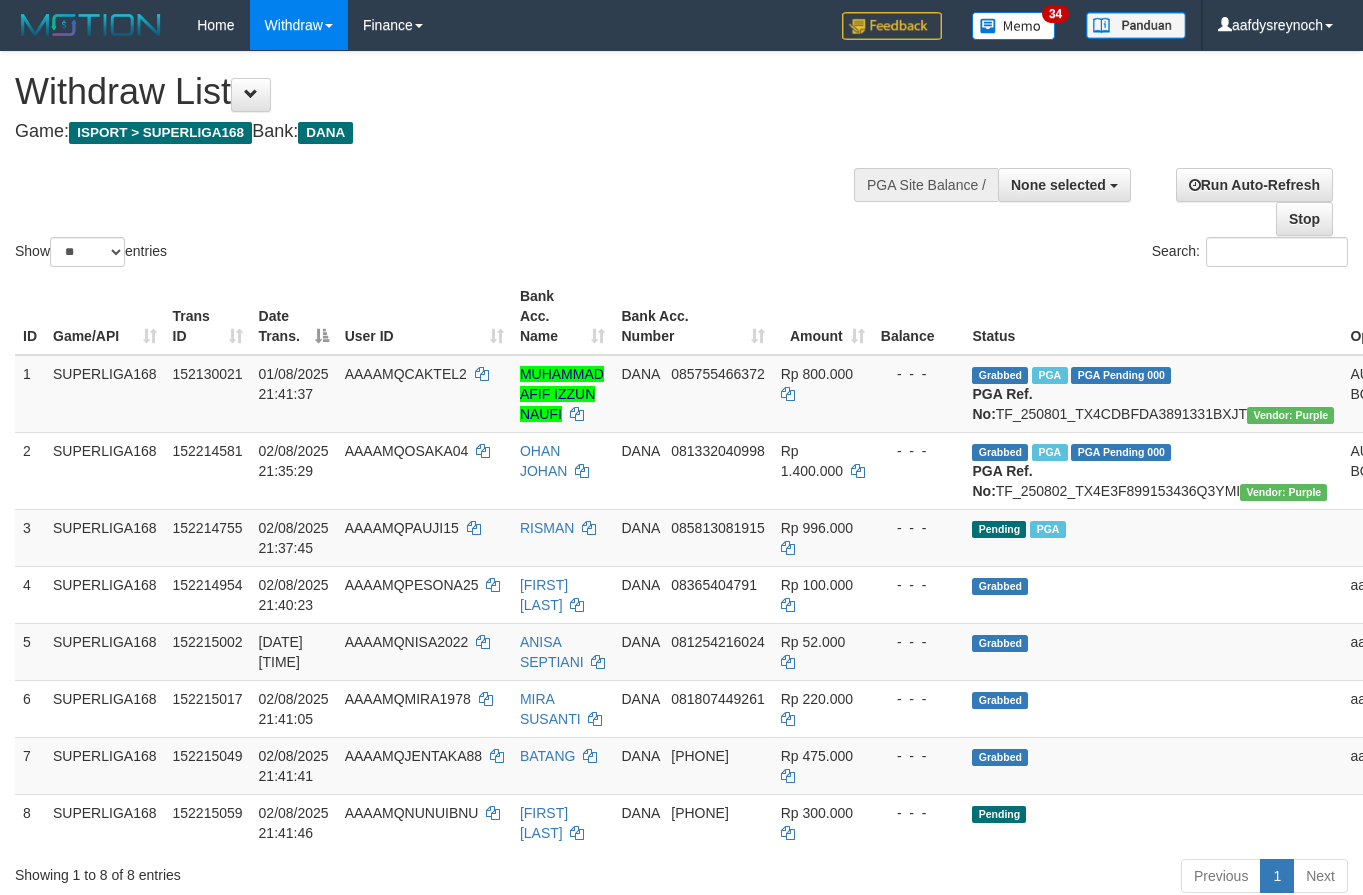 select 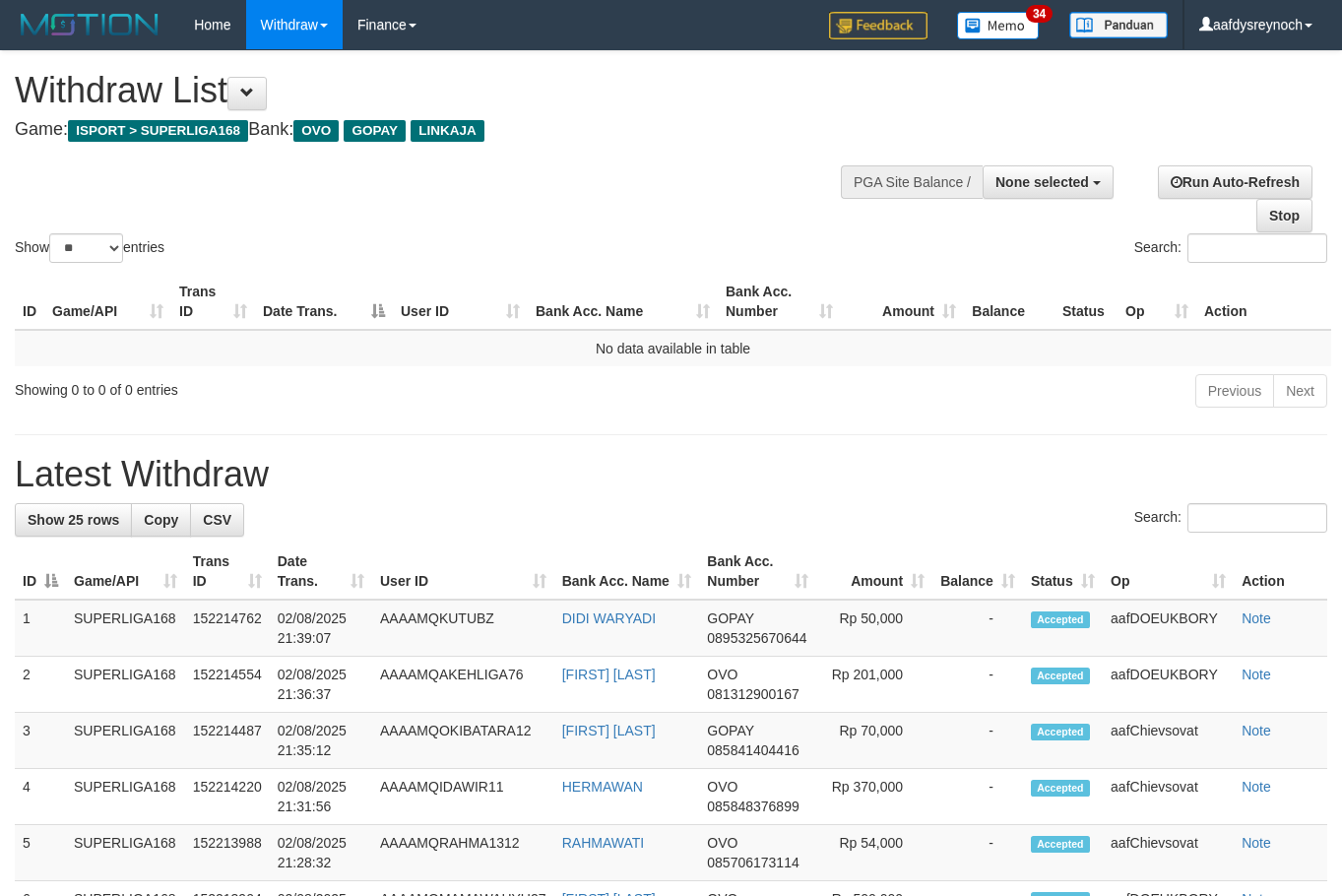 select 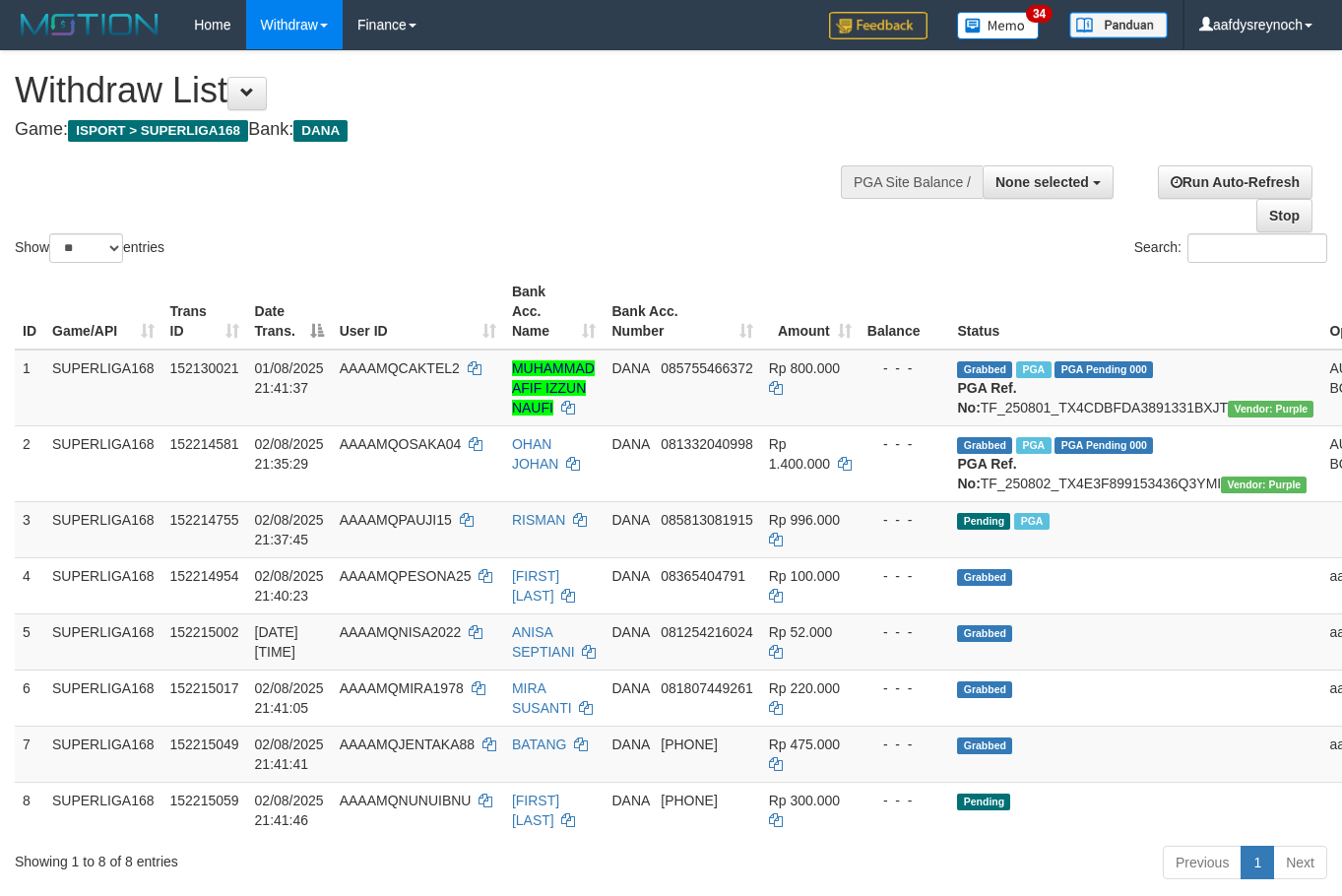 select 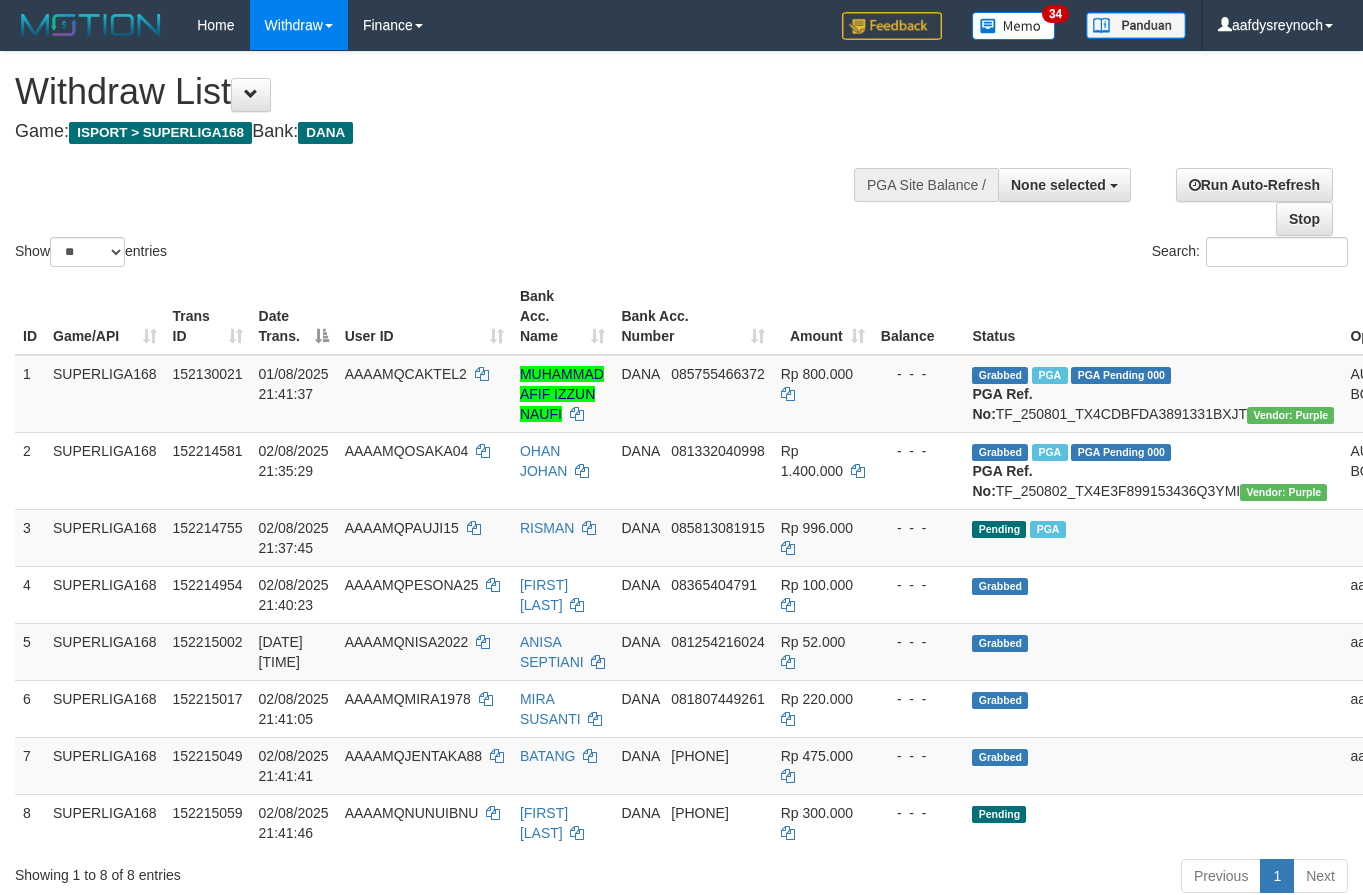 select 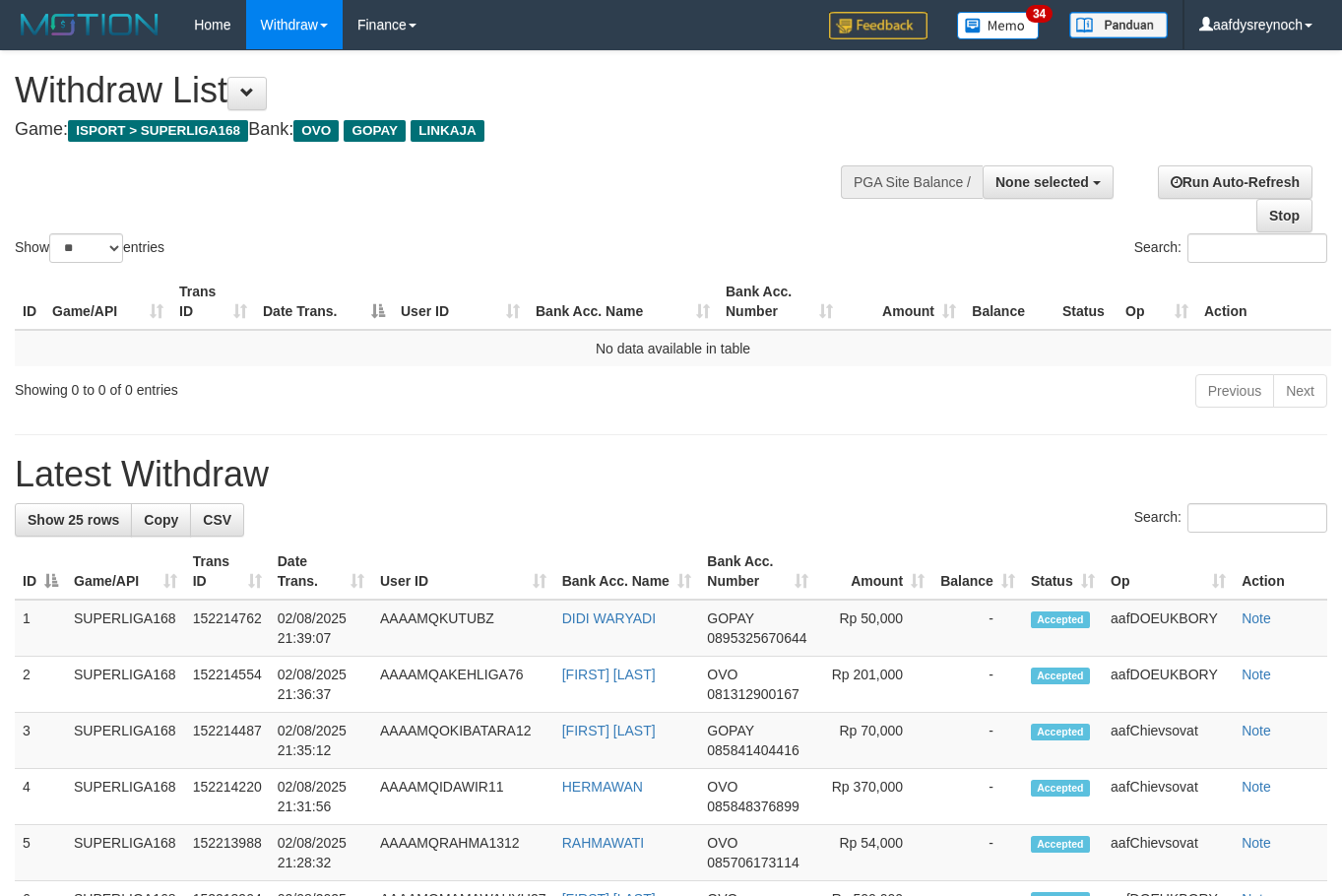 select 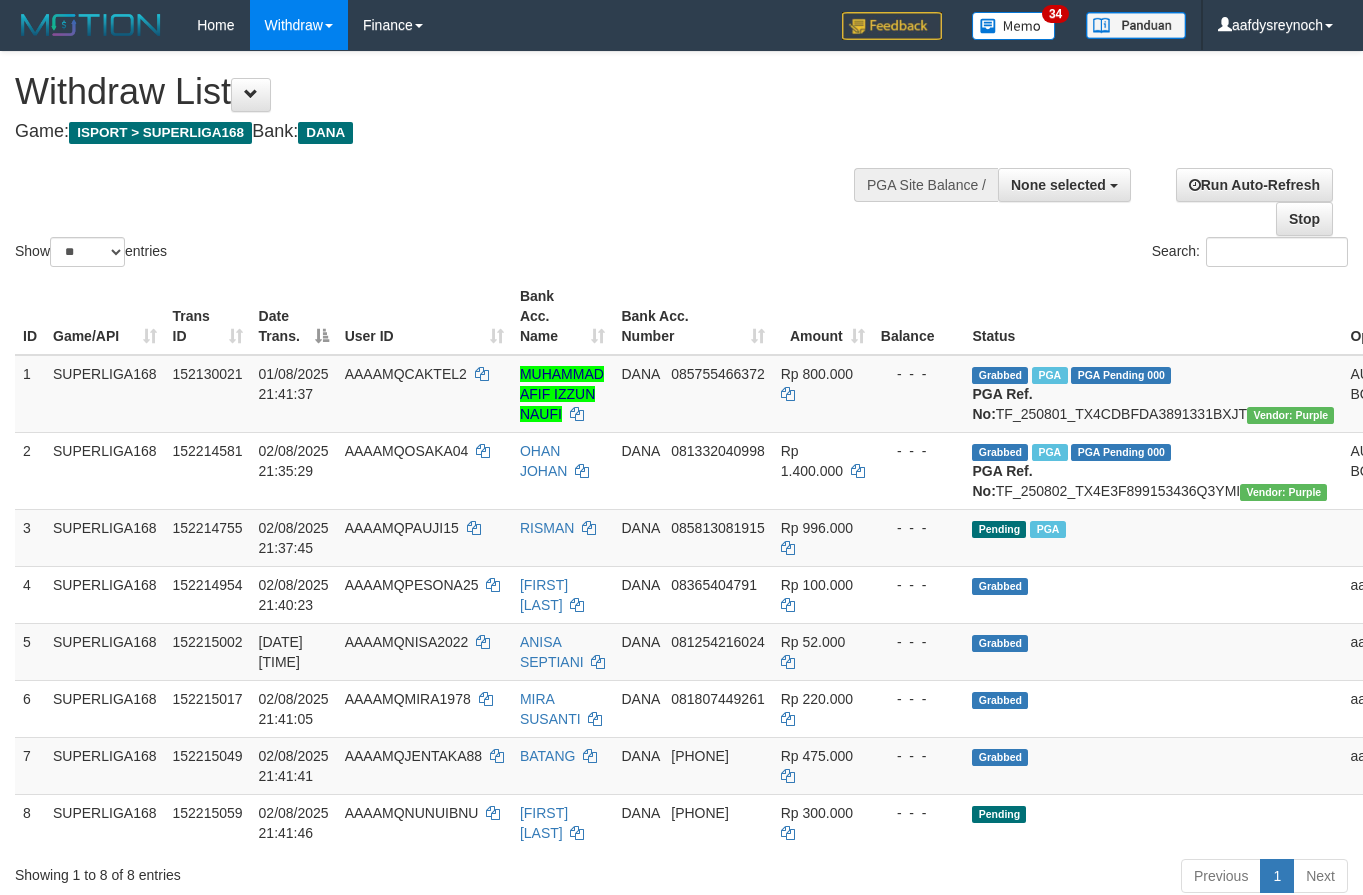 select 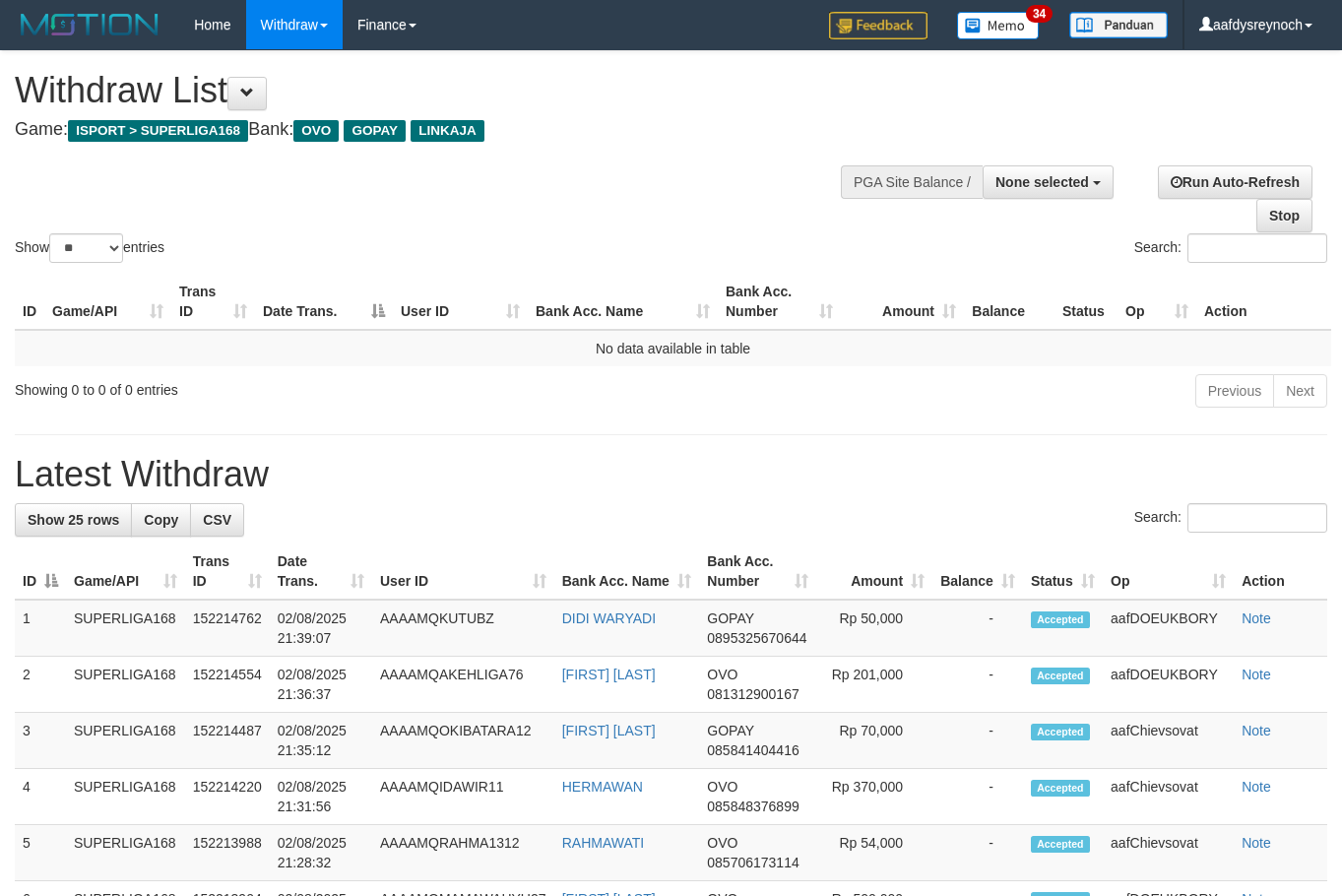 select 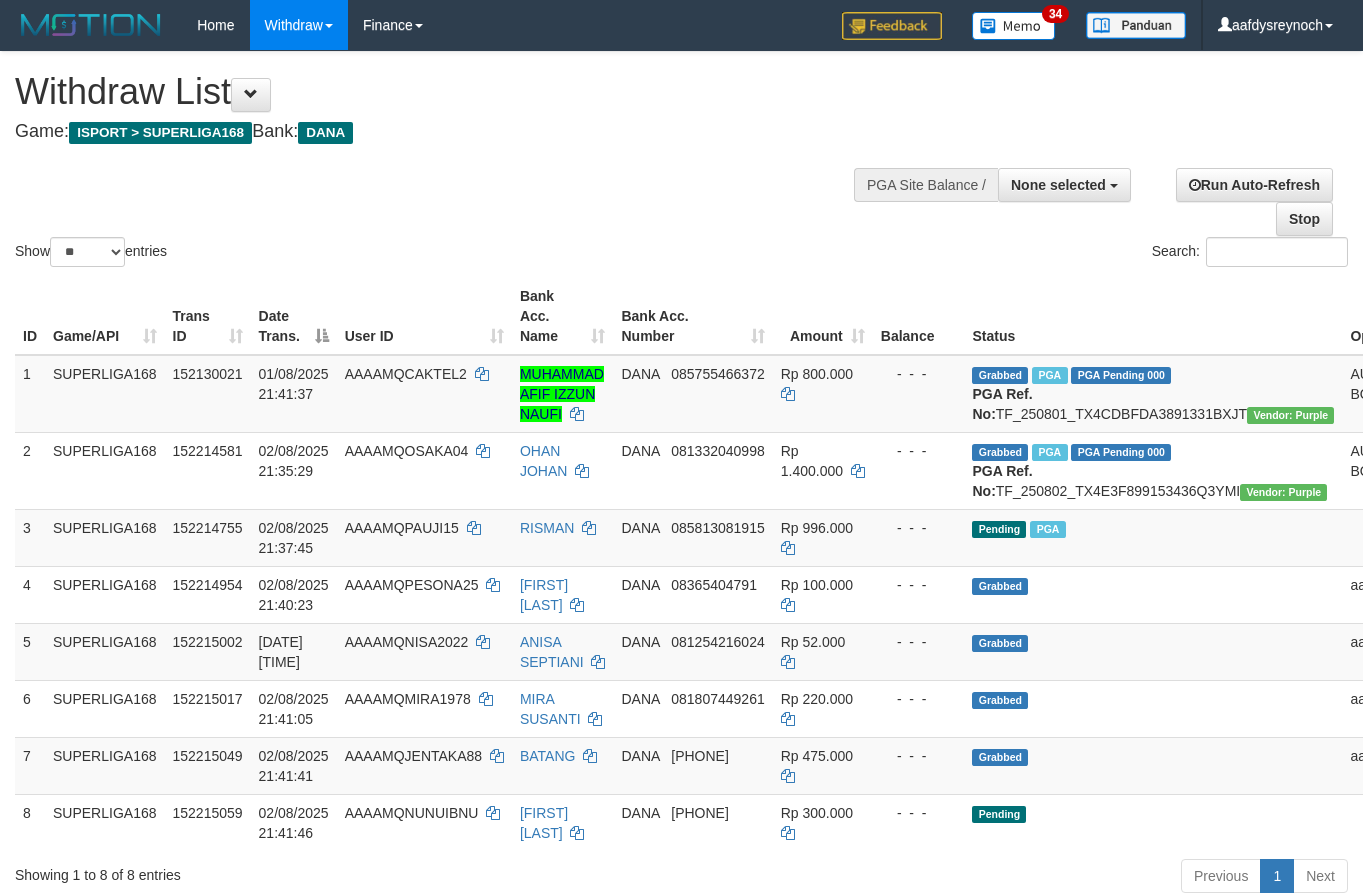 select 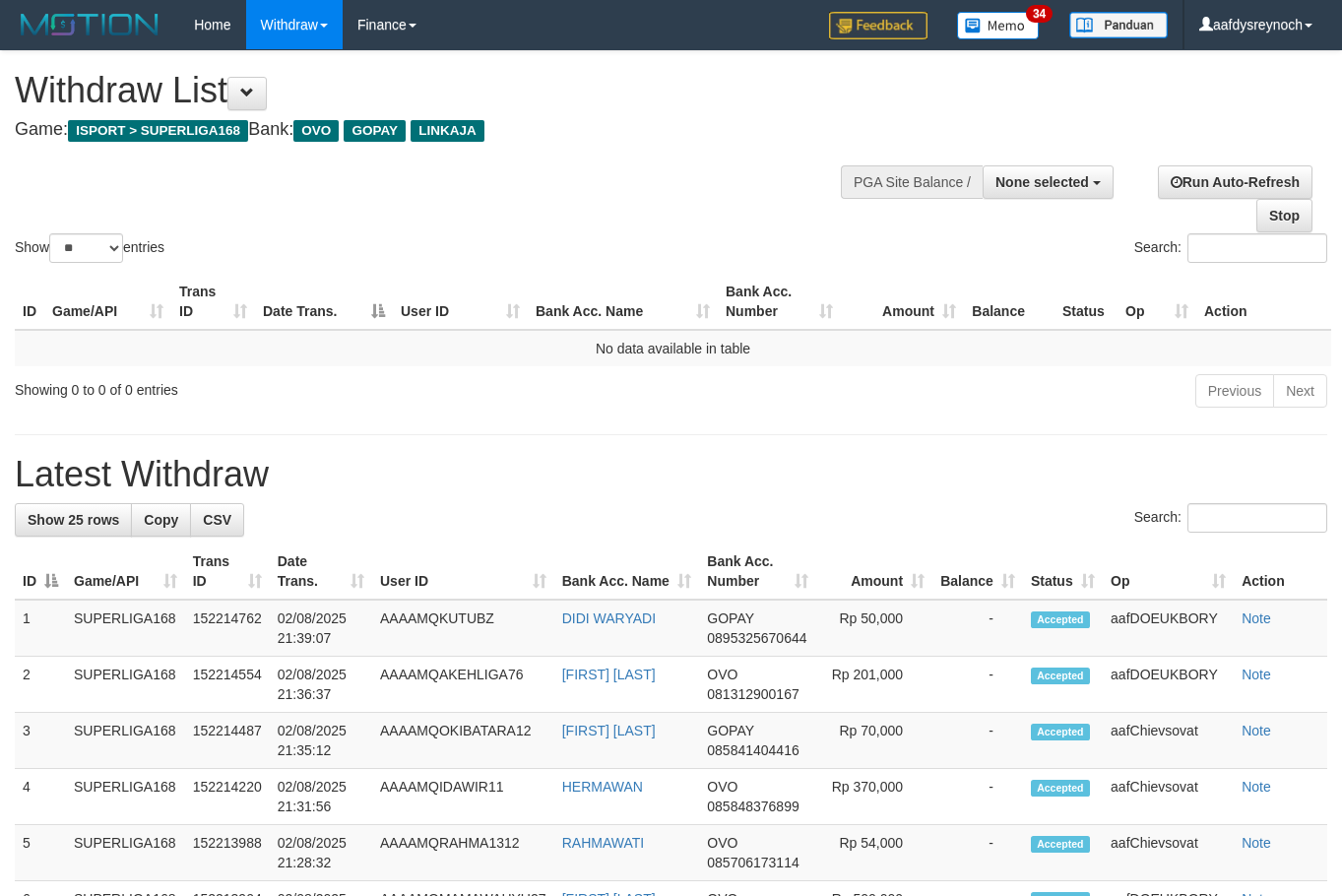 select 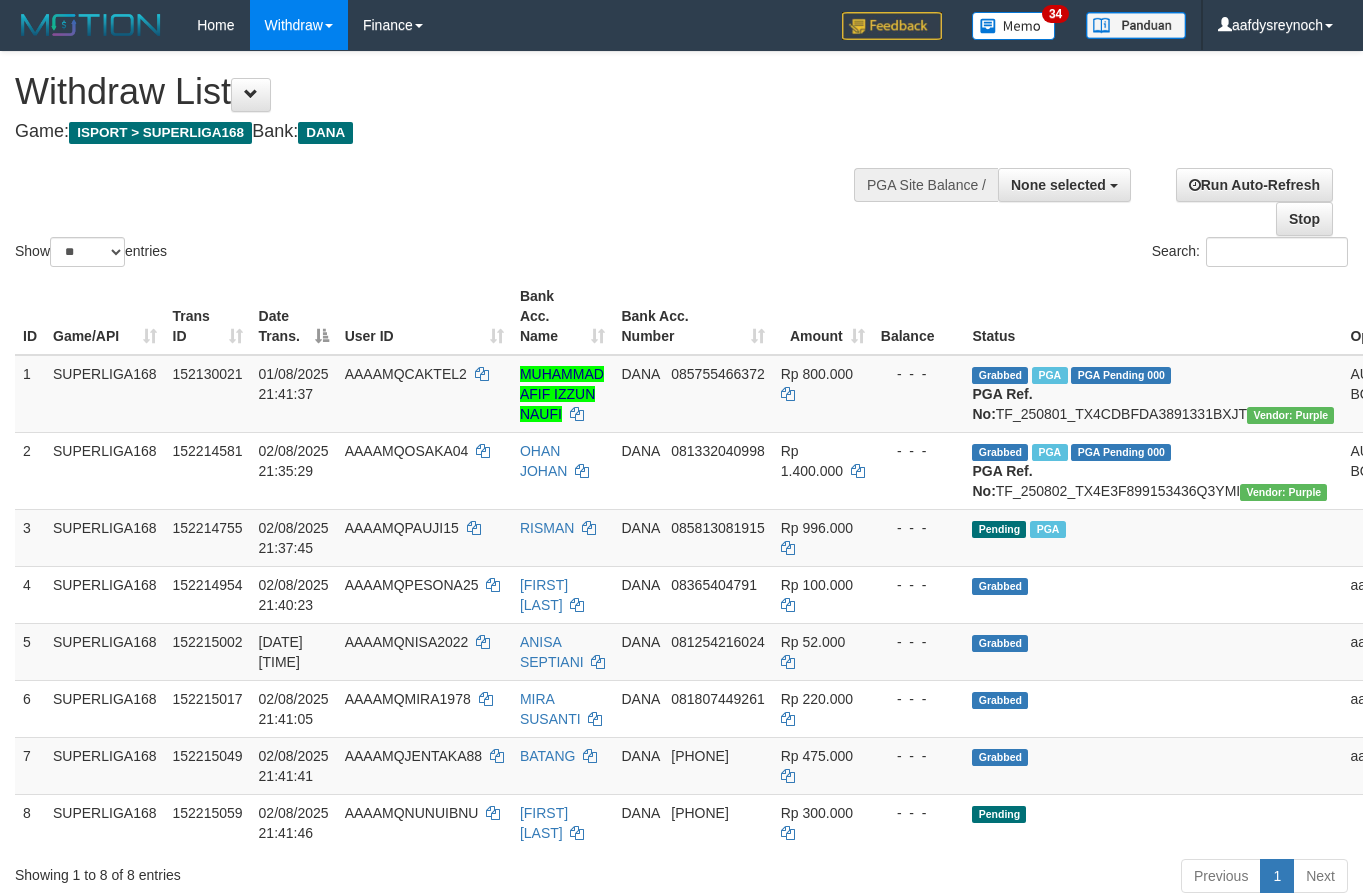 select 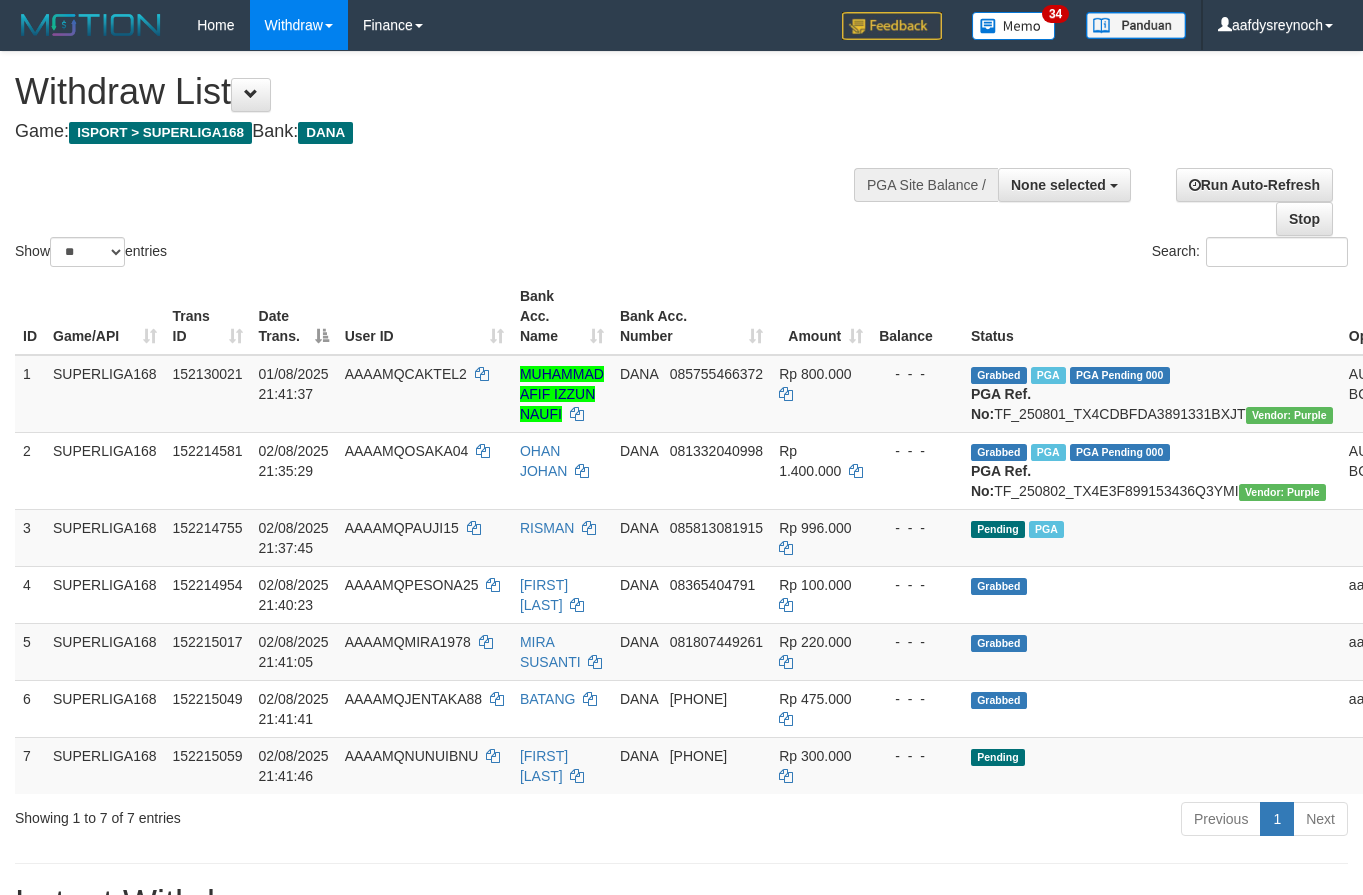 select 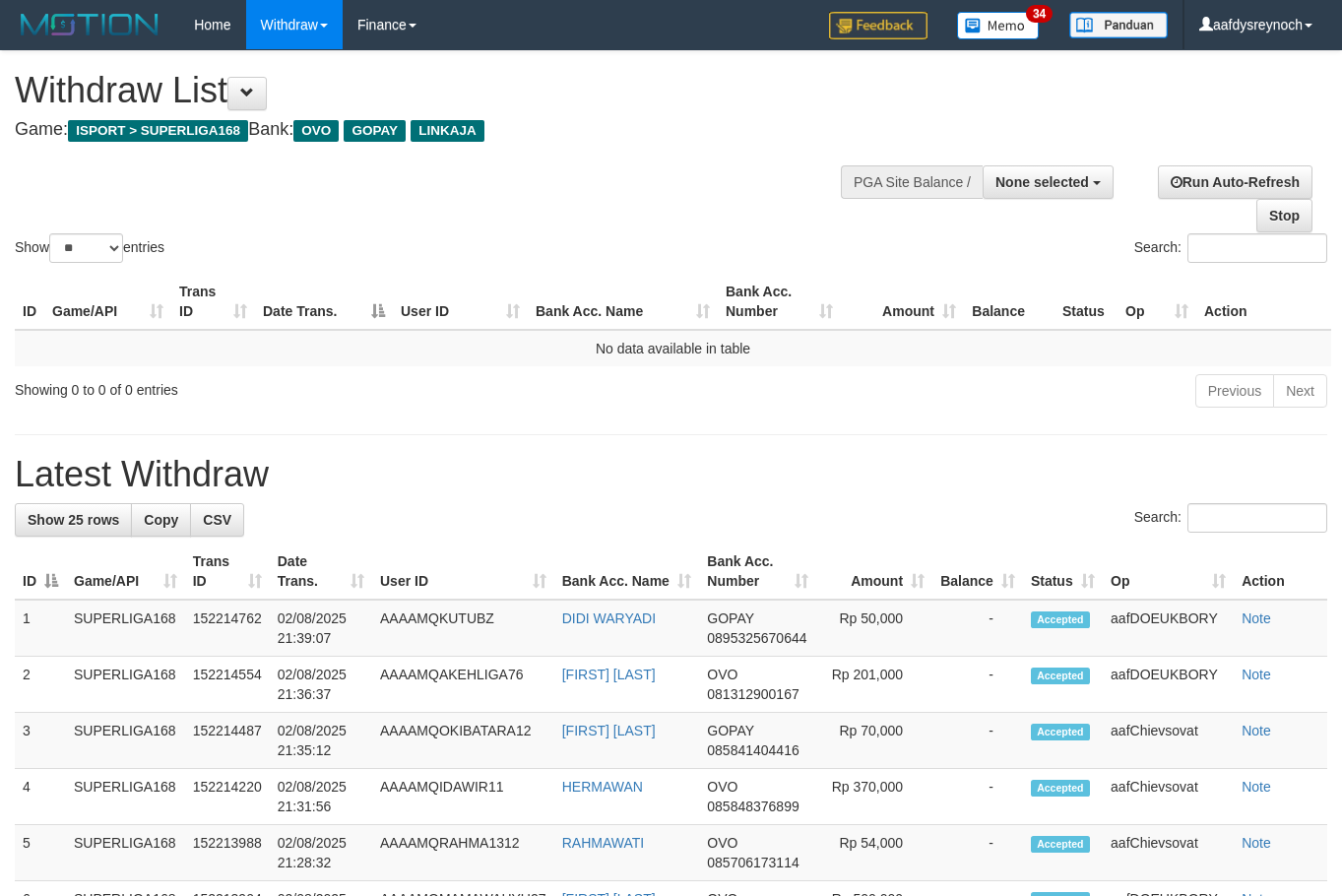 select 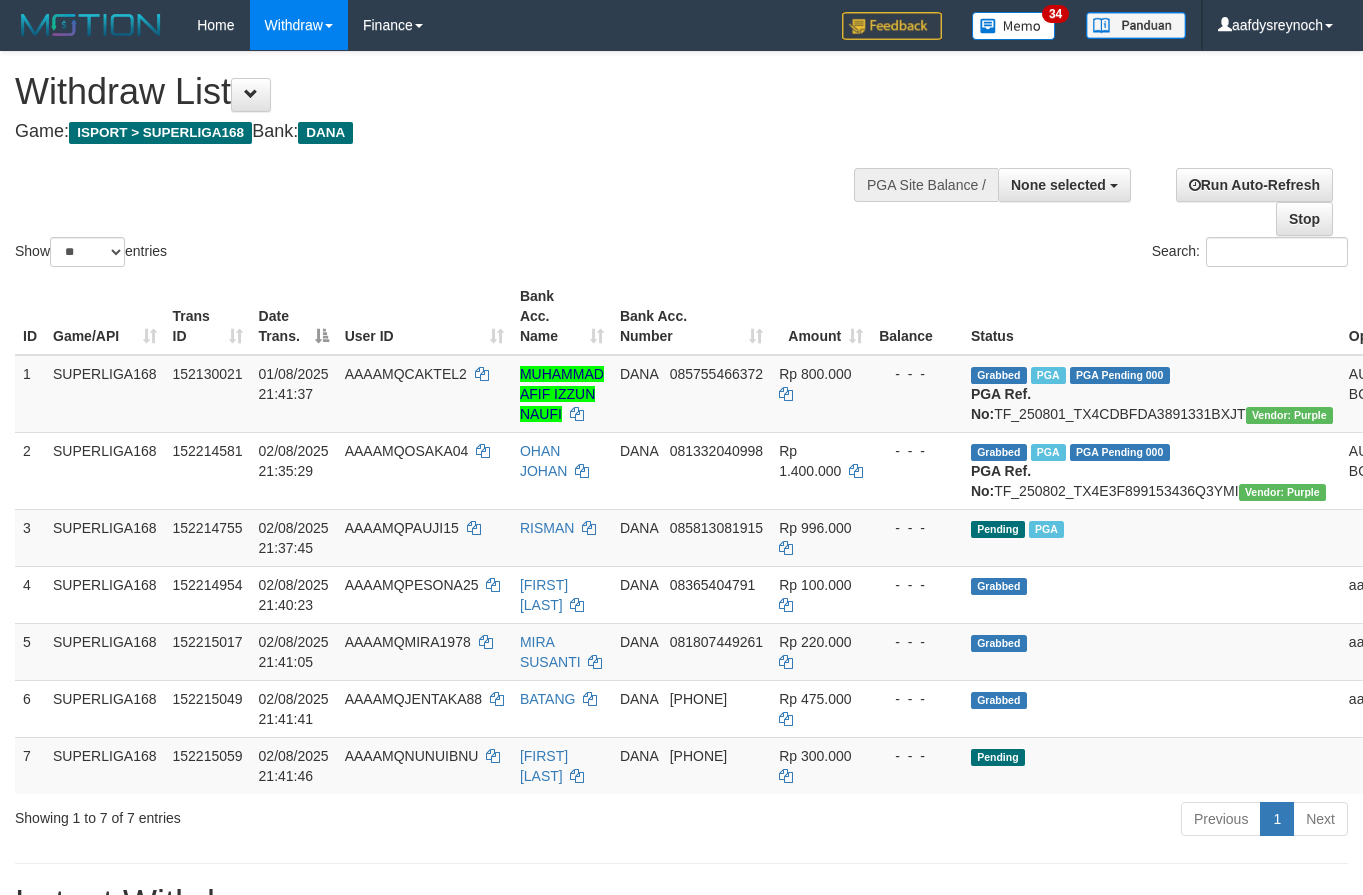 select 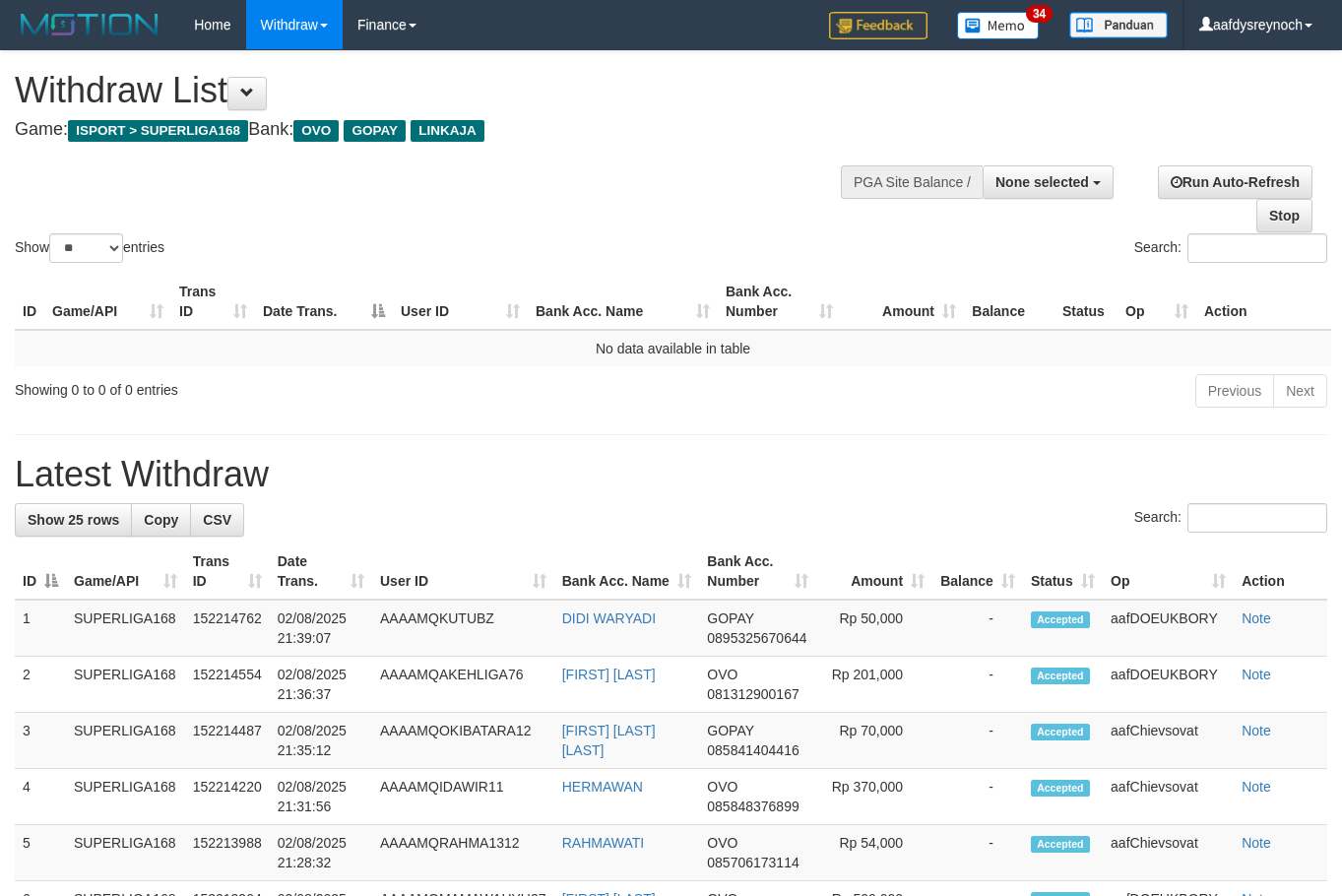 select 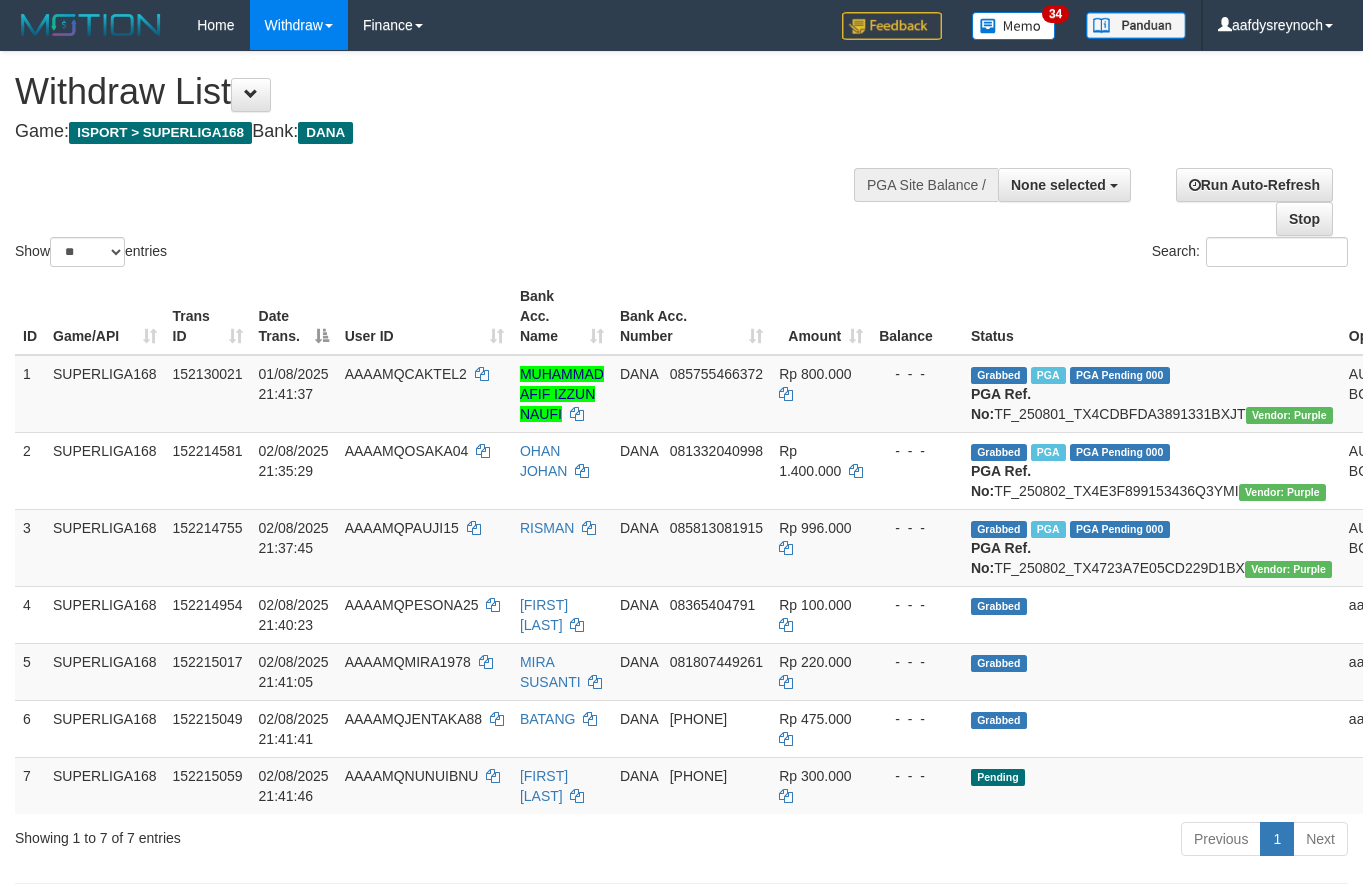 select 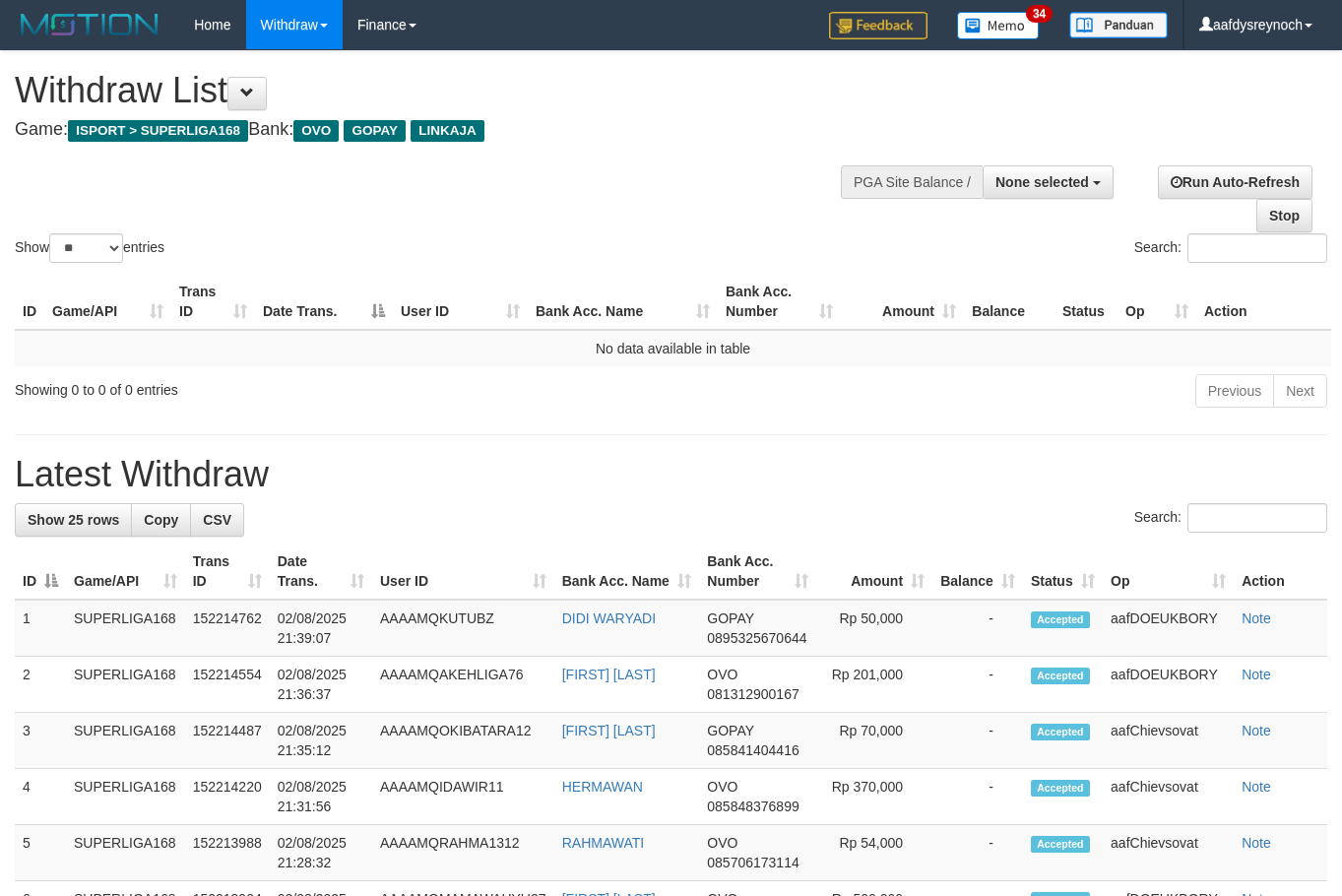 select 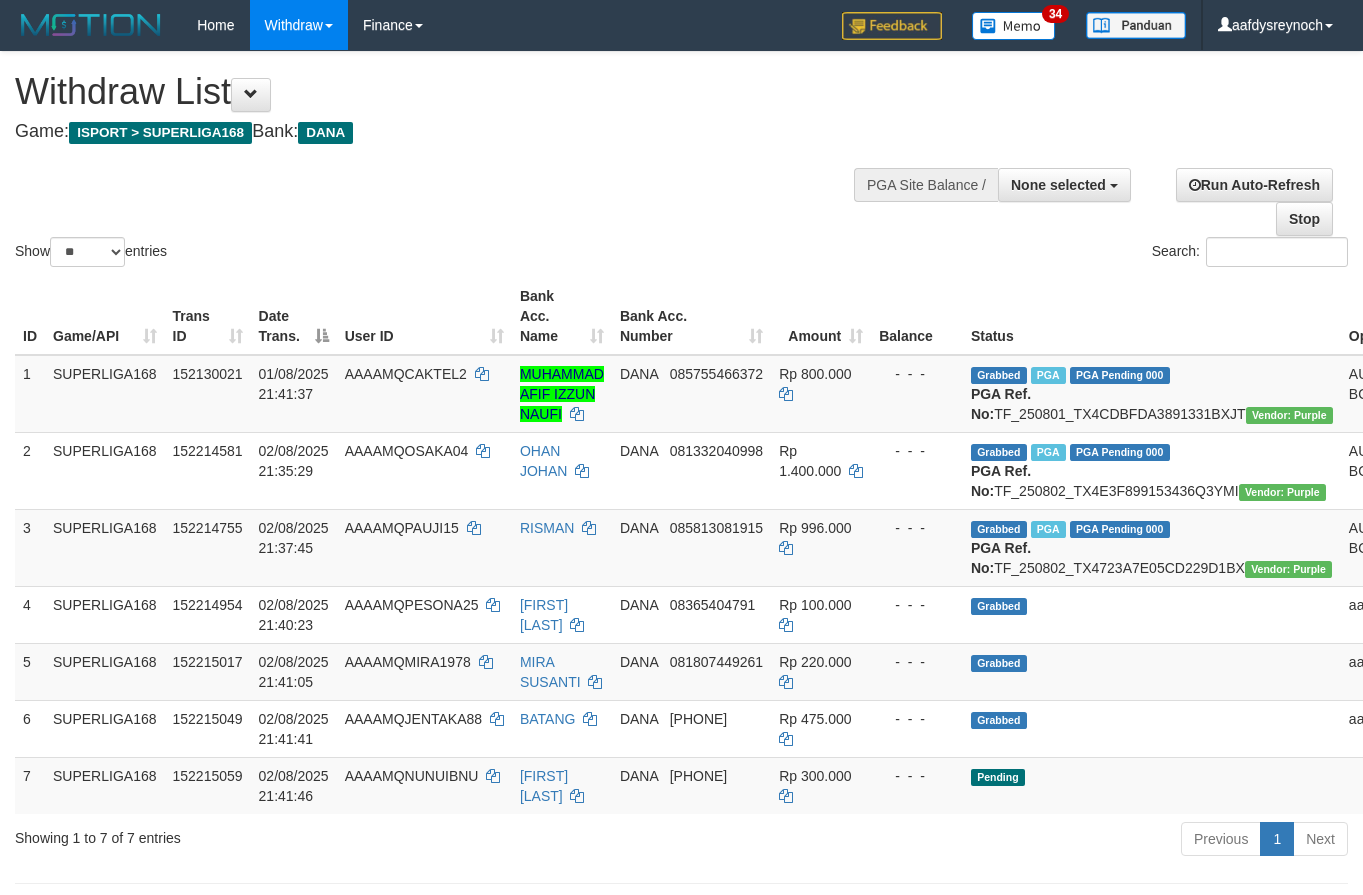 select 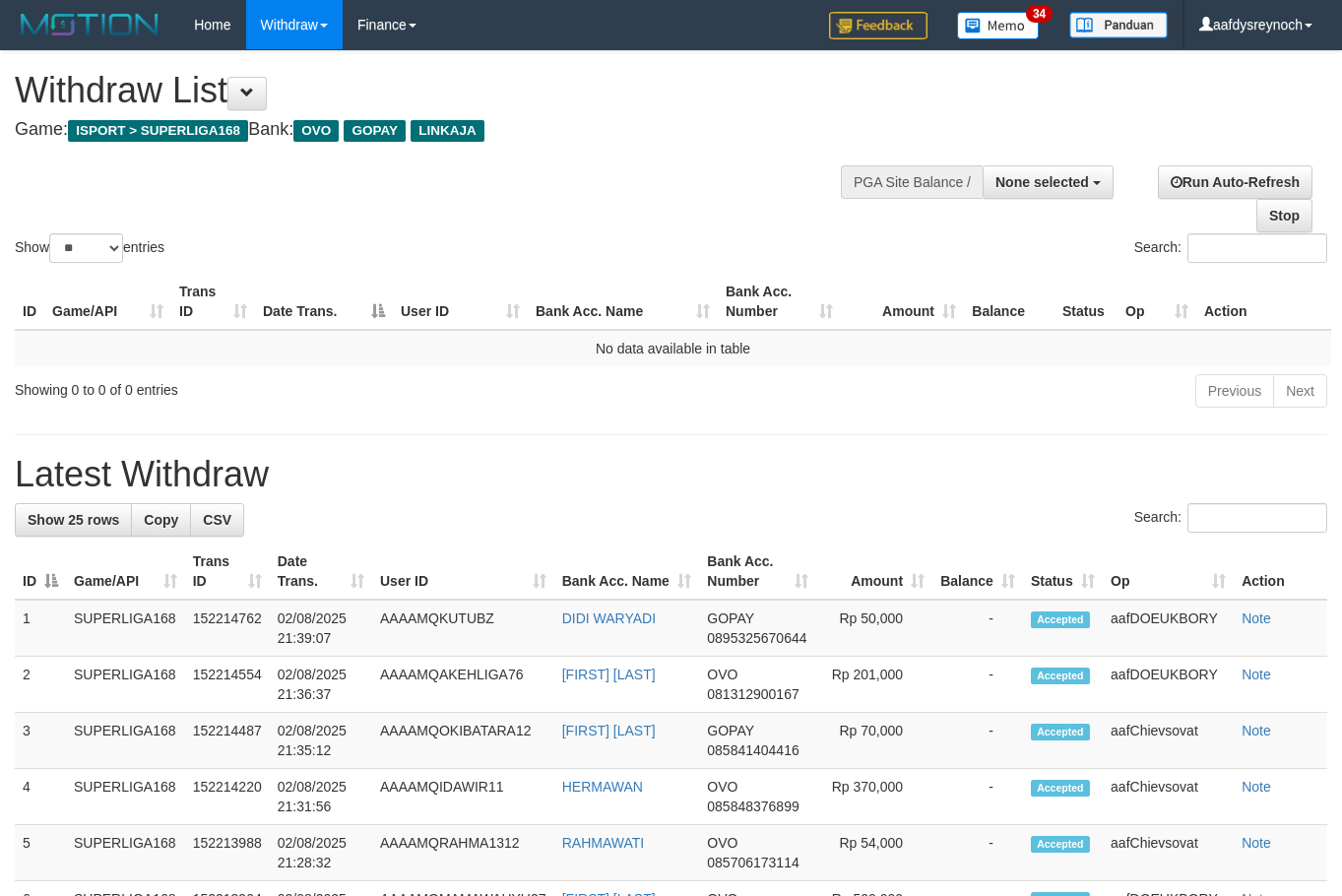 select 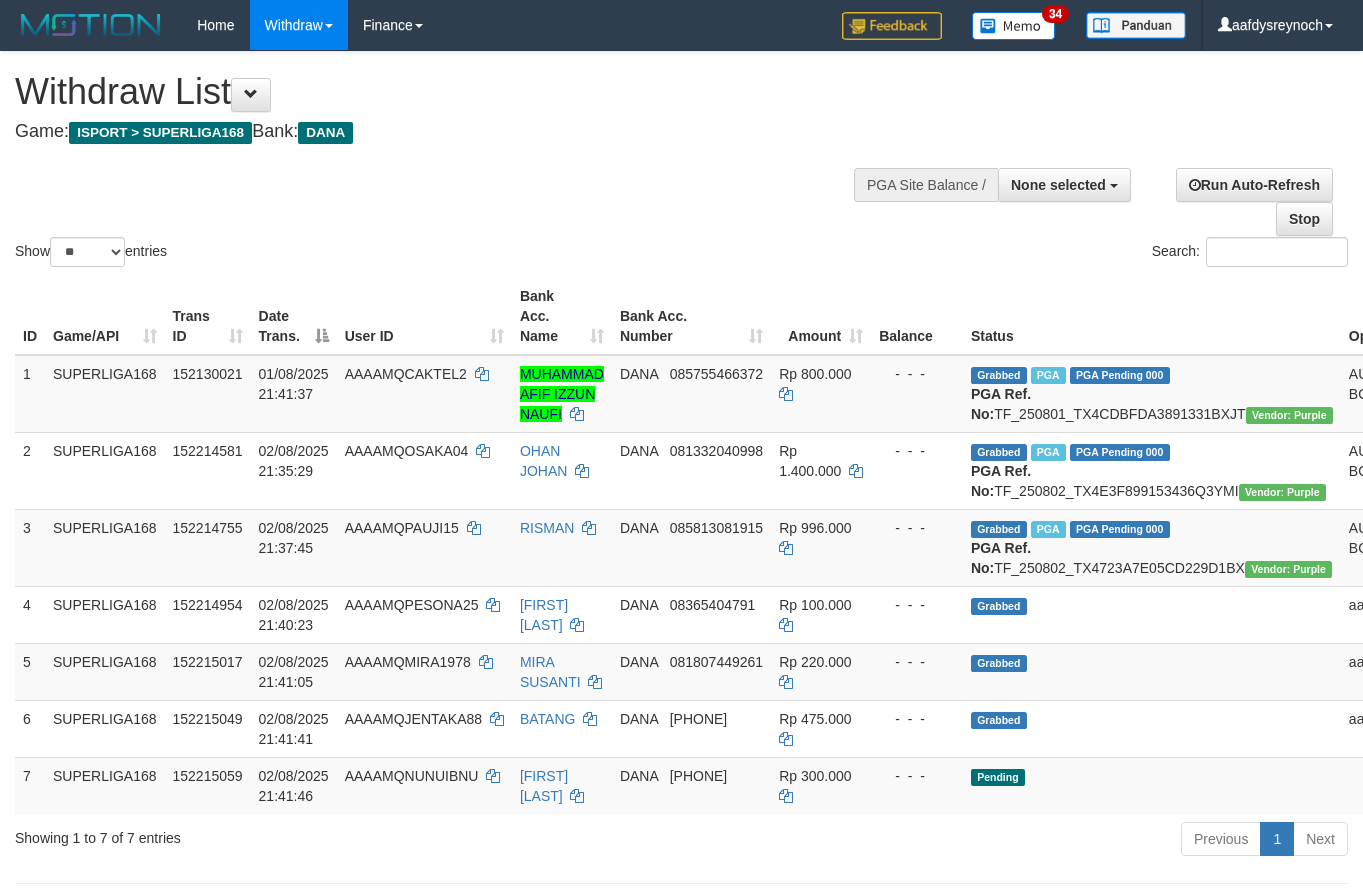 select 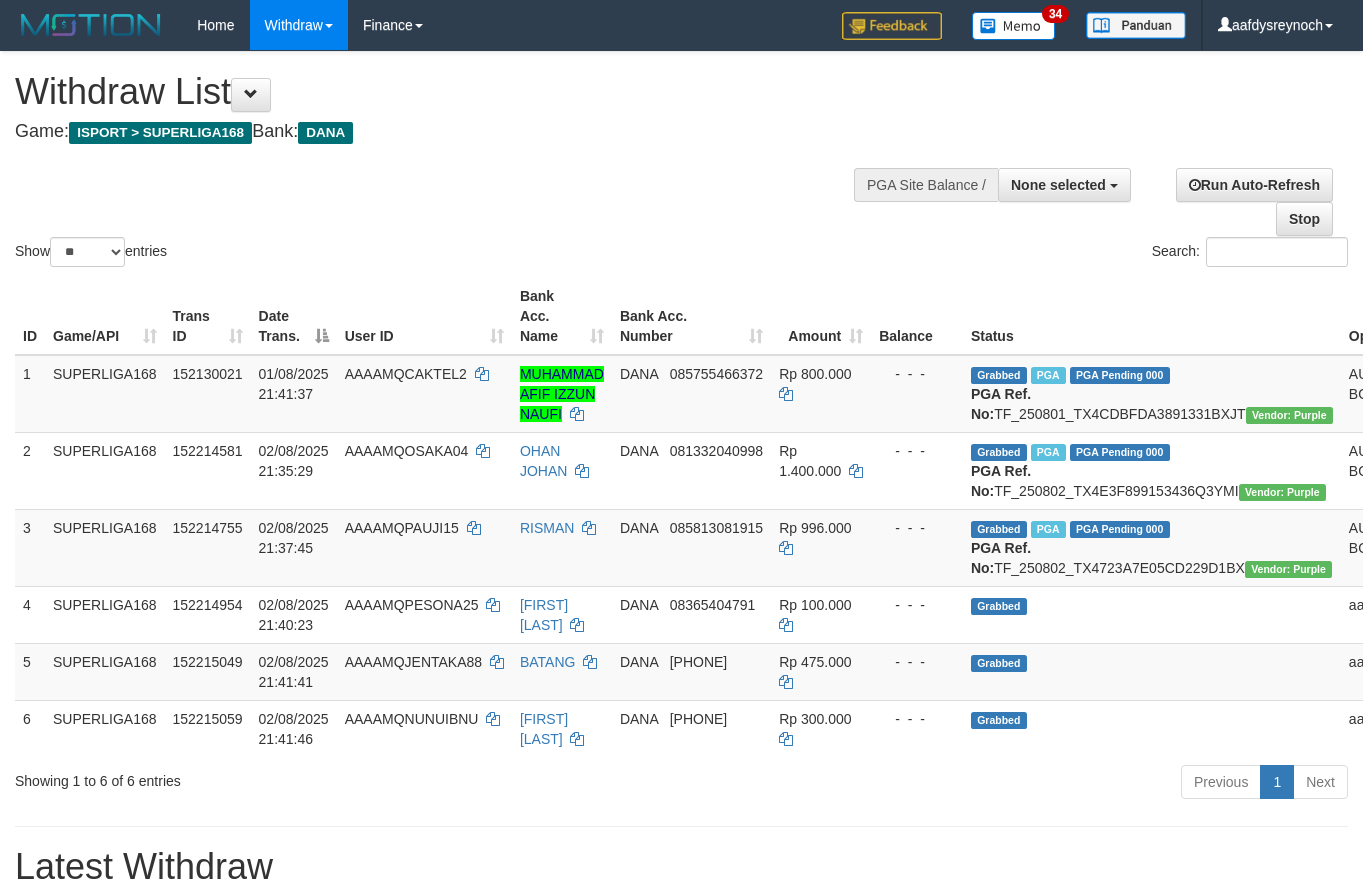 select 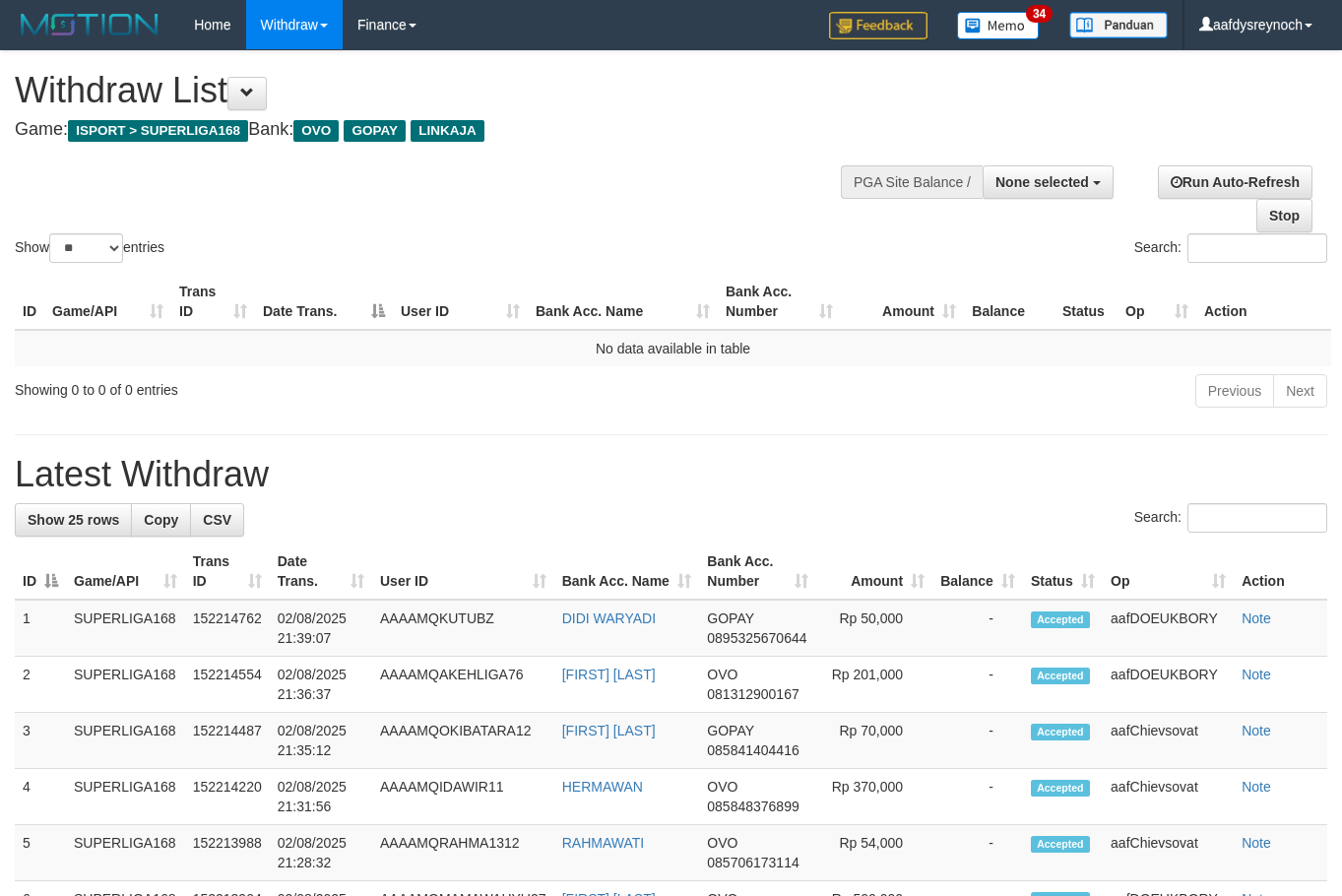select 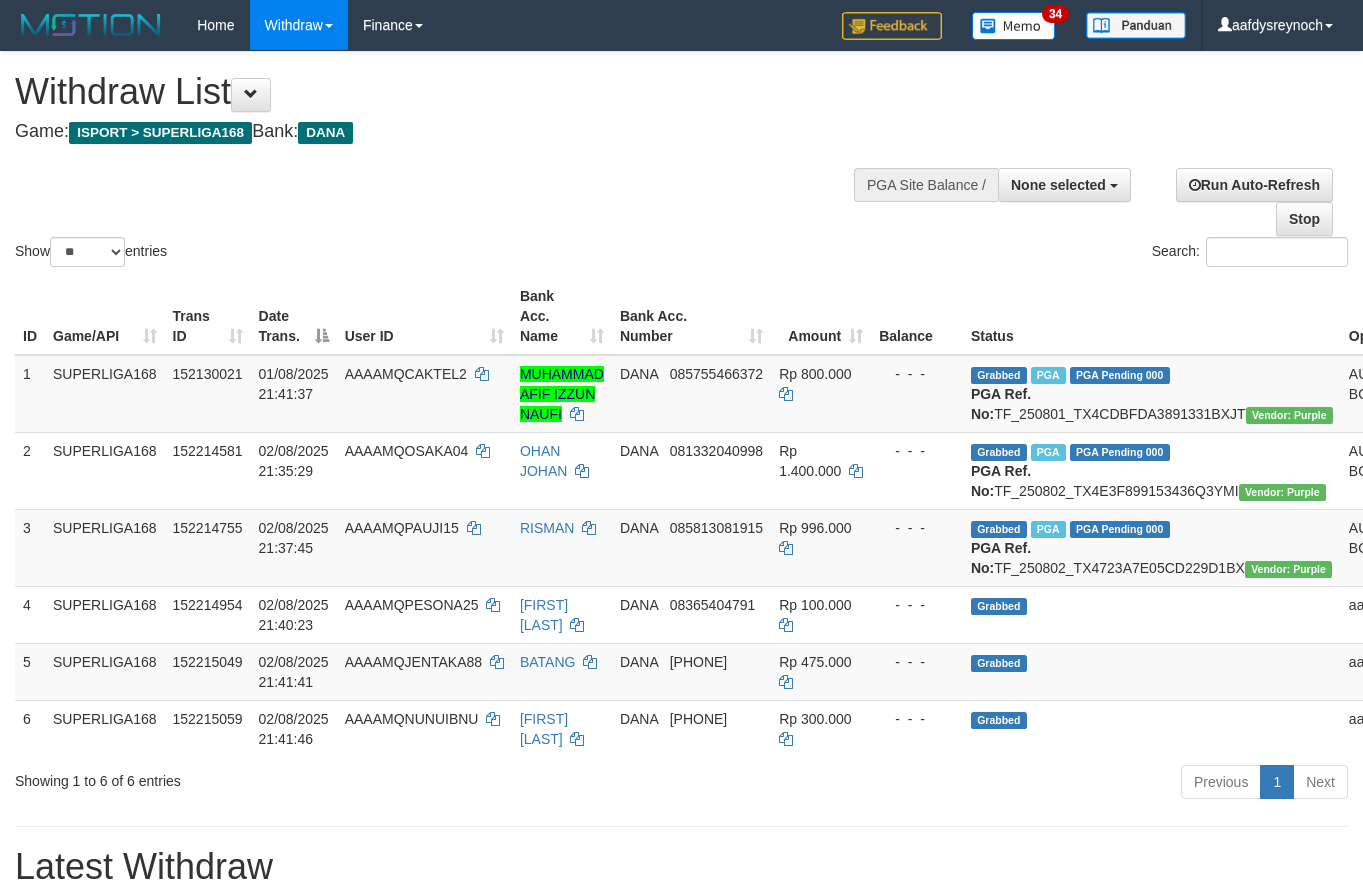 select 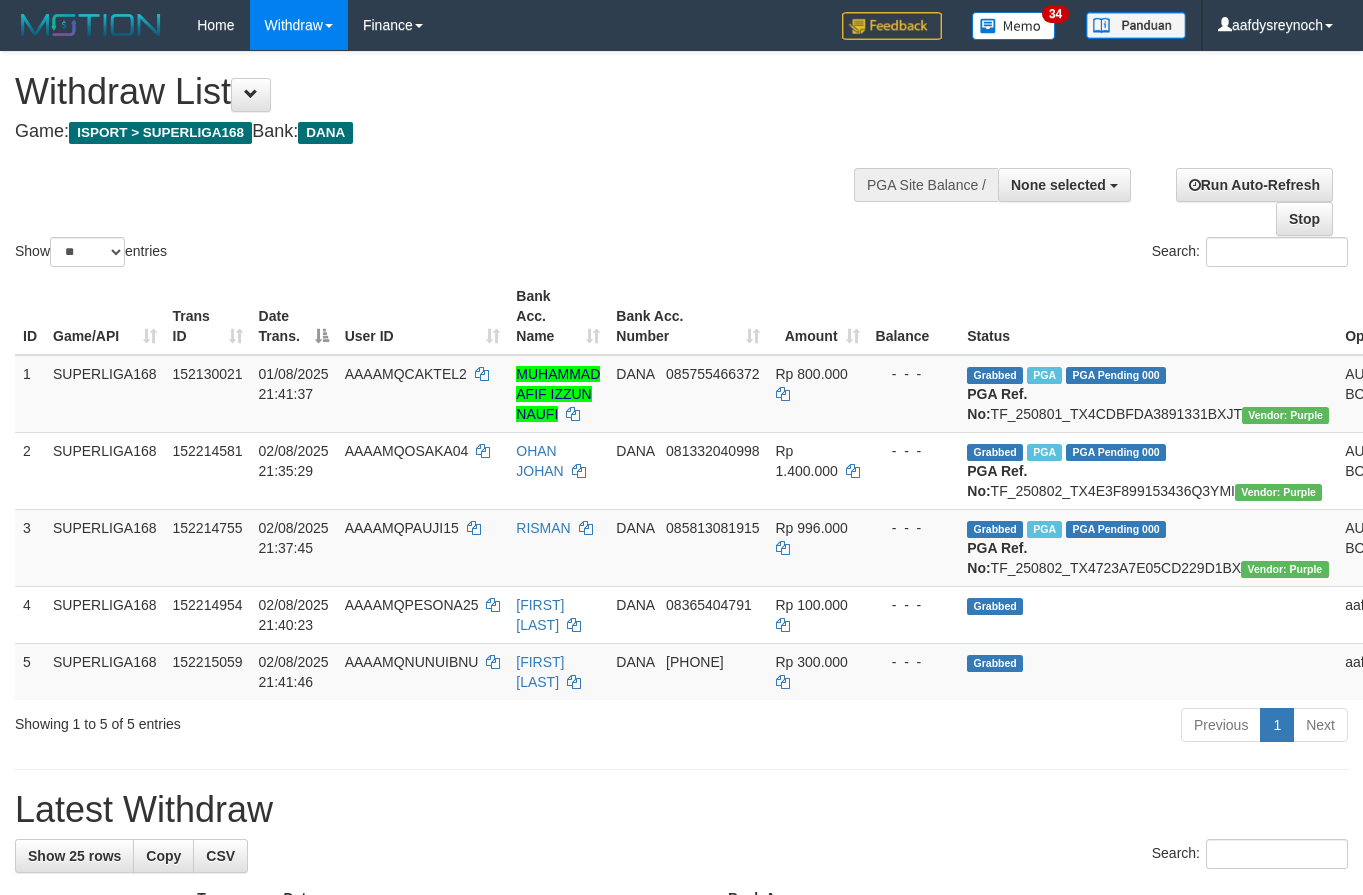 select 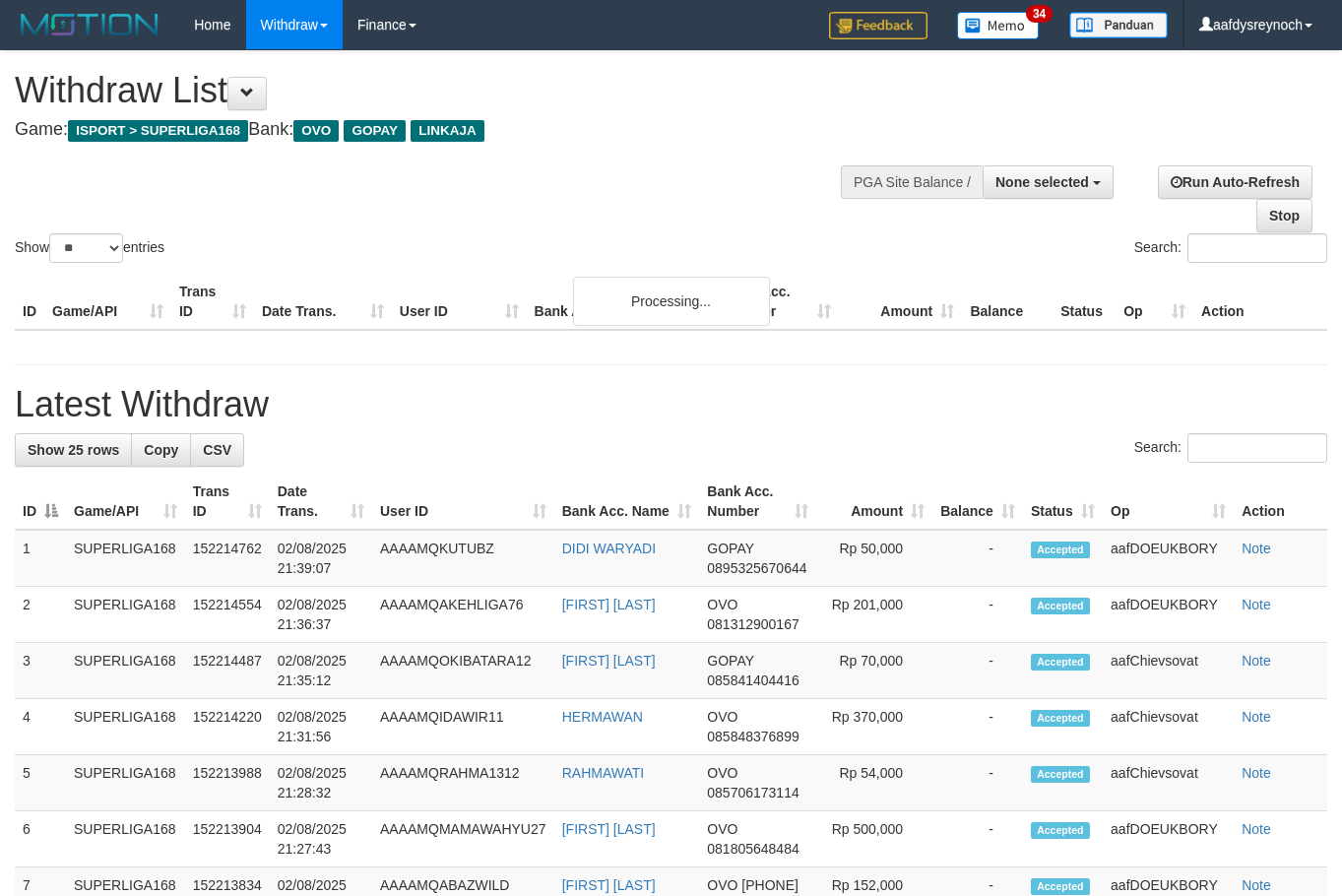 select 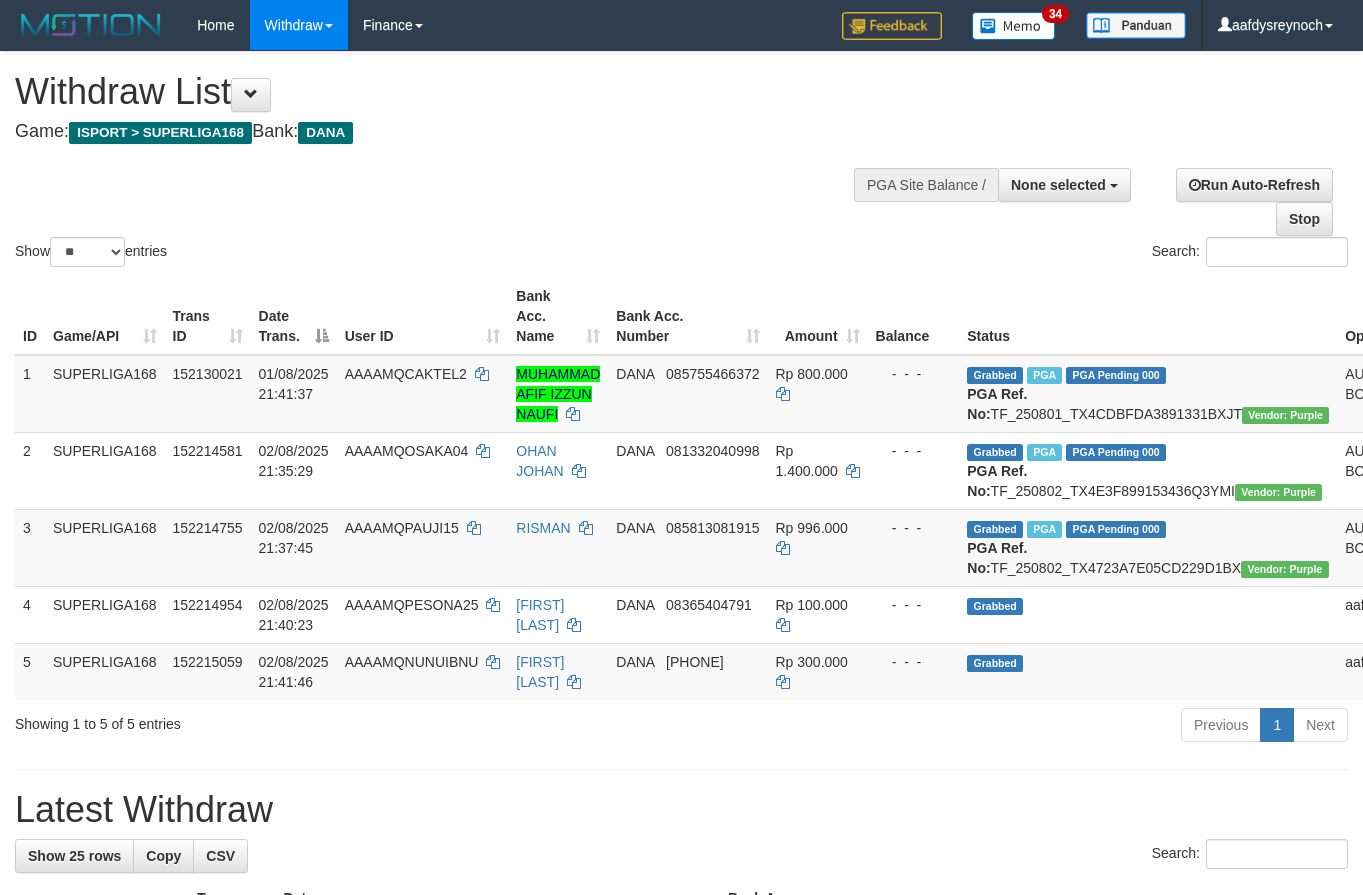 select 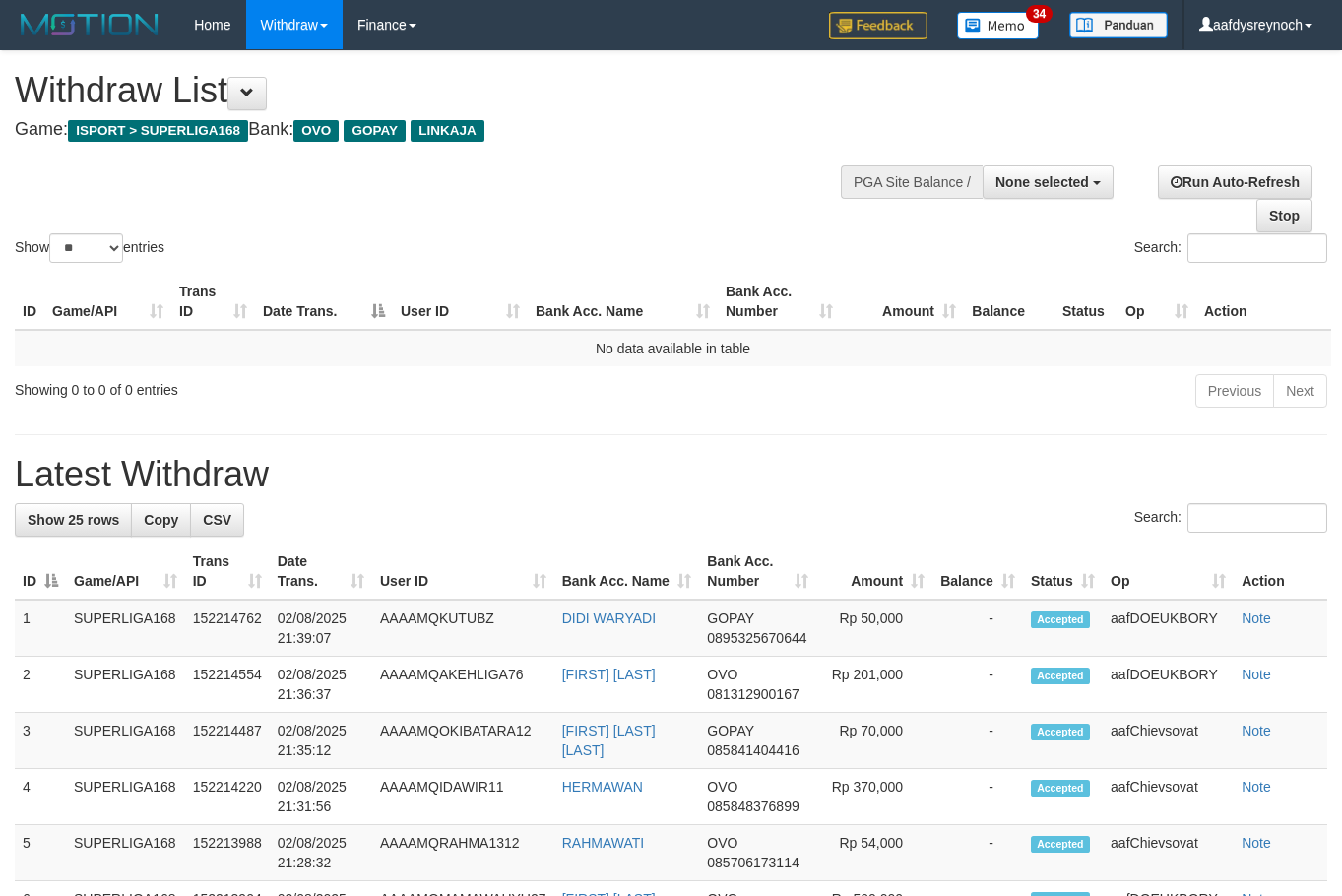 select 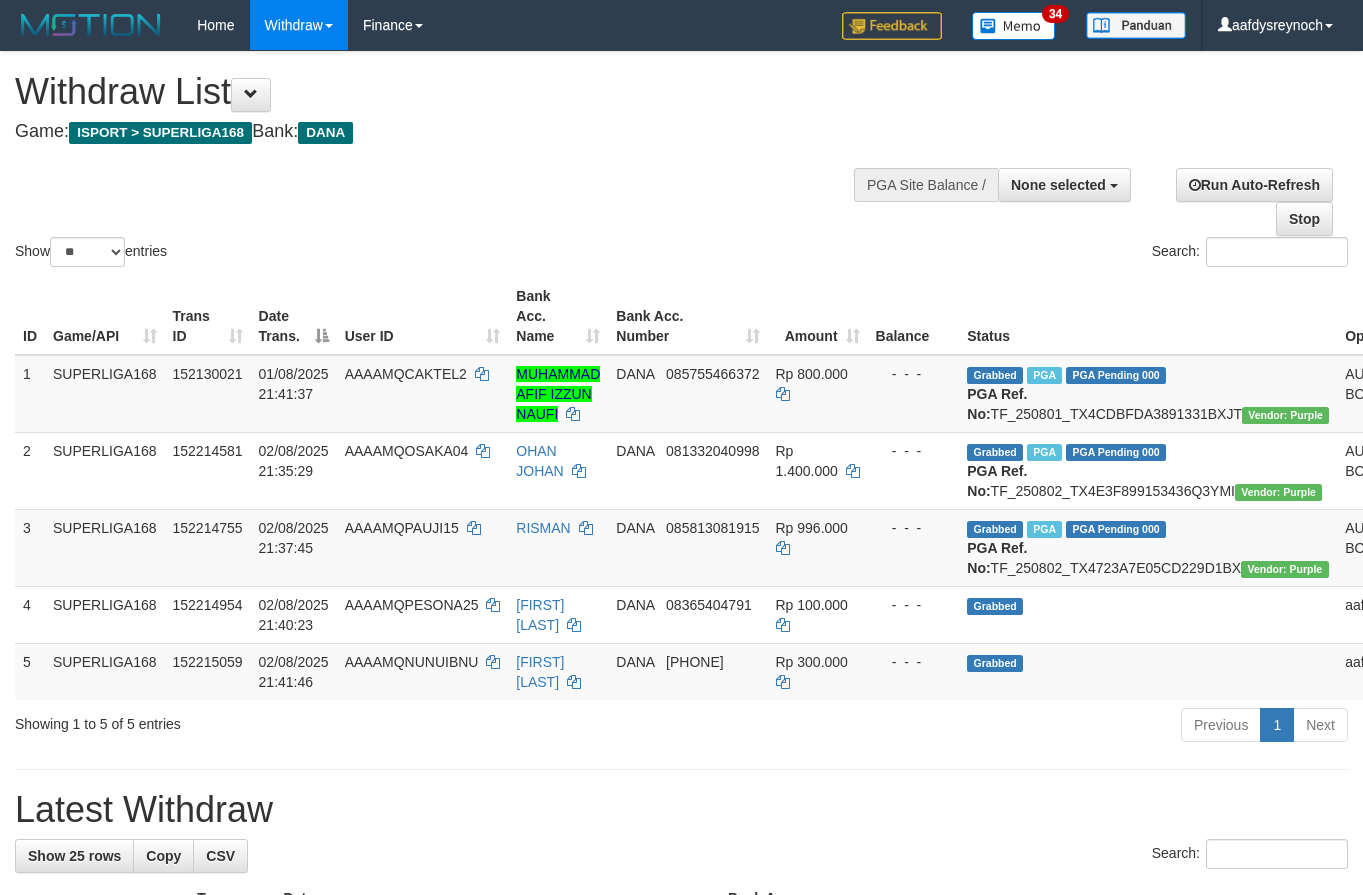 select 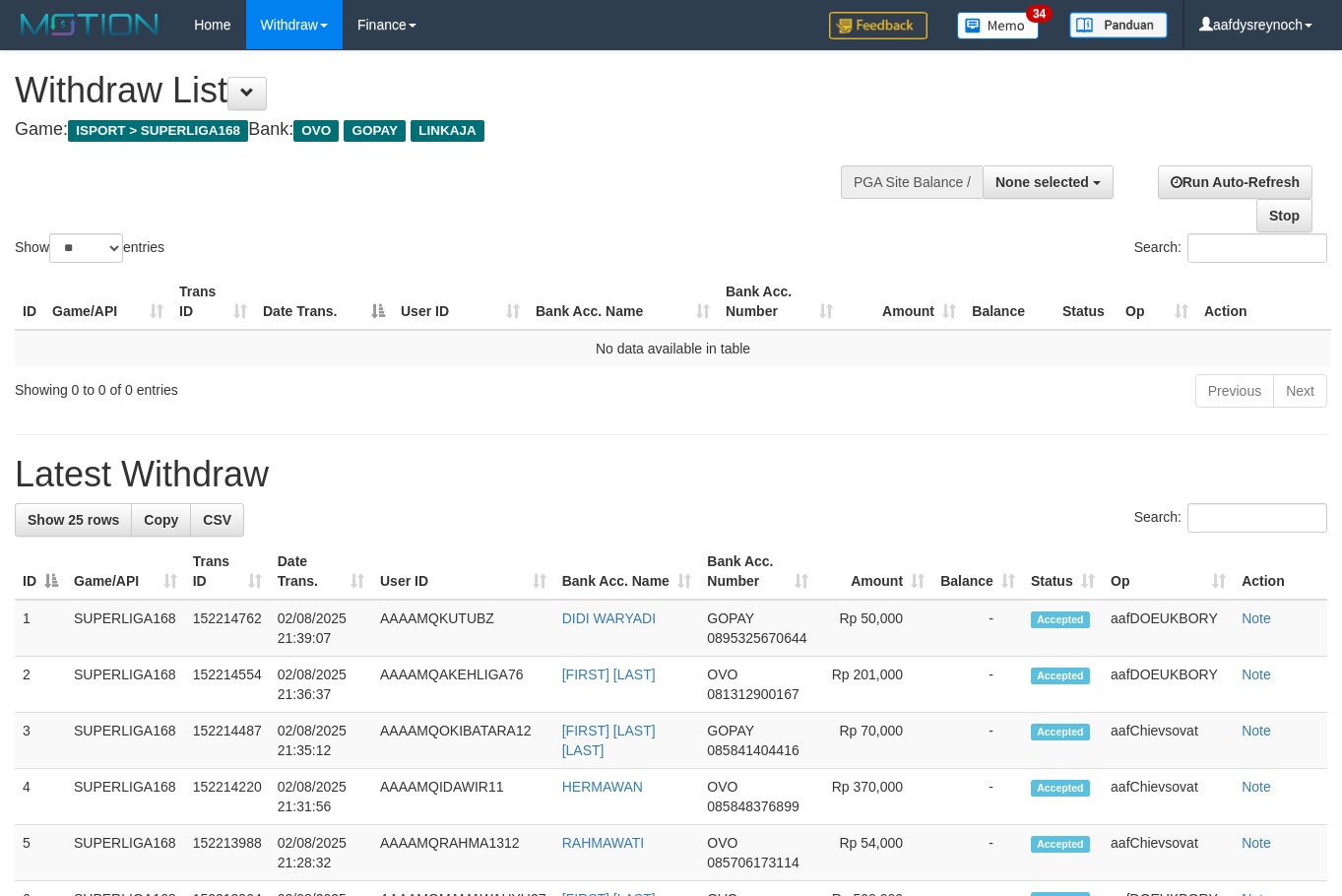 select 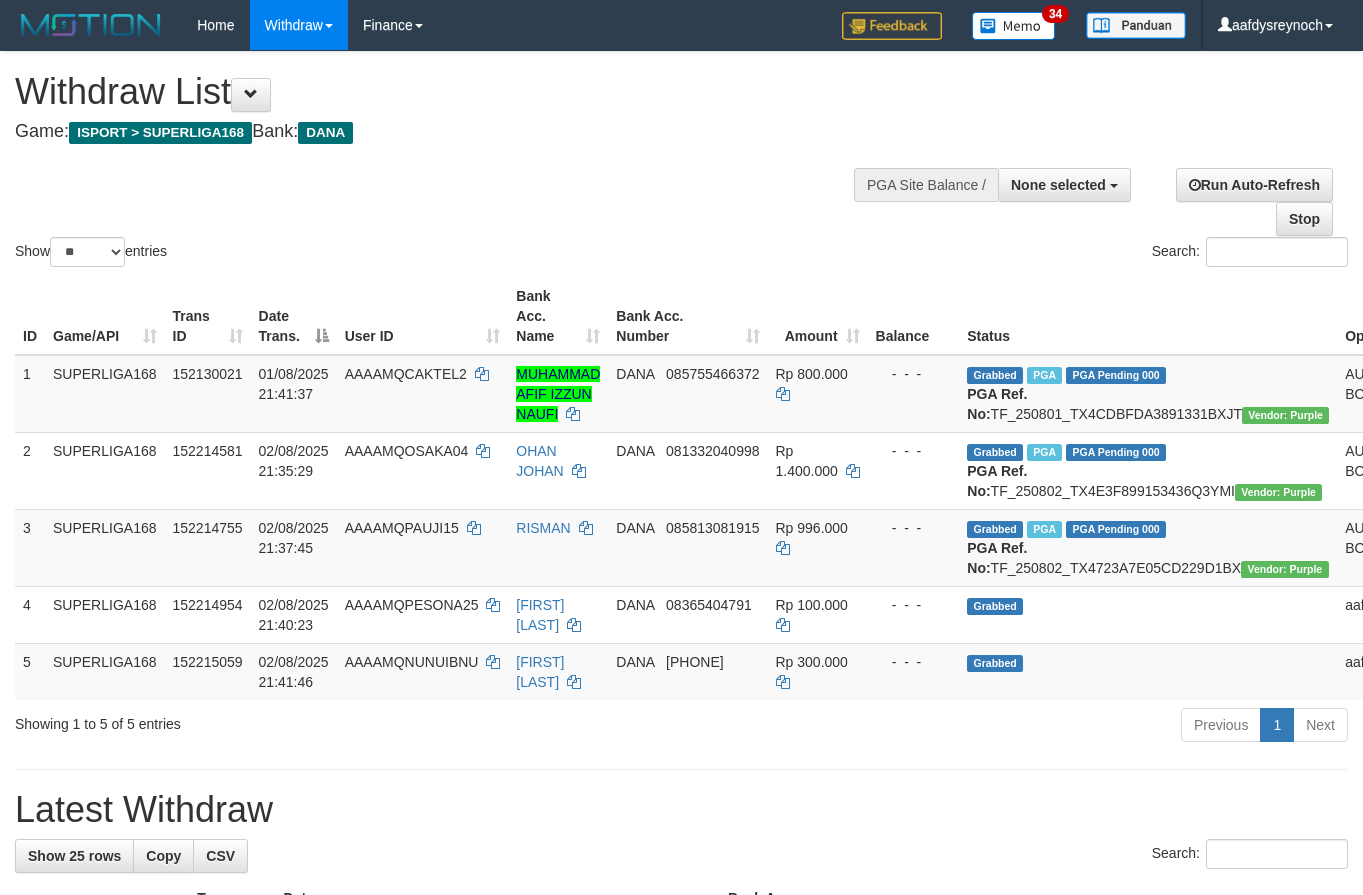 select 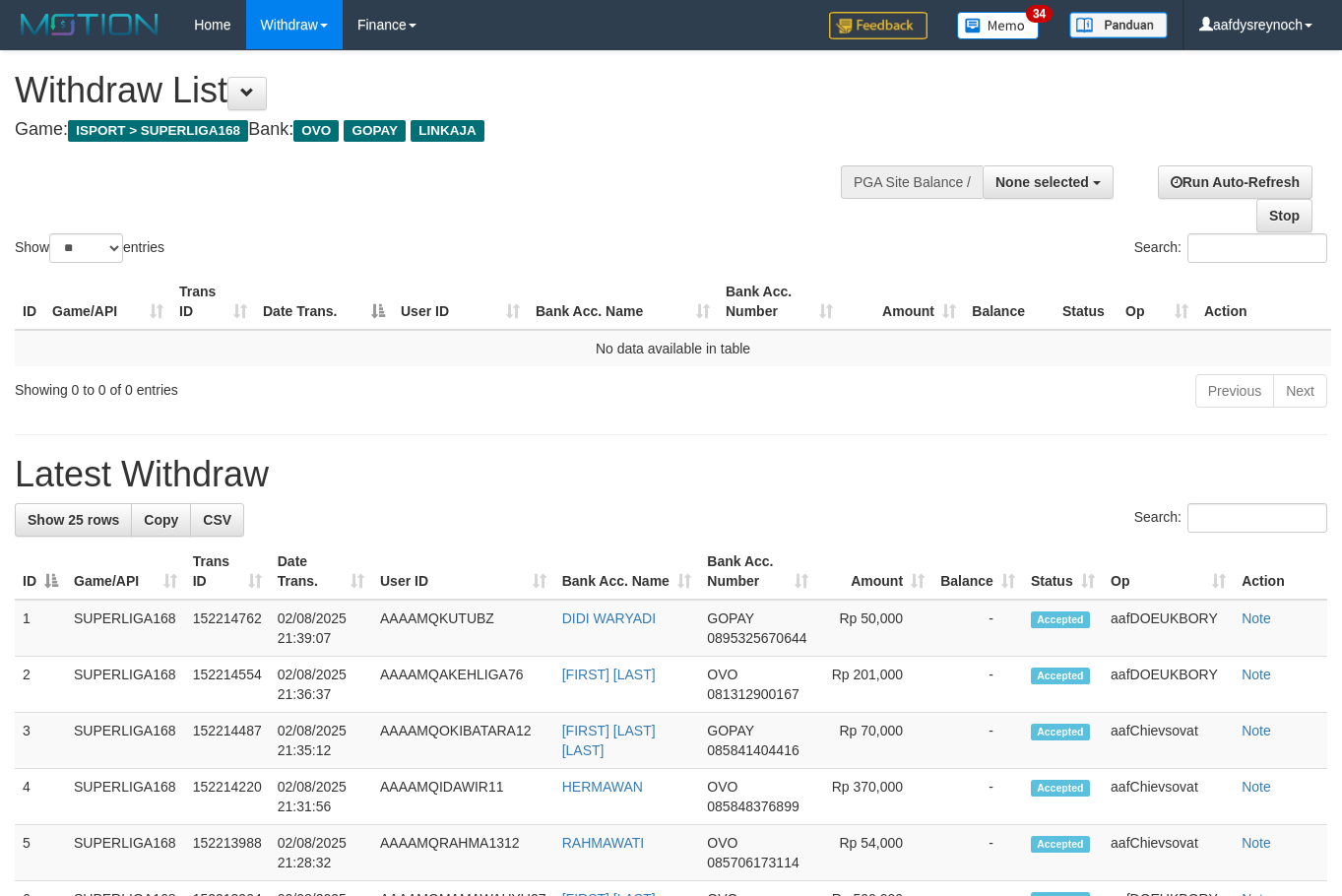 select 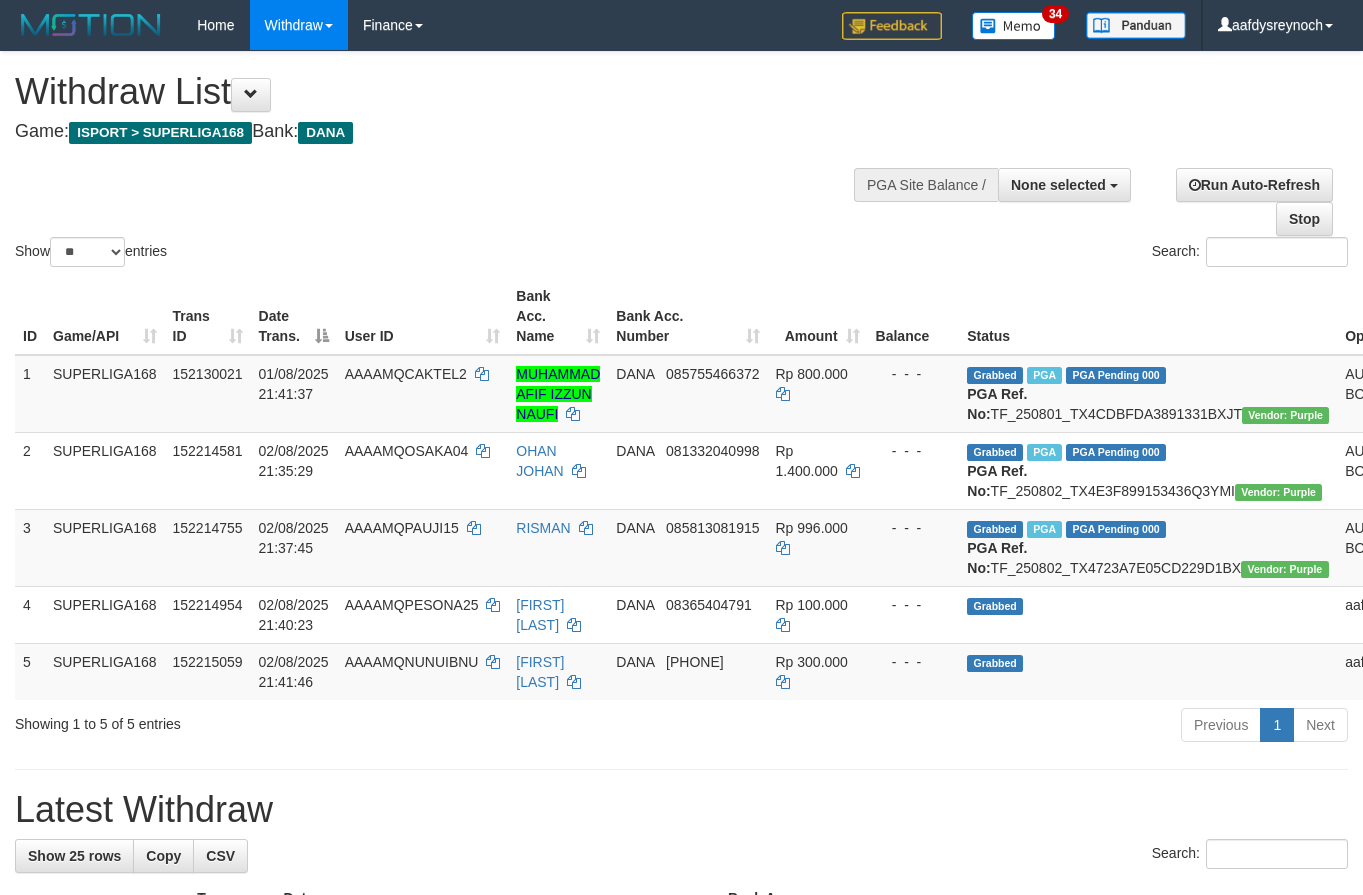 select 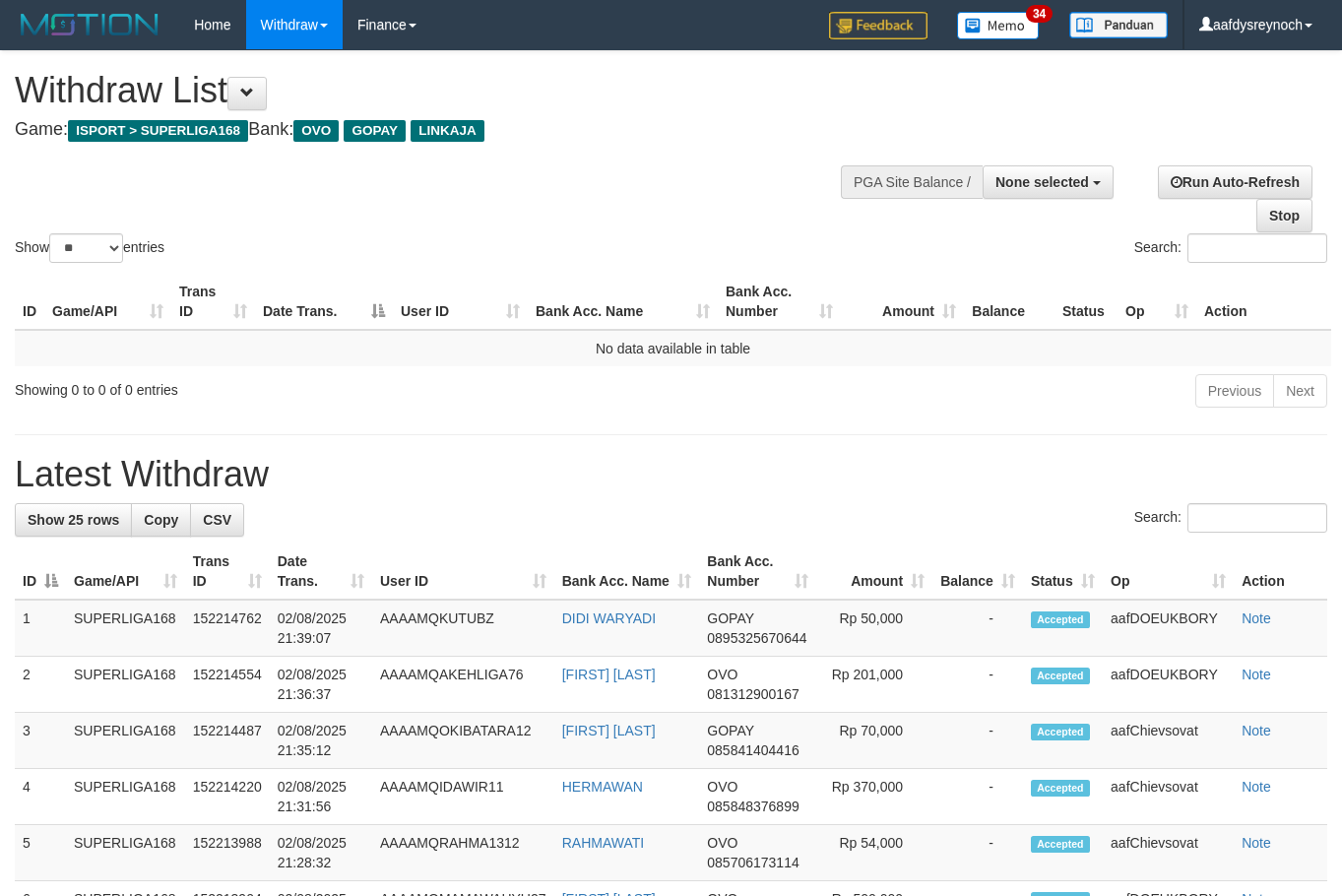 select 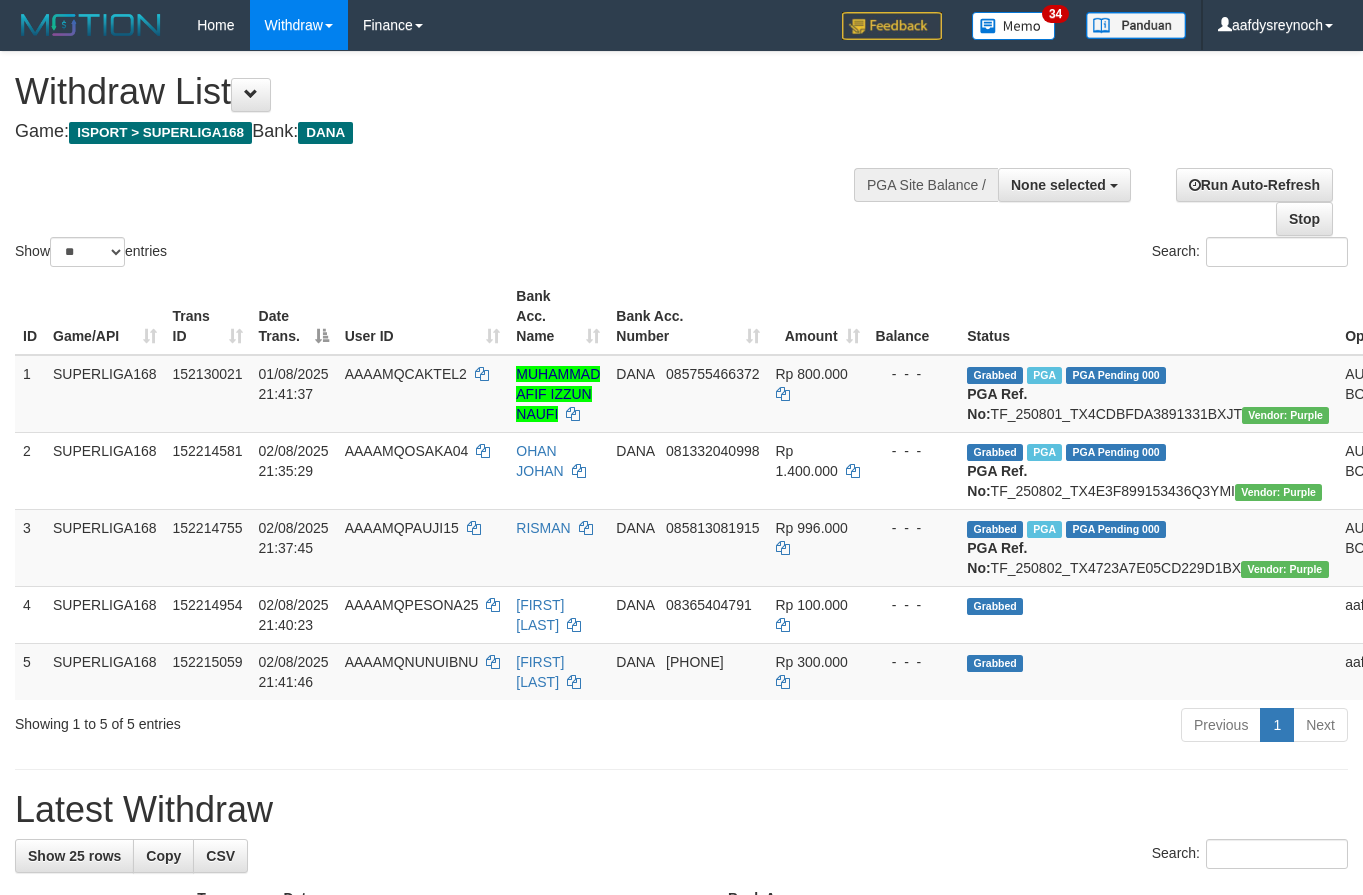 select 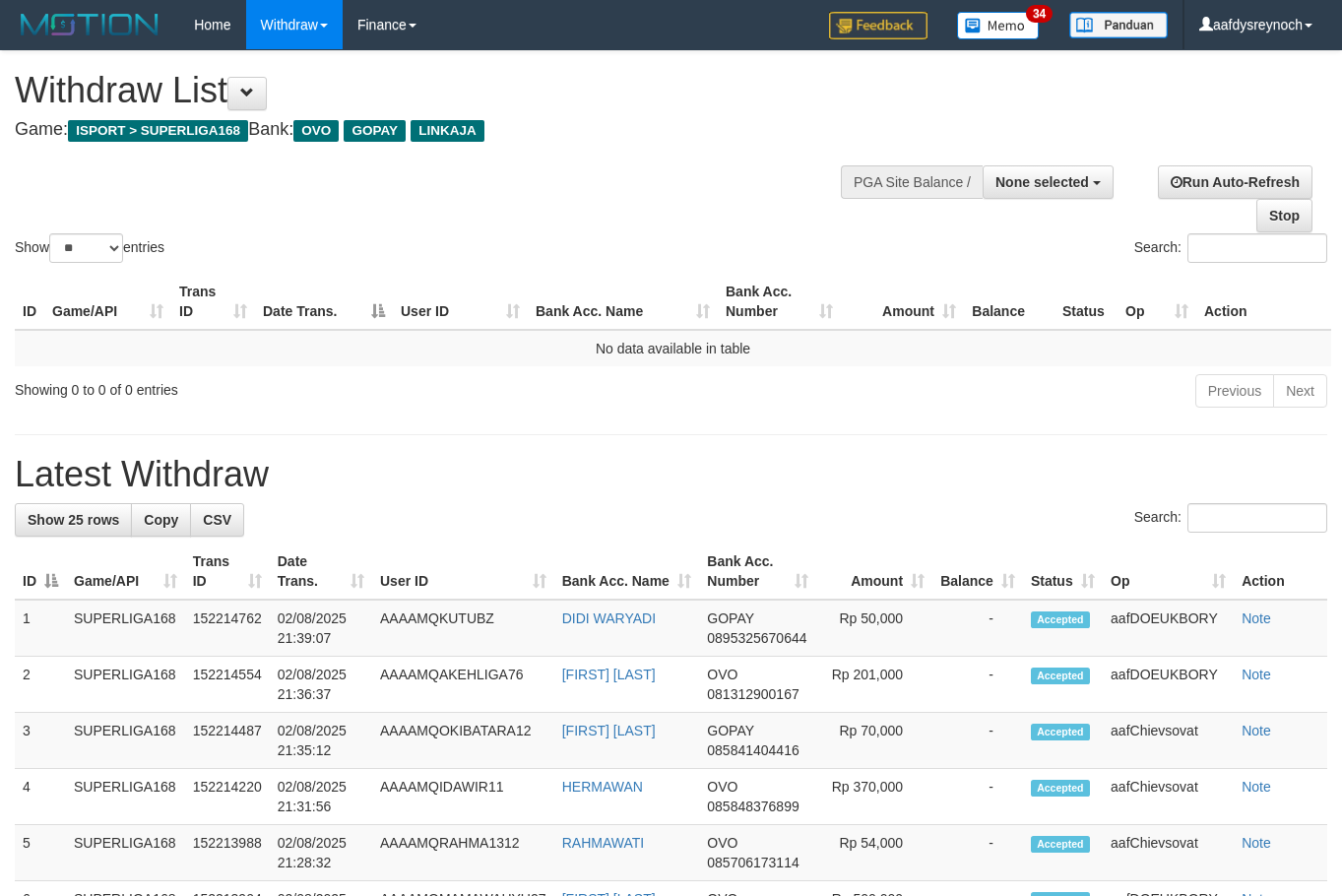 select 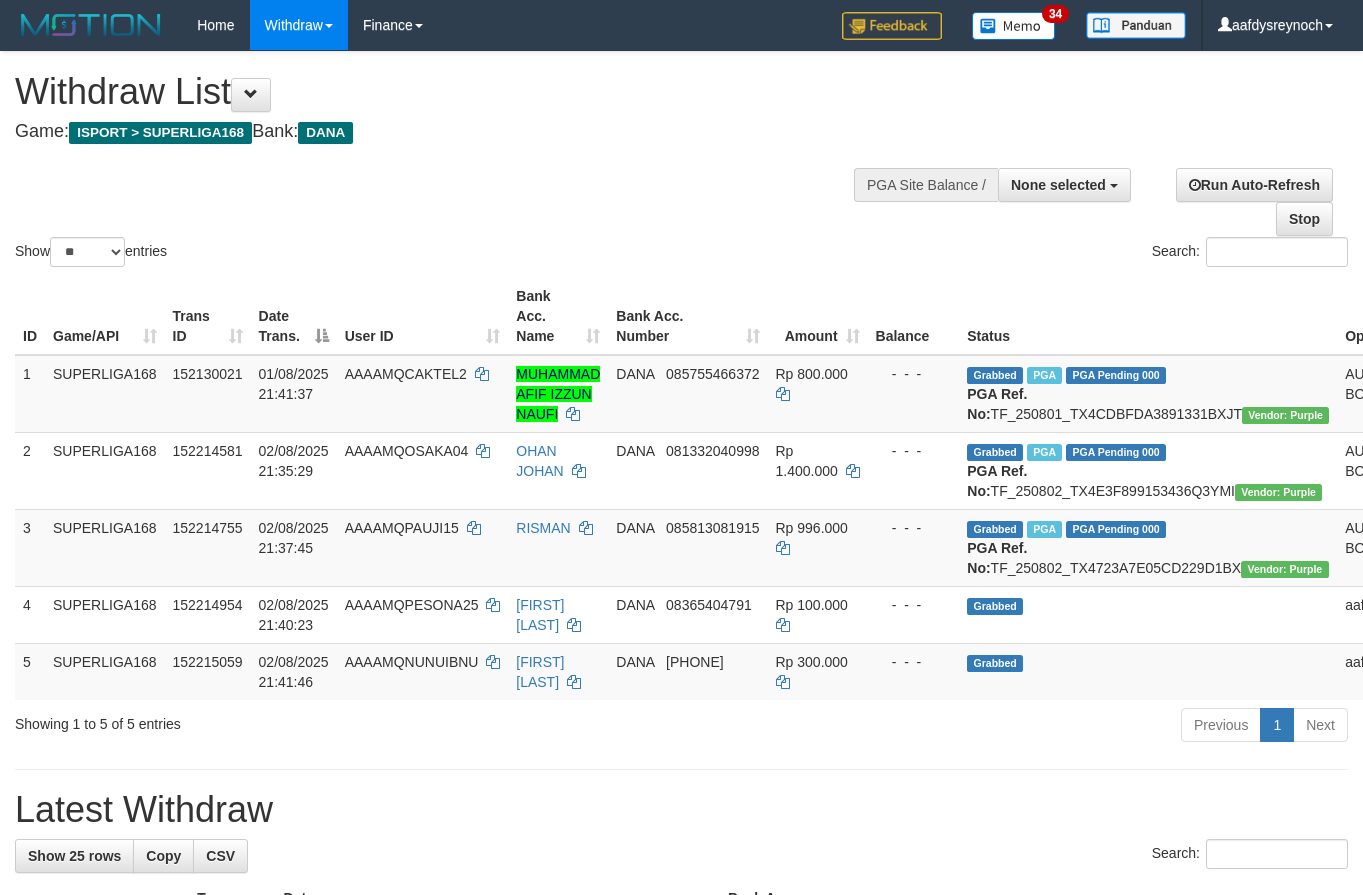 select 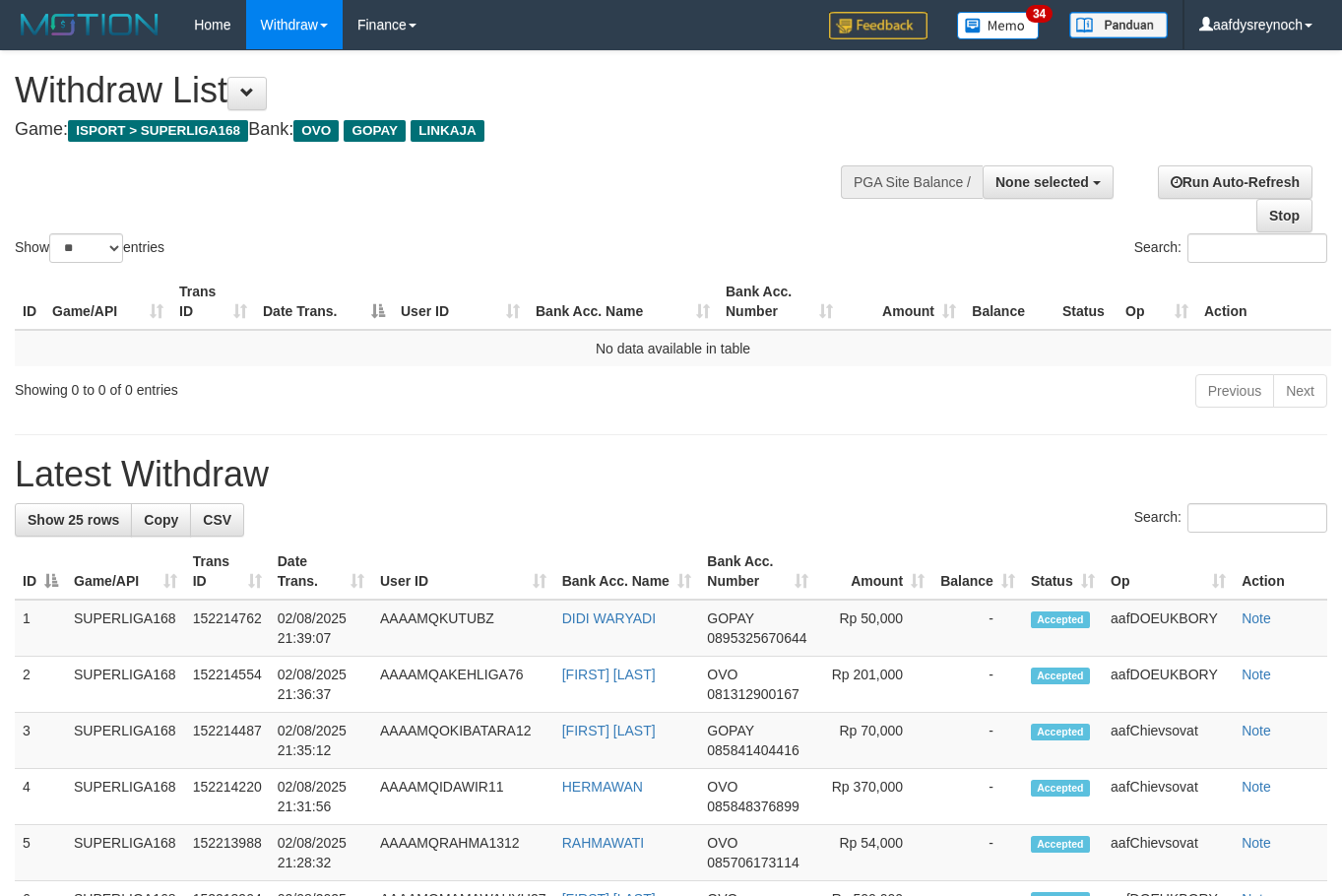 select 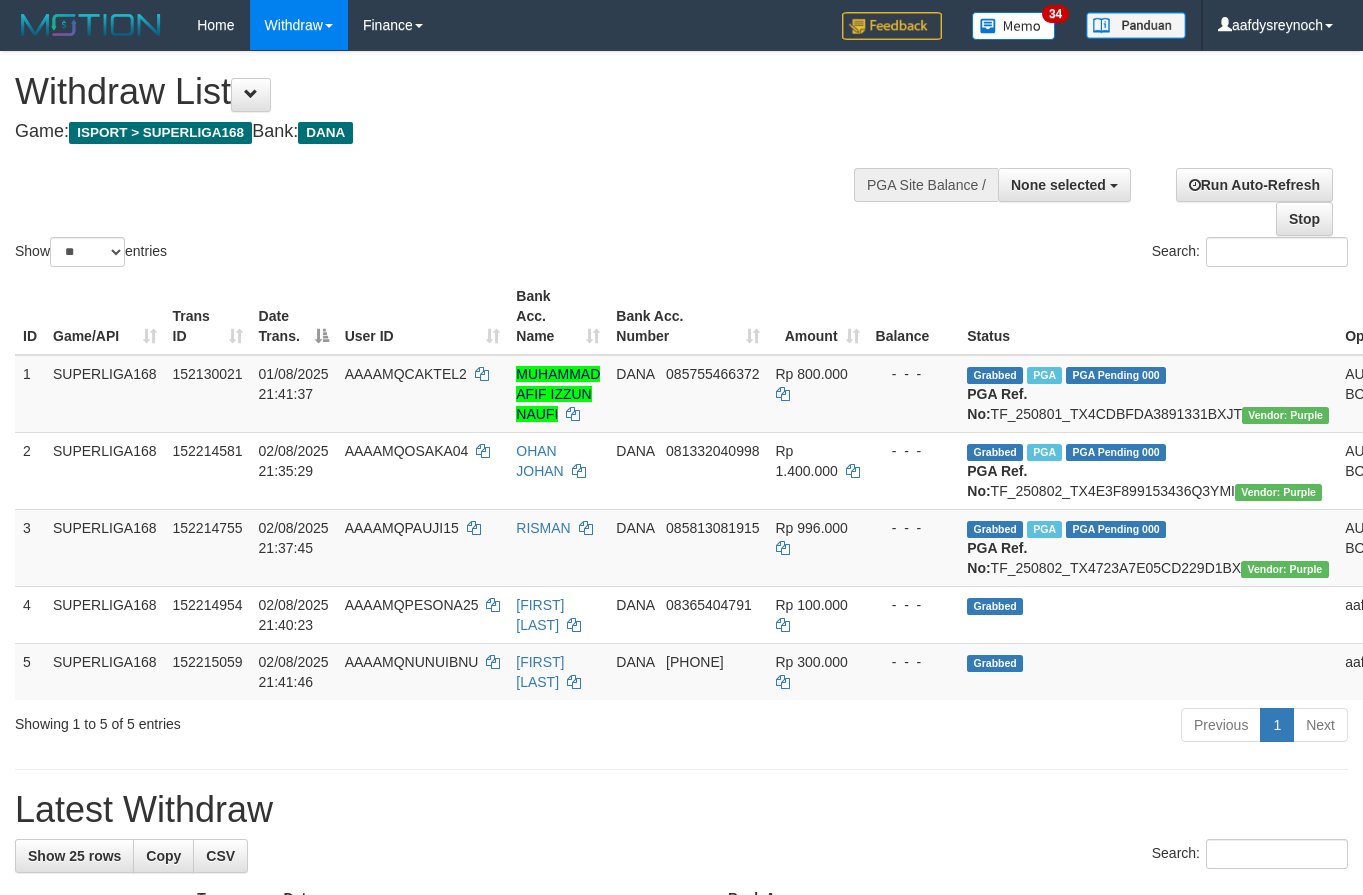 select 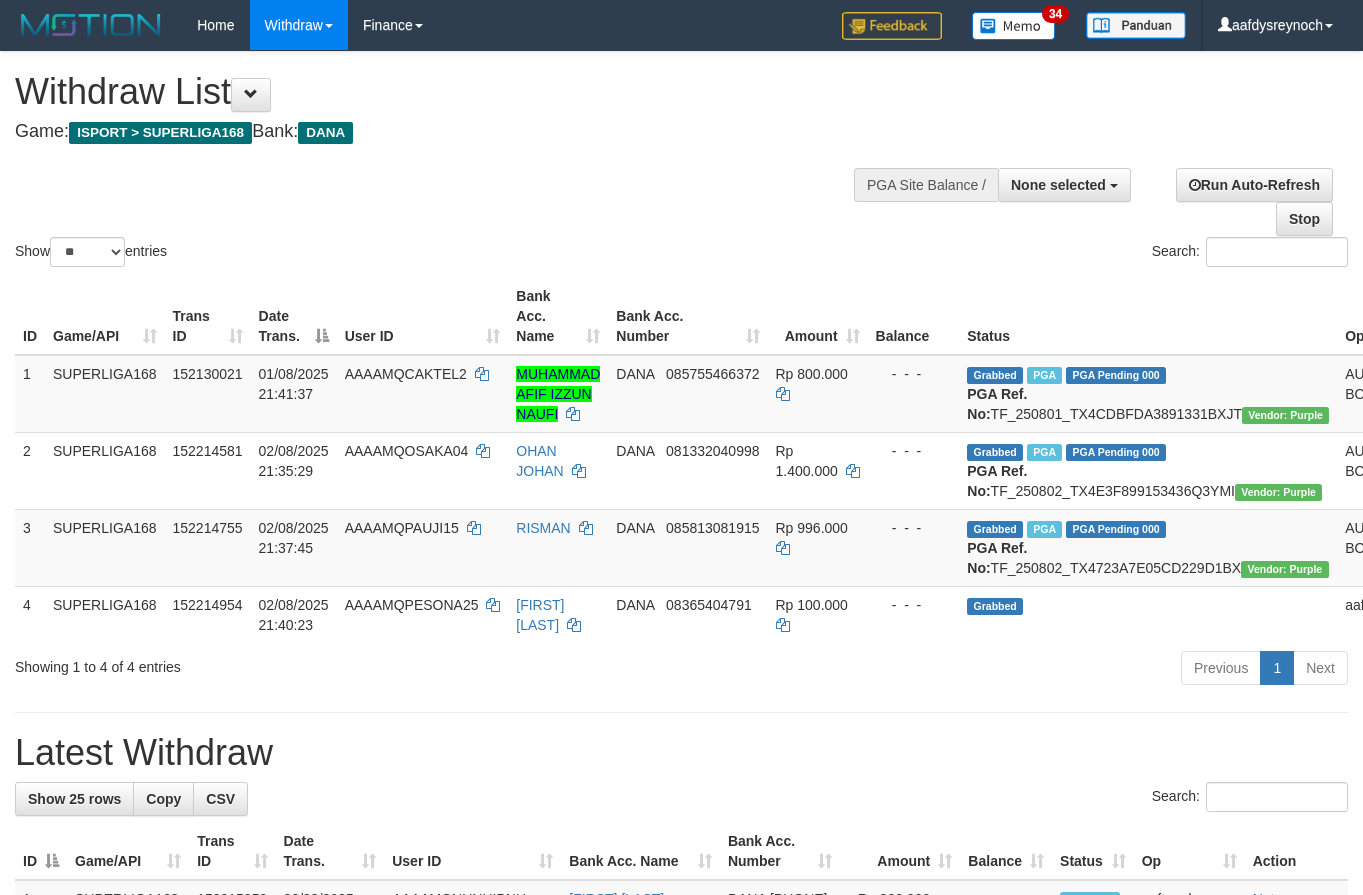 select 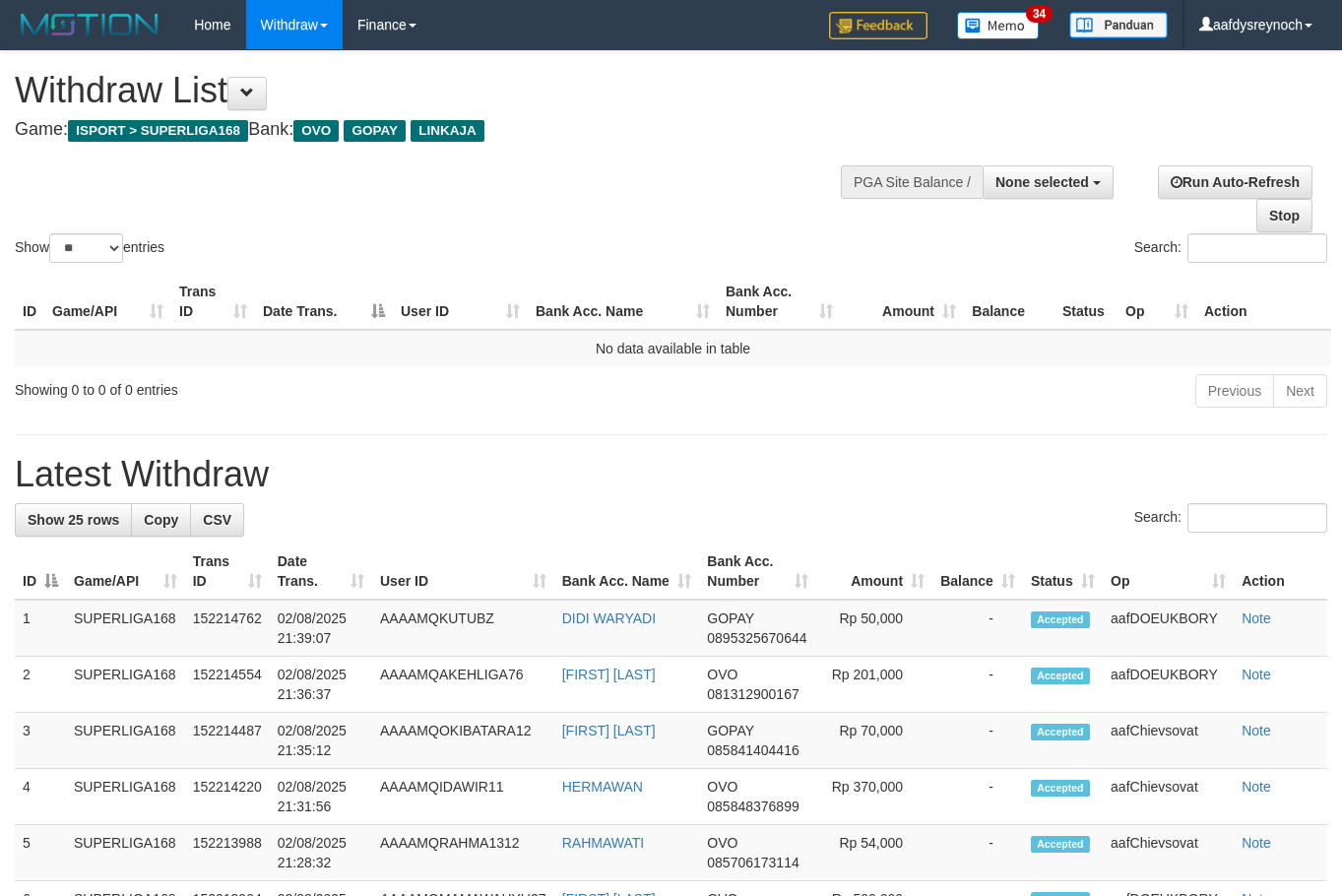 select 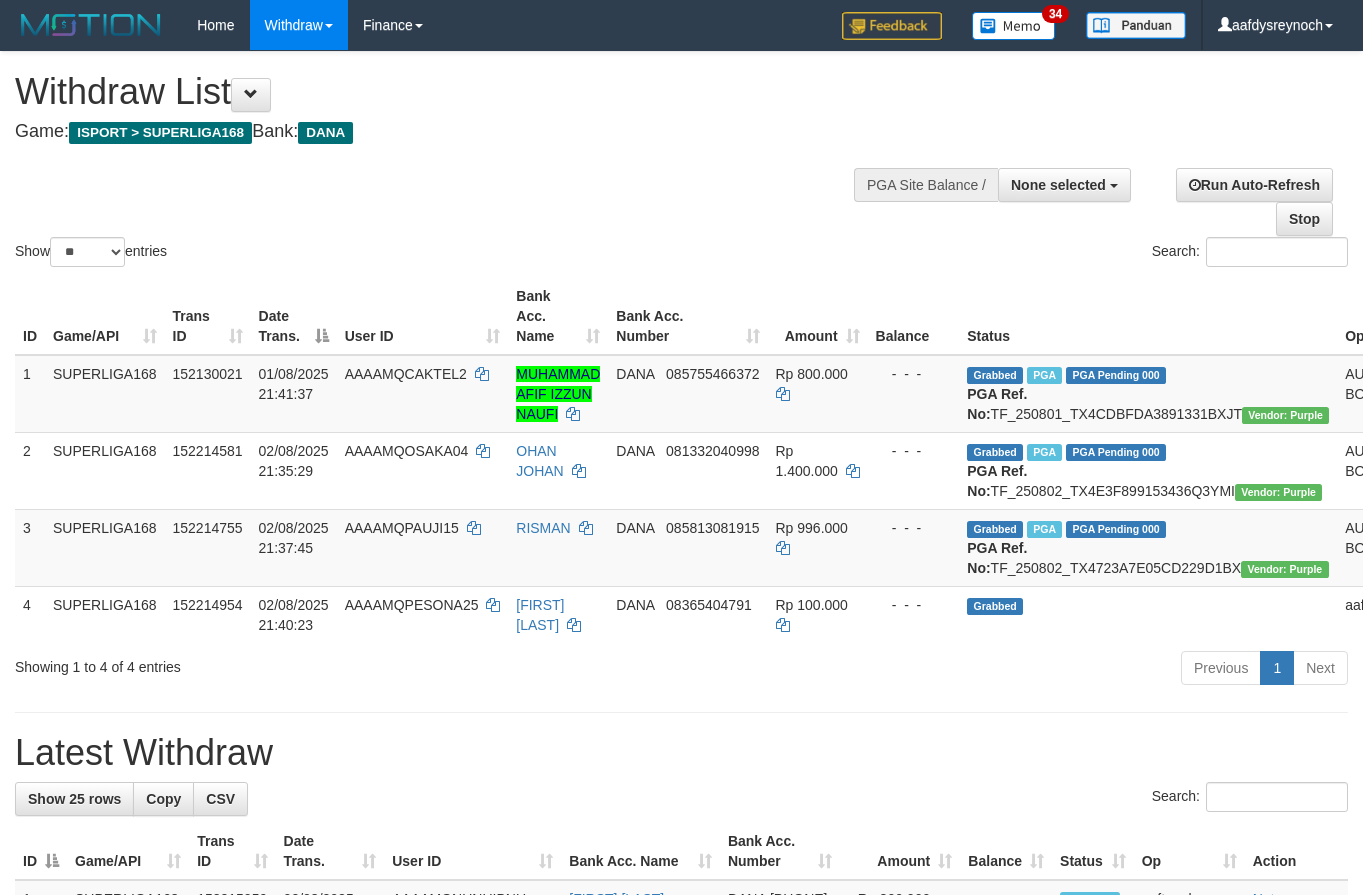 select 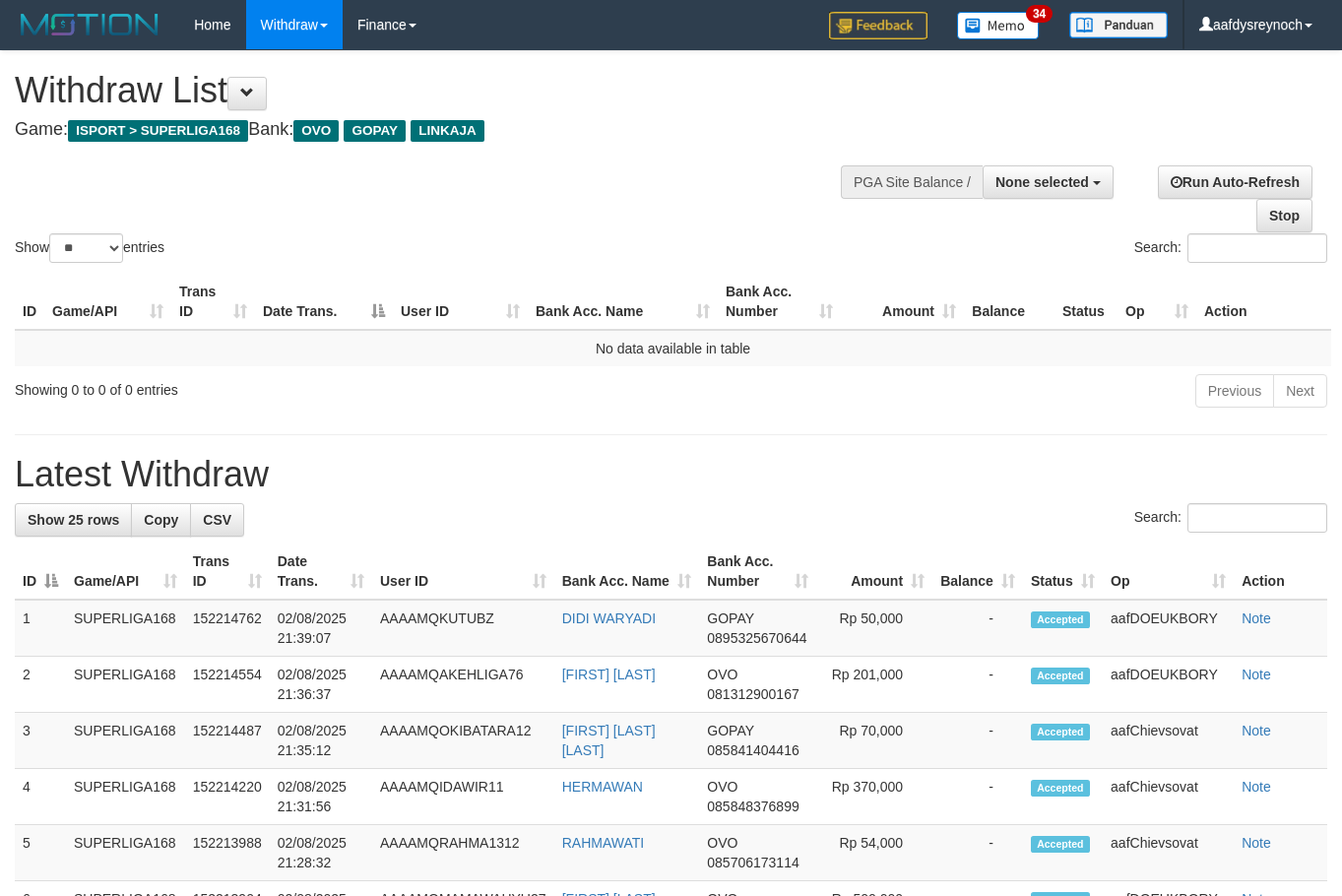 select 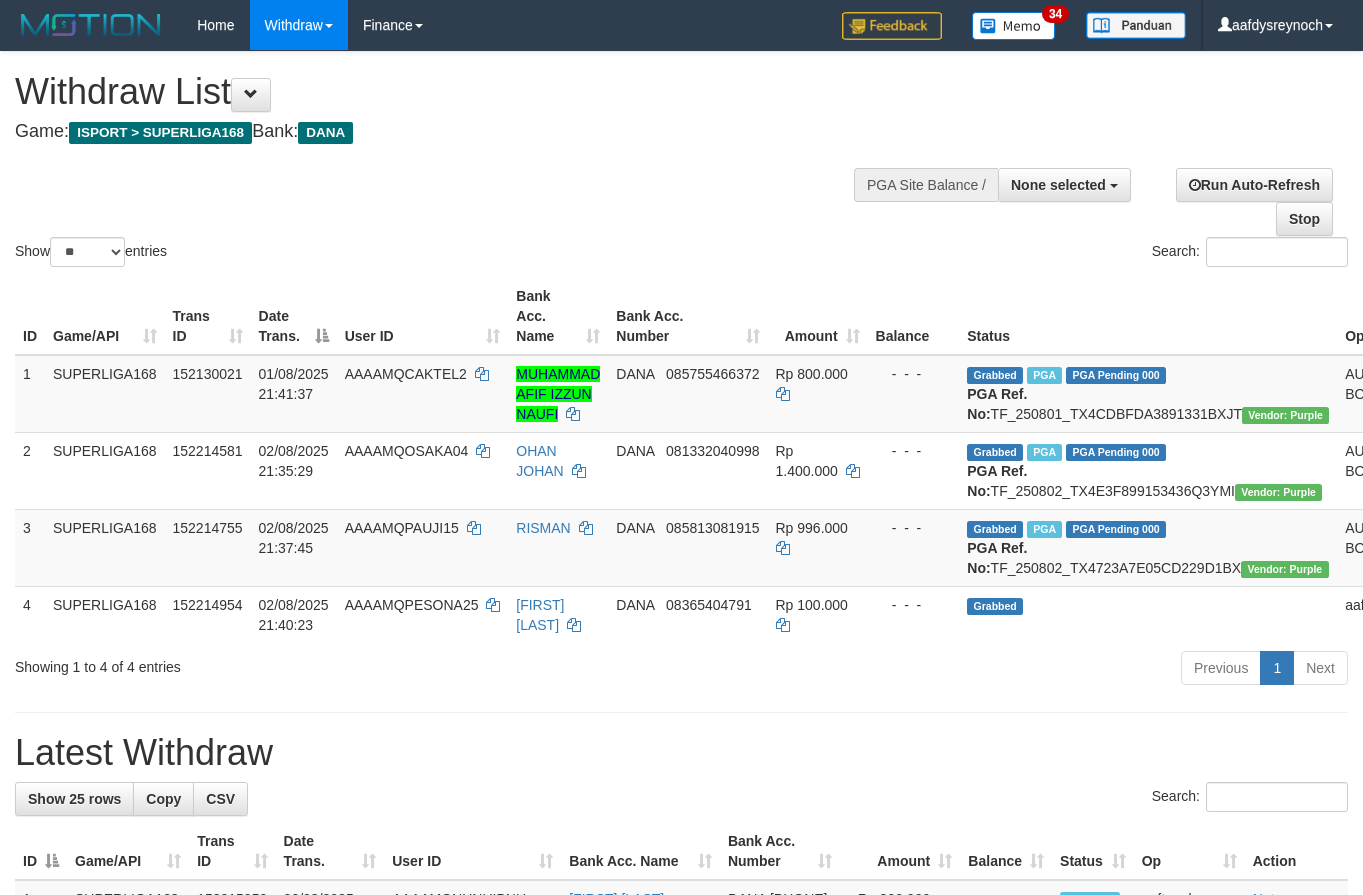 select 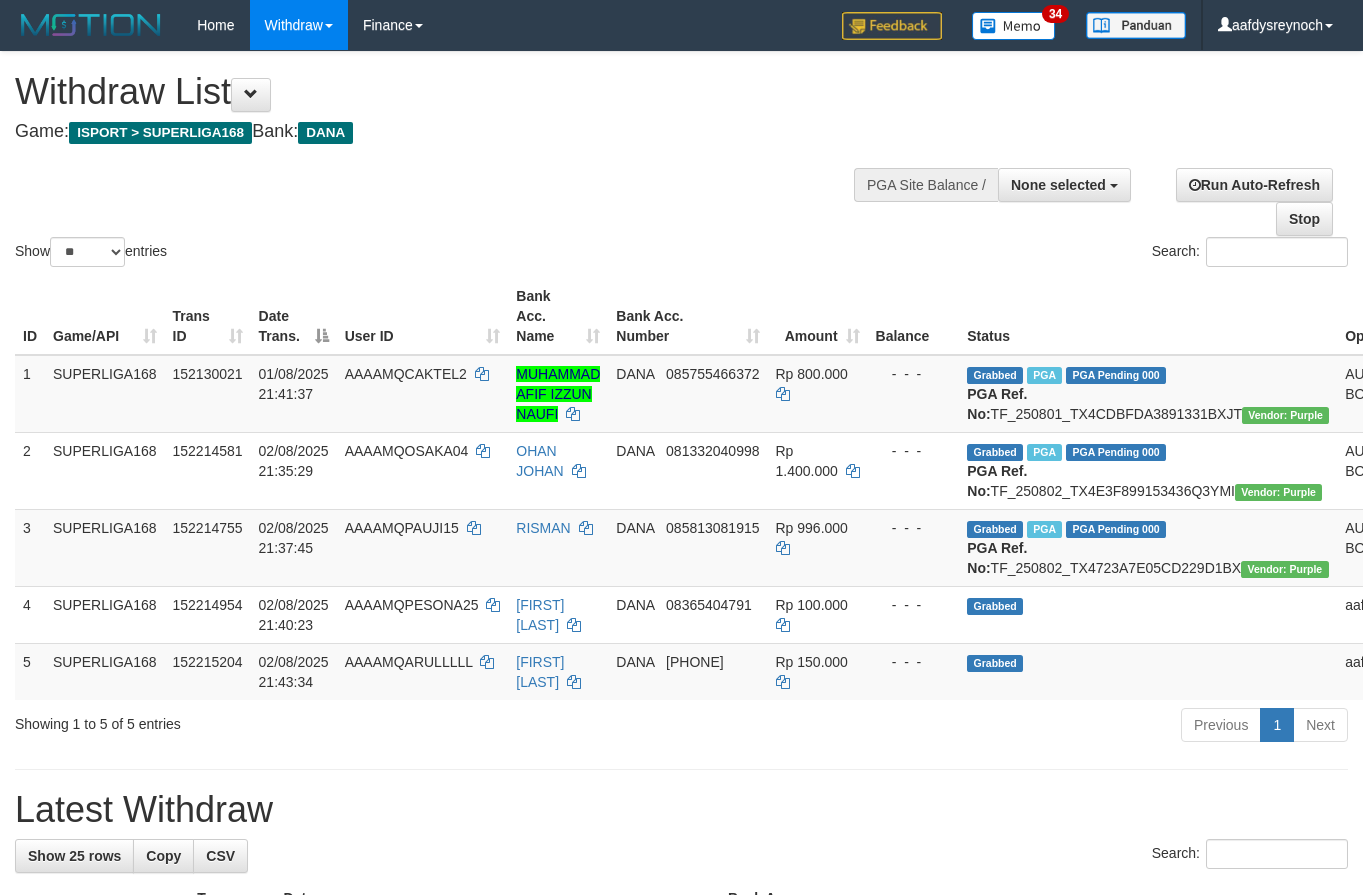 select 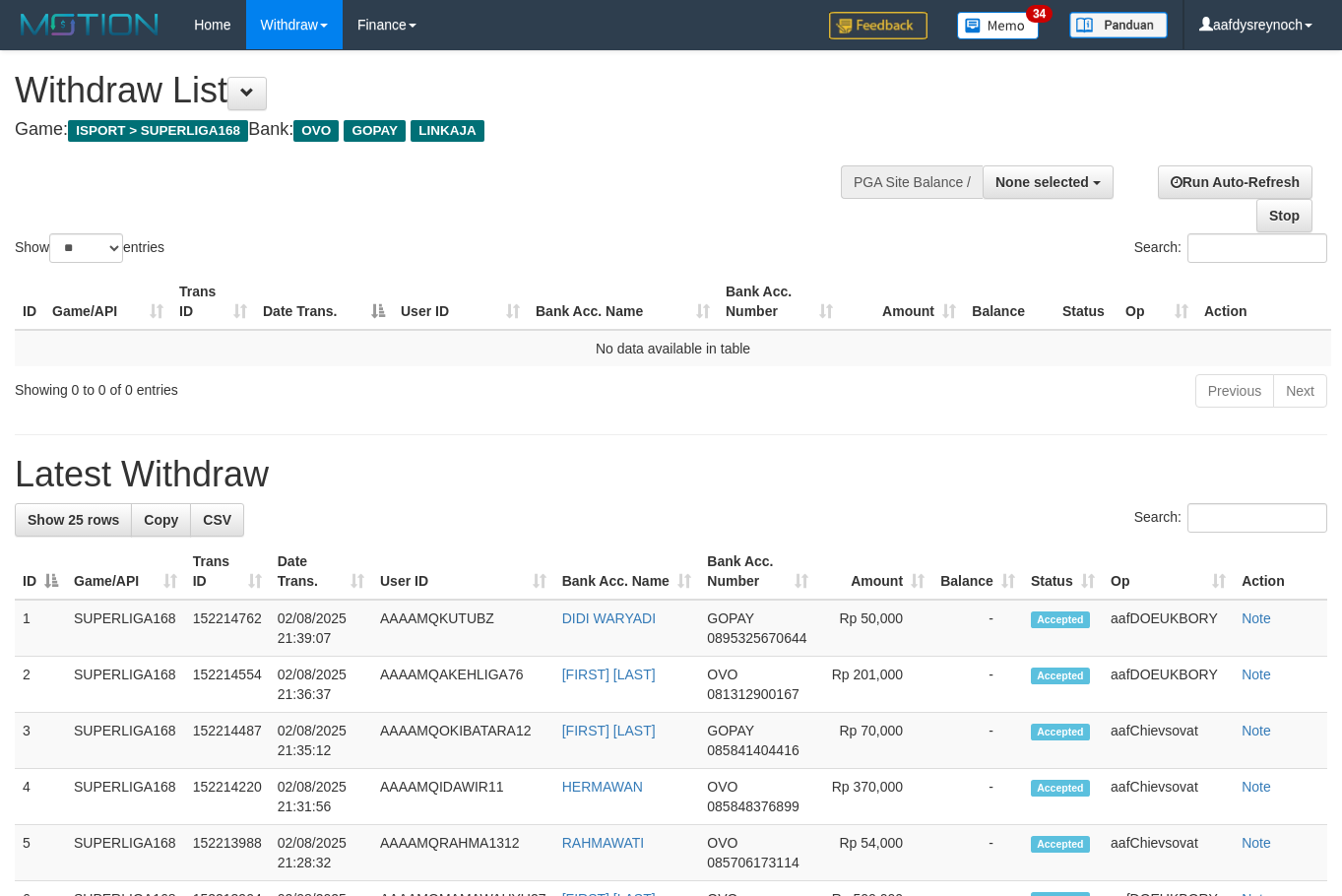 select 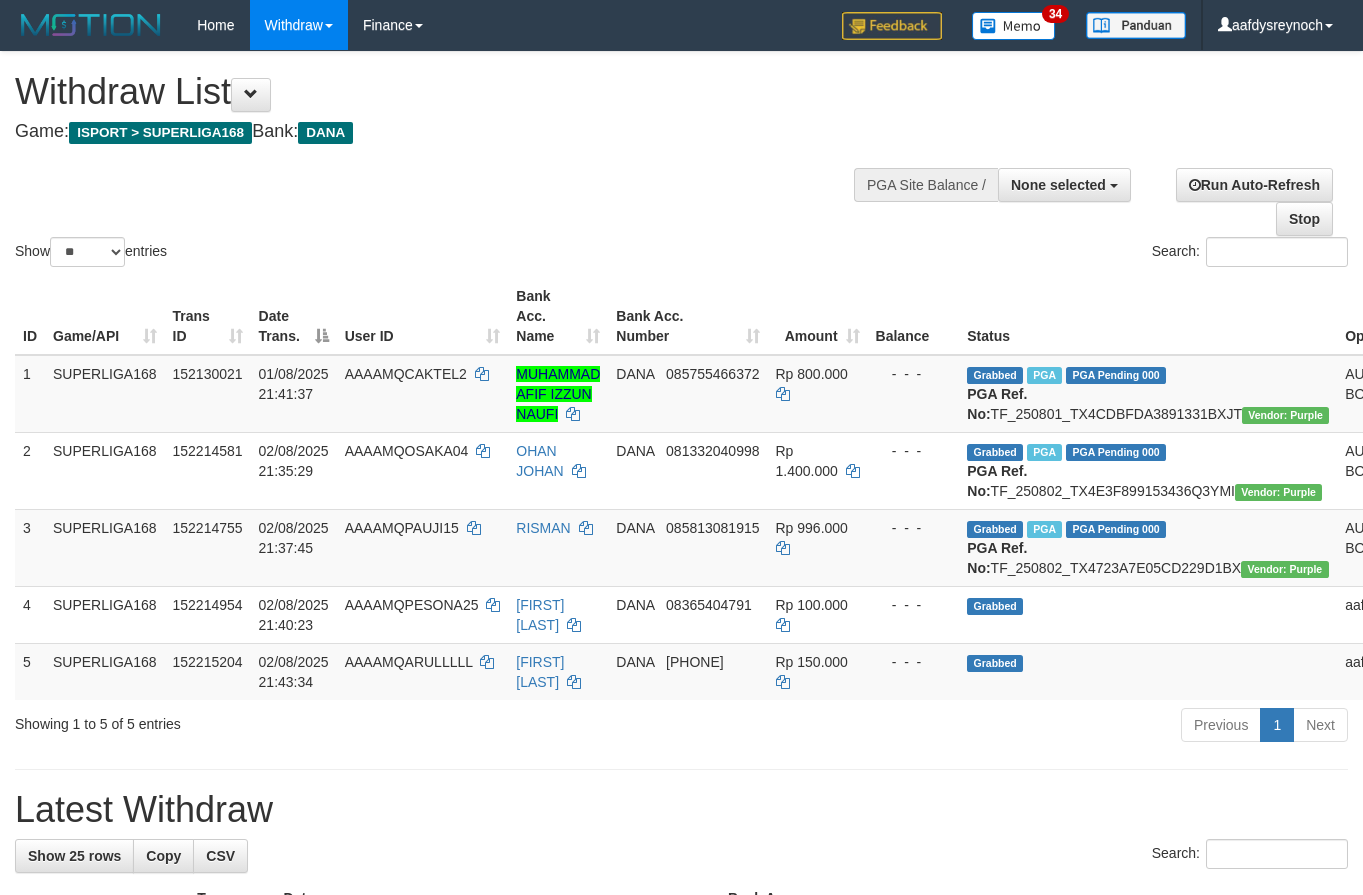 select 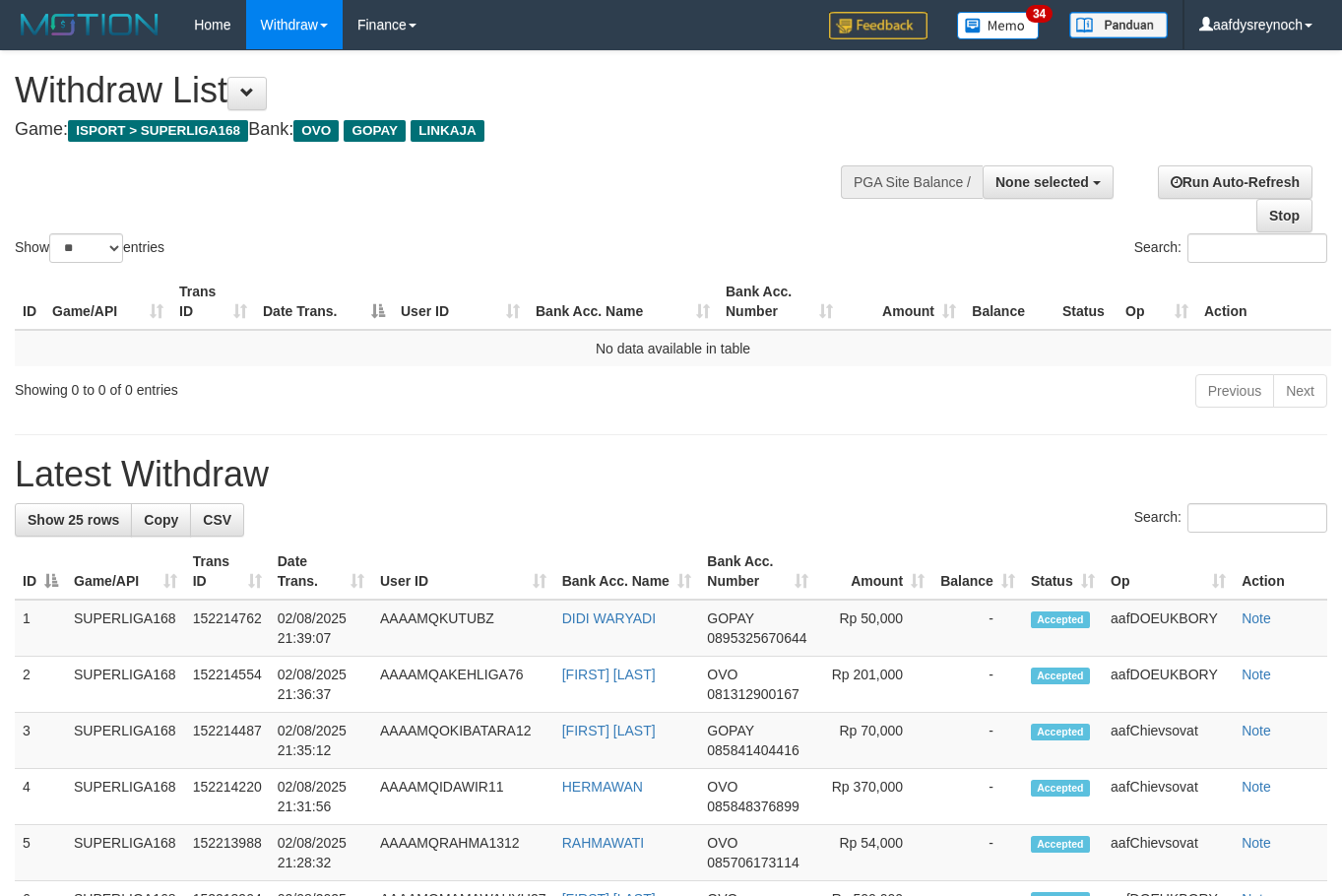 select 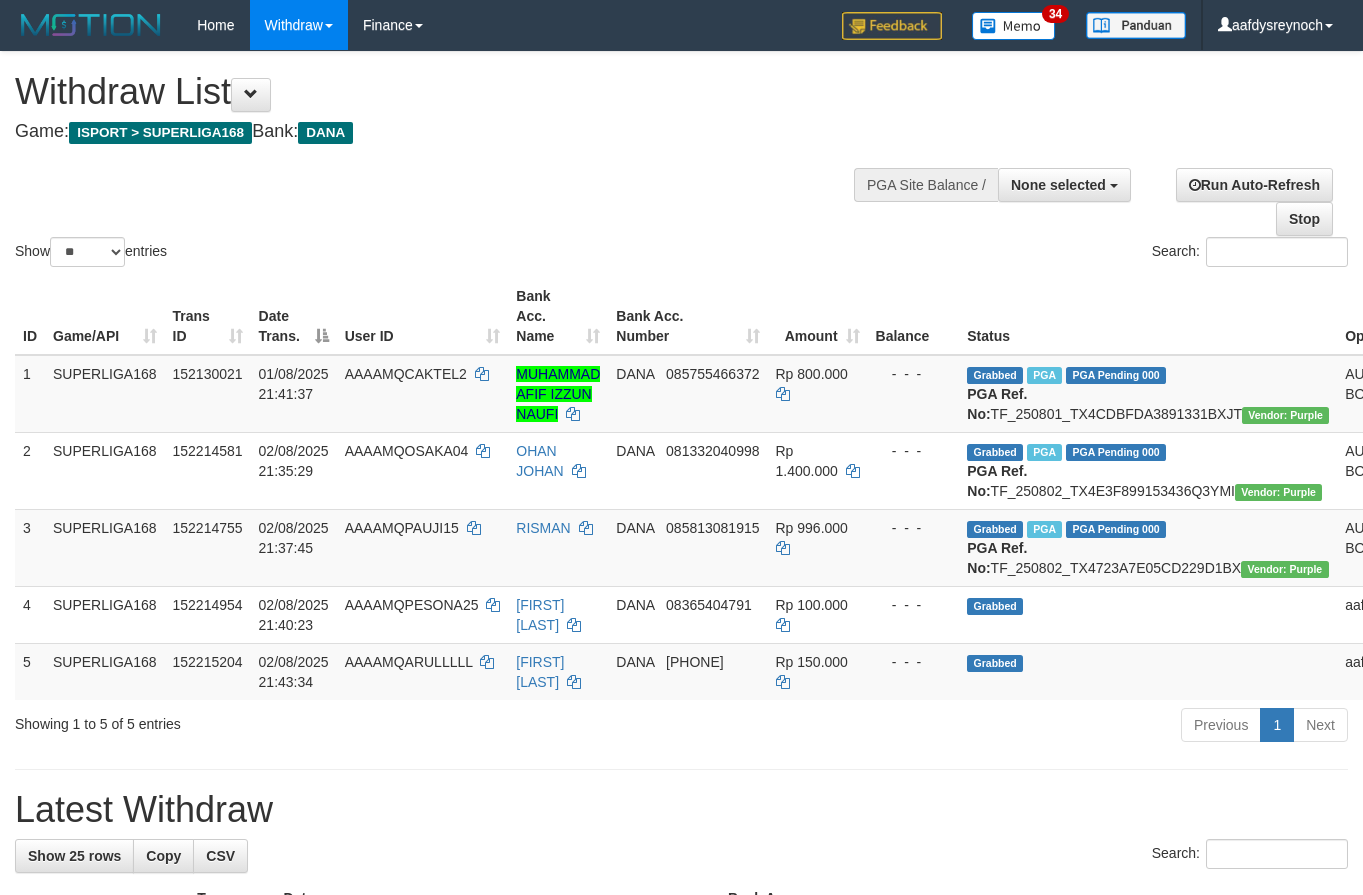 select 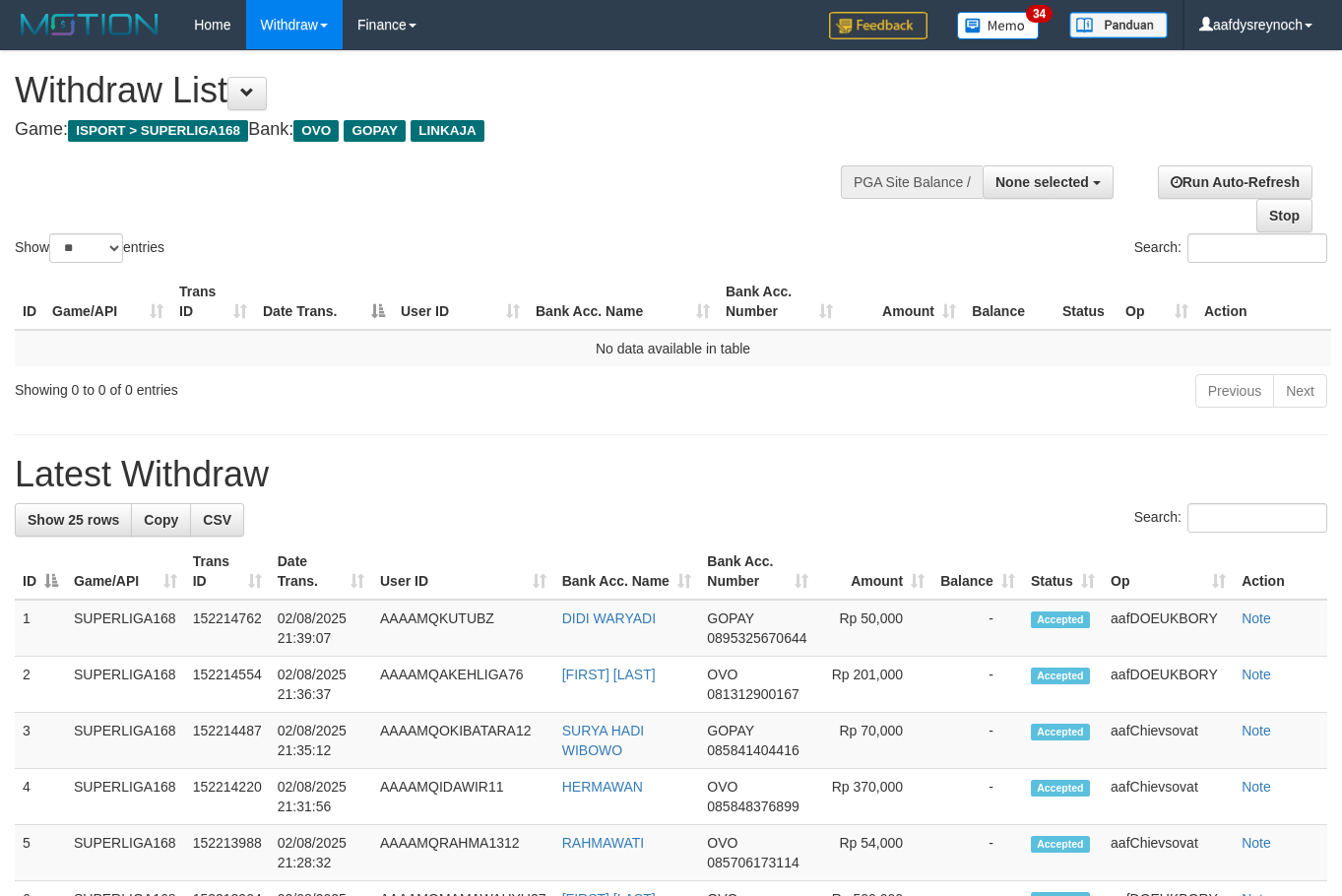 select 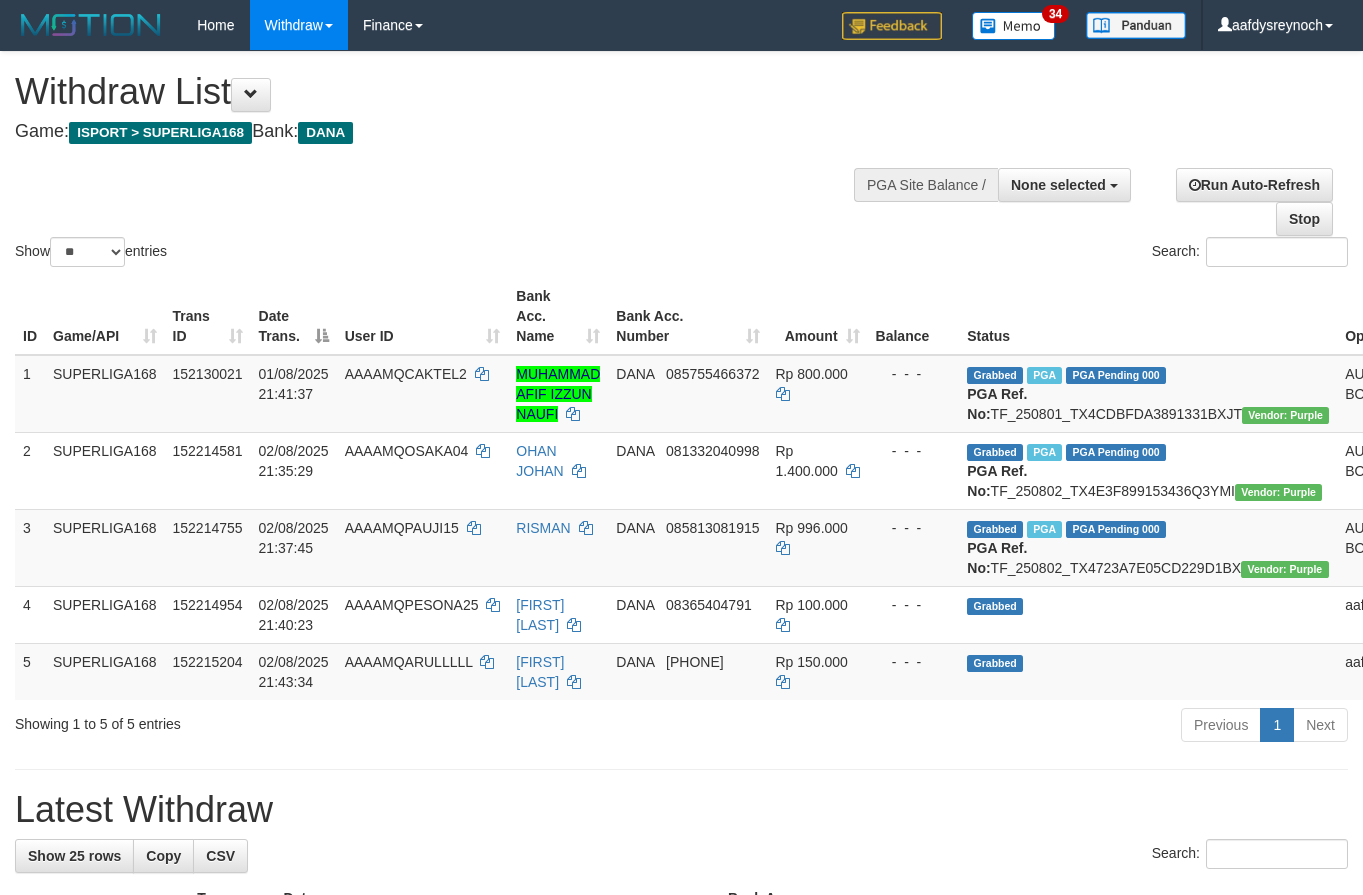 select 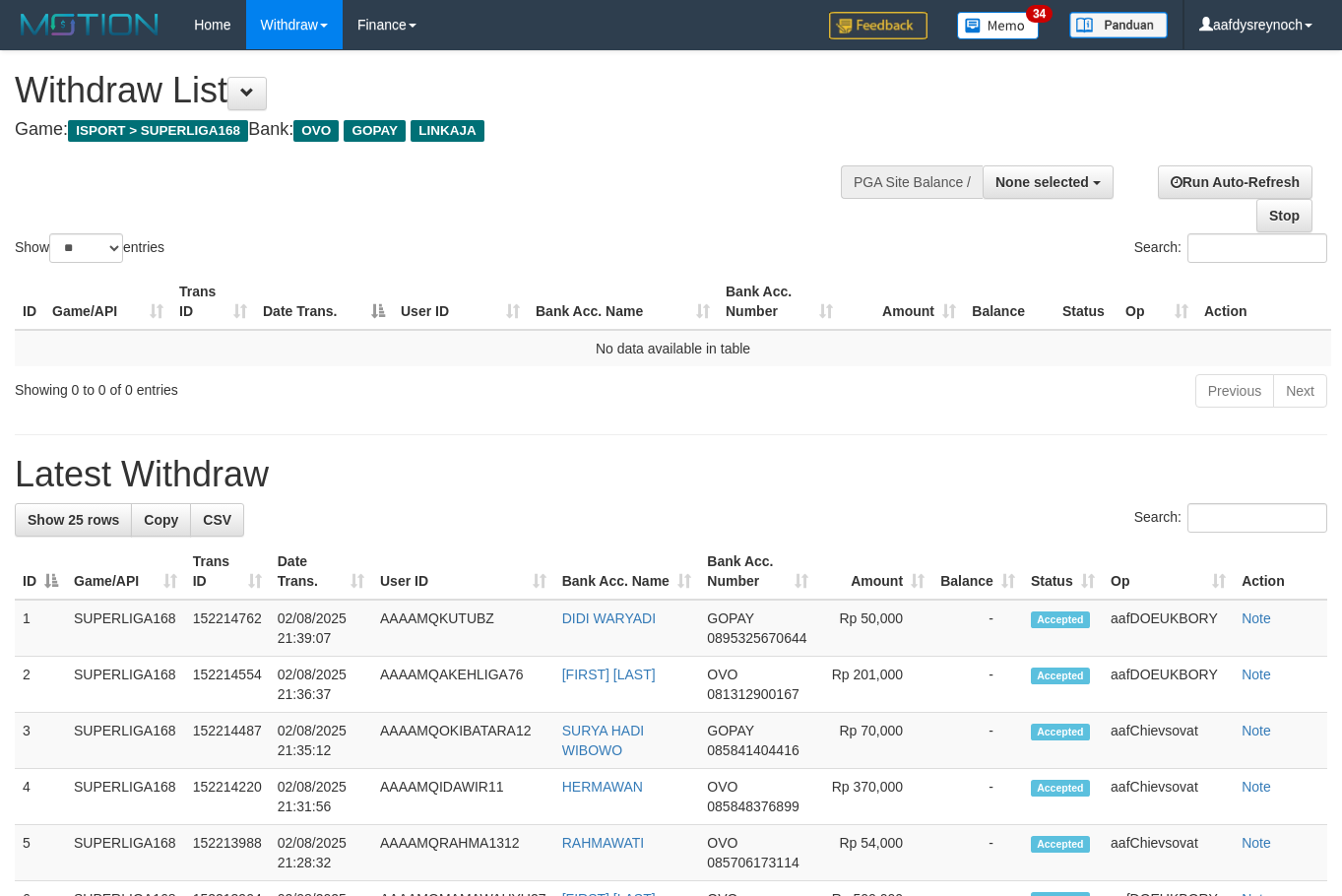 select 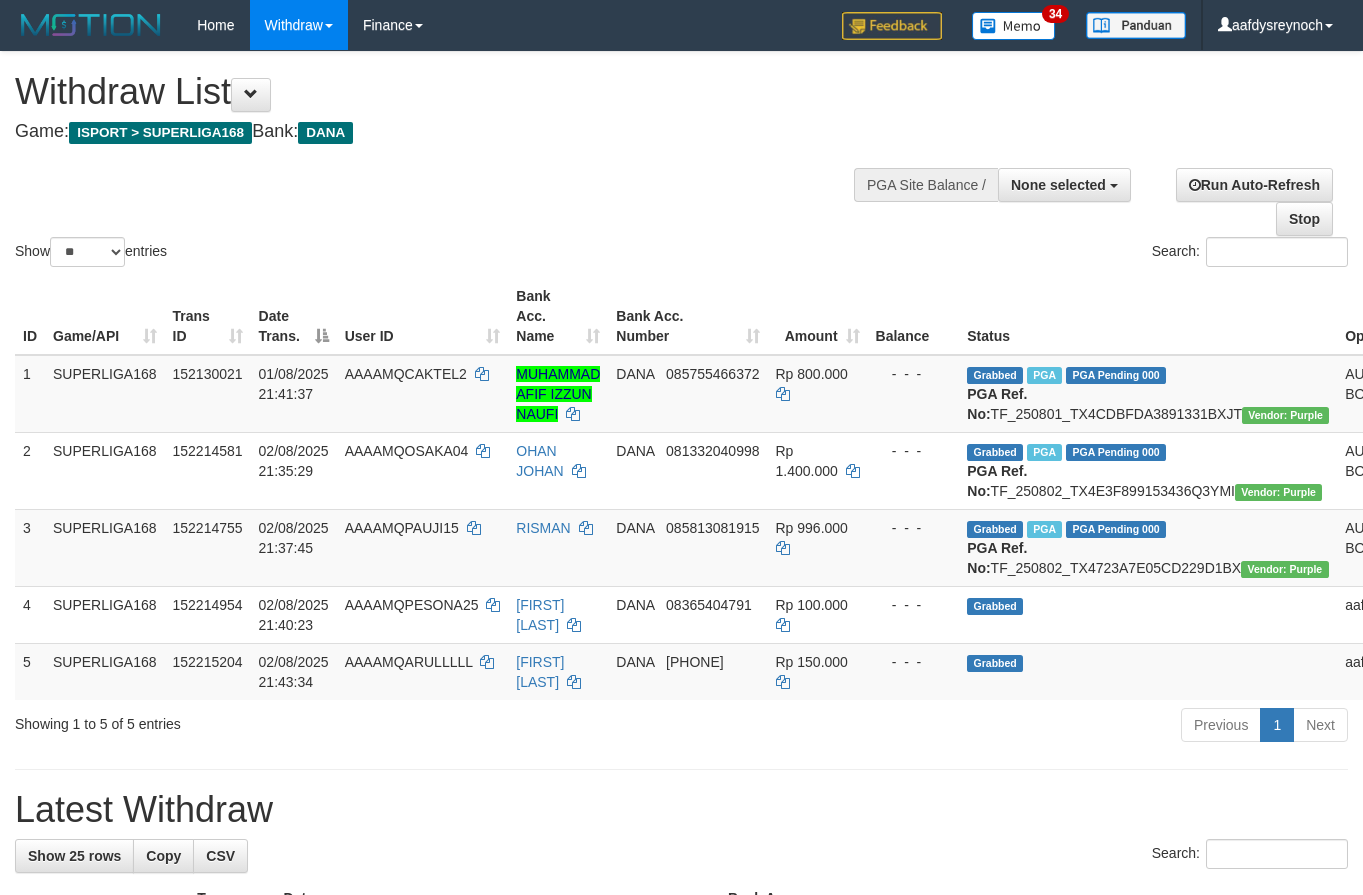 select 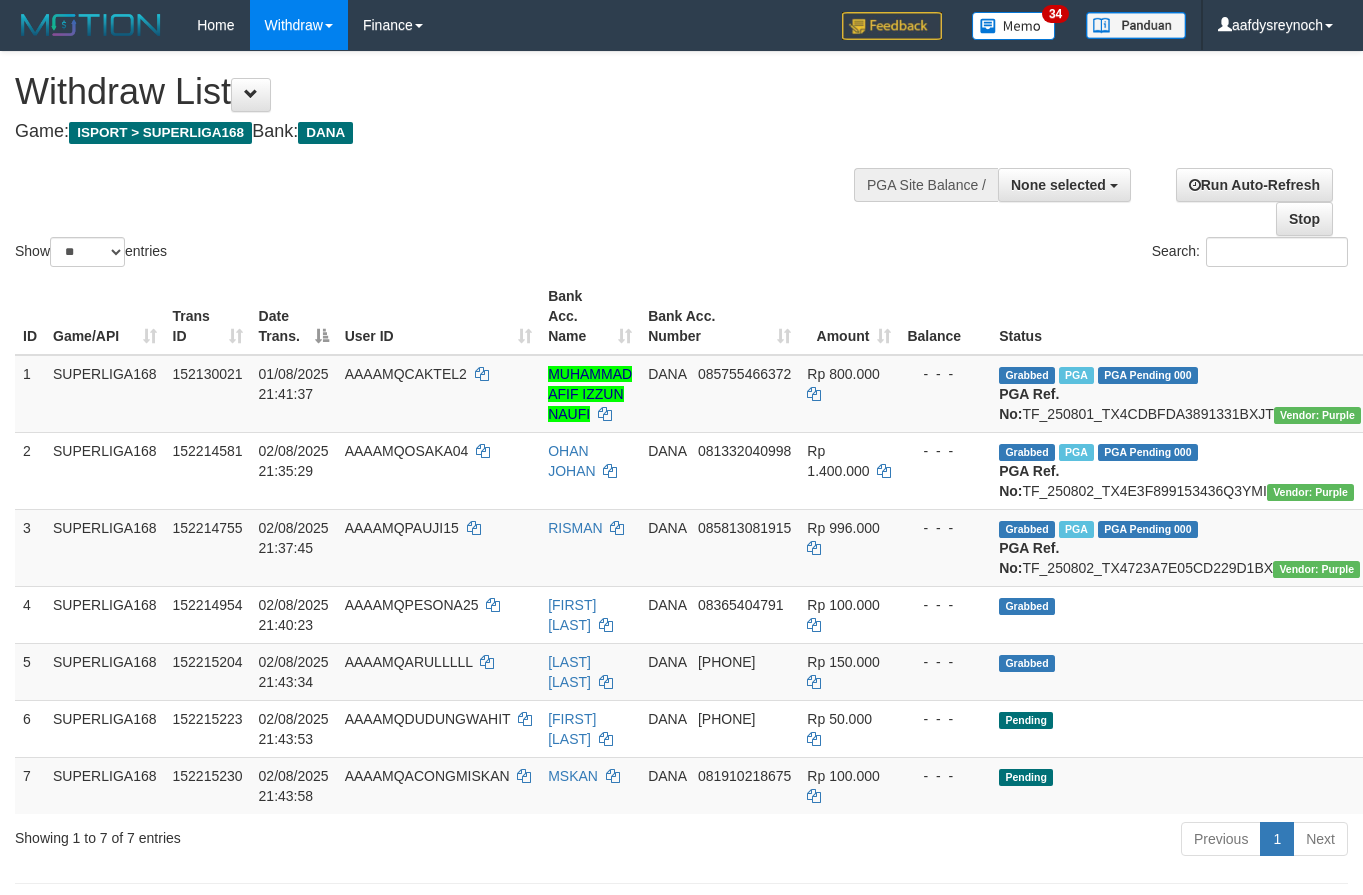 select 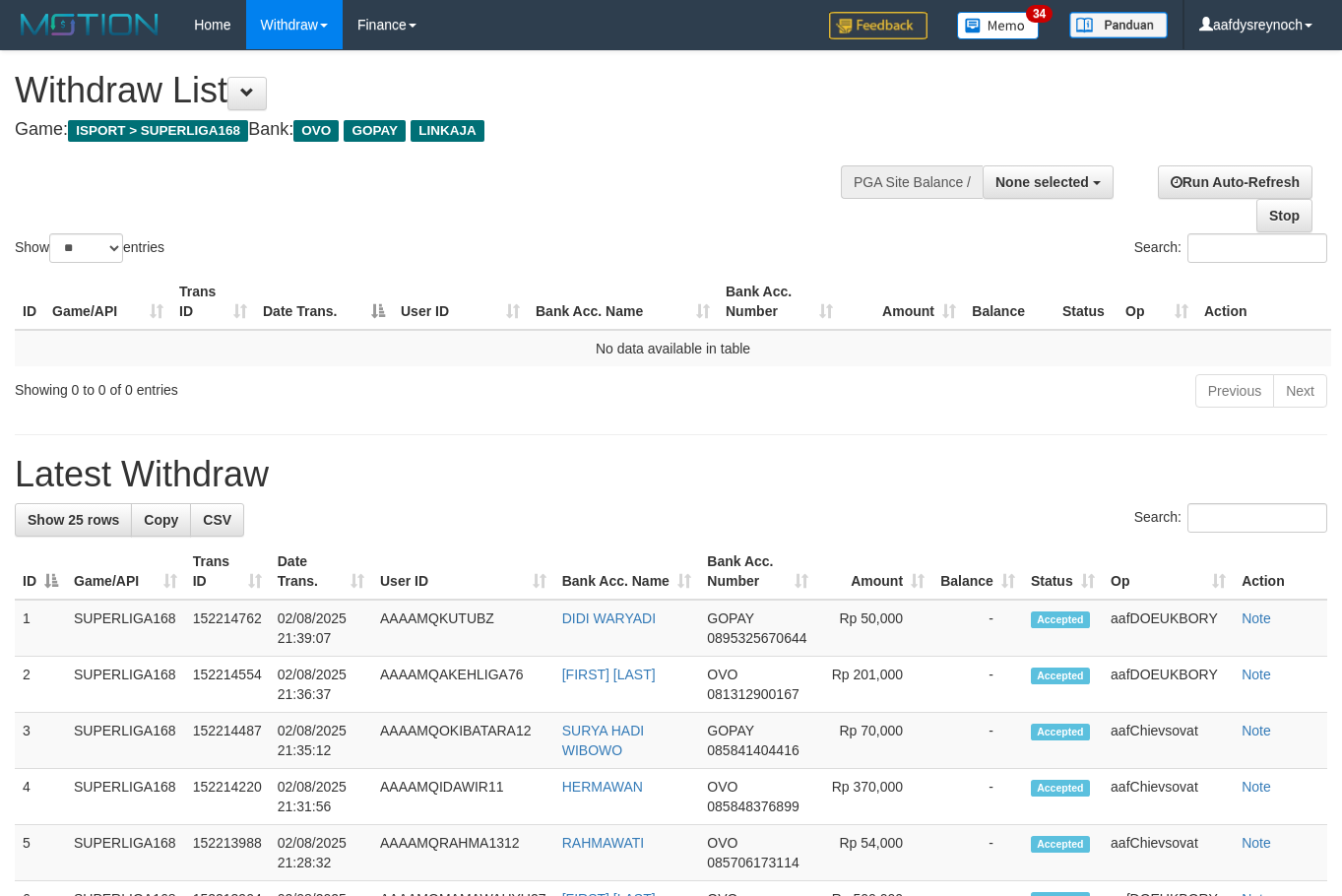 select 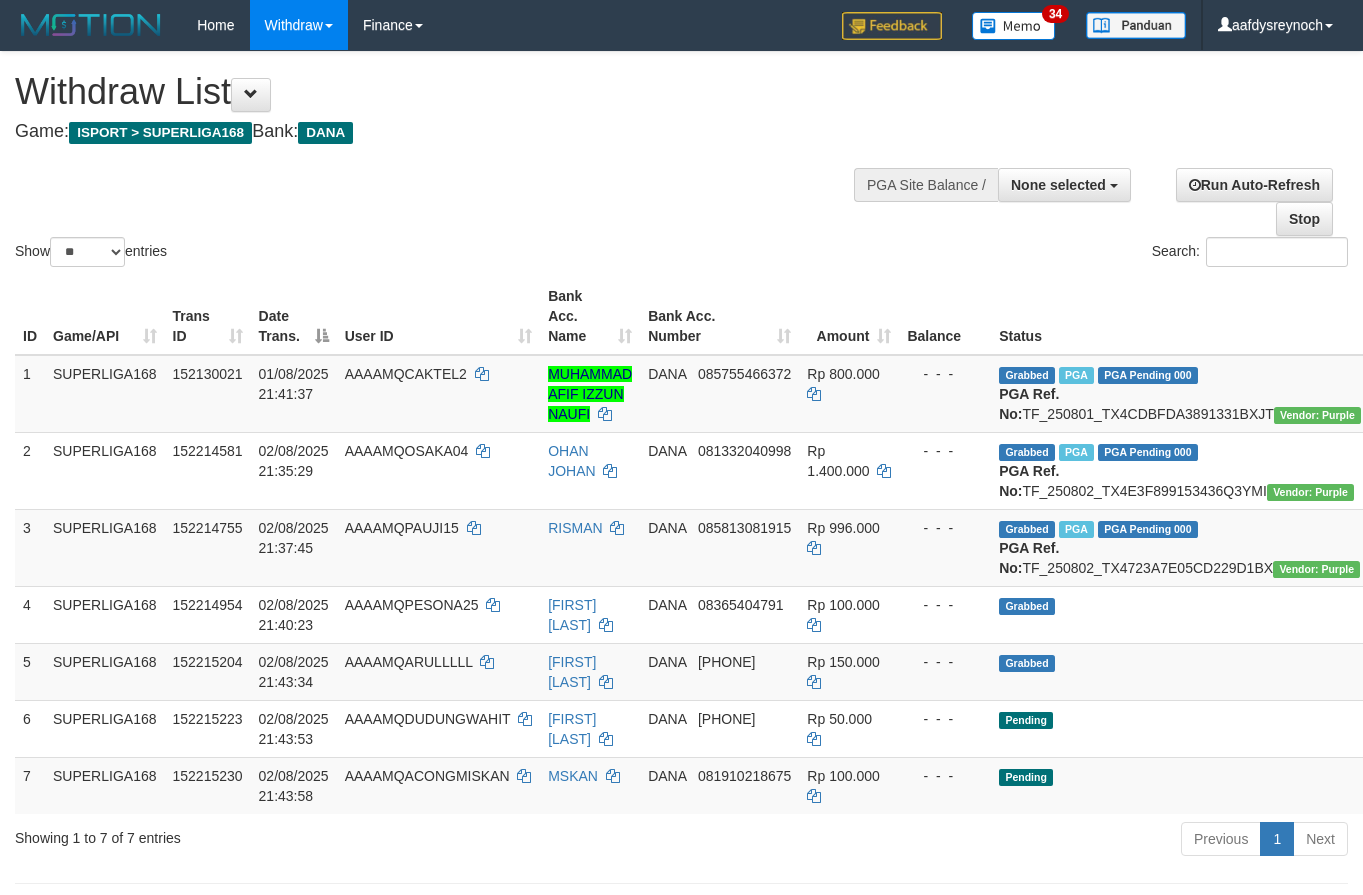 select 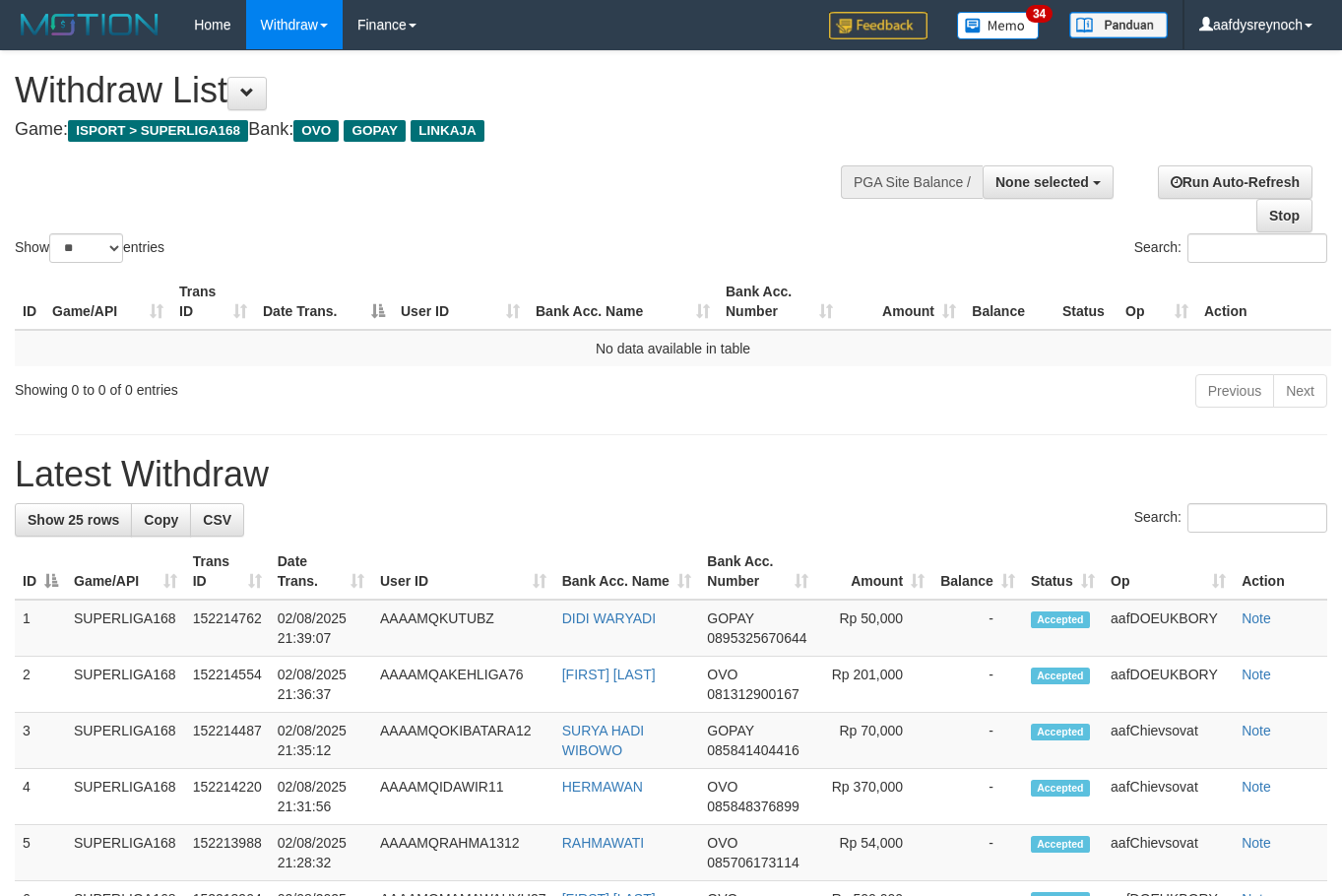 select 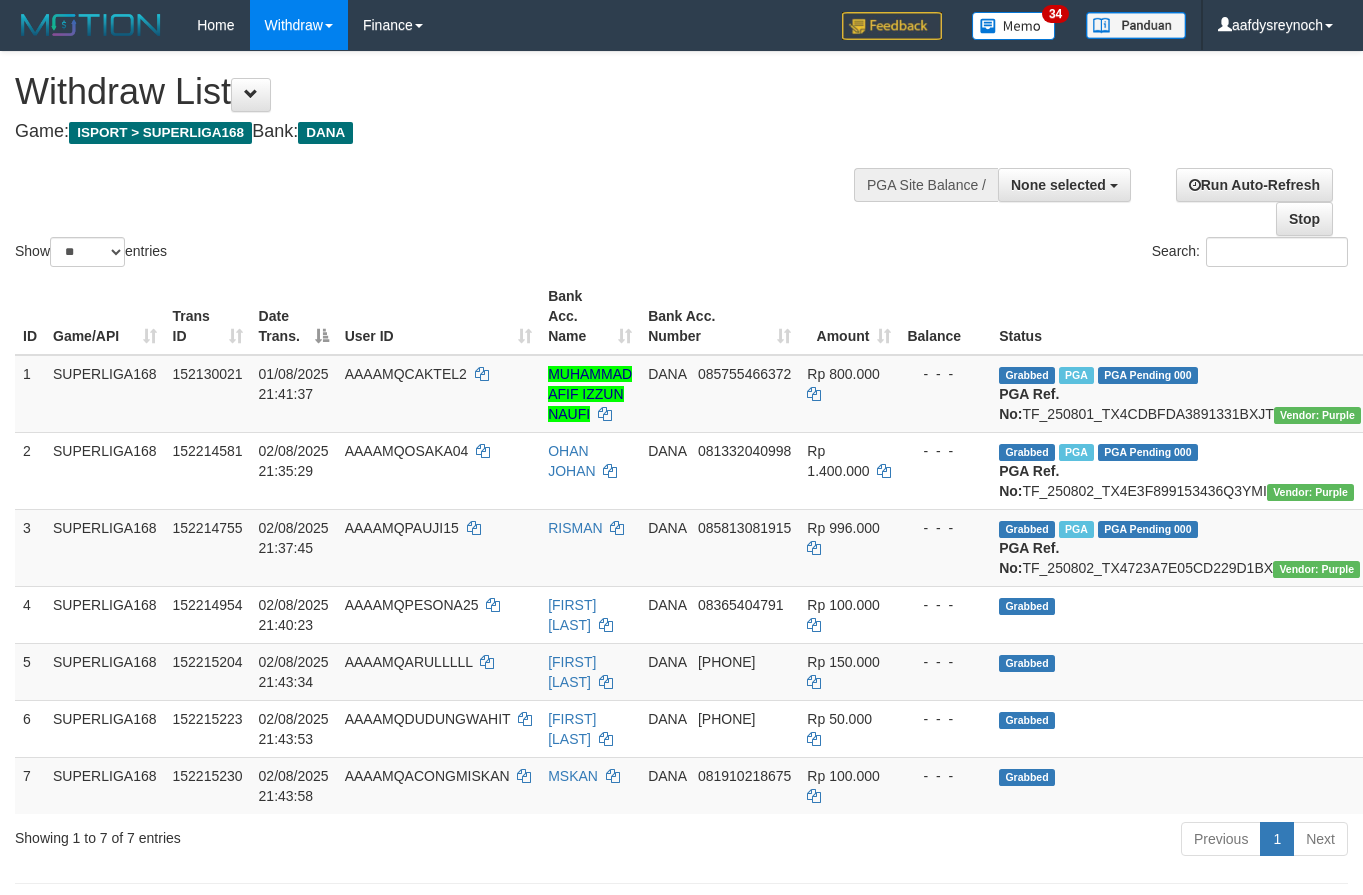 select 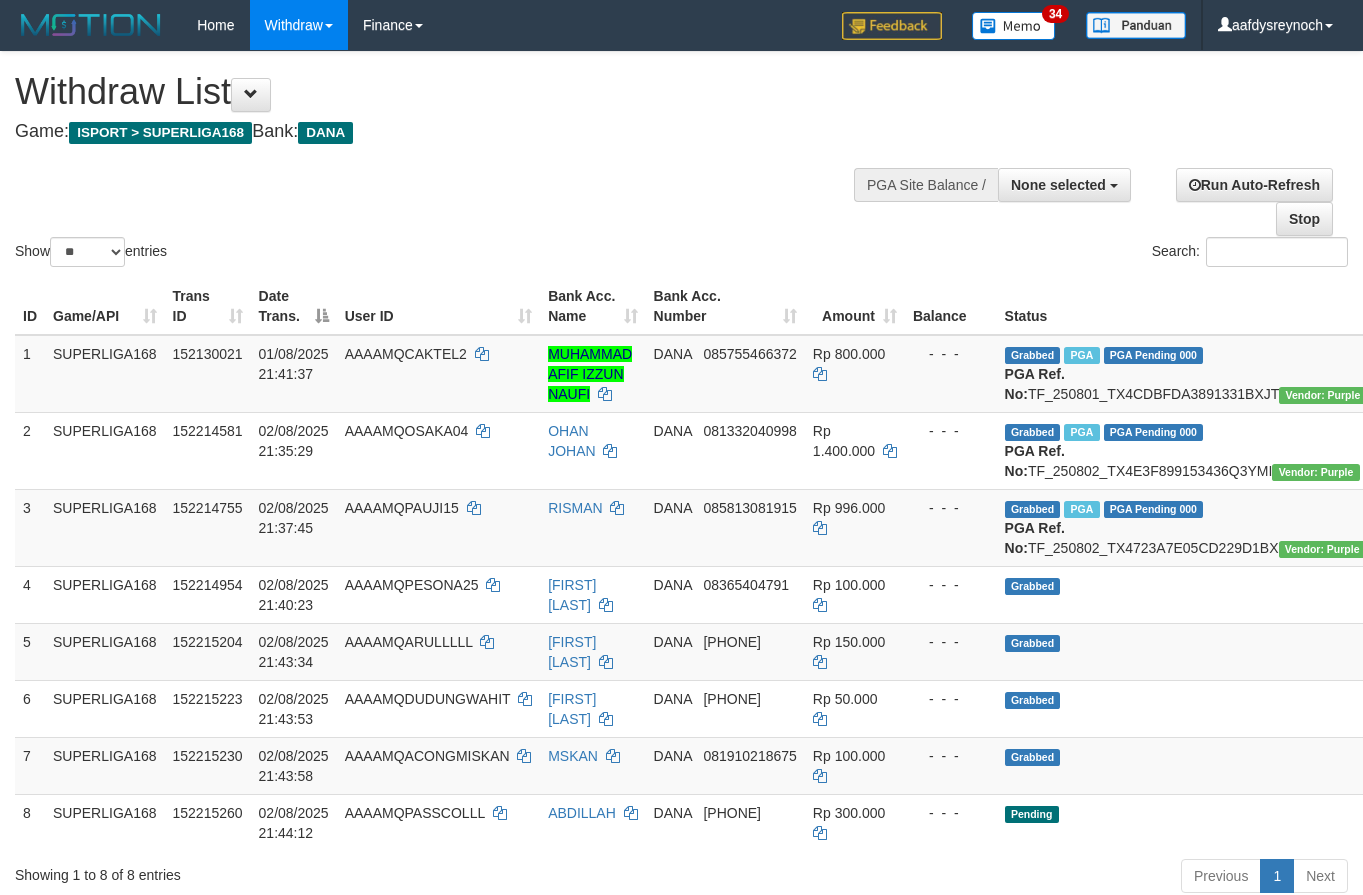 select 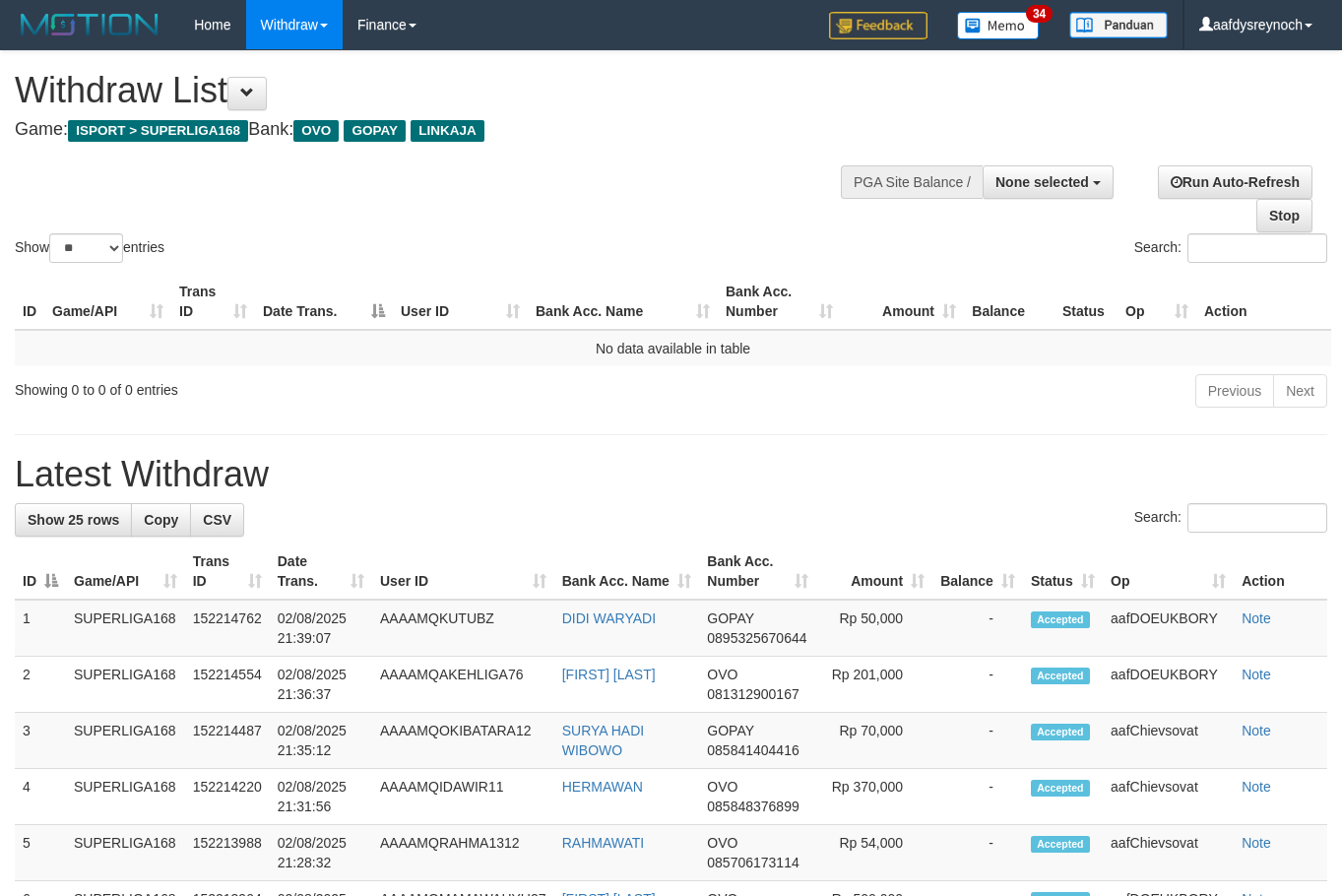 select 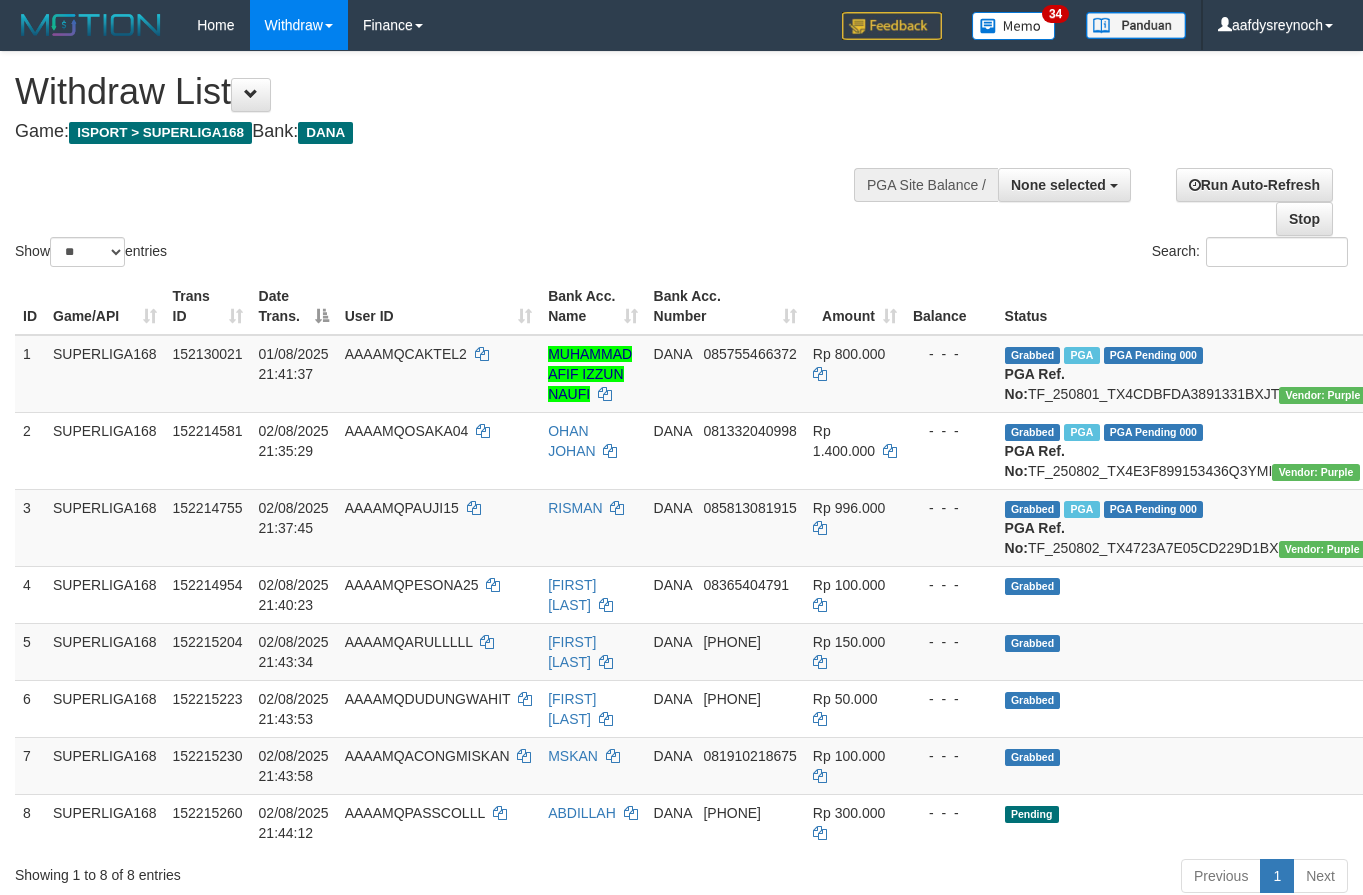 select 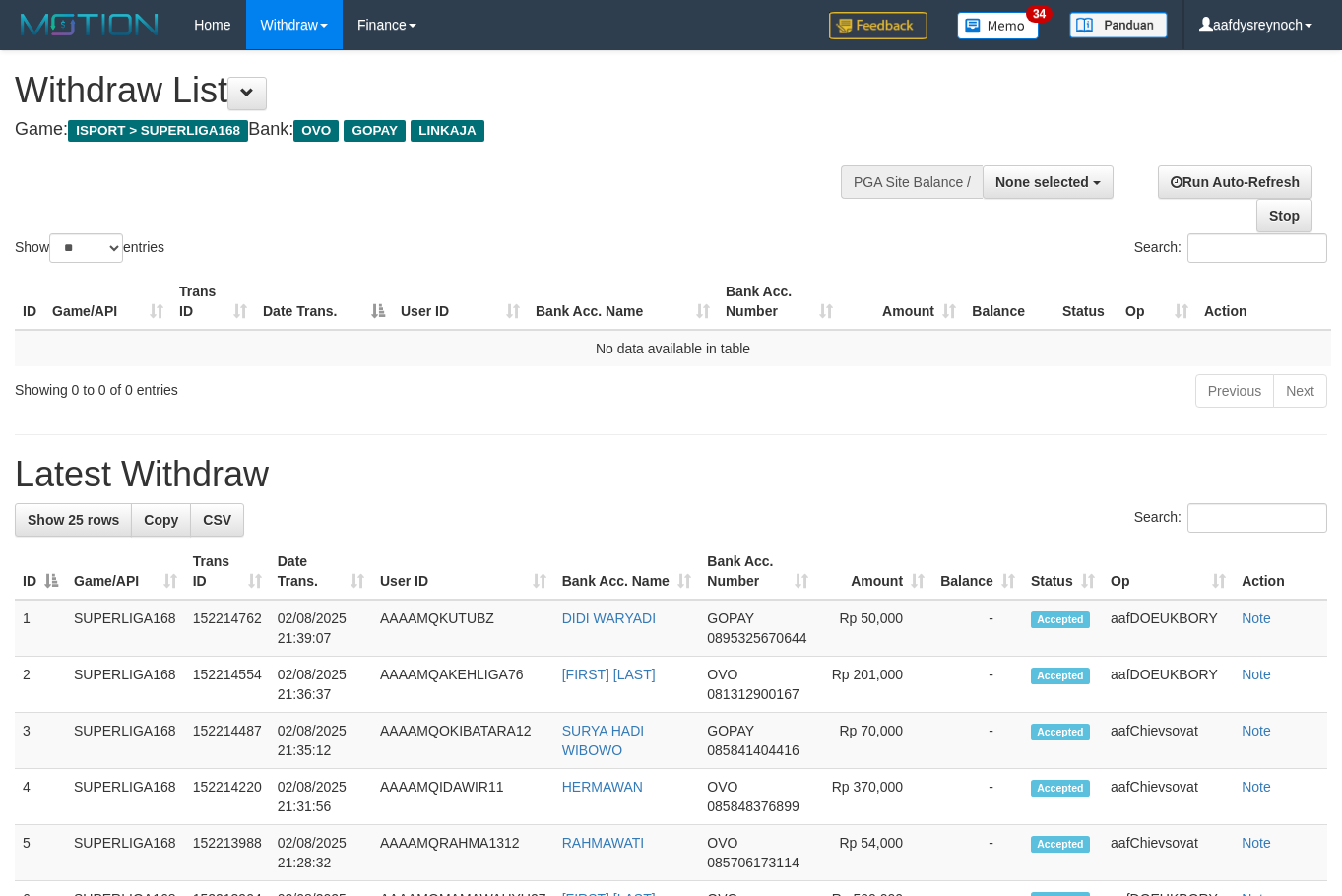 select 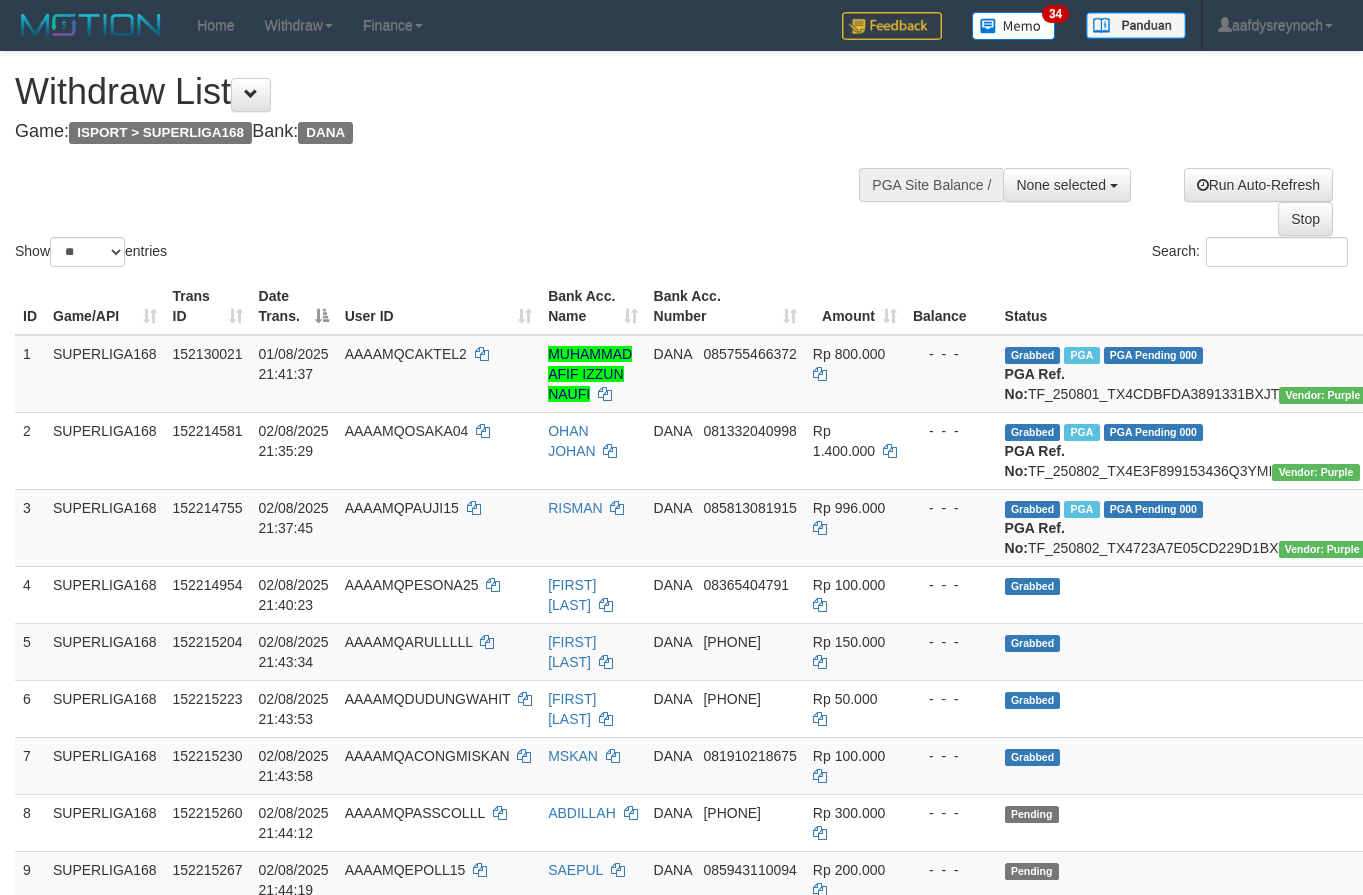 select 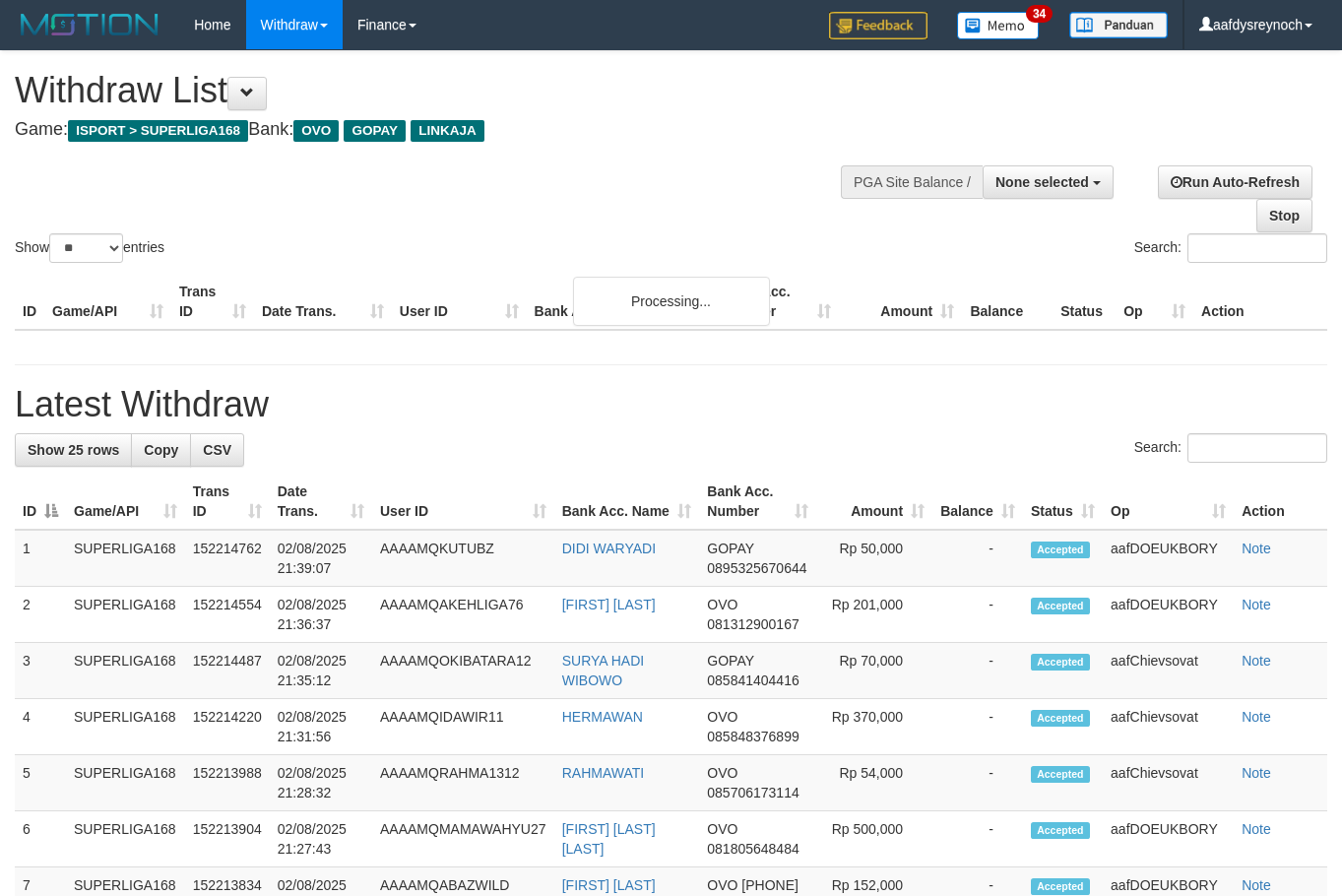 select 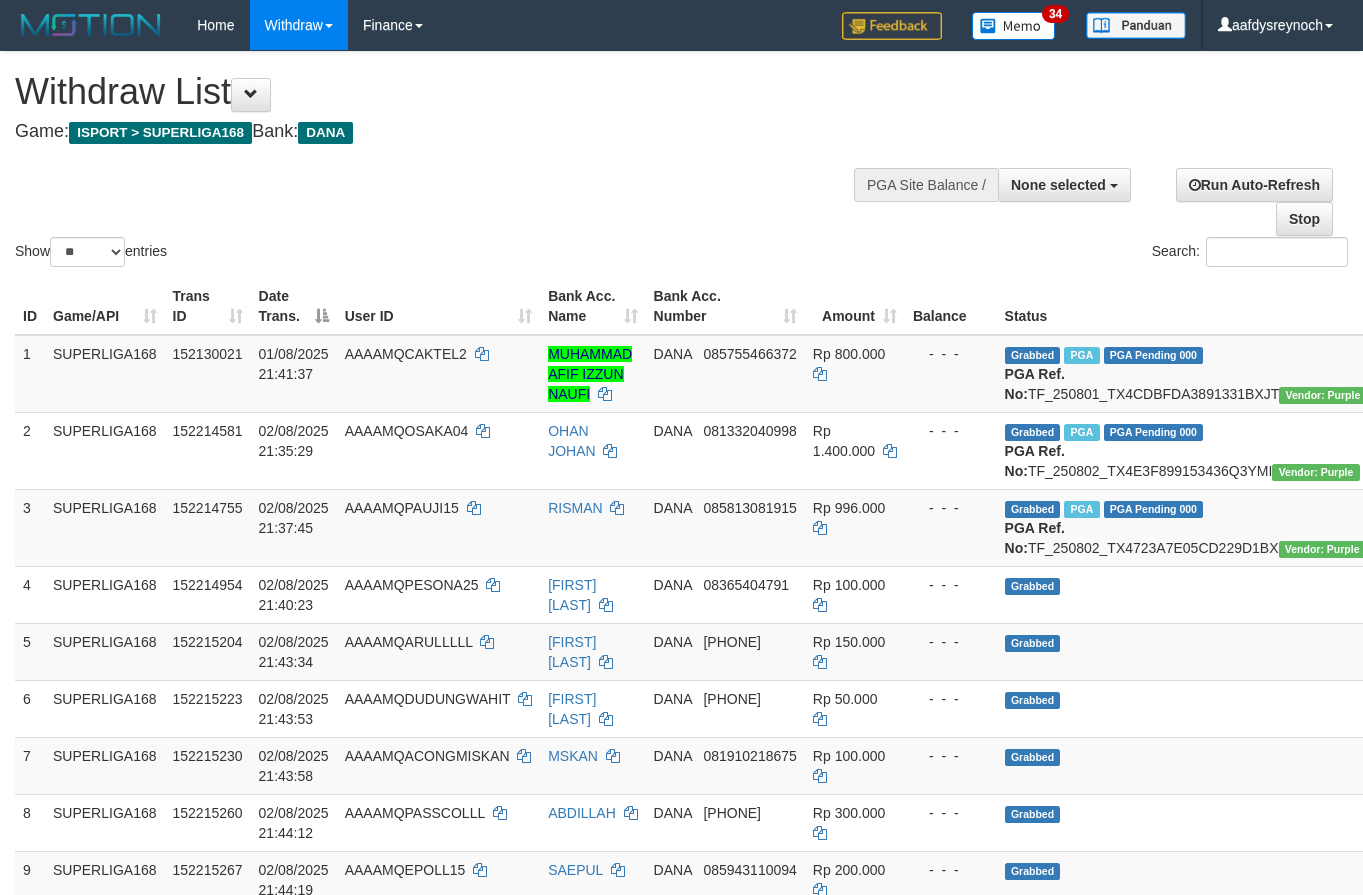 select 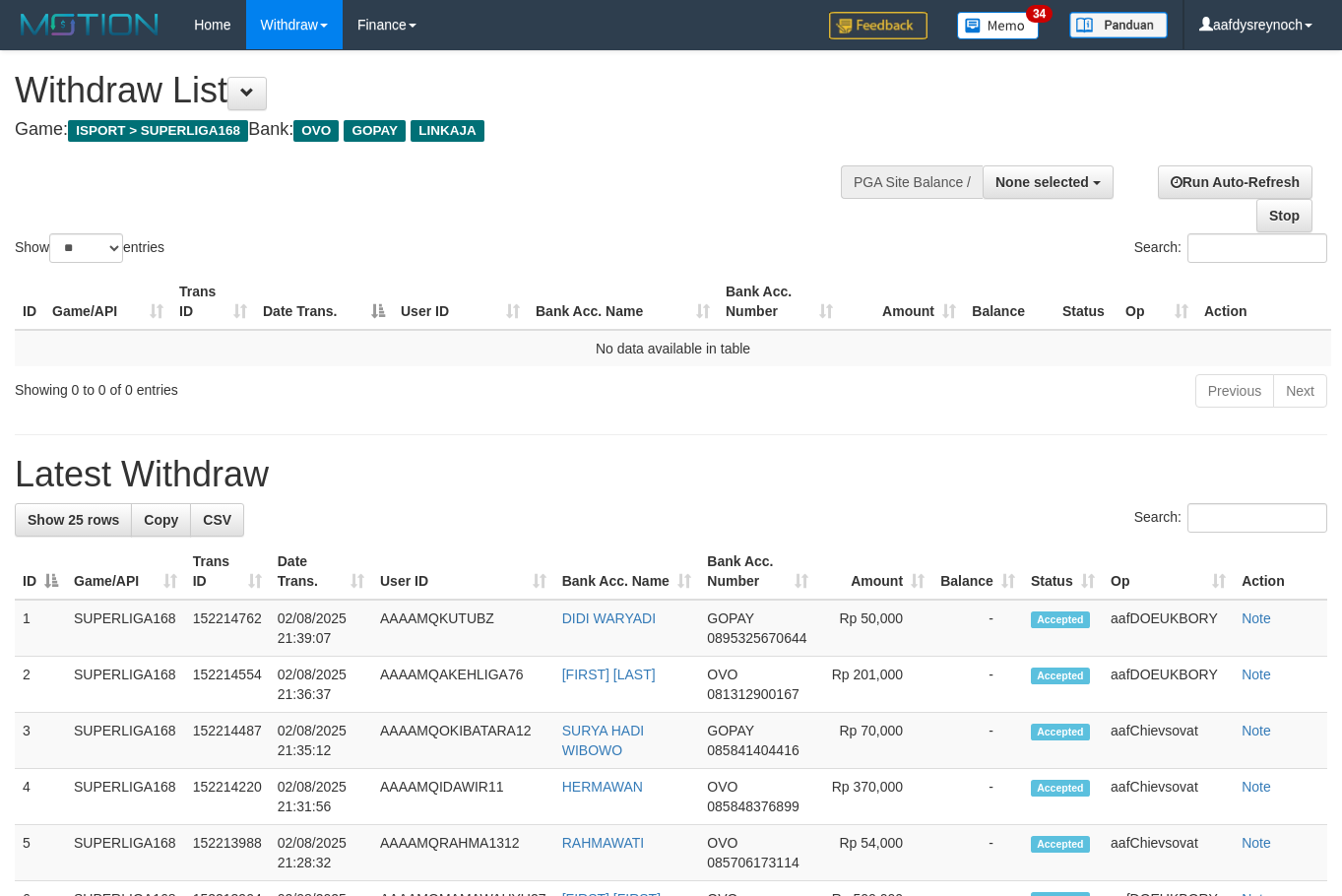 select 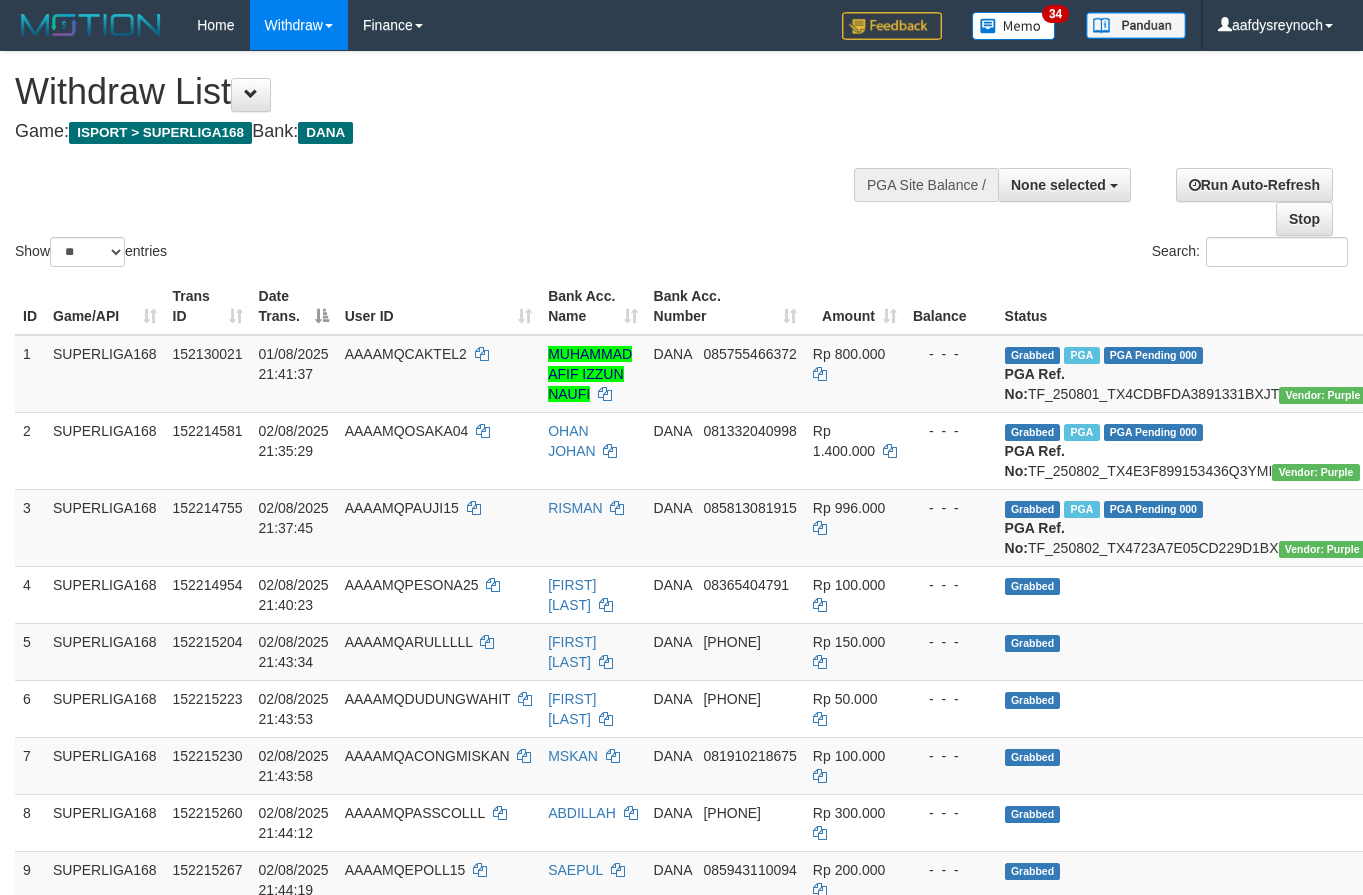 select 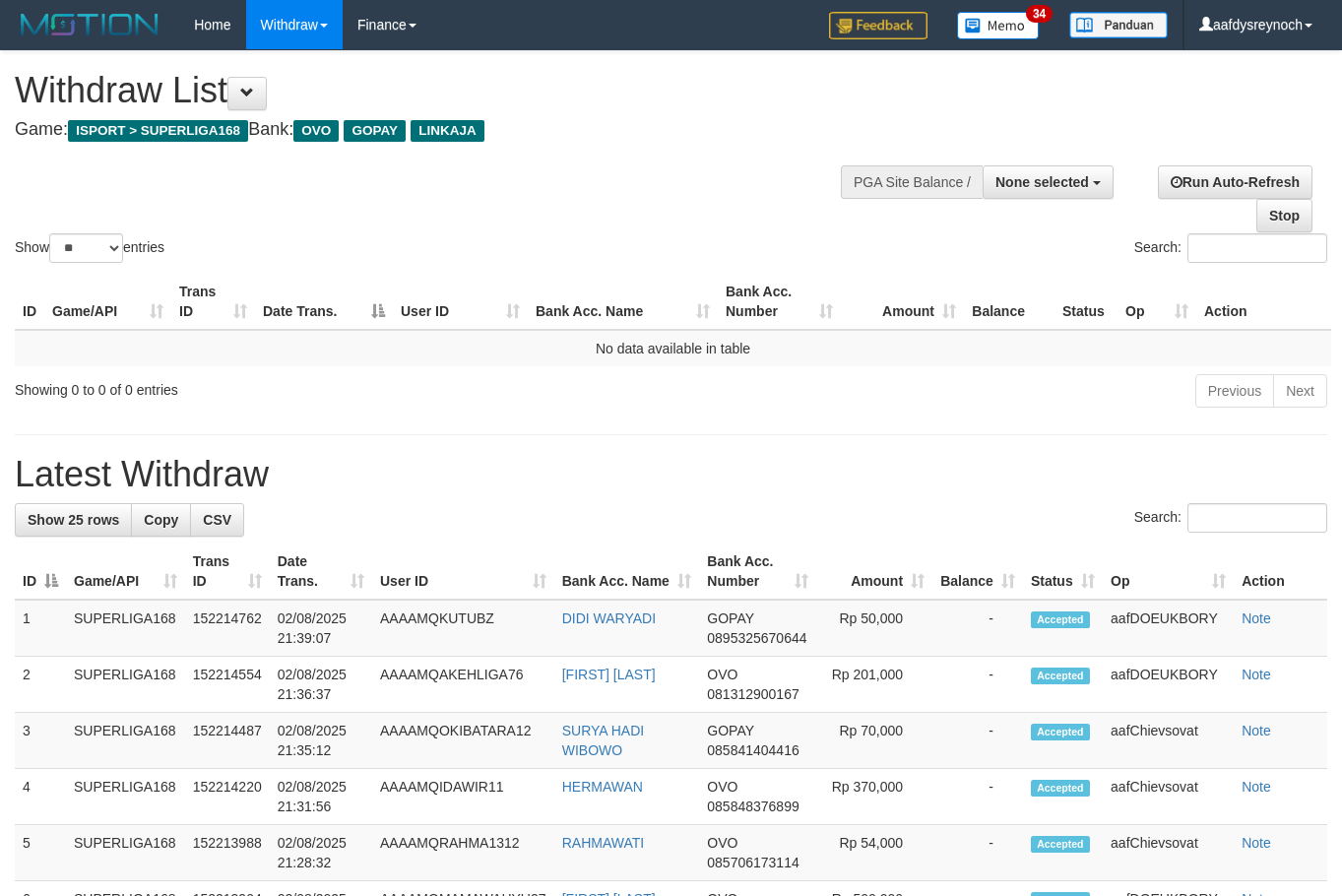 select 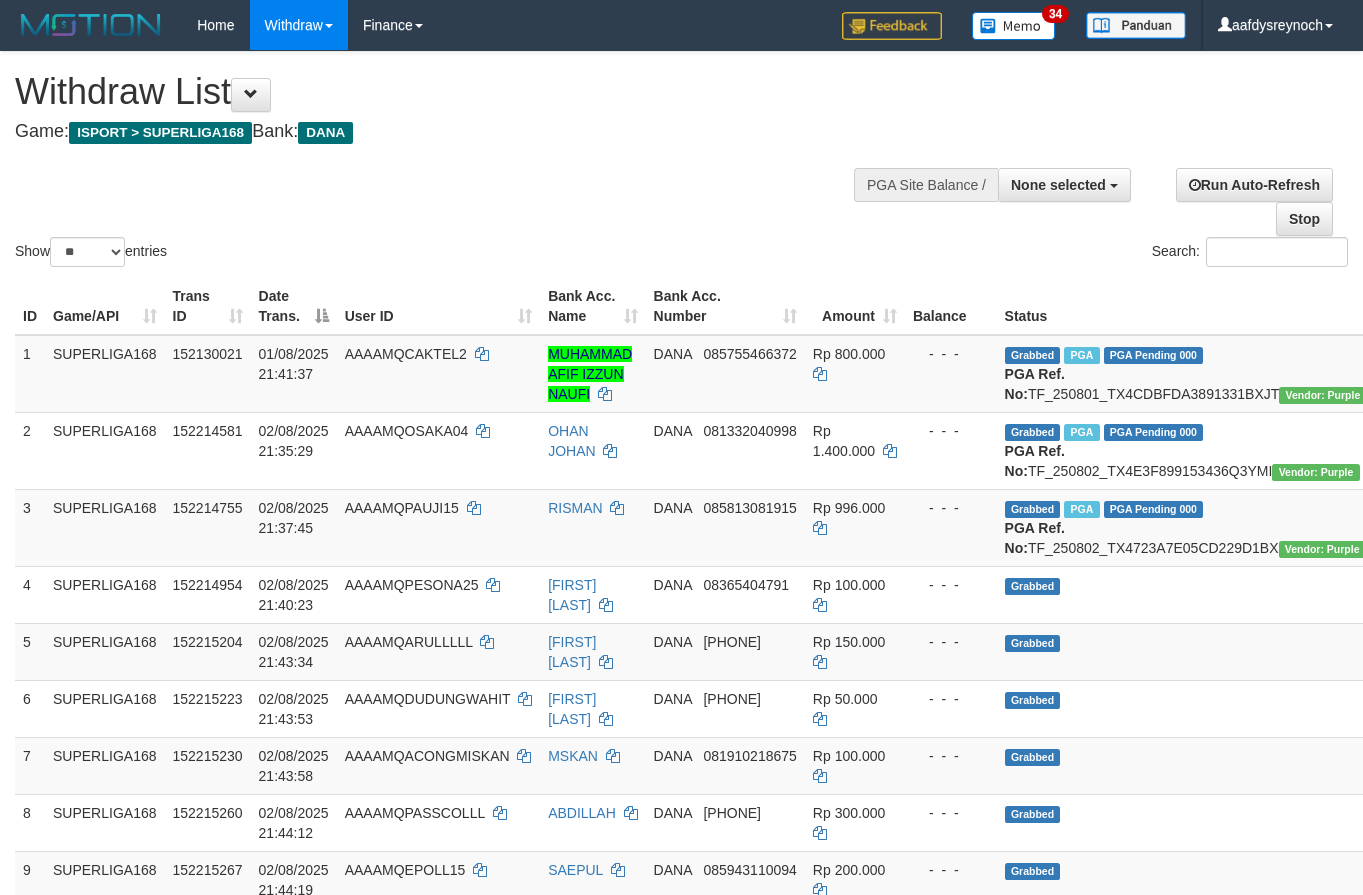 select 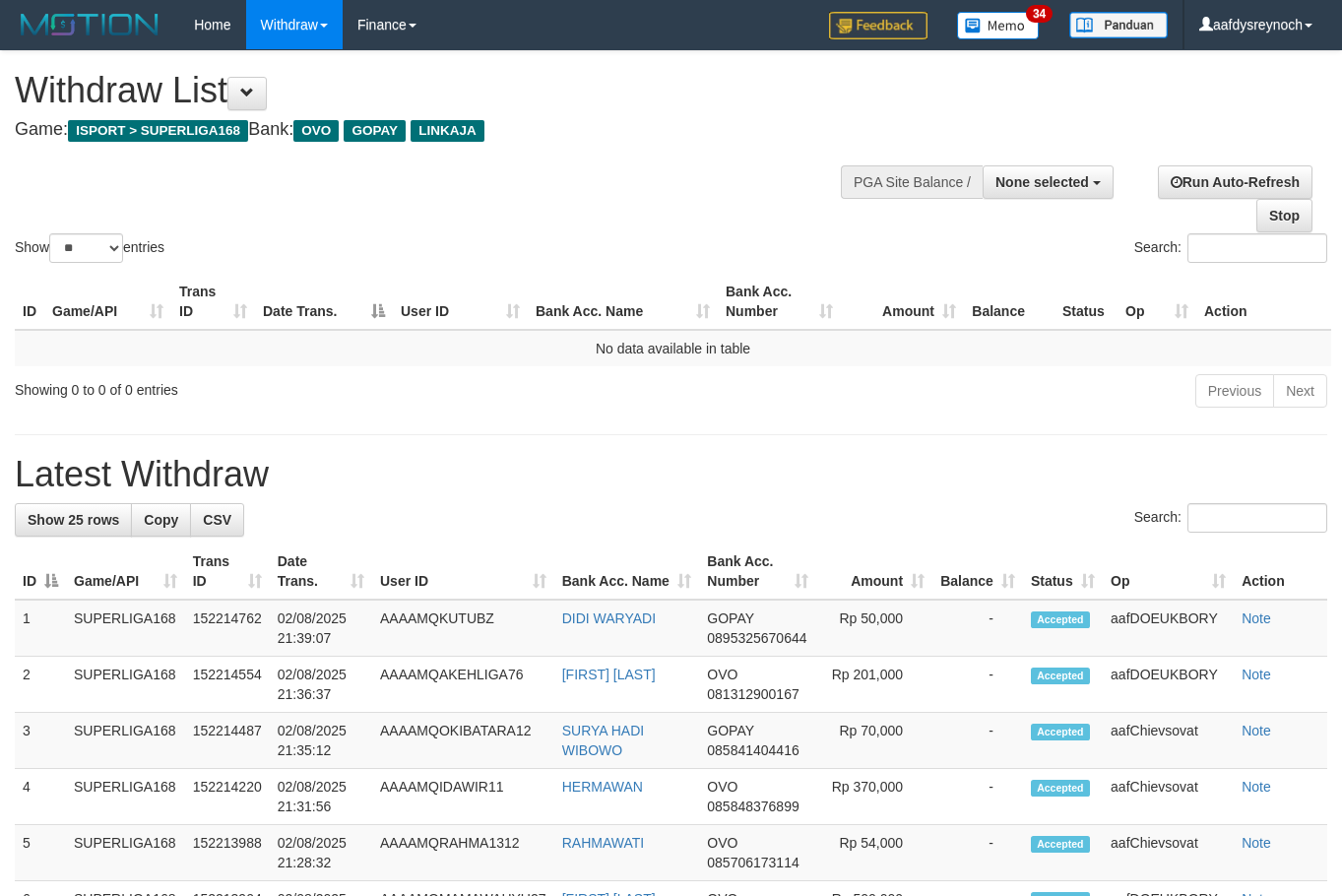 select 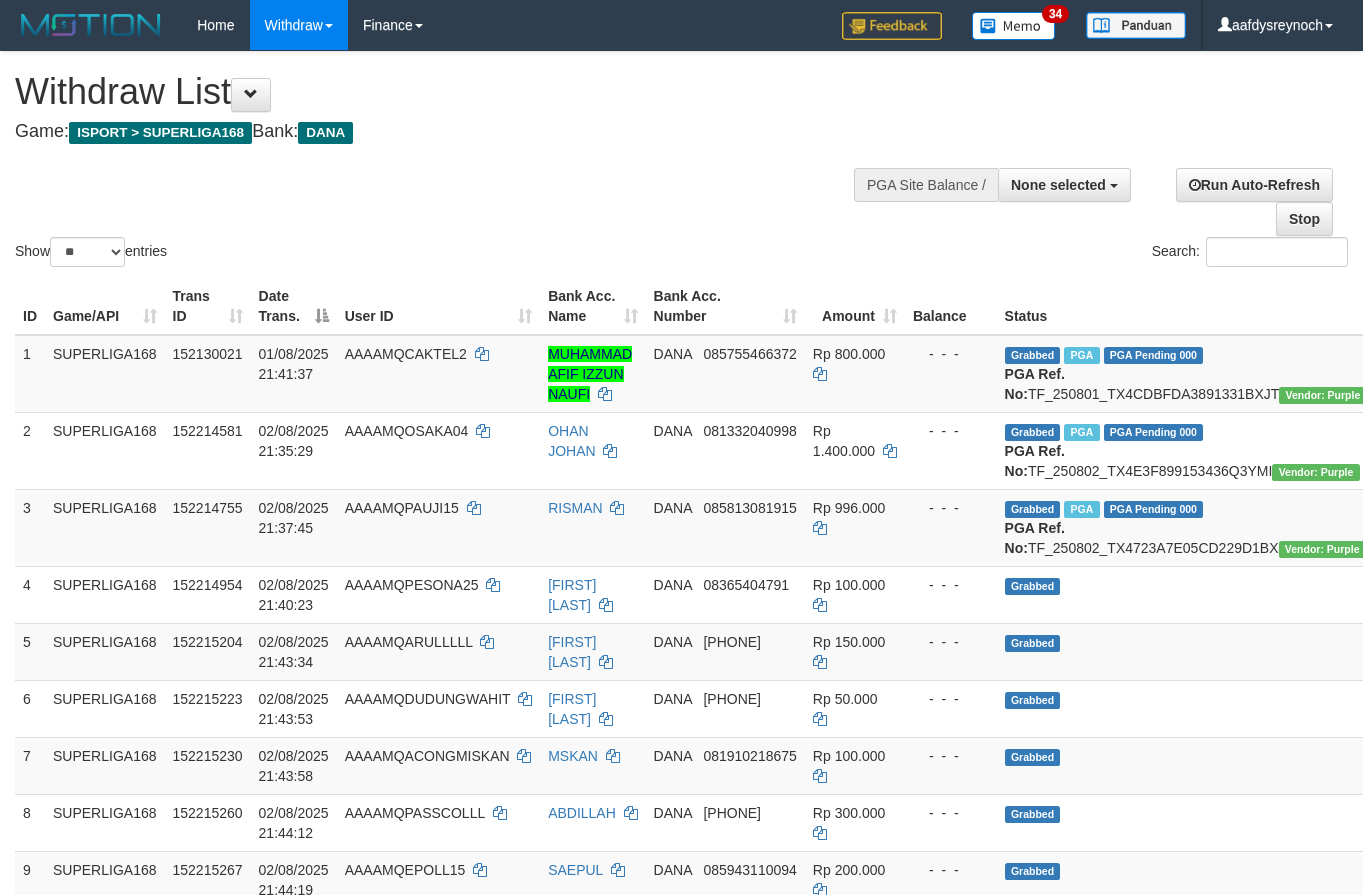 select 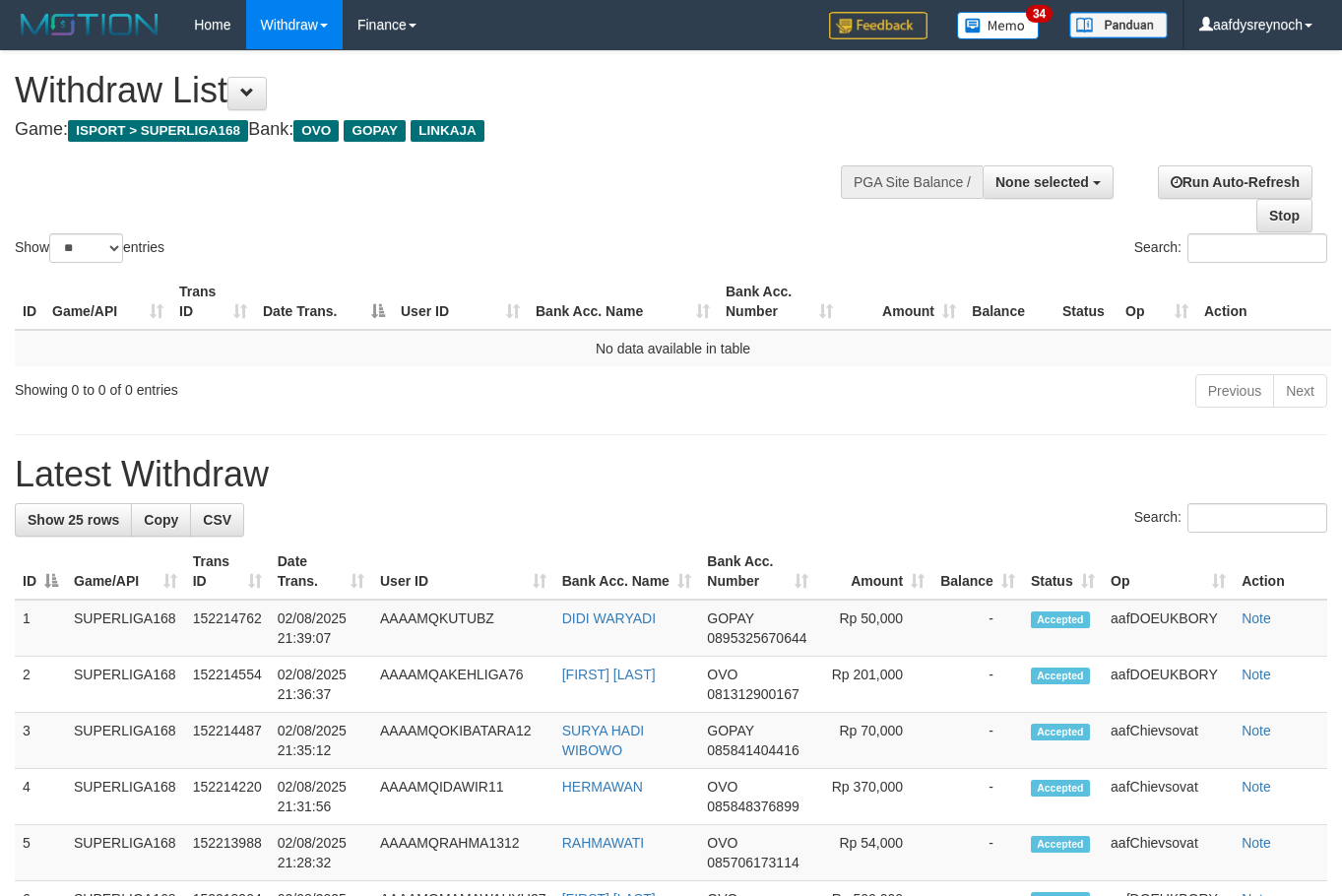 select 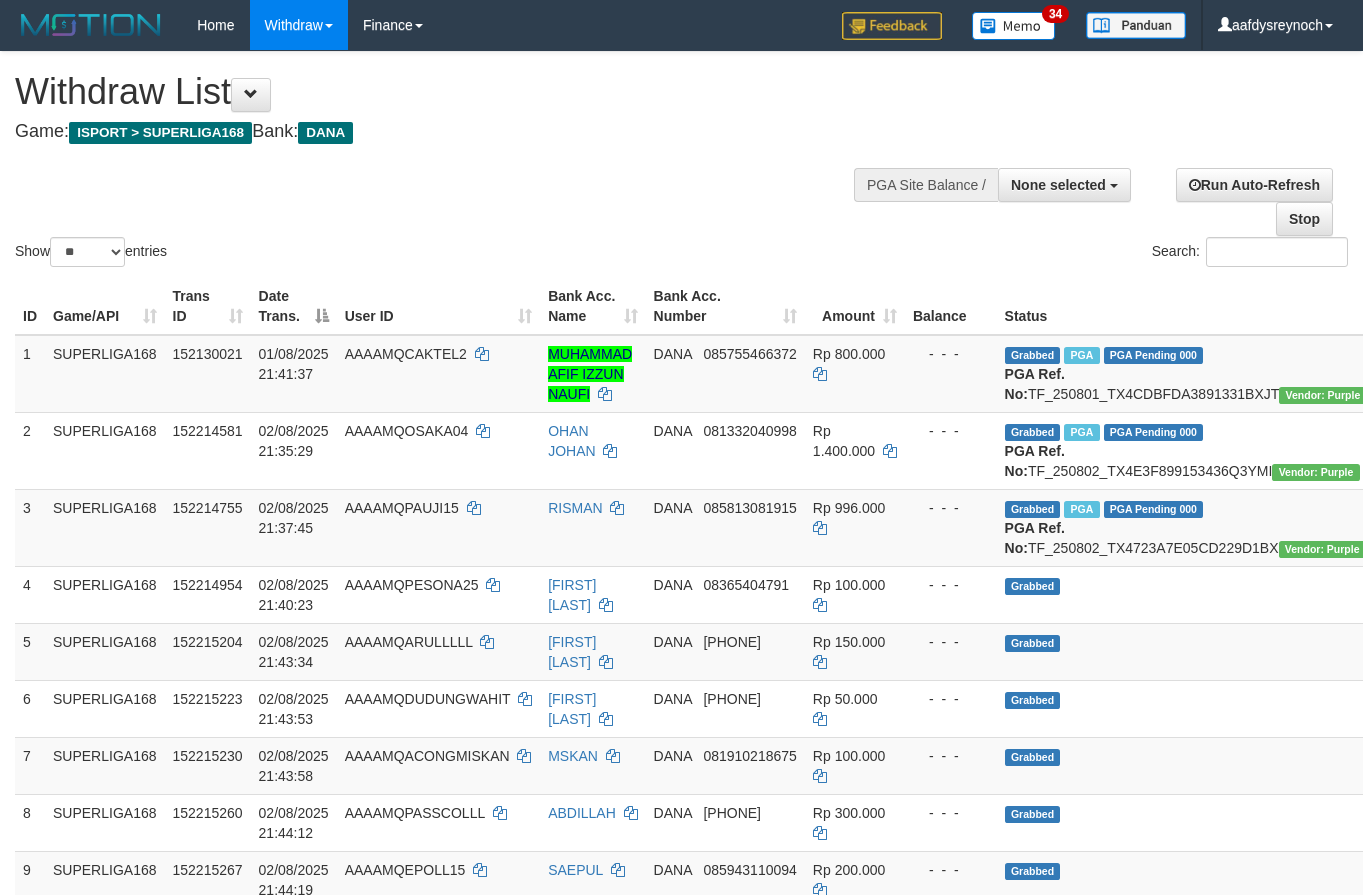 select 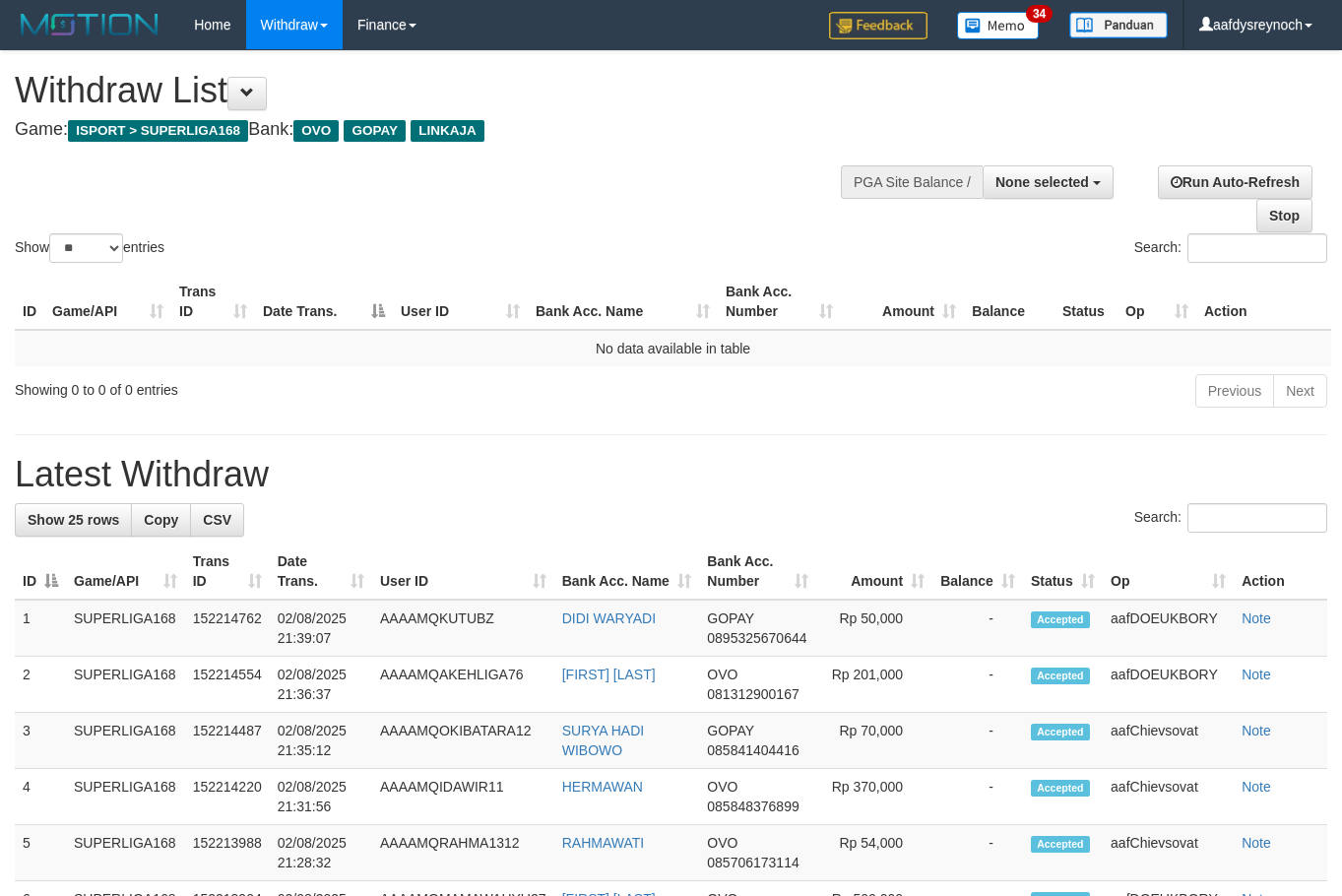 select 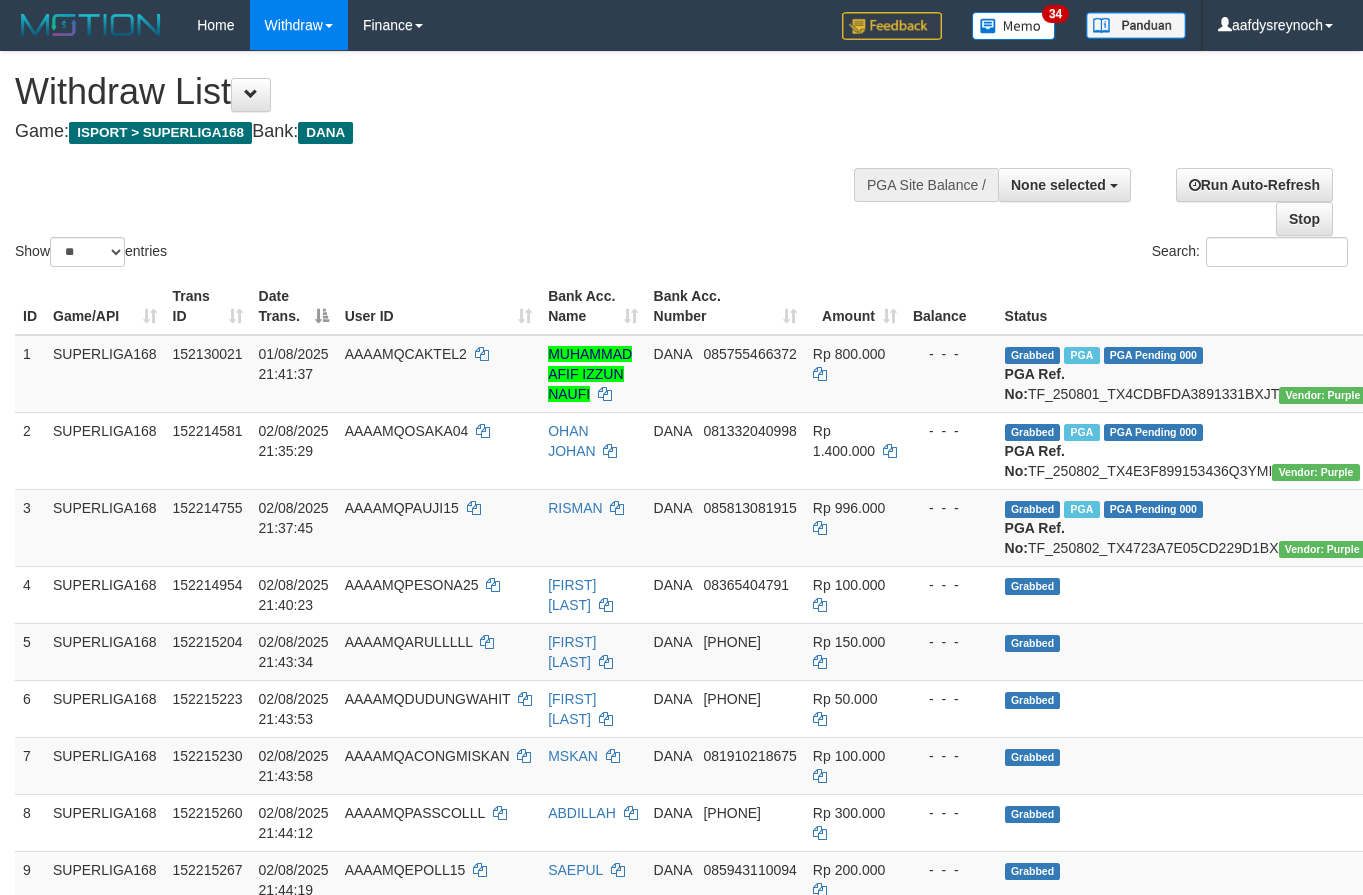select 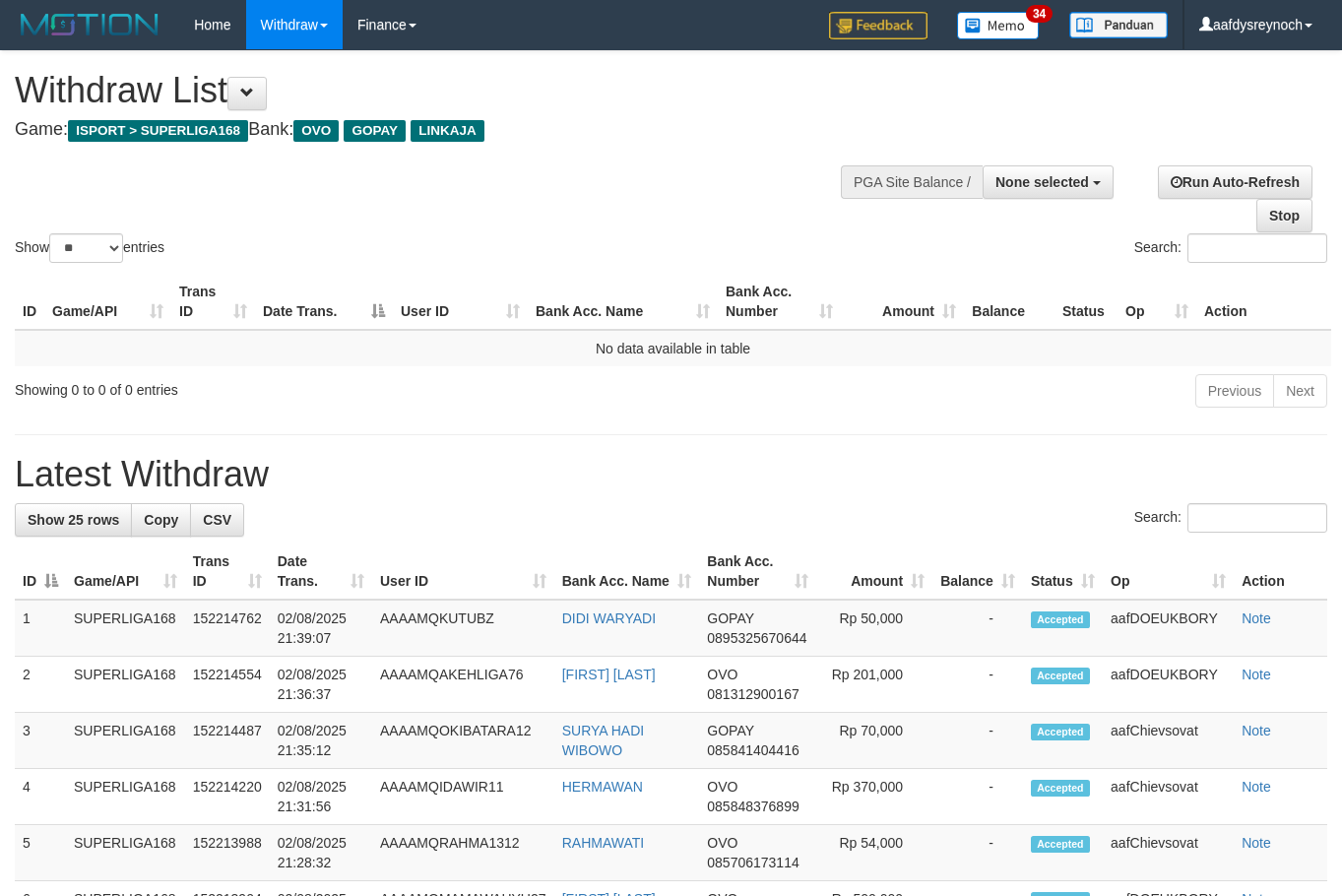 select 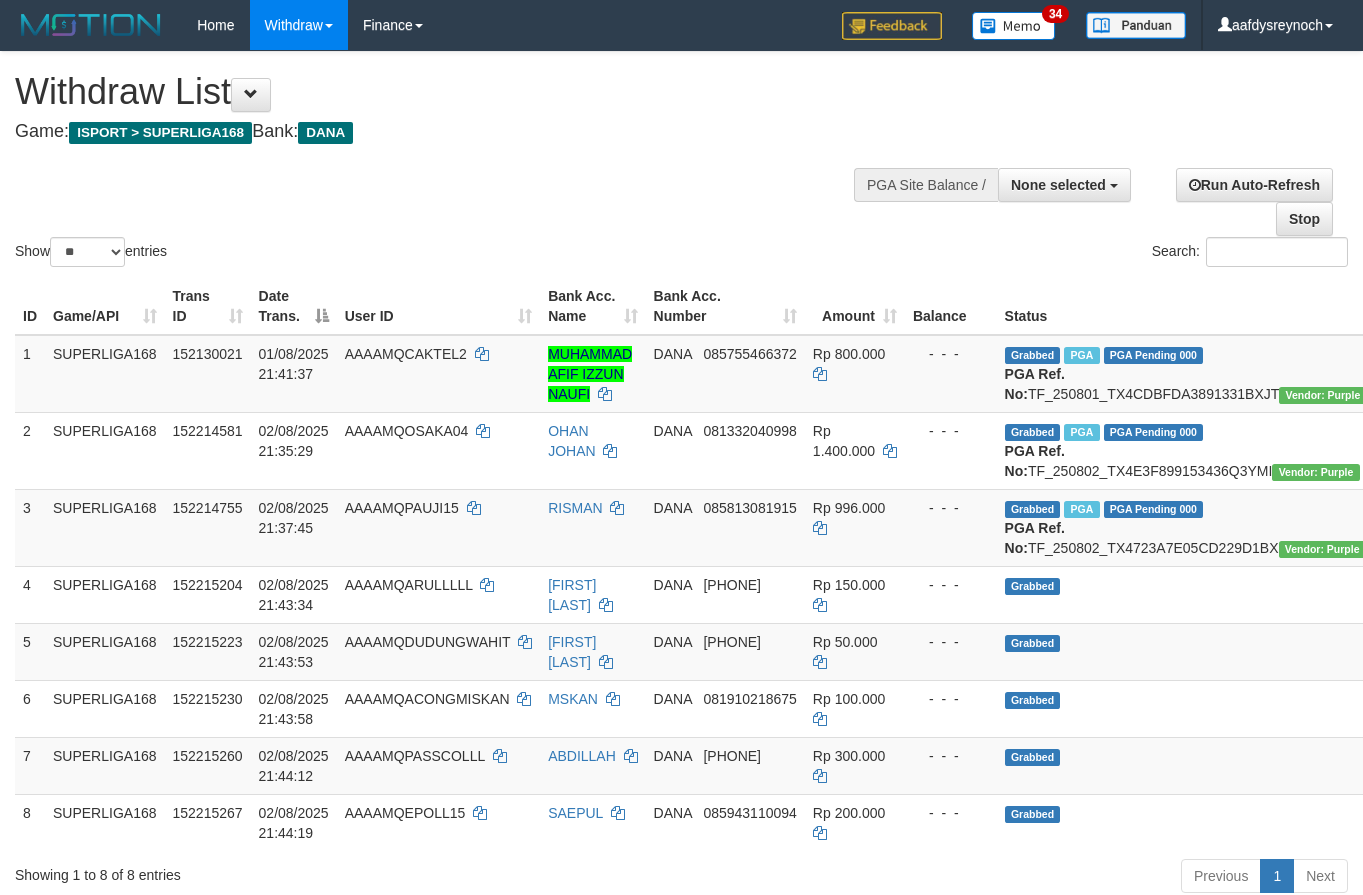 select 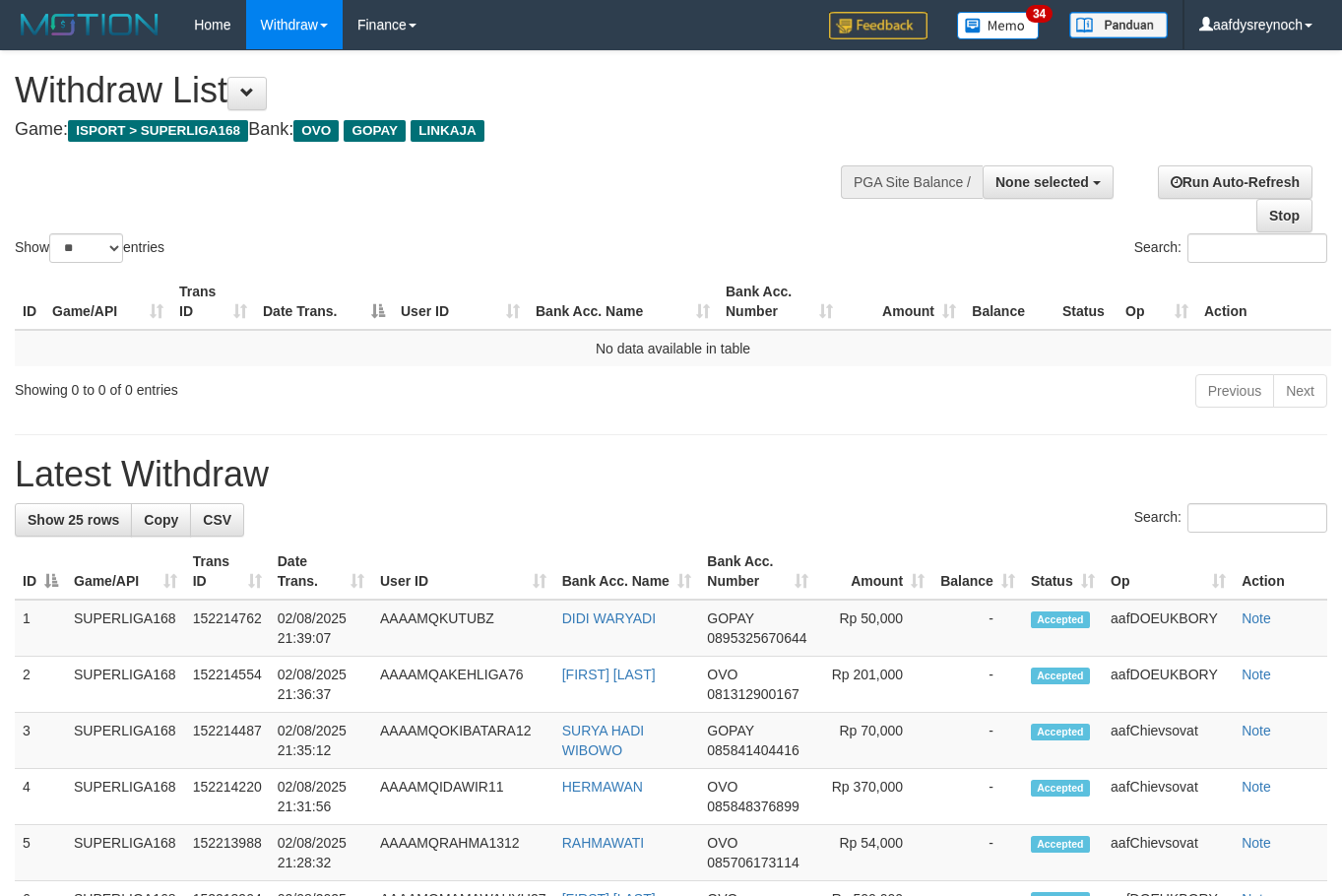 select 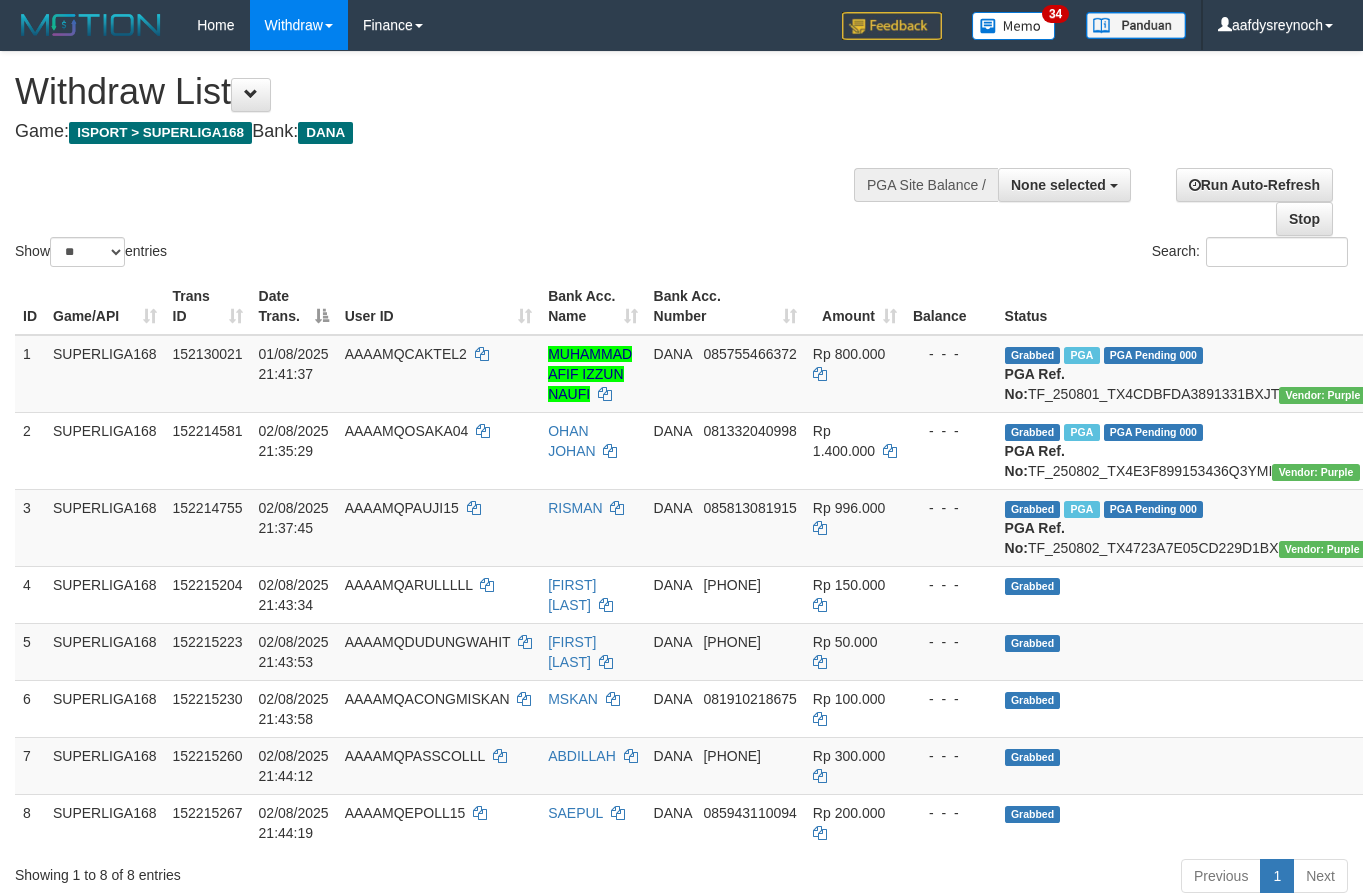 select 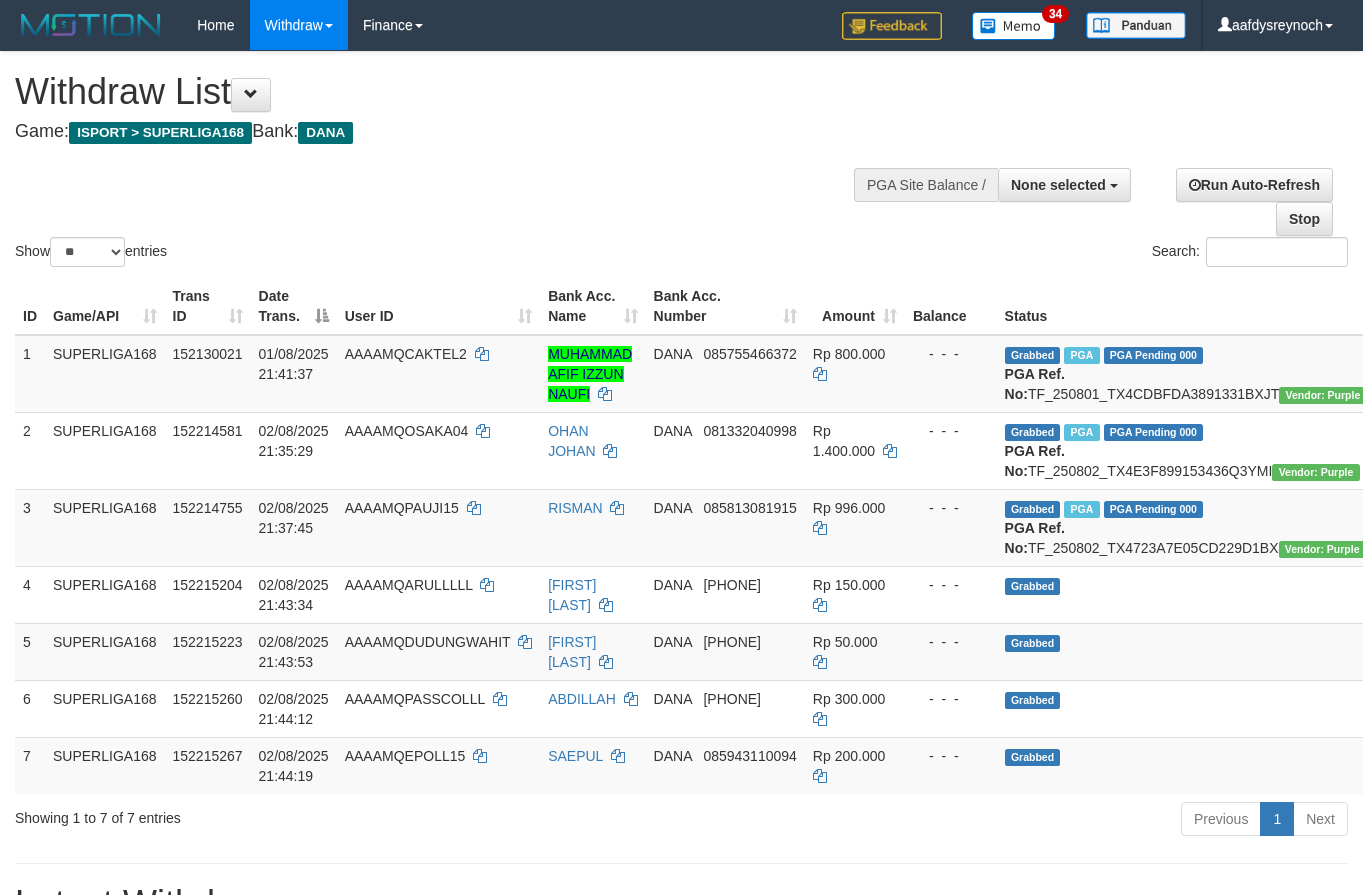 select 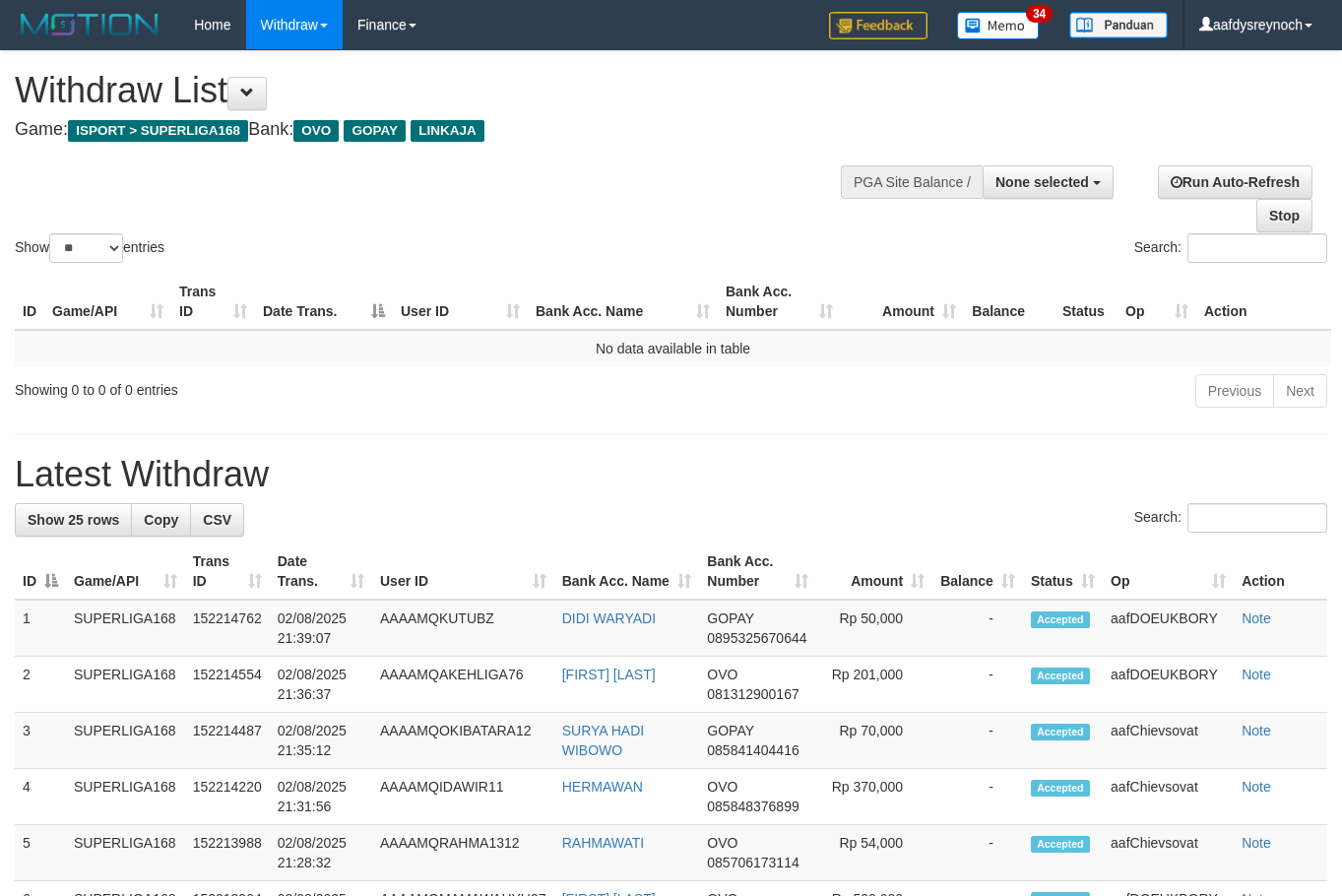 select 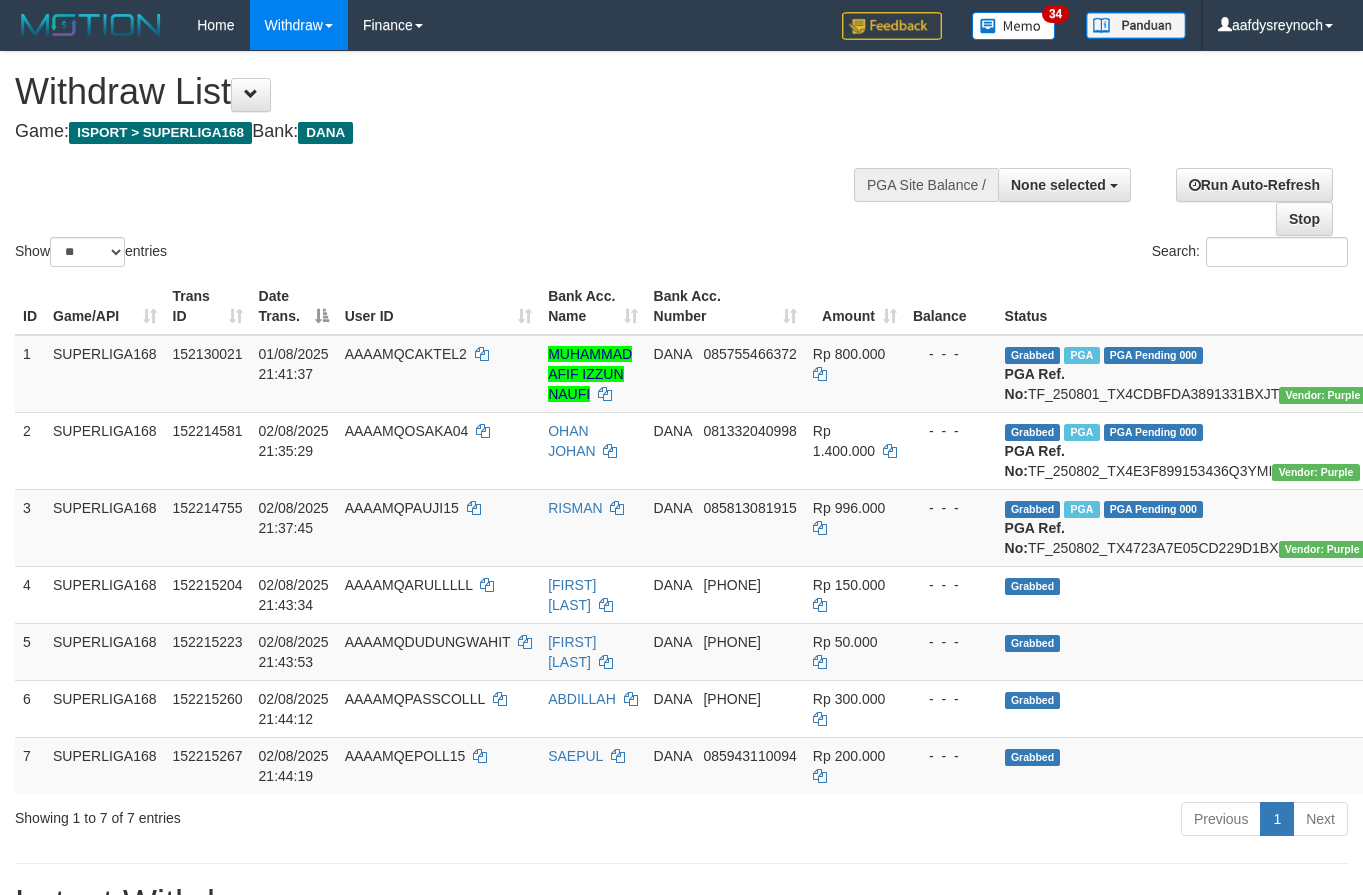 select 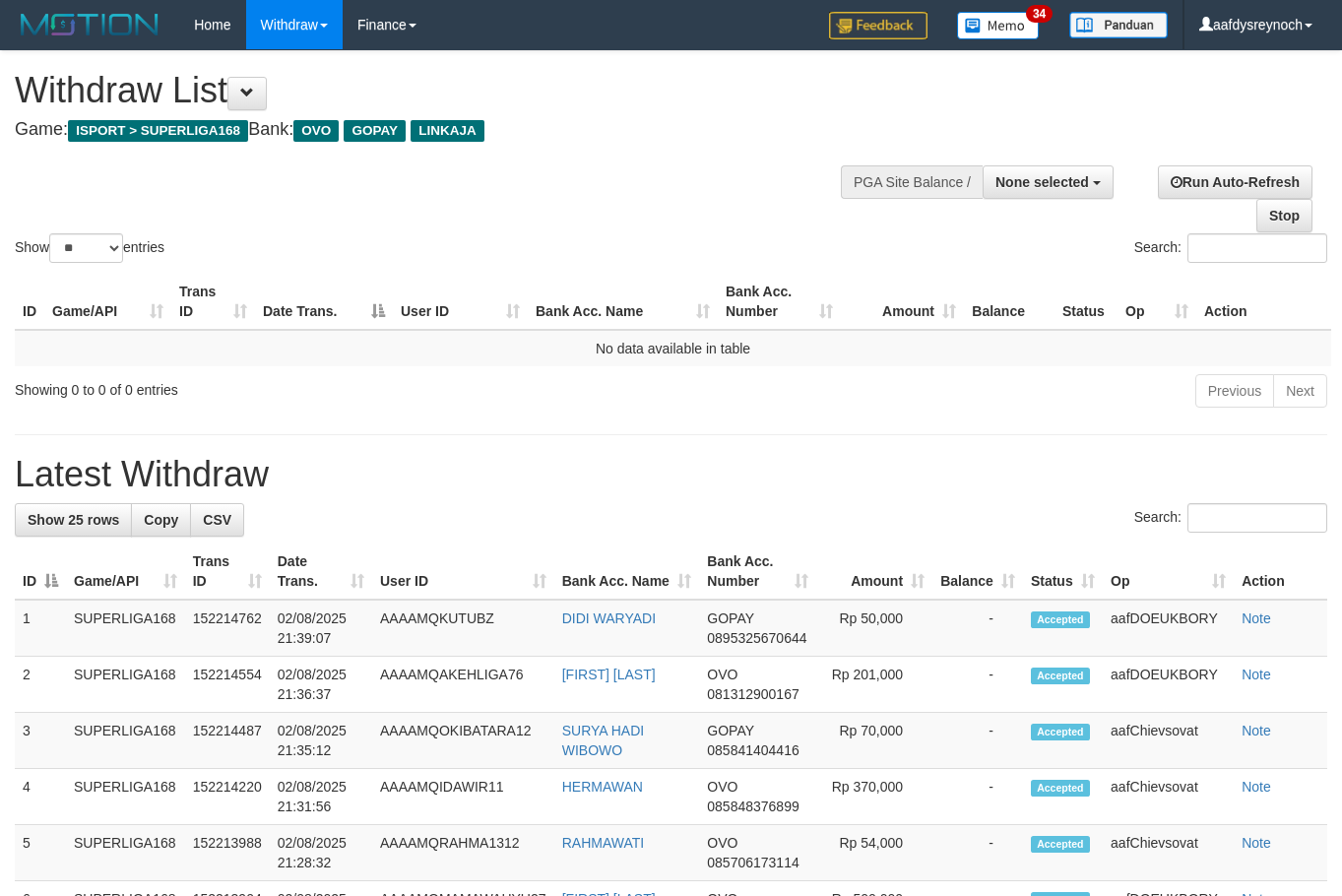 select 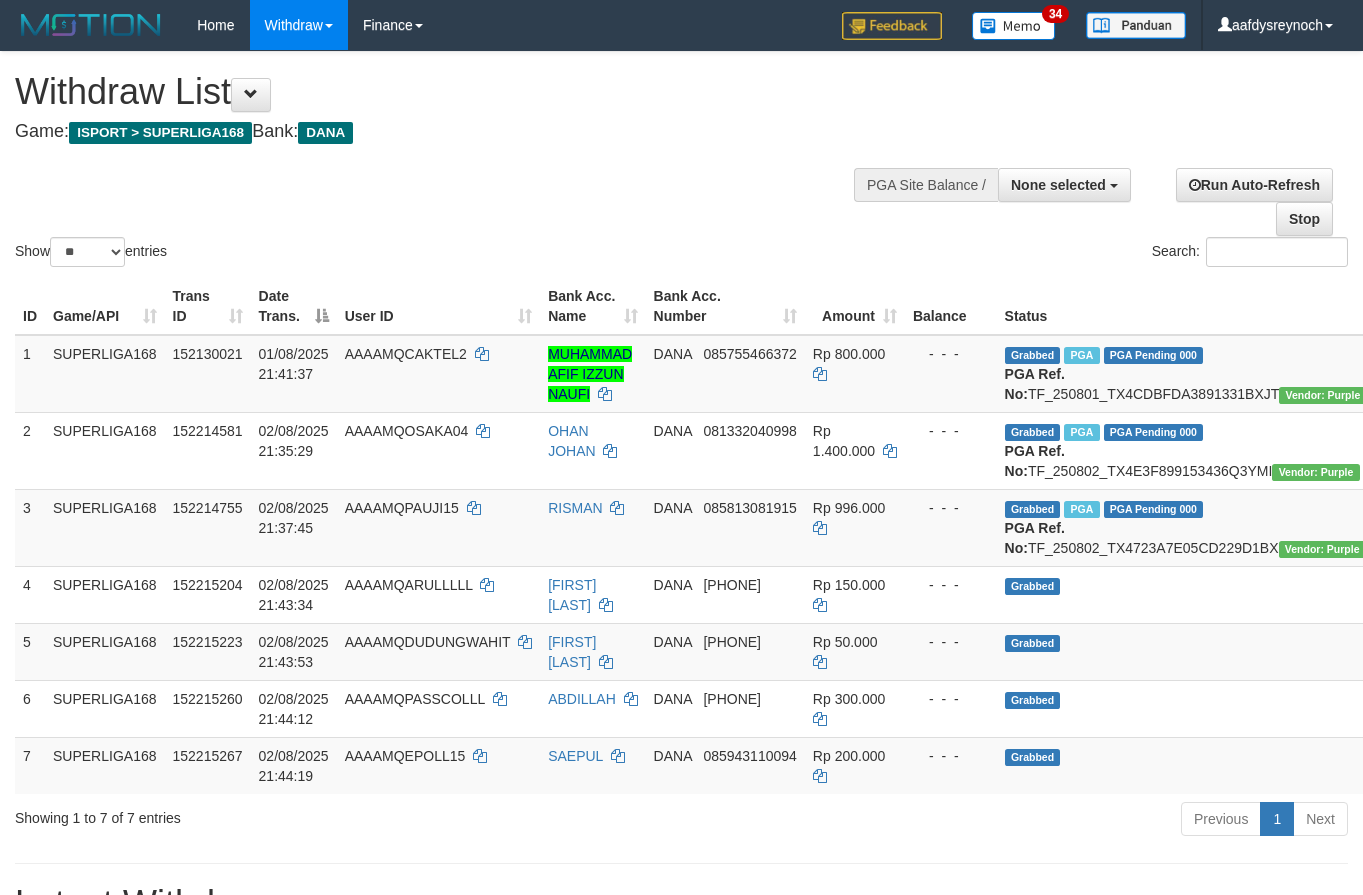 select 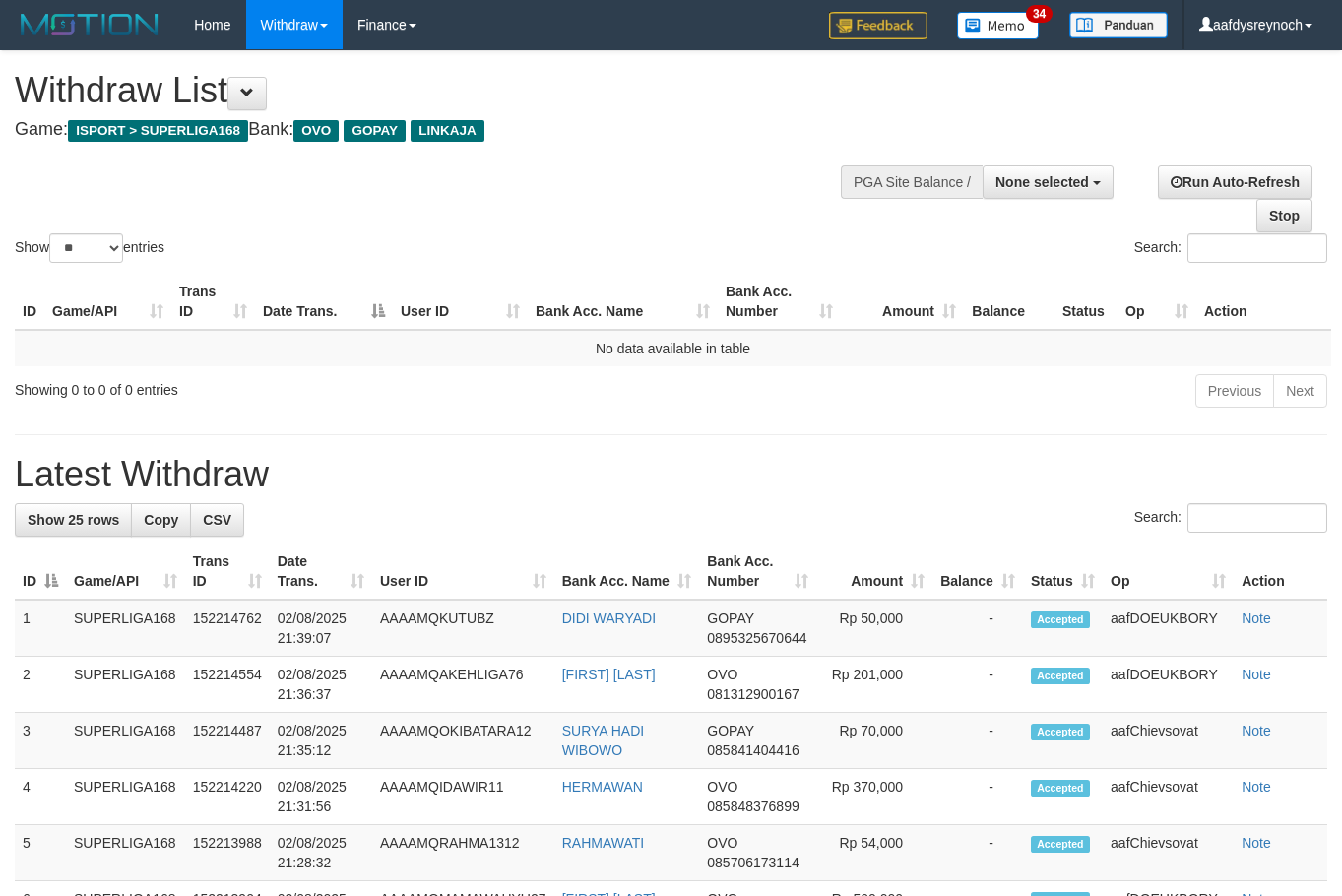 select 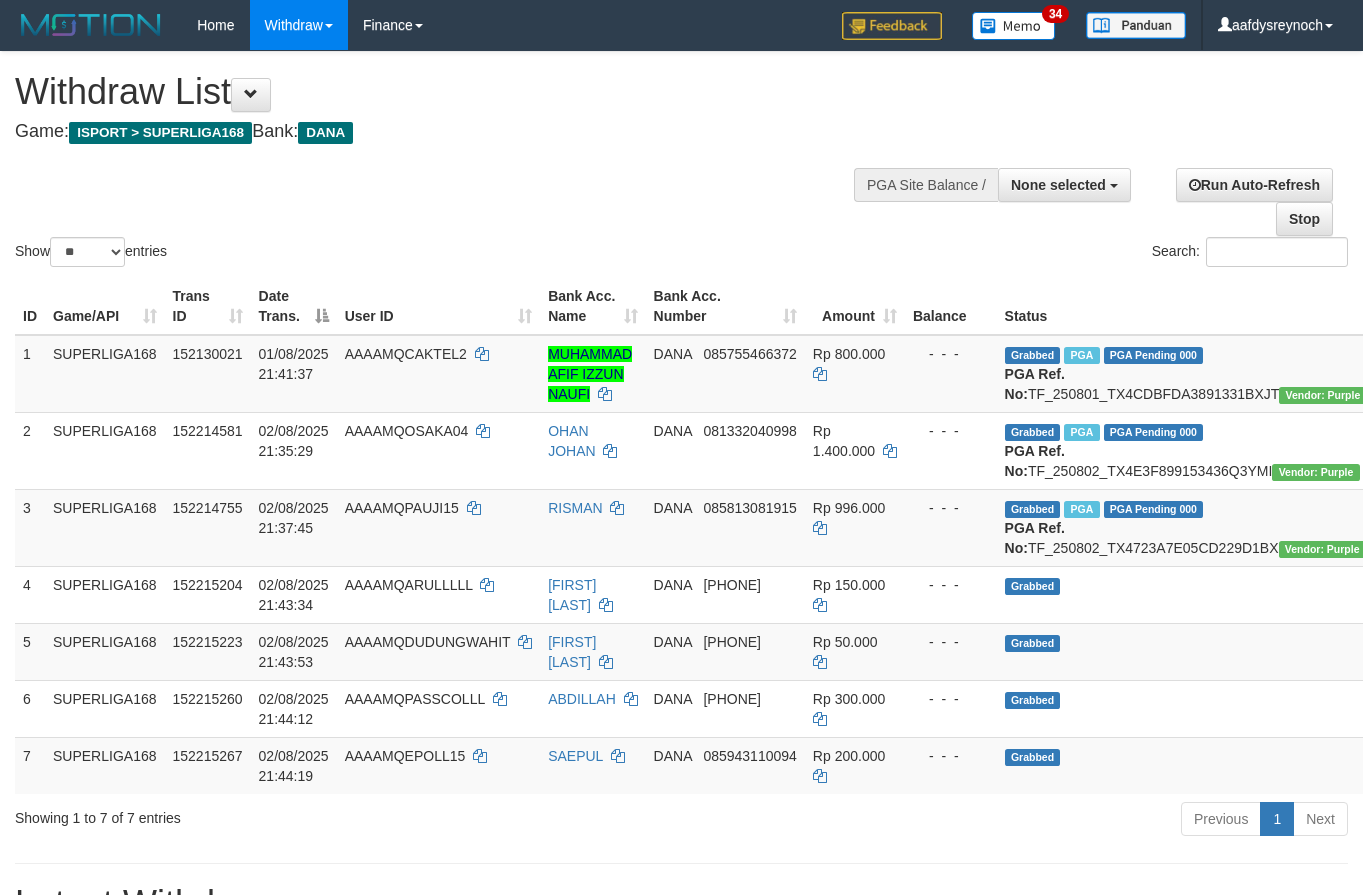 select 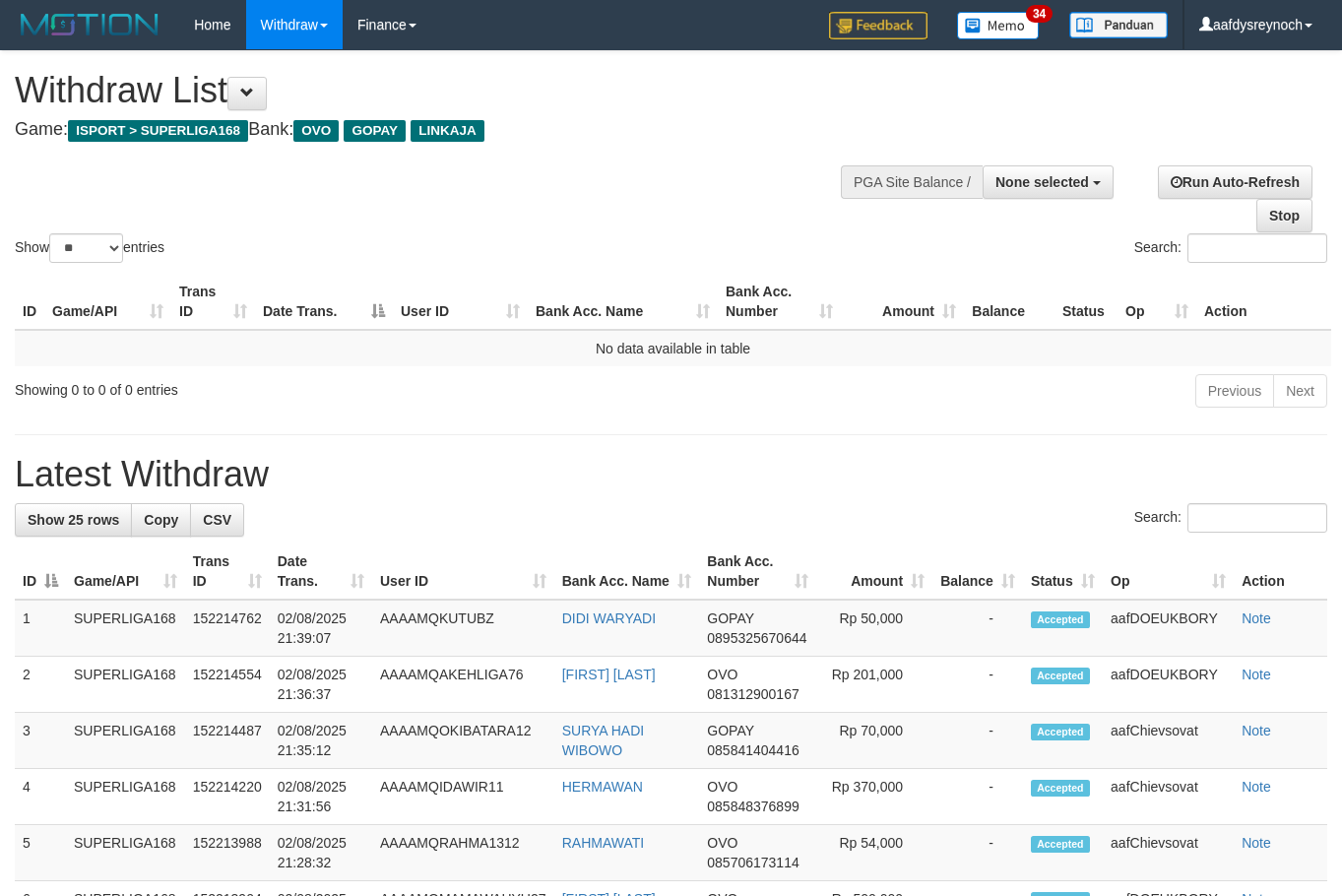 select 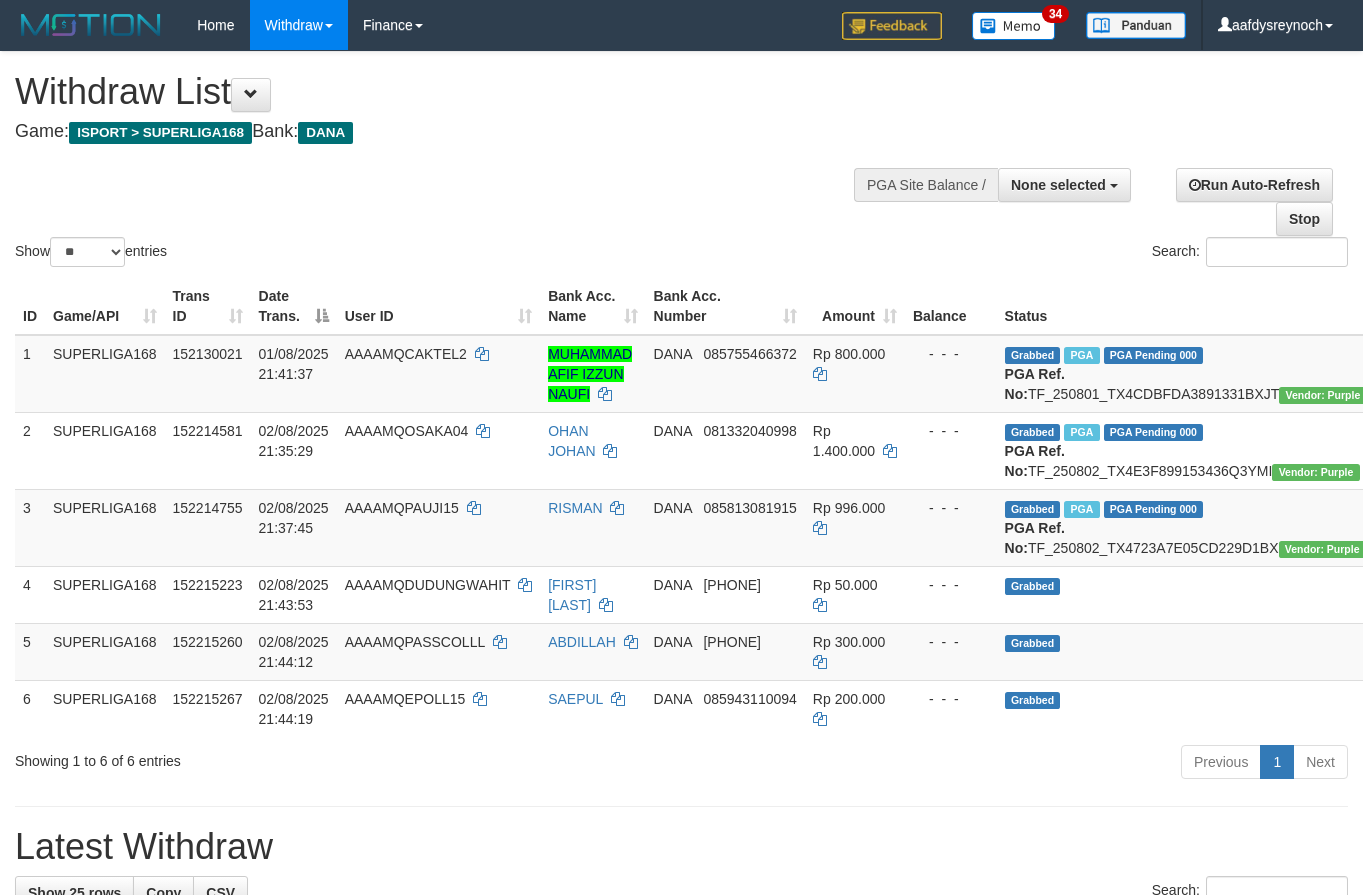 select 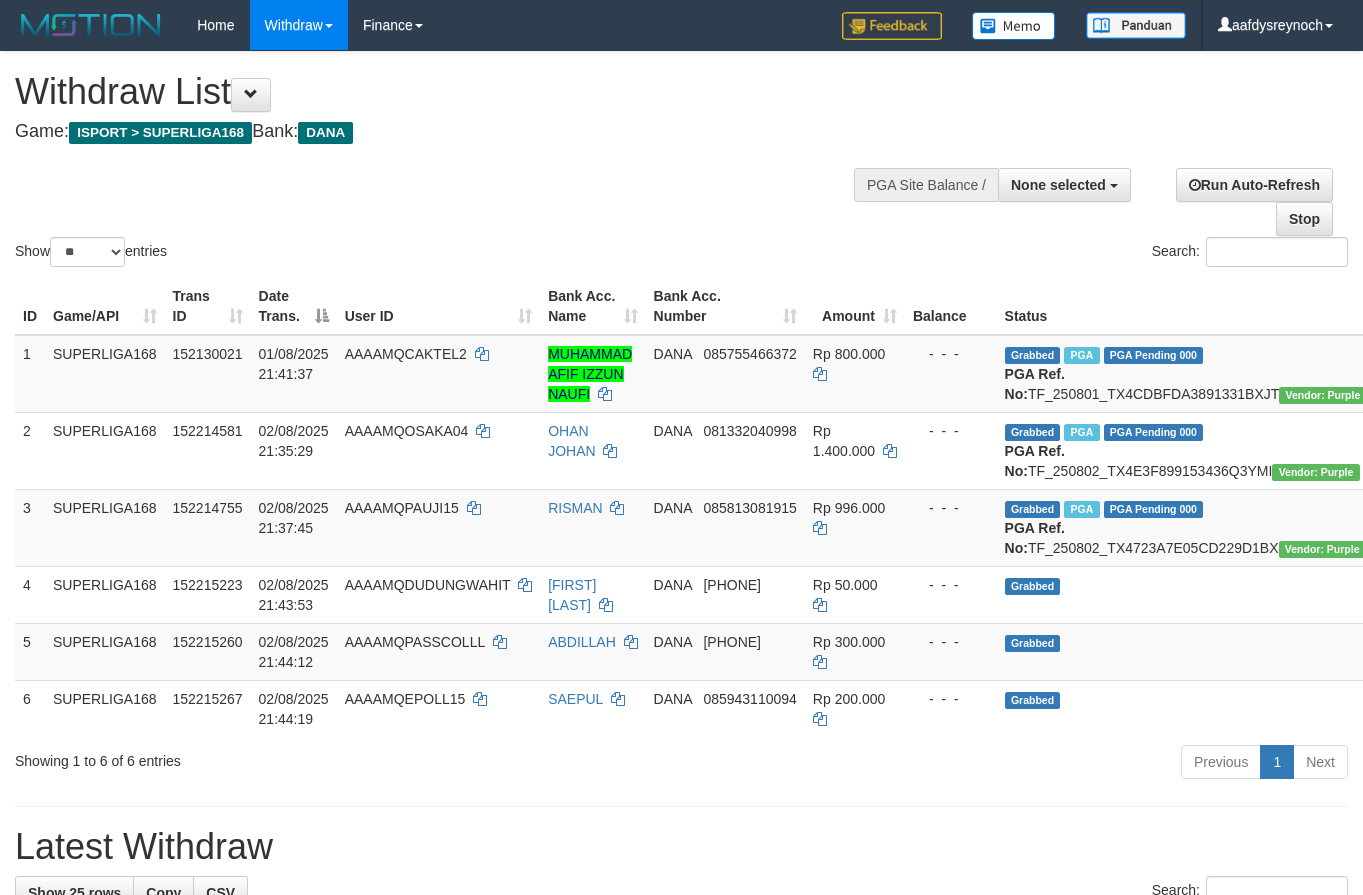 select 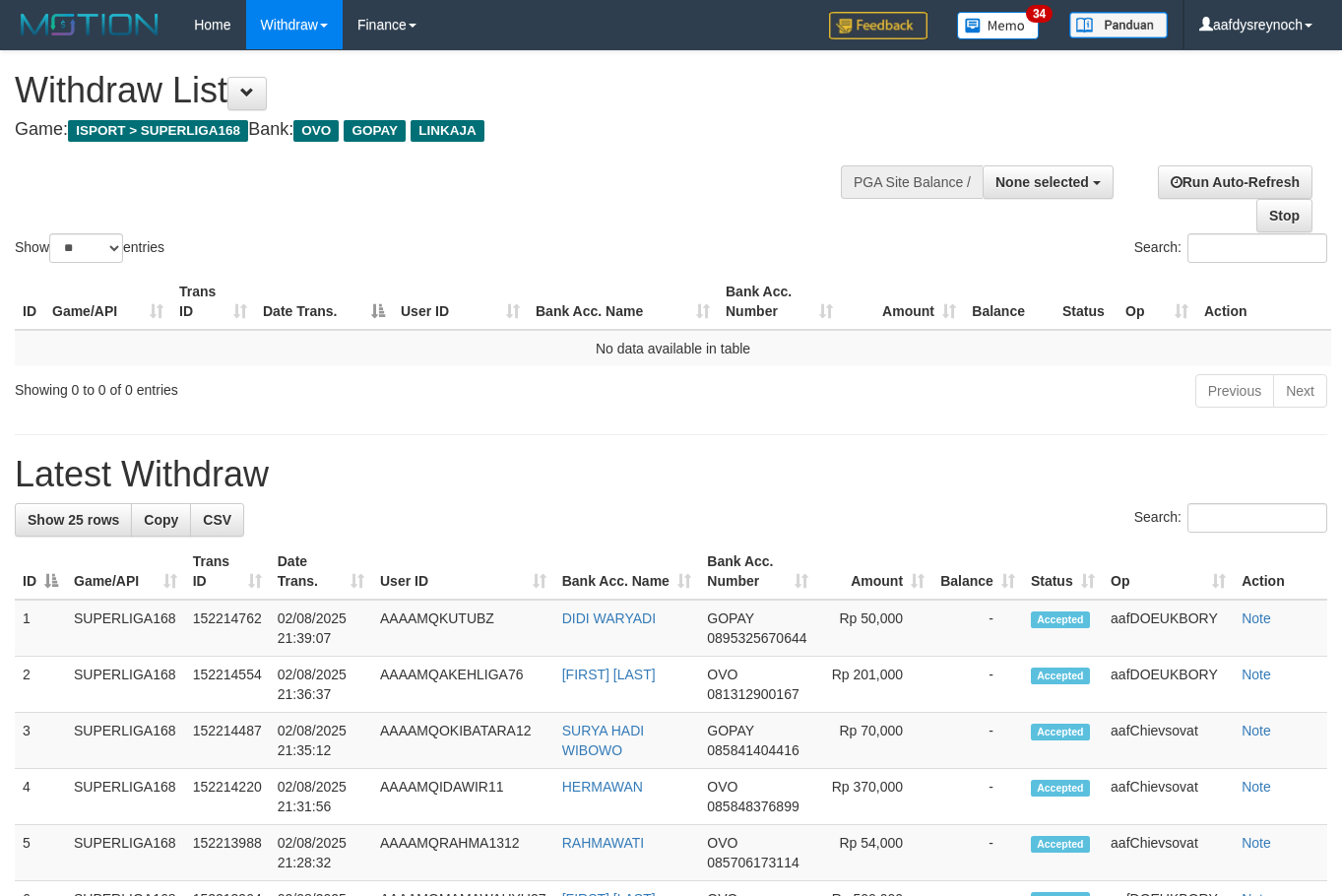select 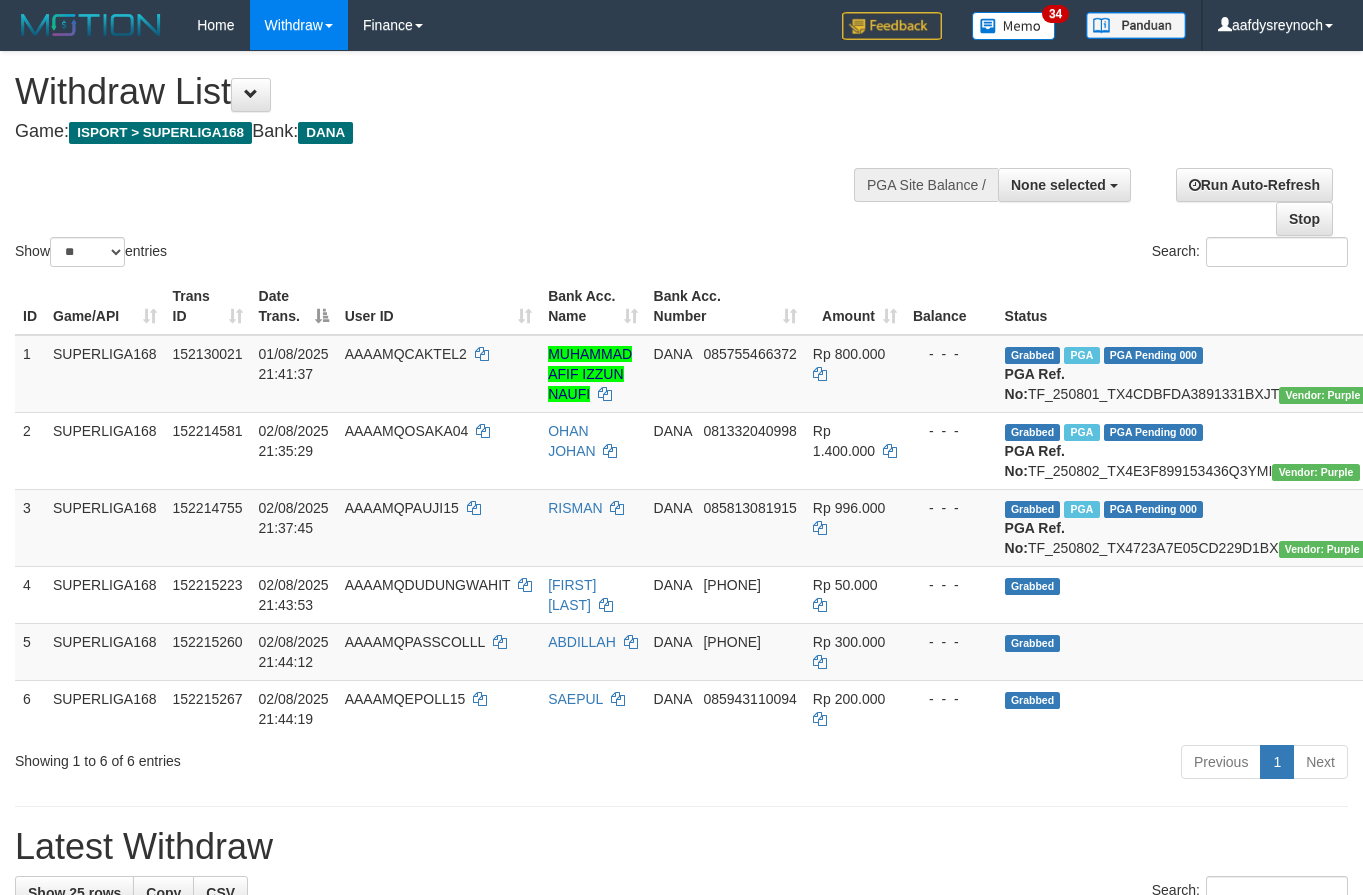 select 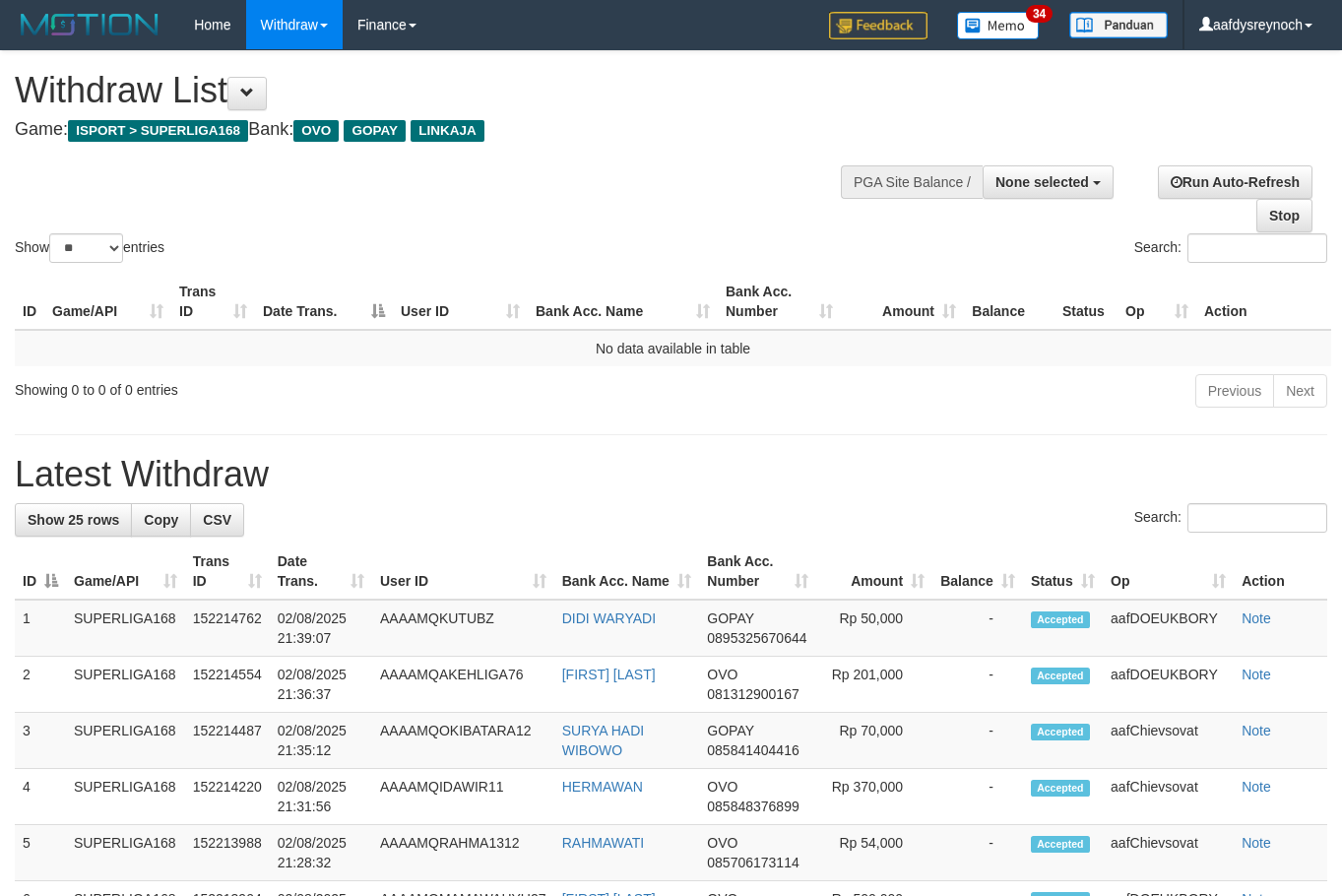 select 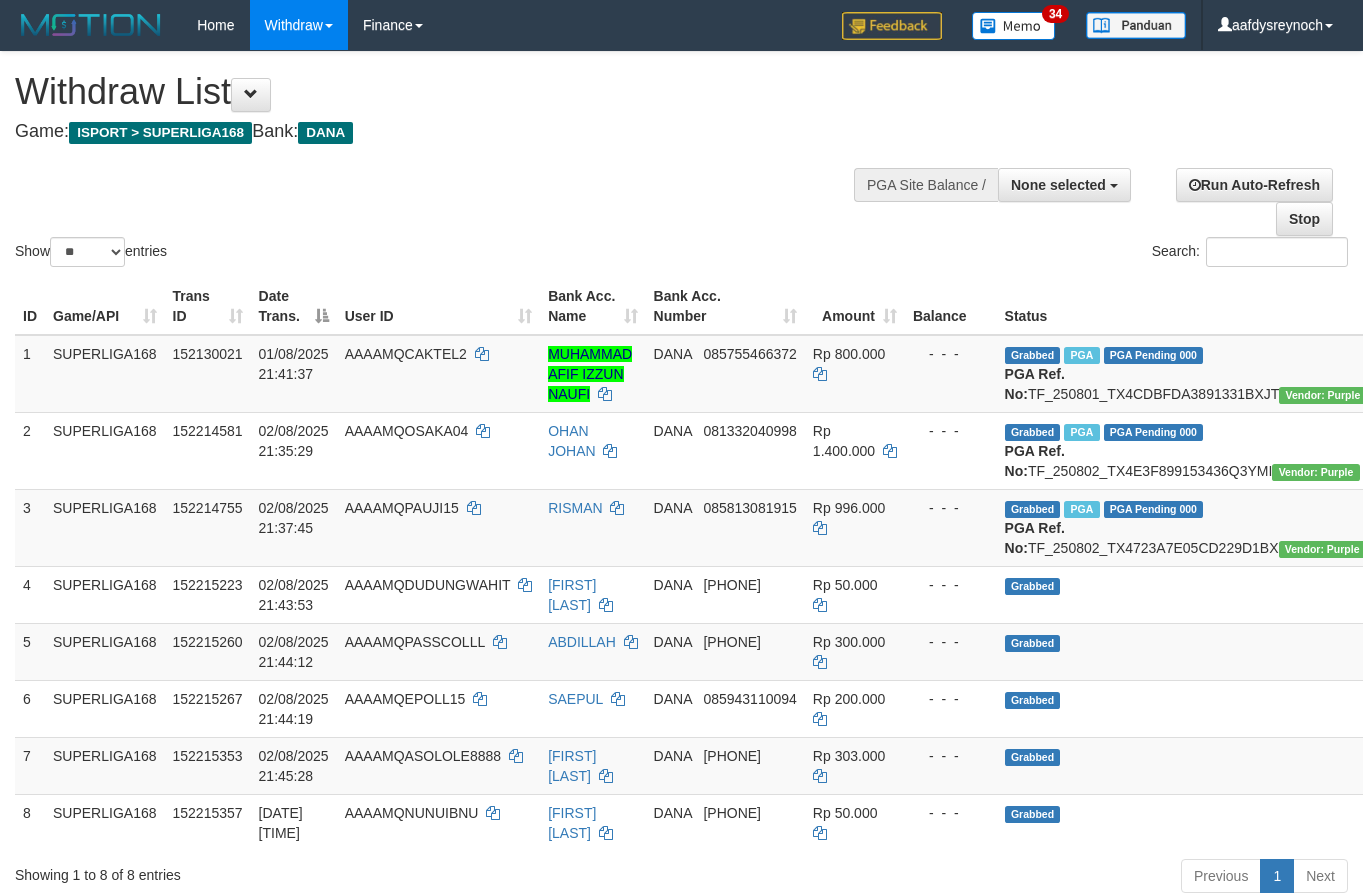 select 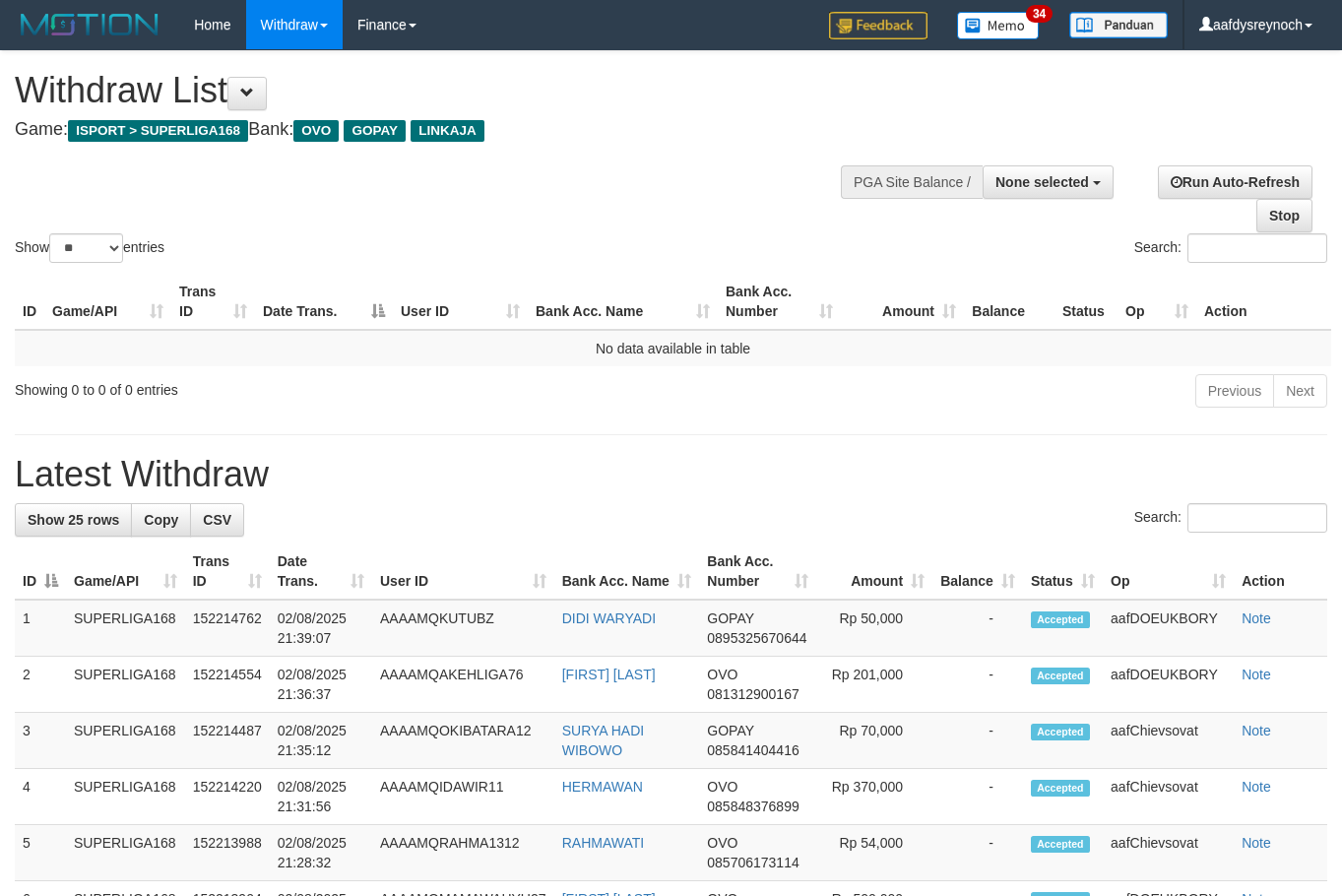 select 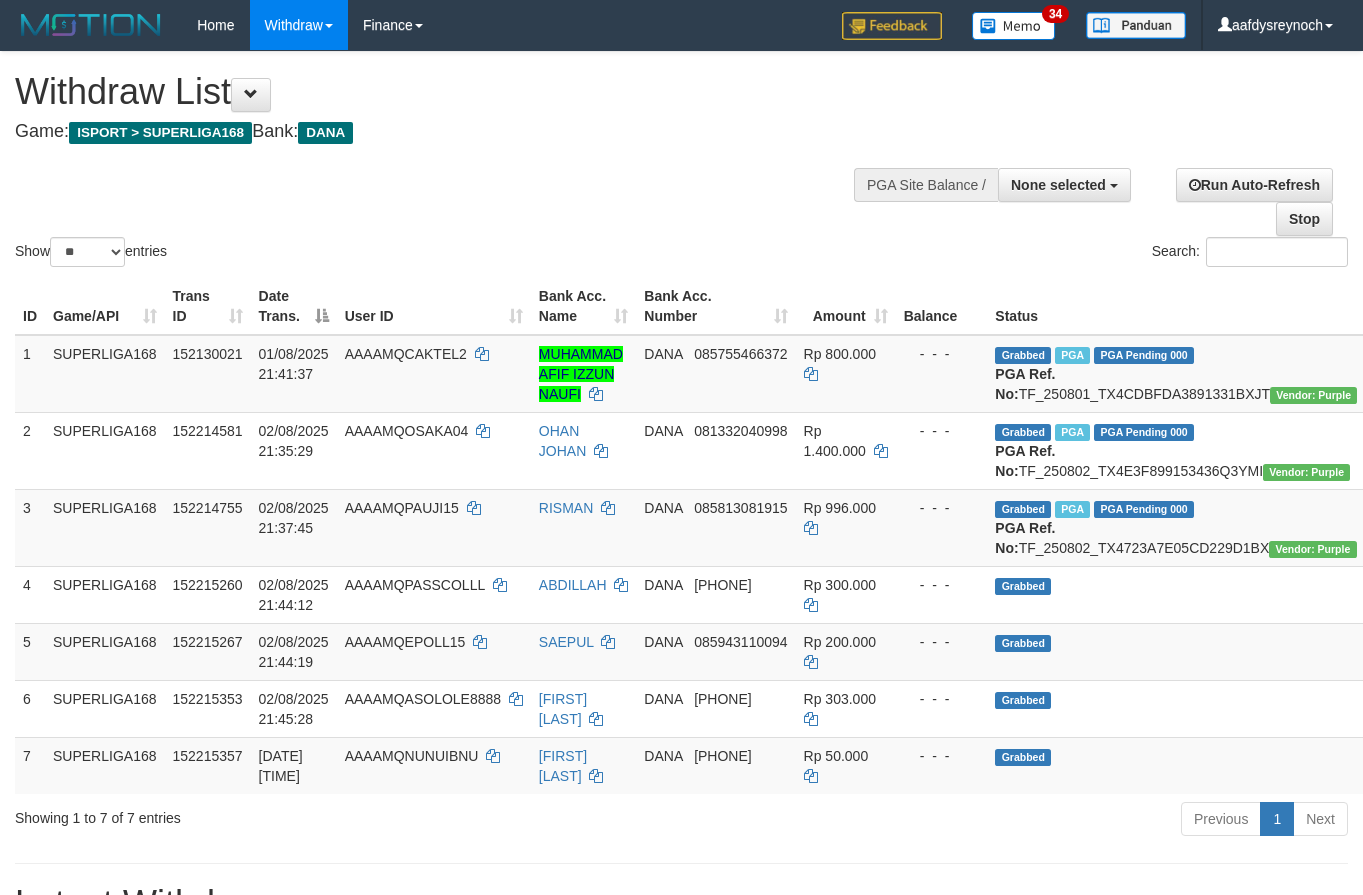 select 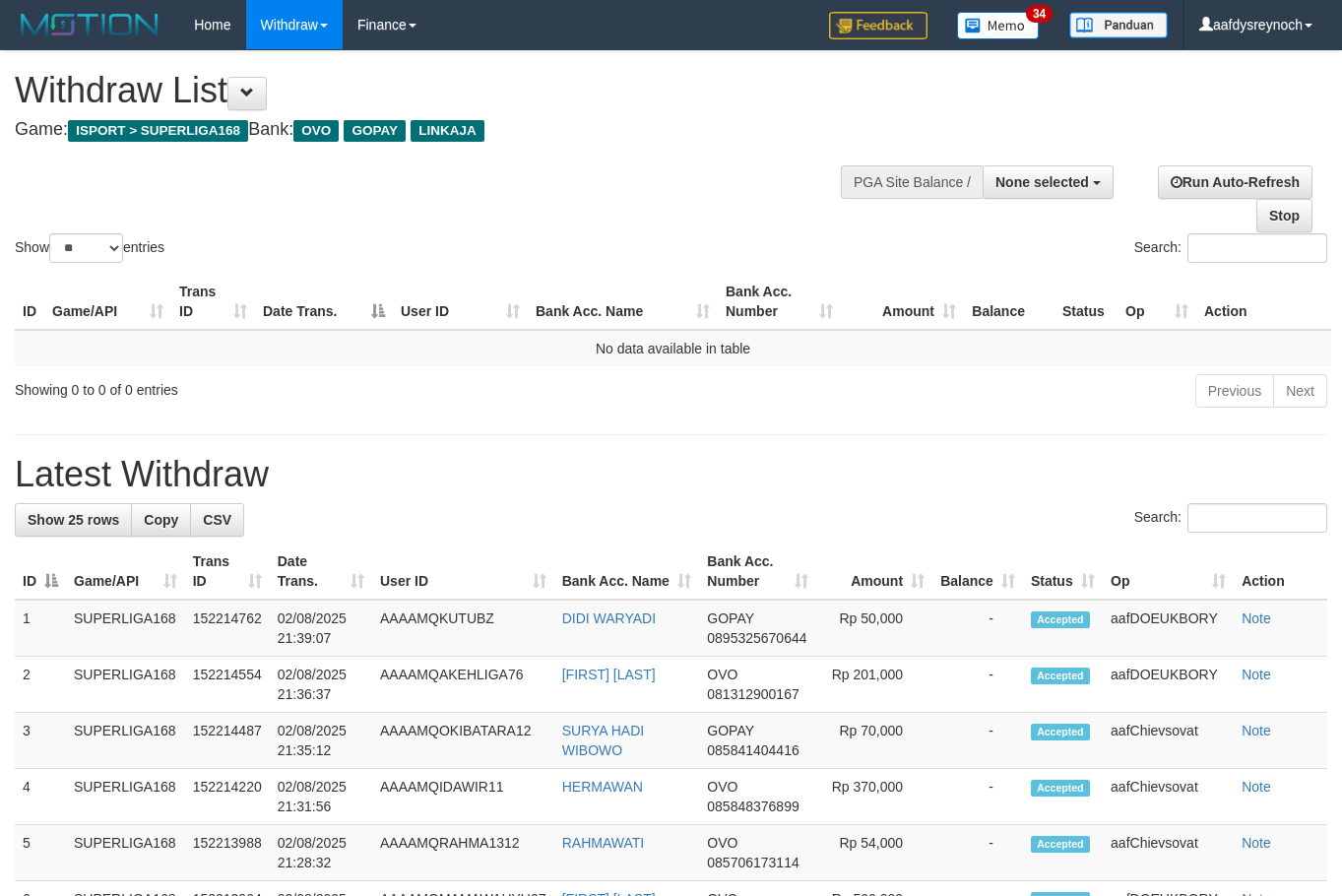 select 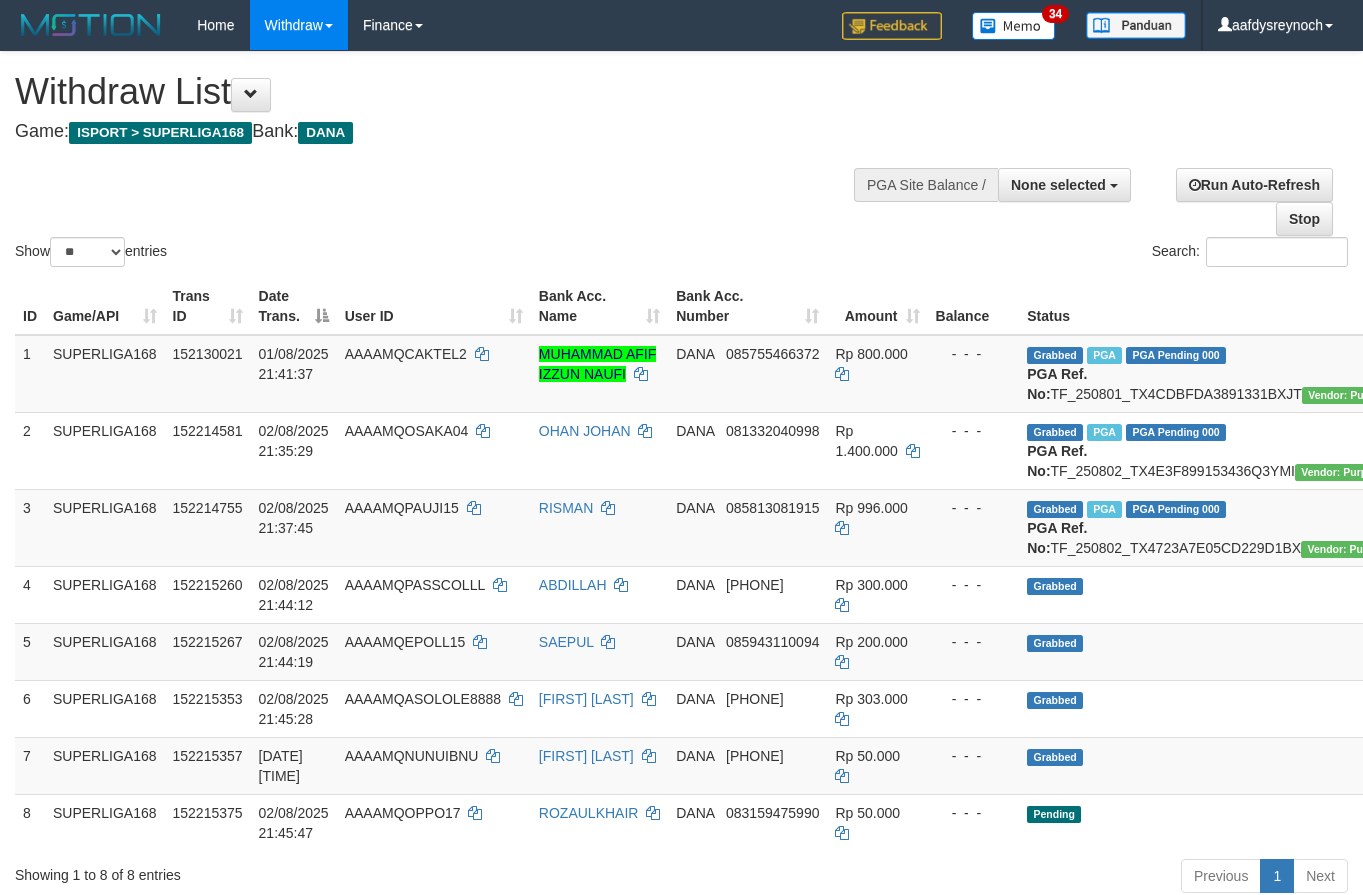 select 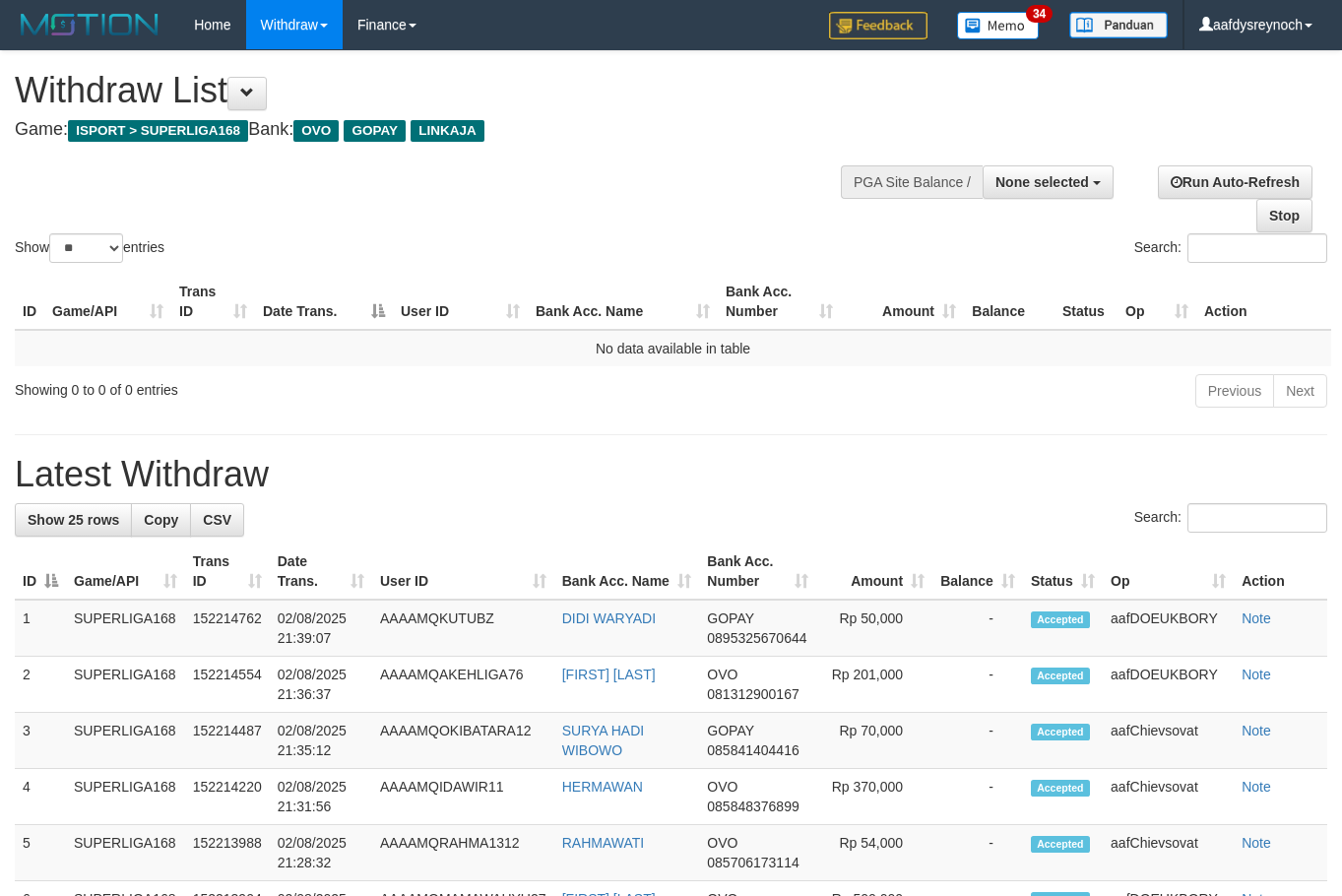 select 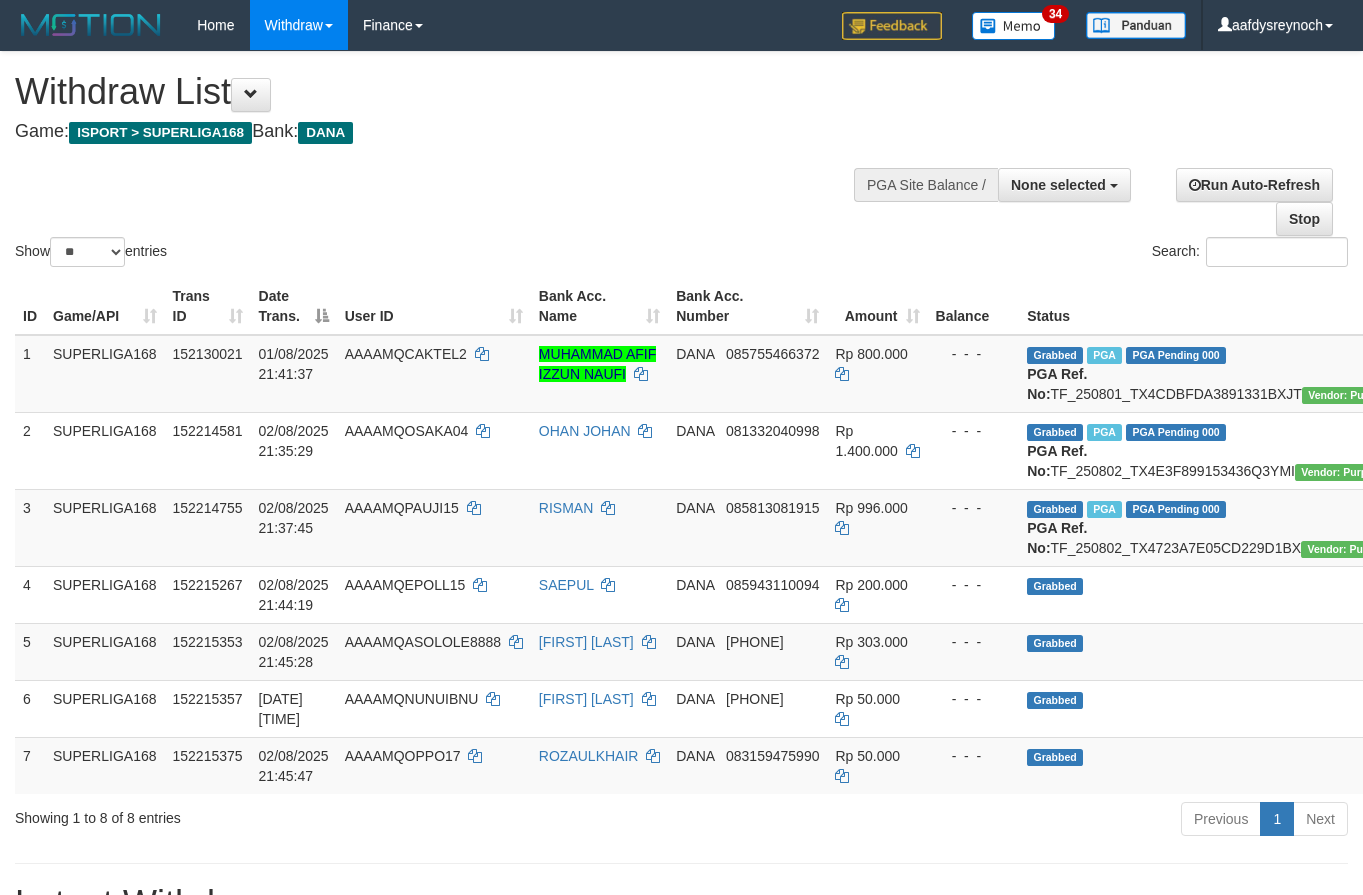 select 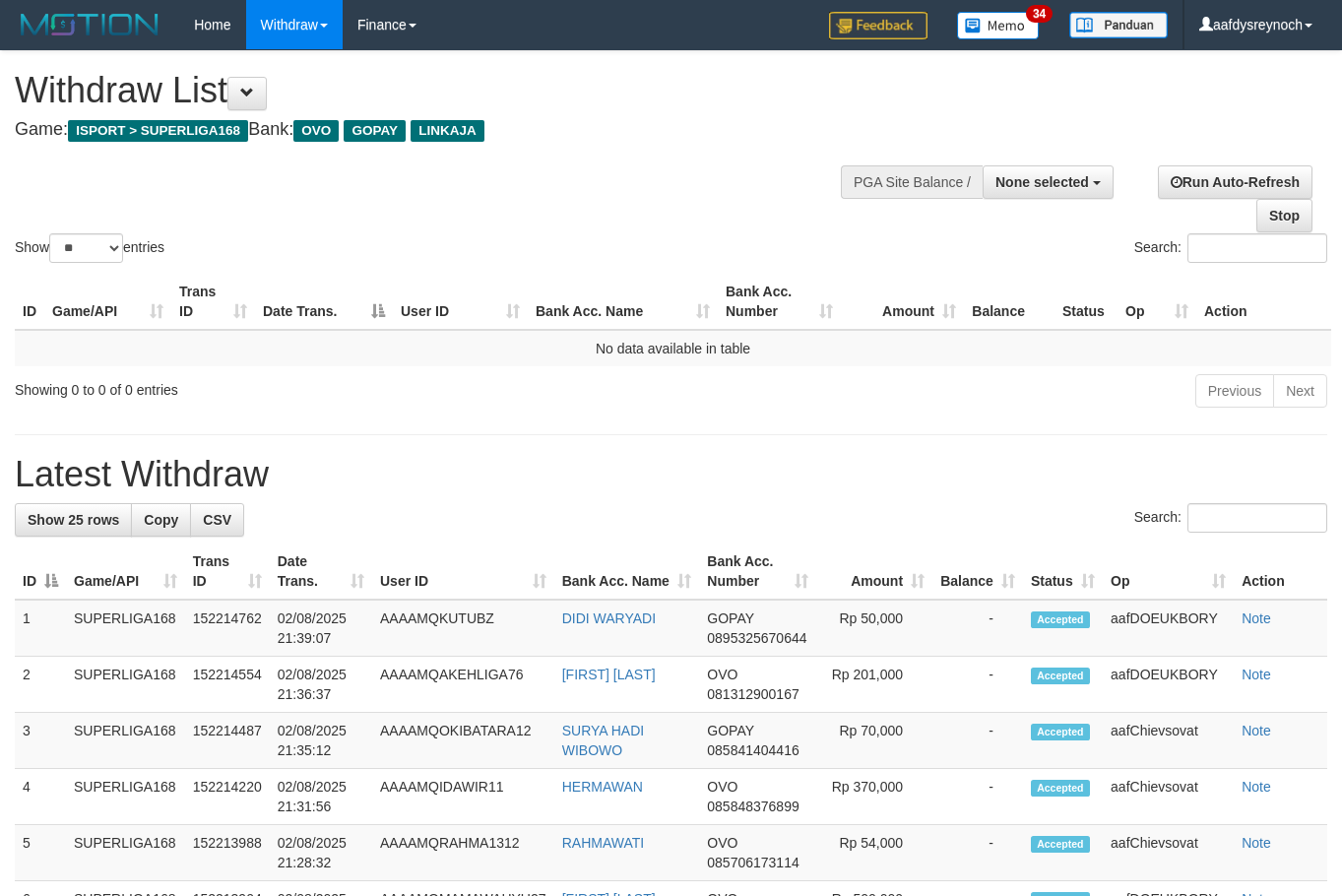 select 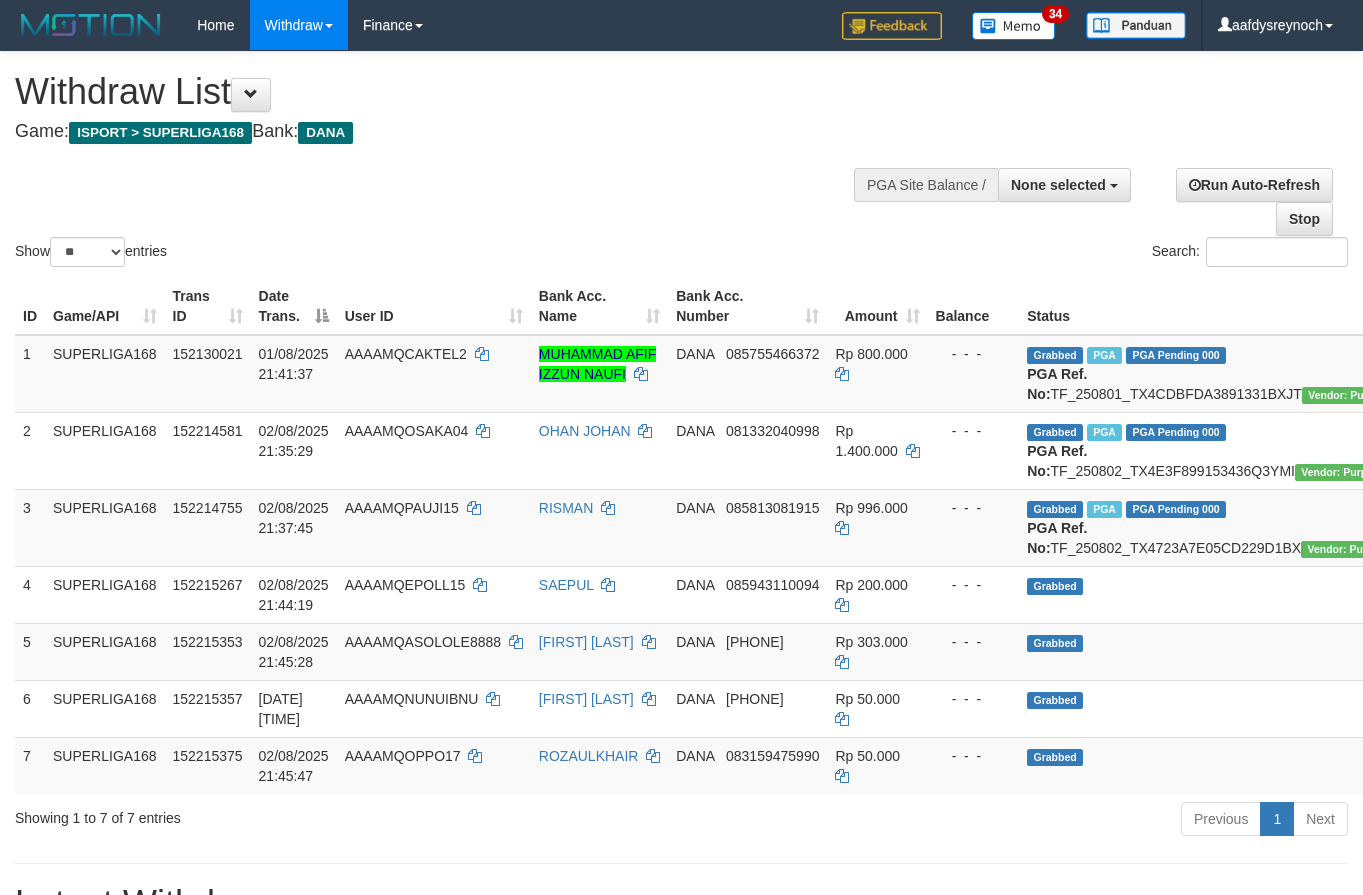 select 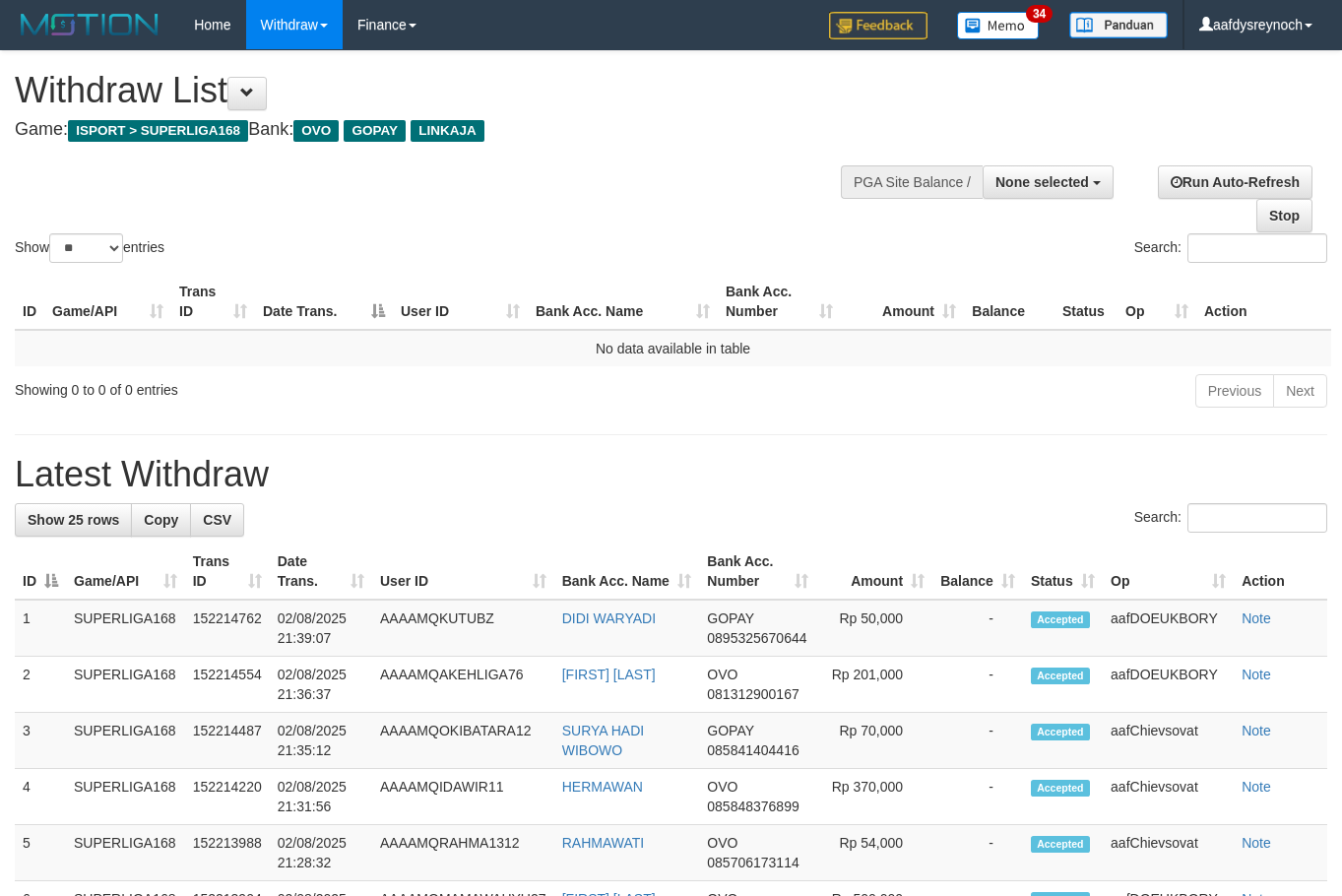 select 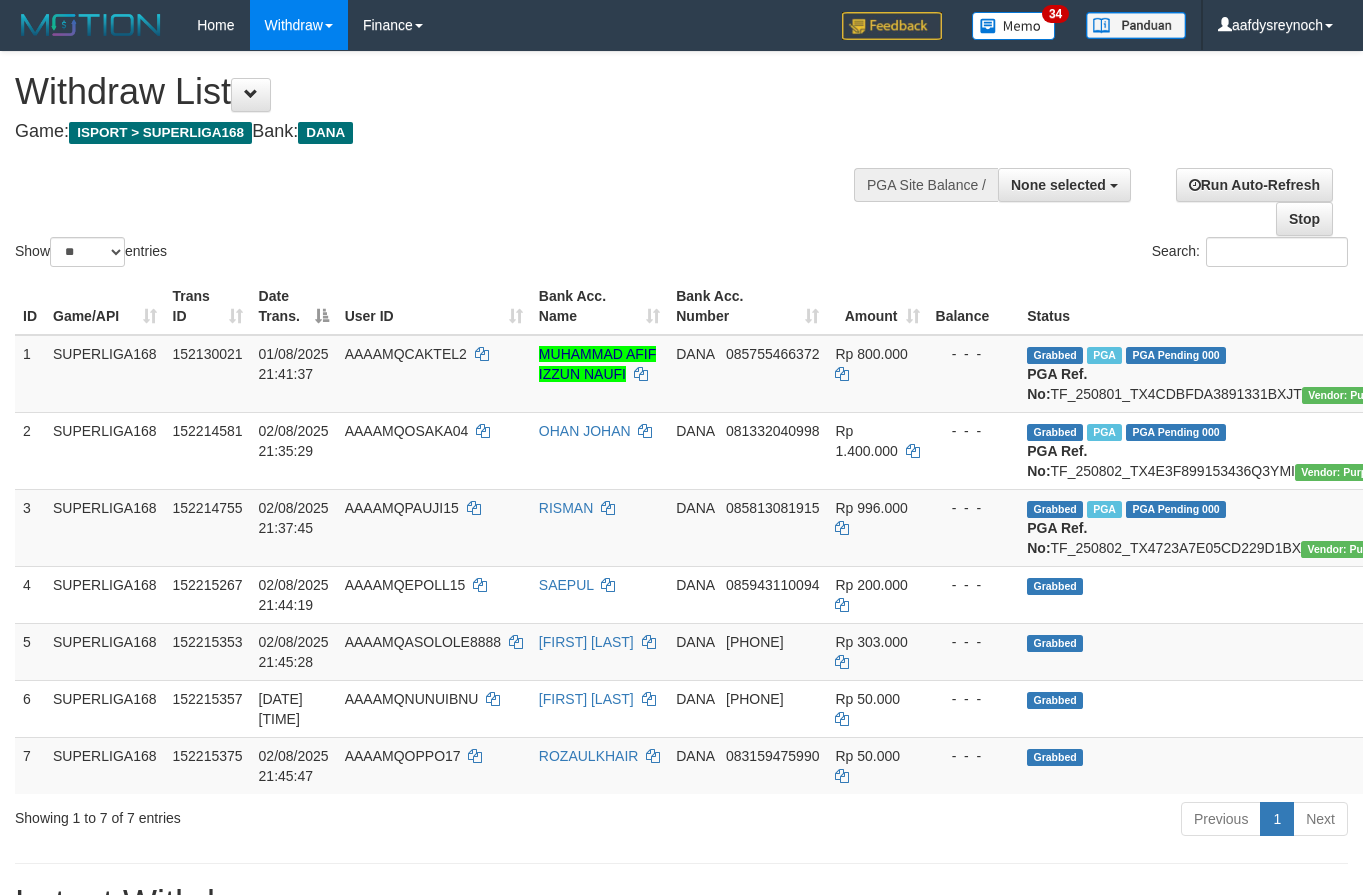 select 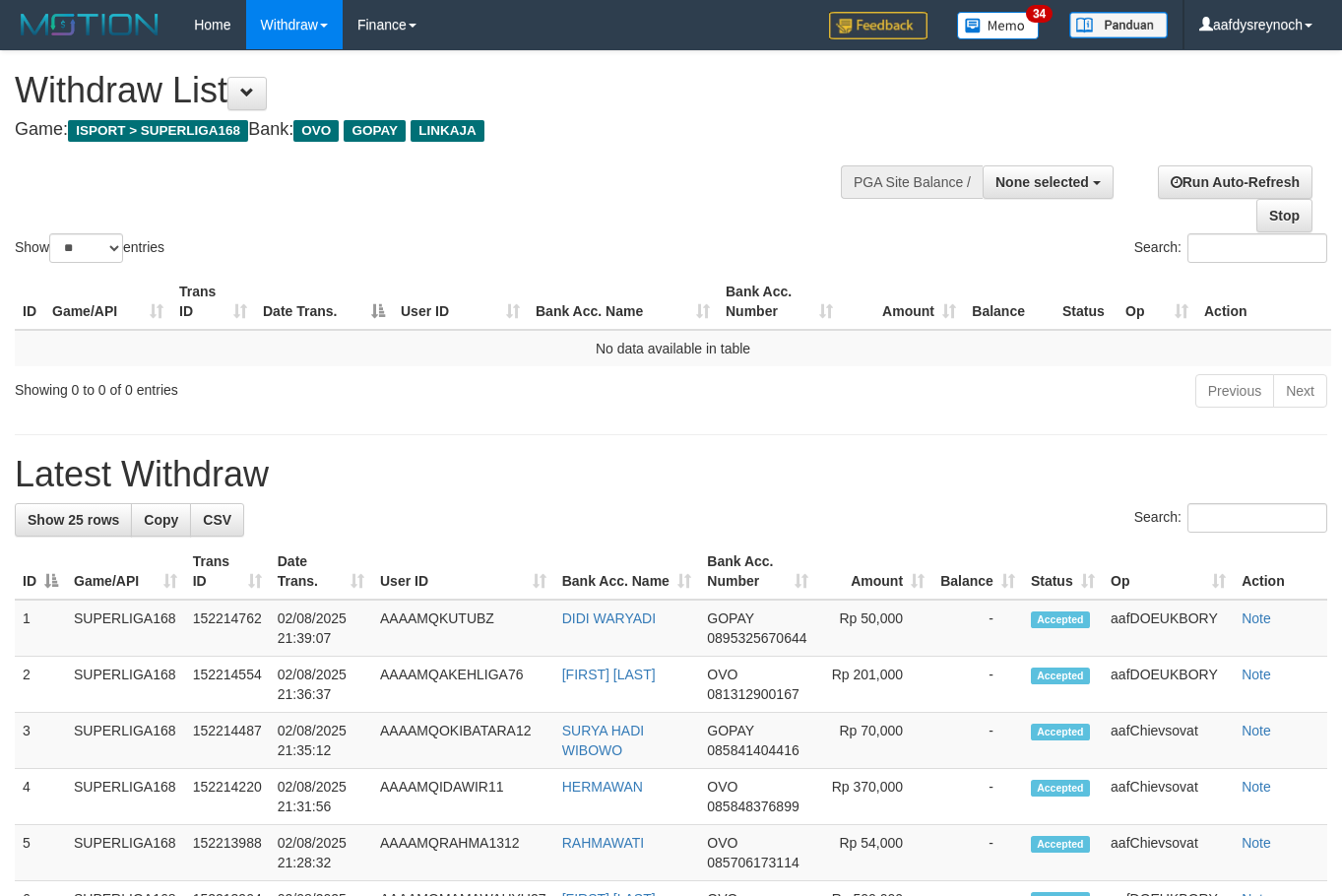 select 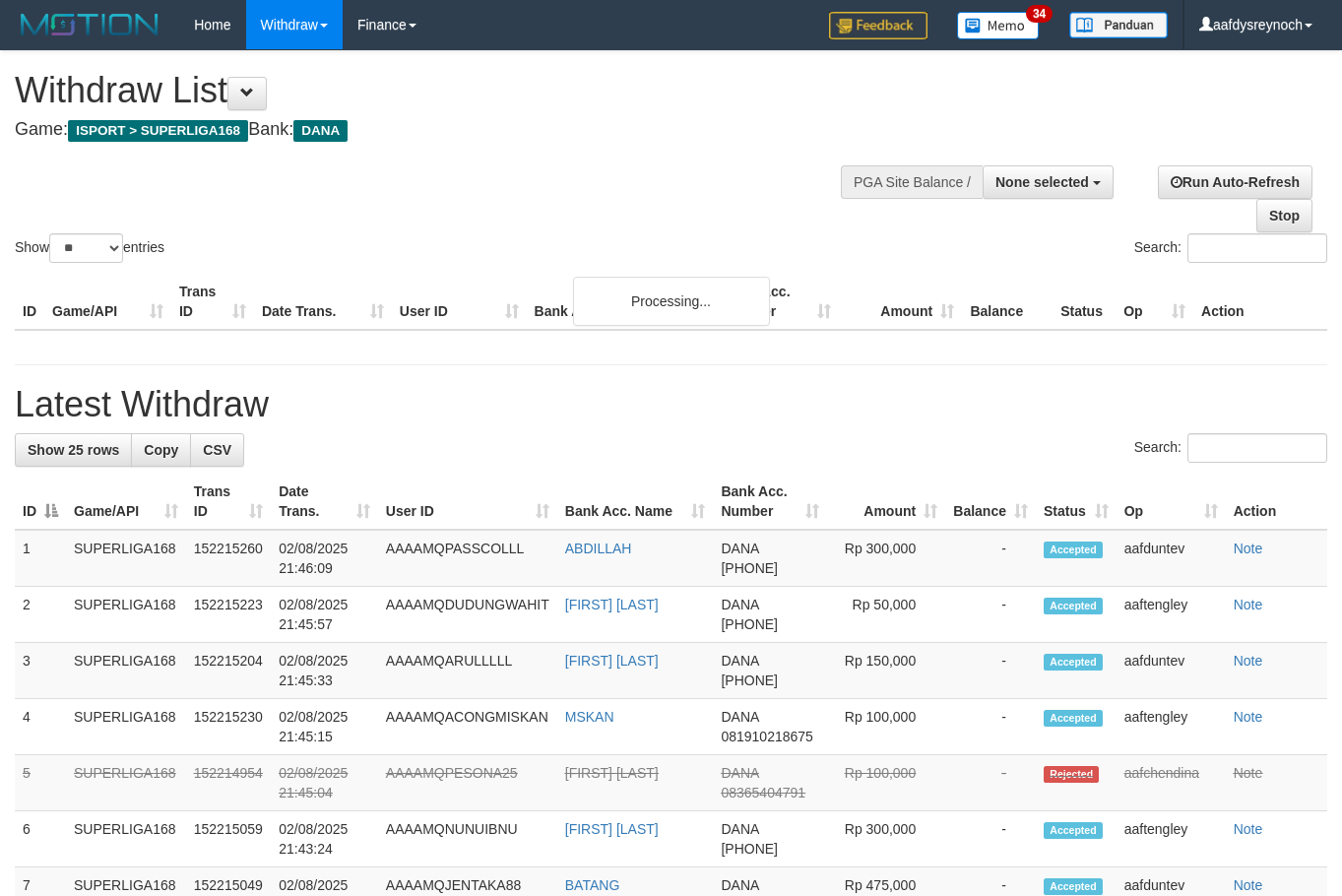 select 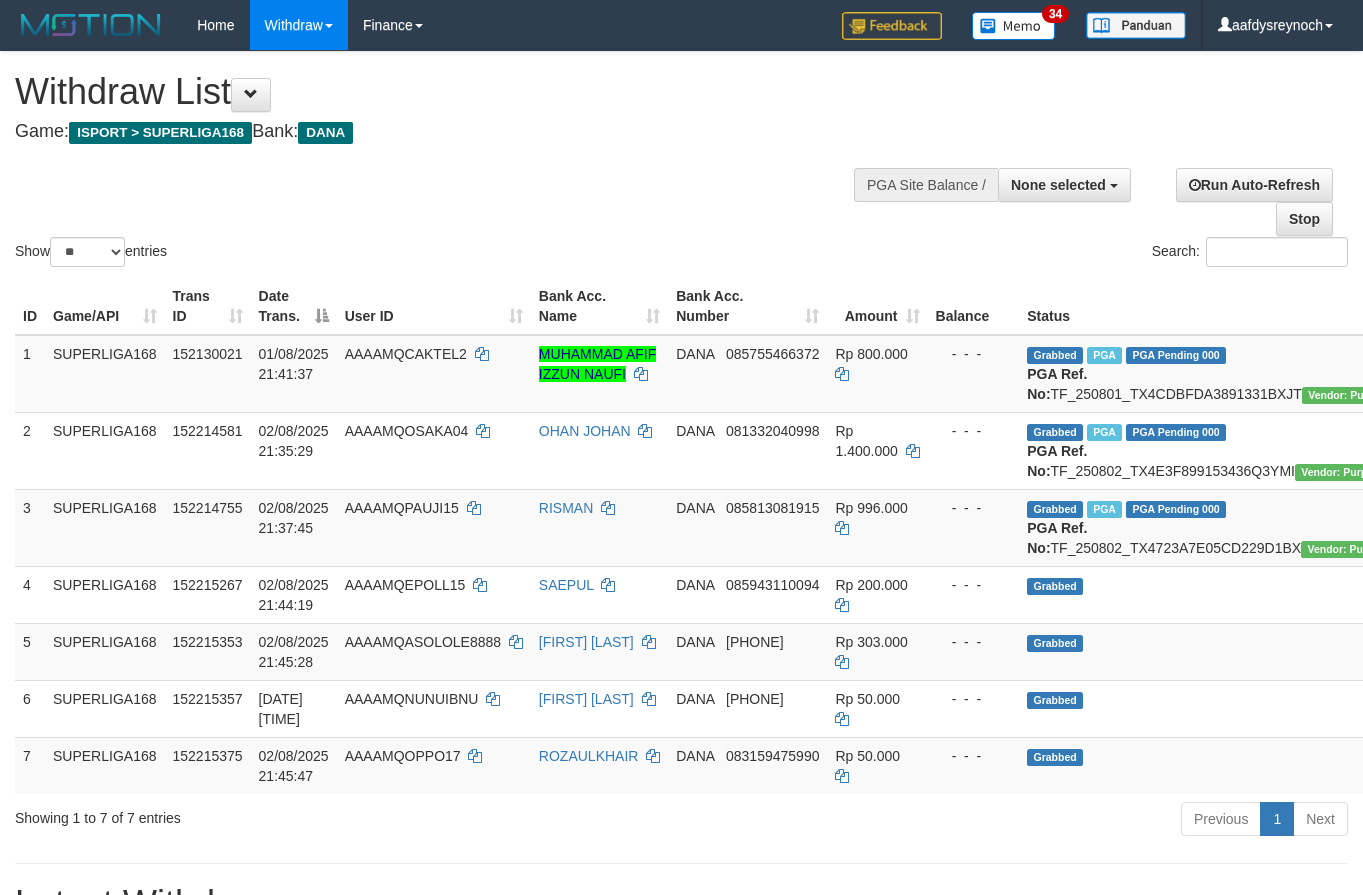 select 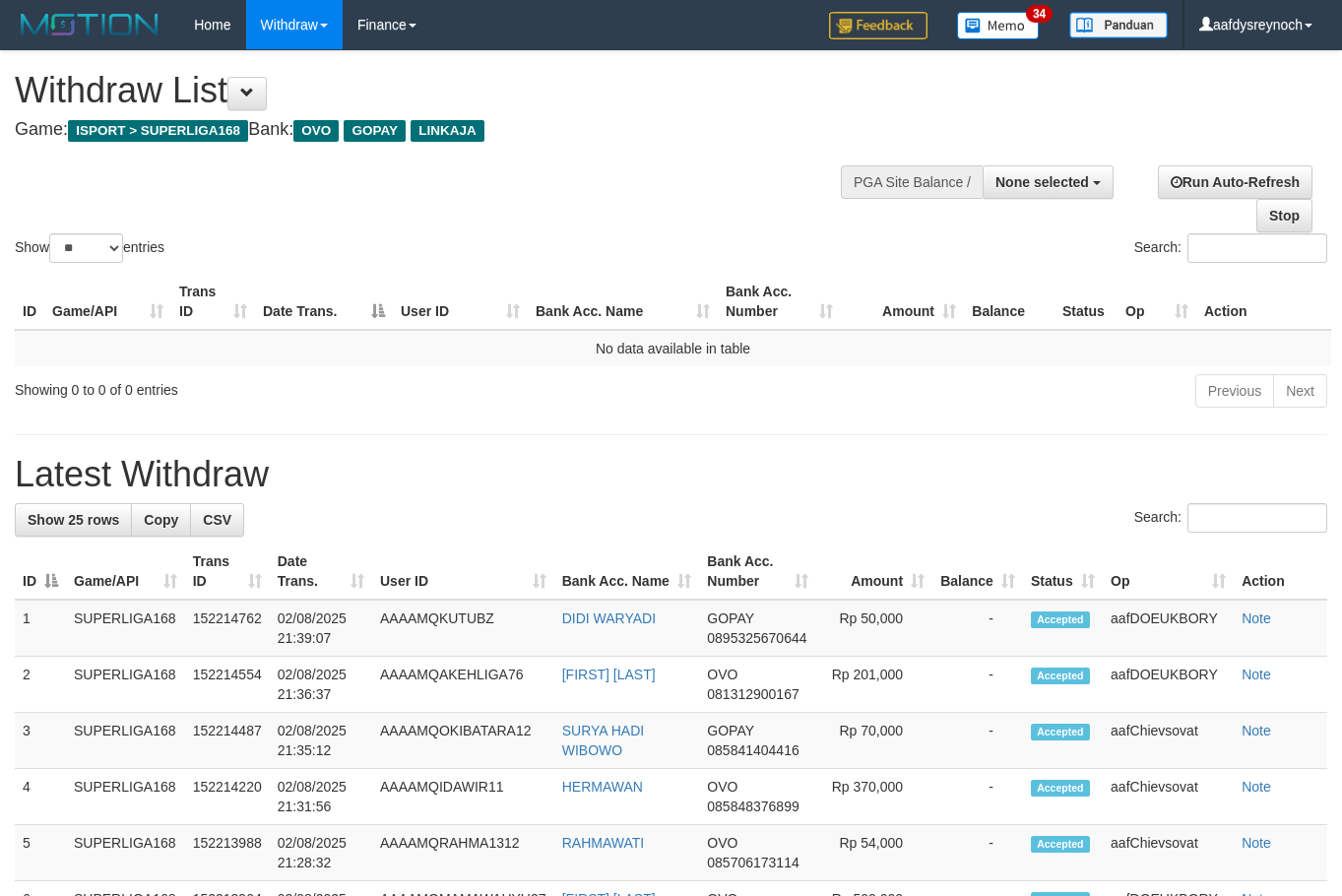 select 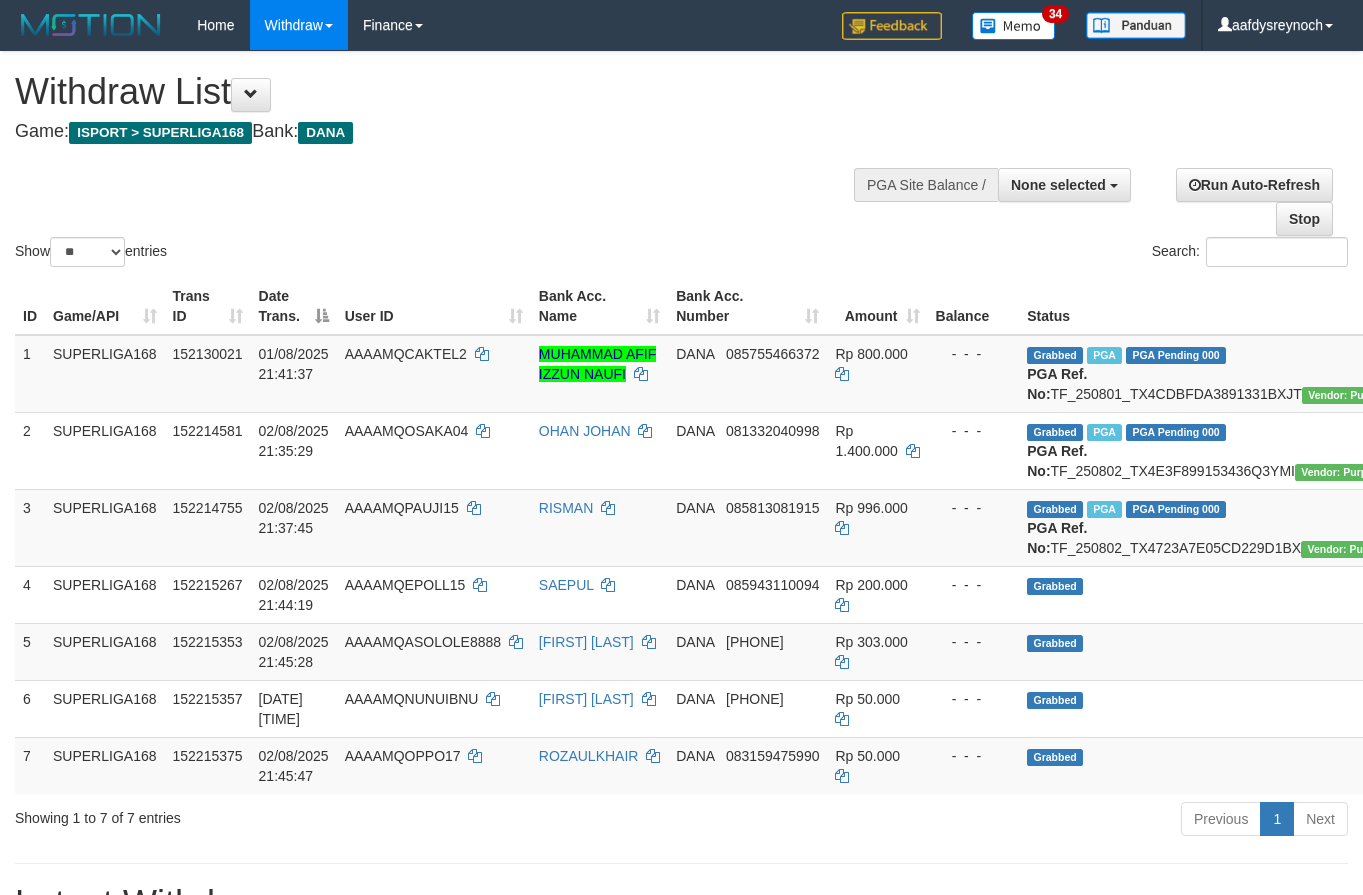 select 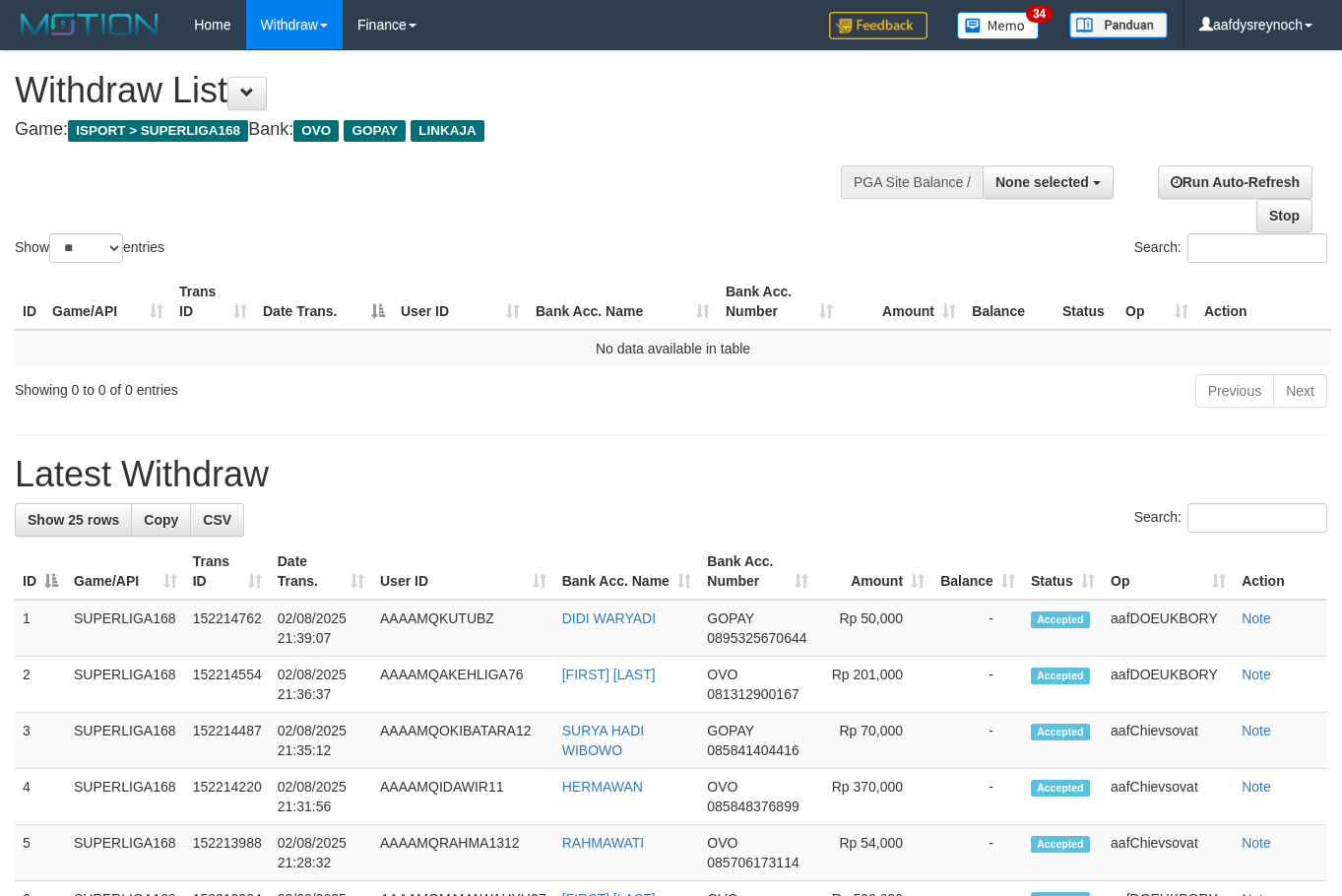 select 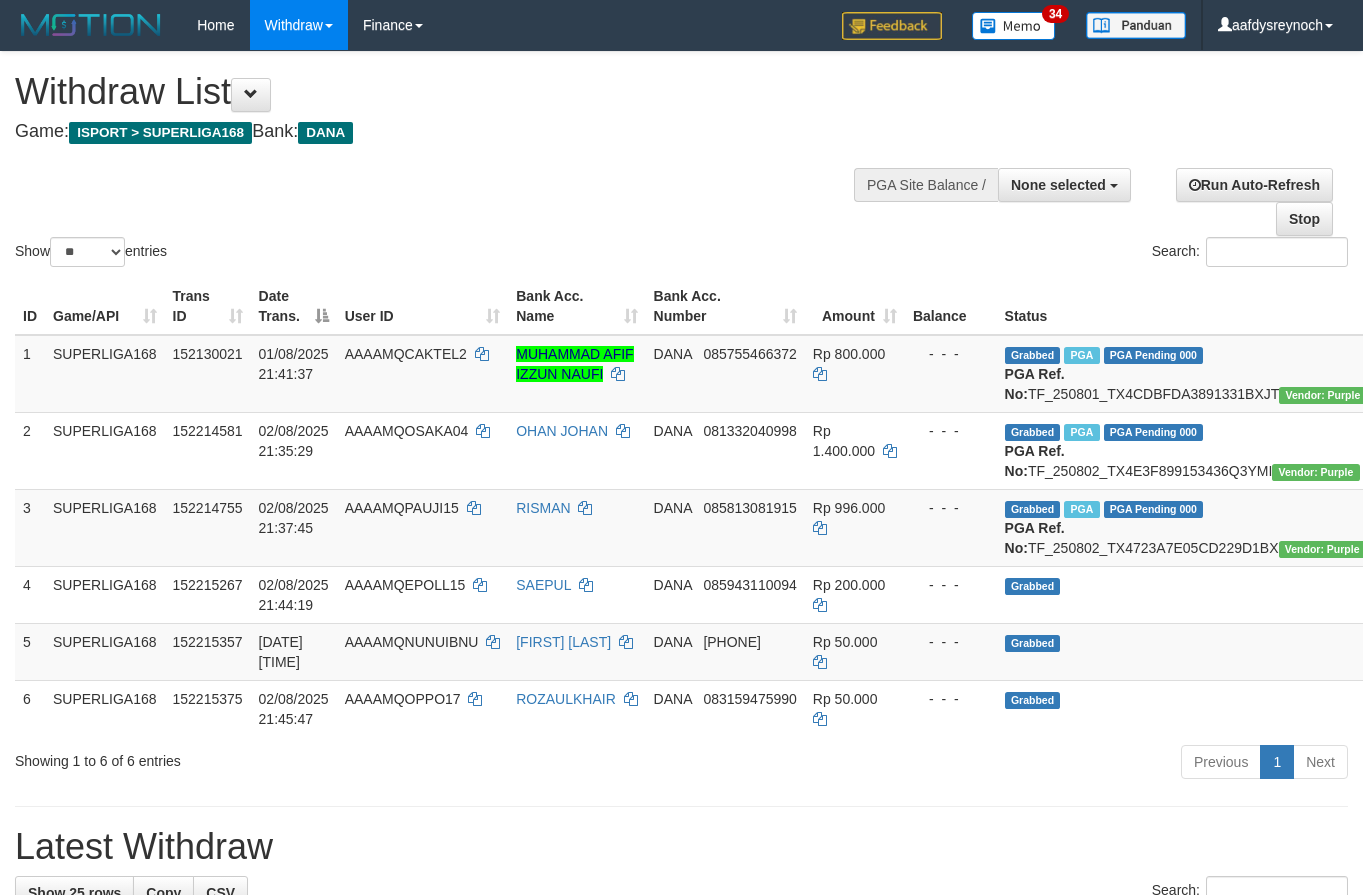 select 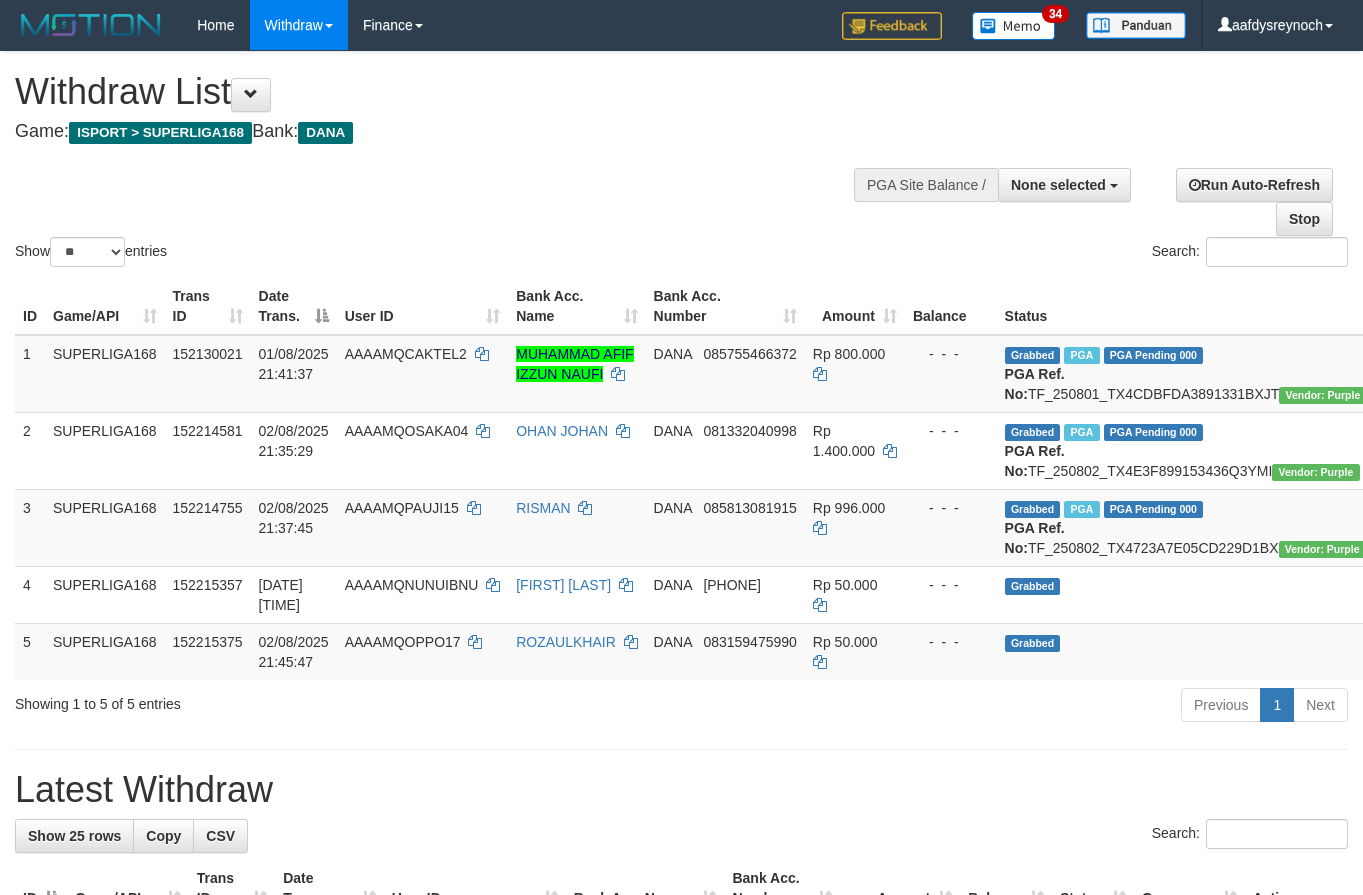select 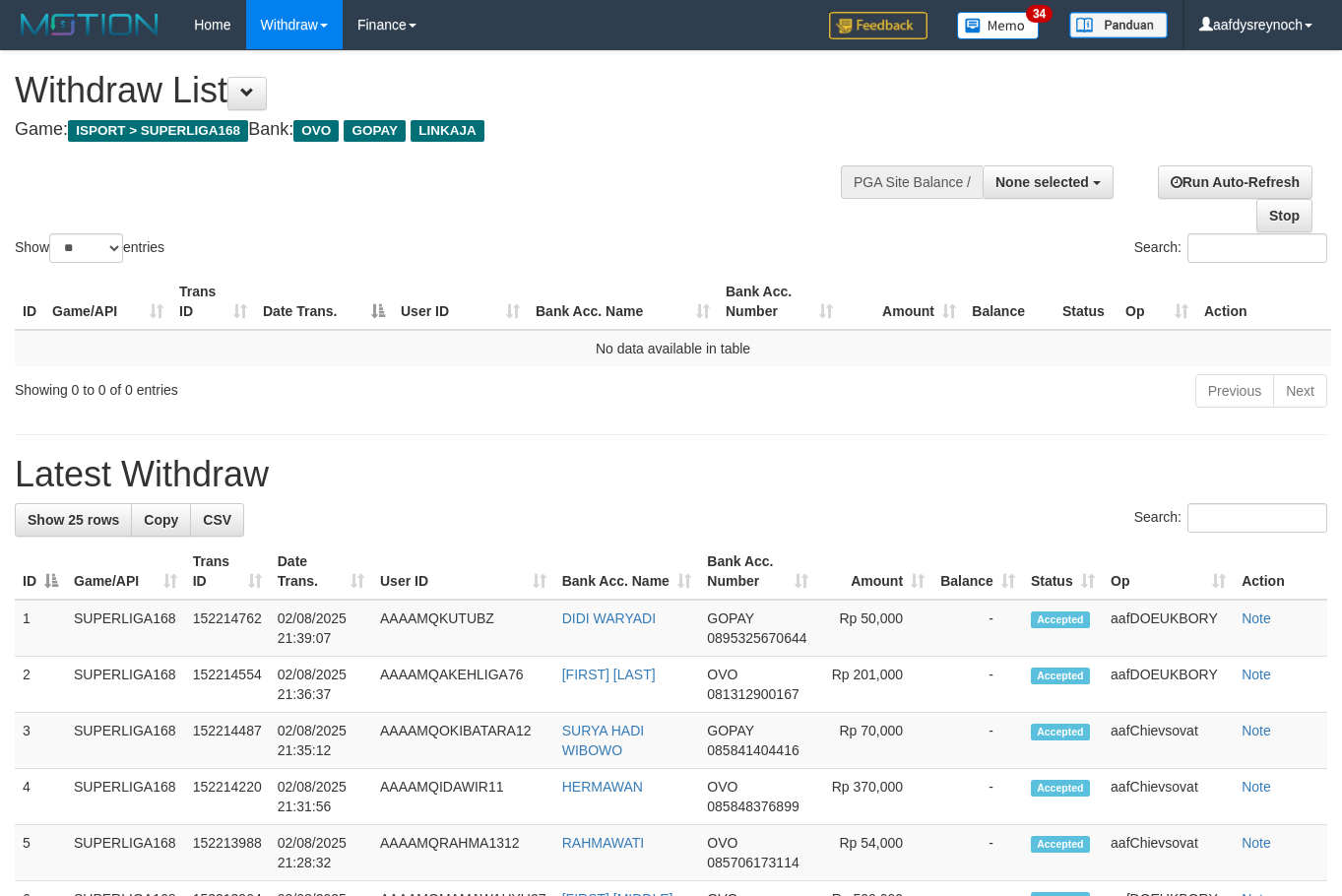 select 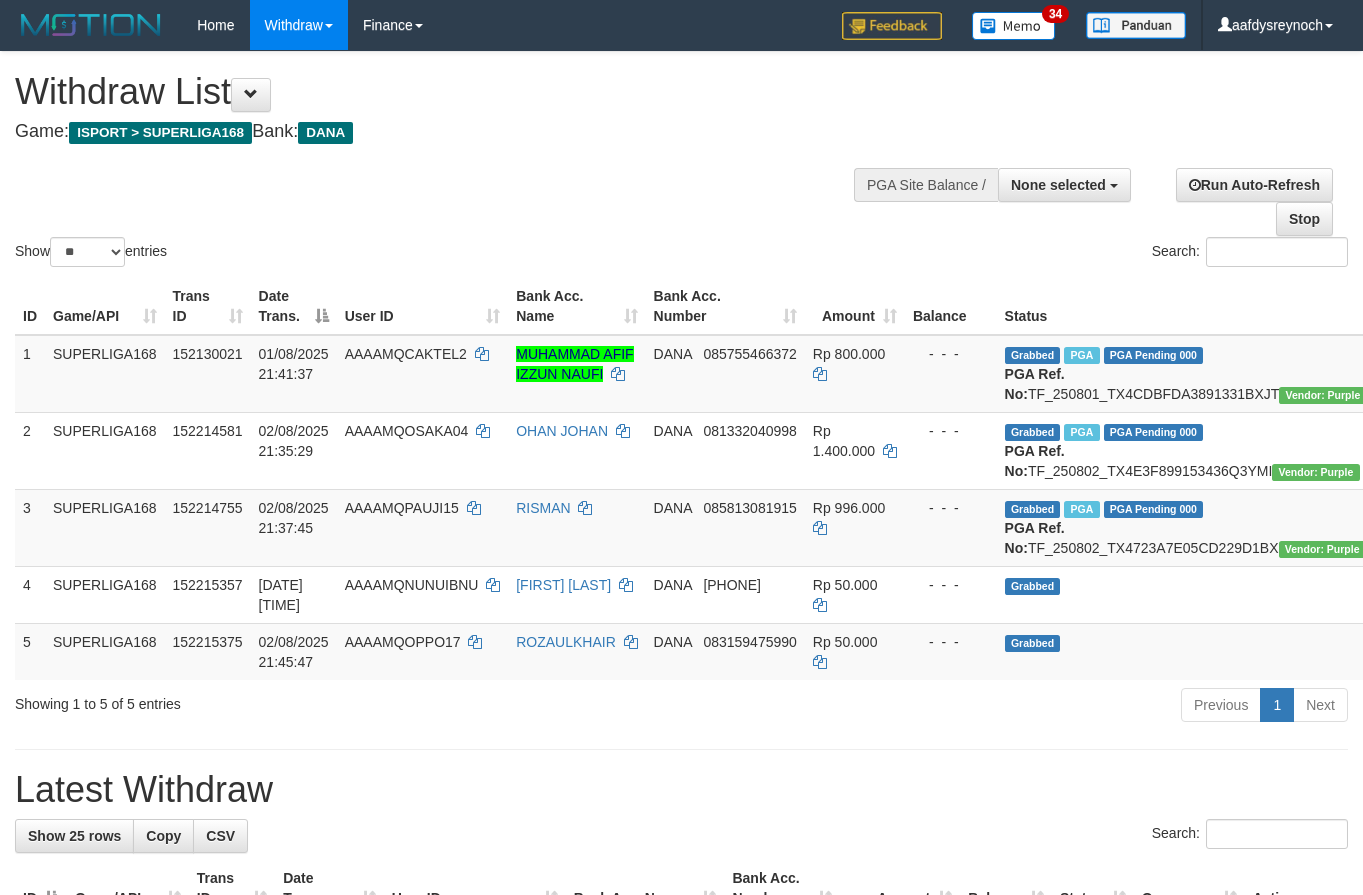 select 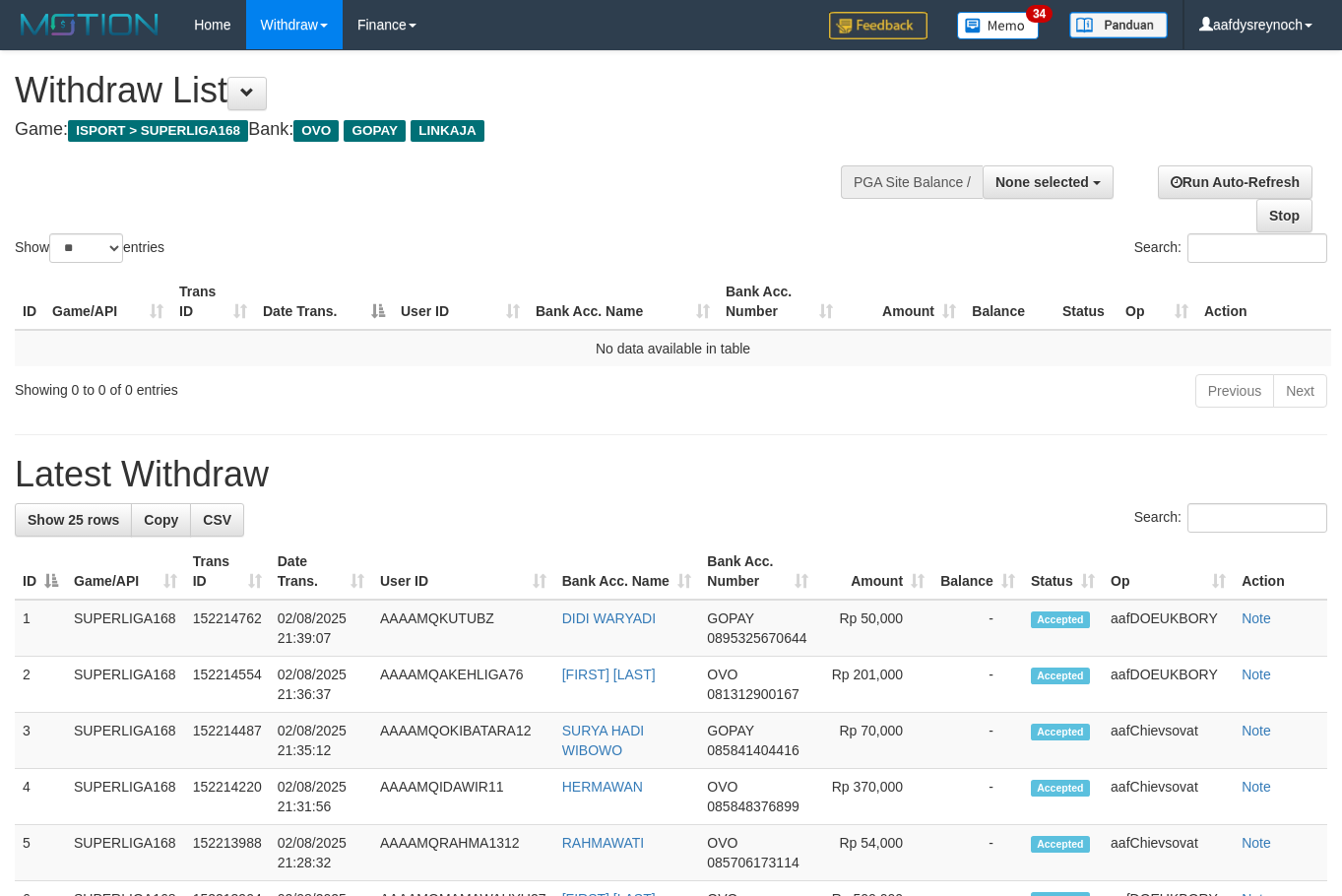 select 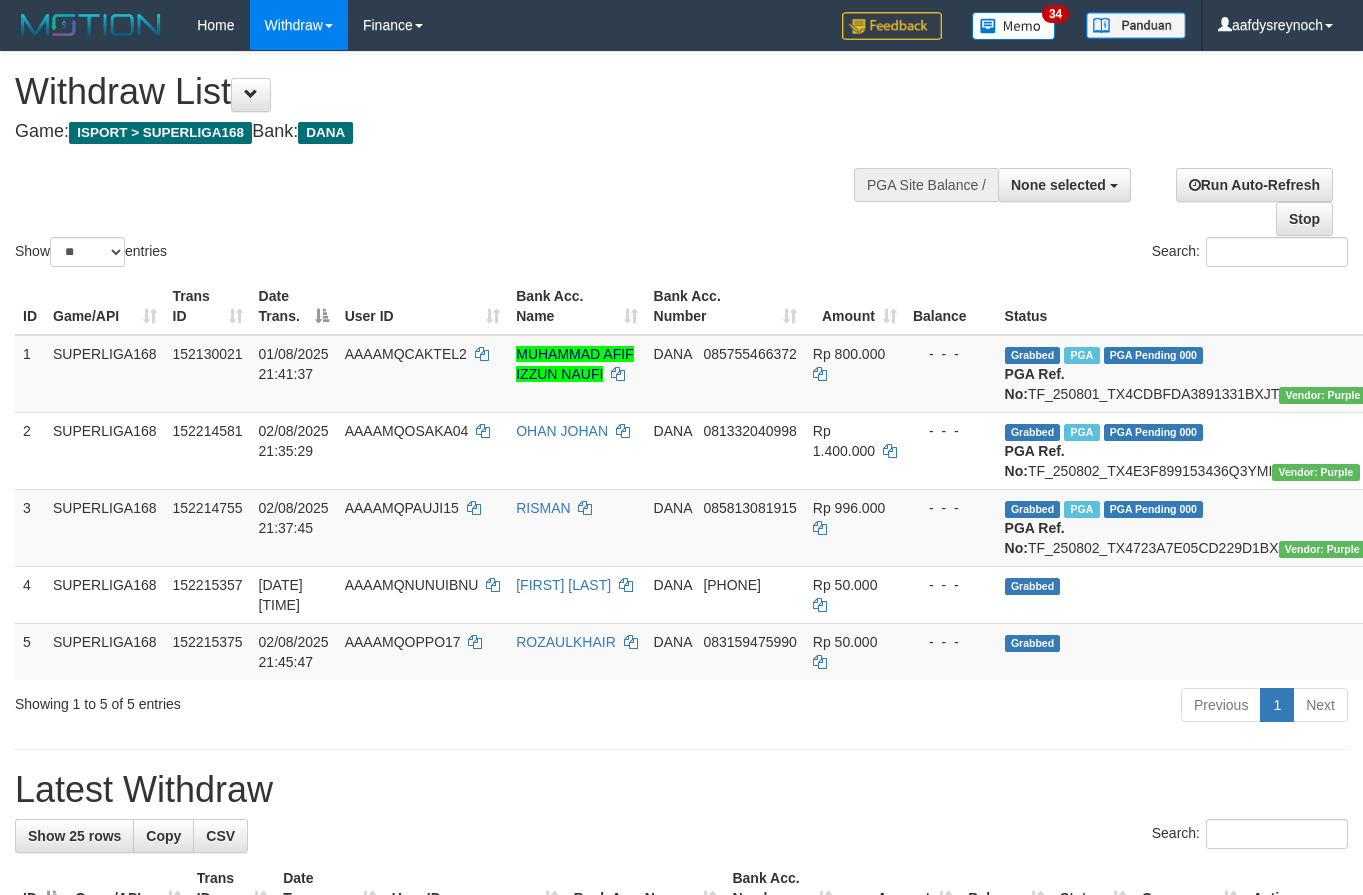 select 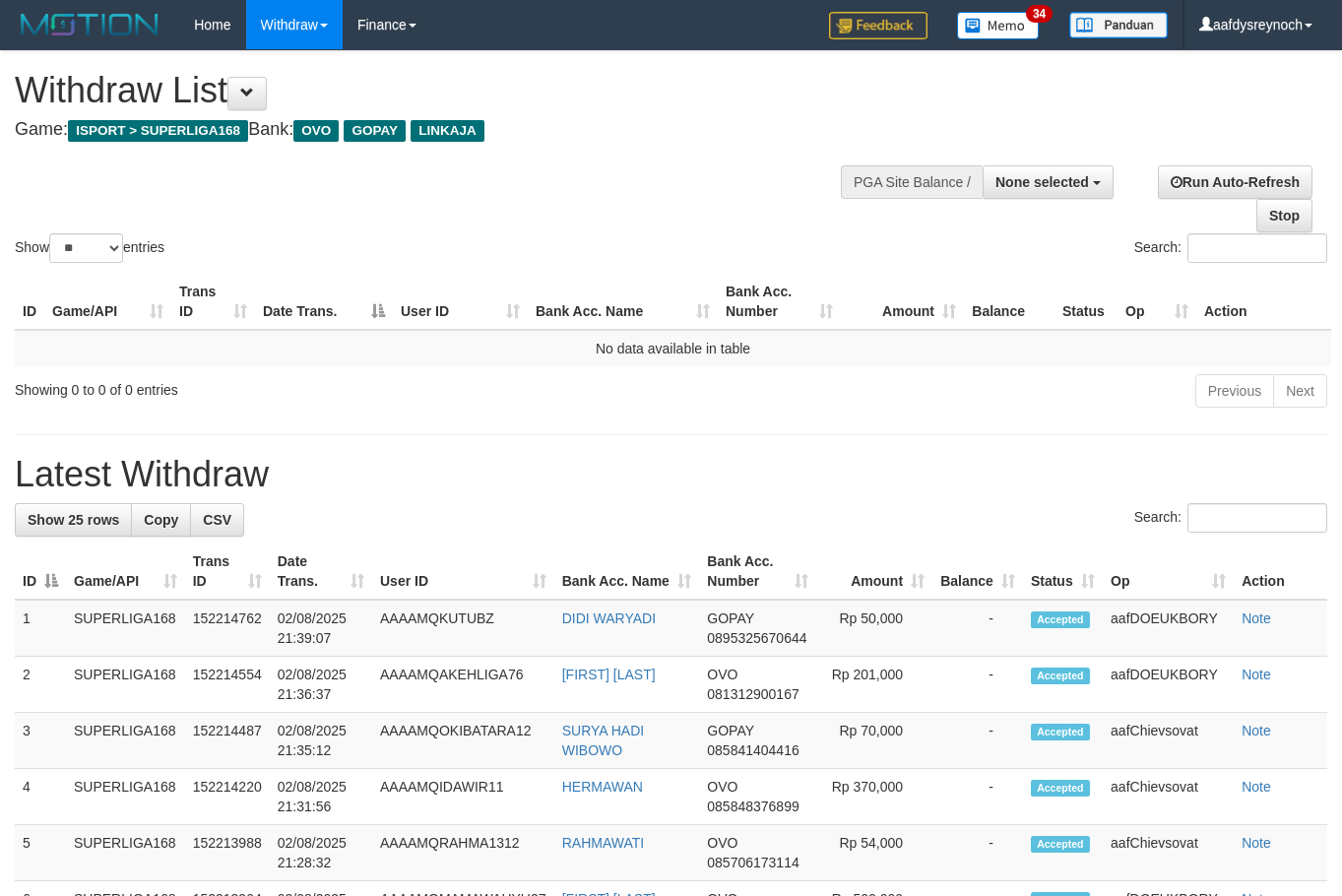 select 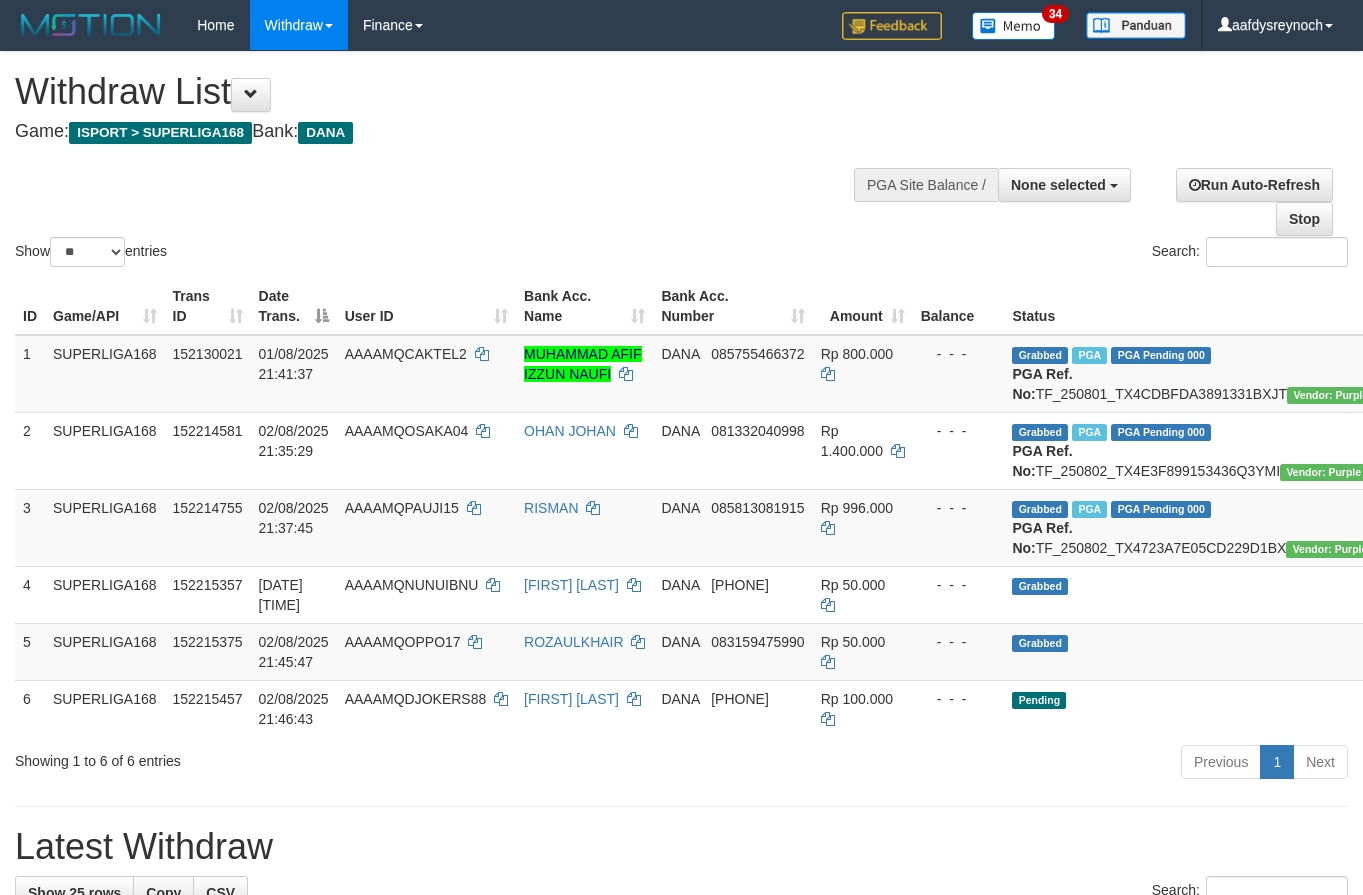 select 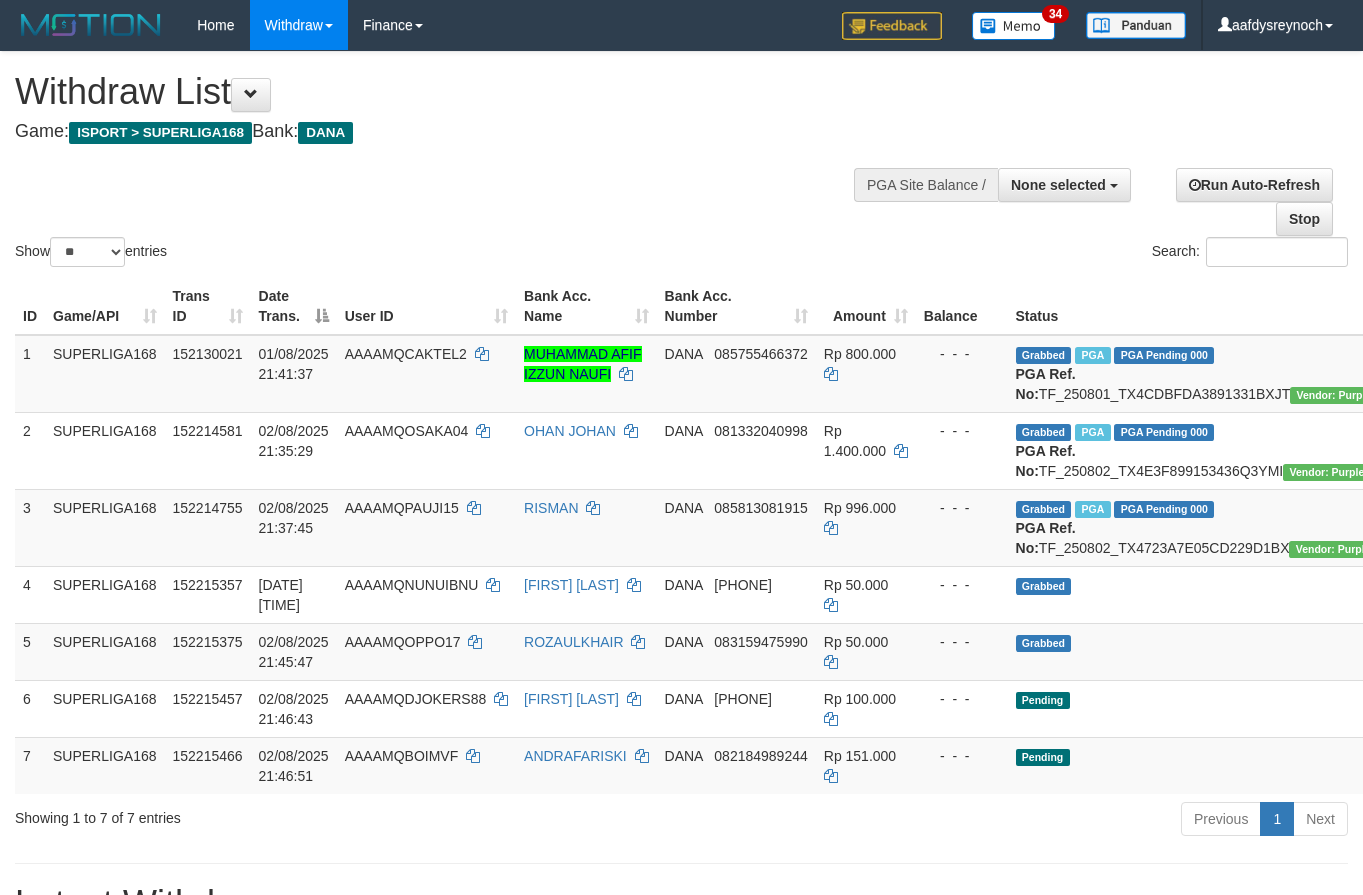 select 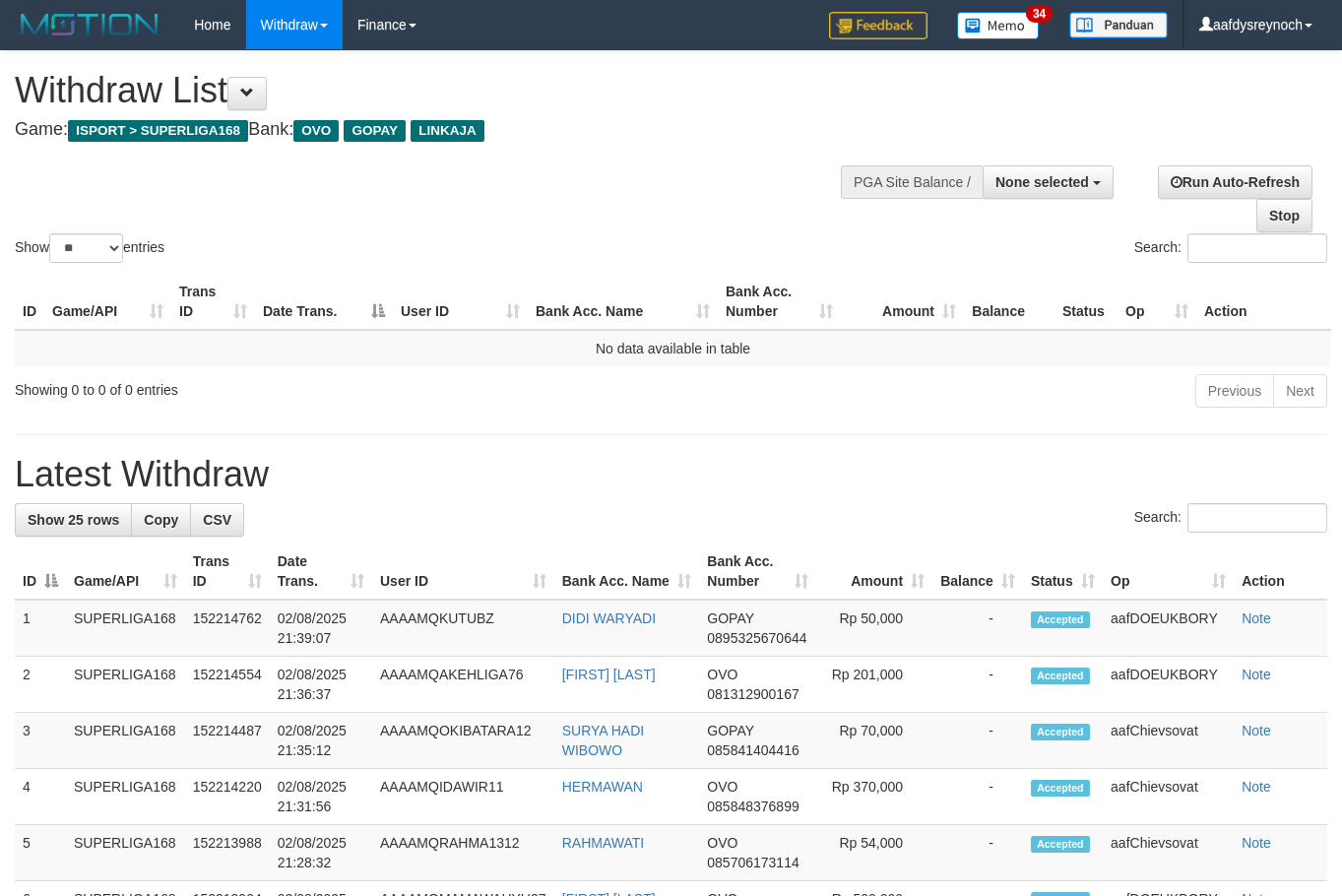 select 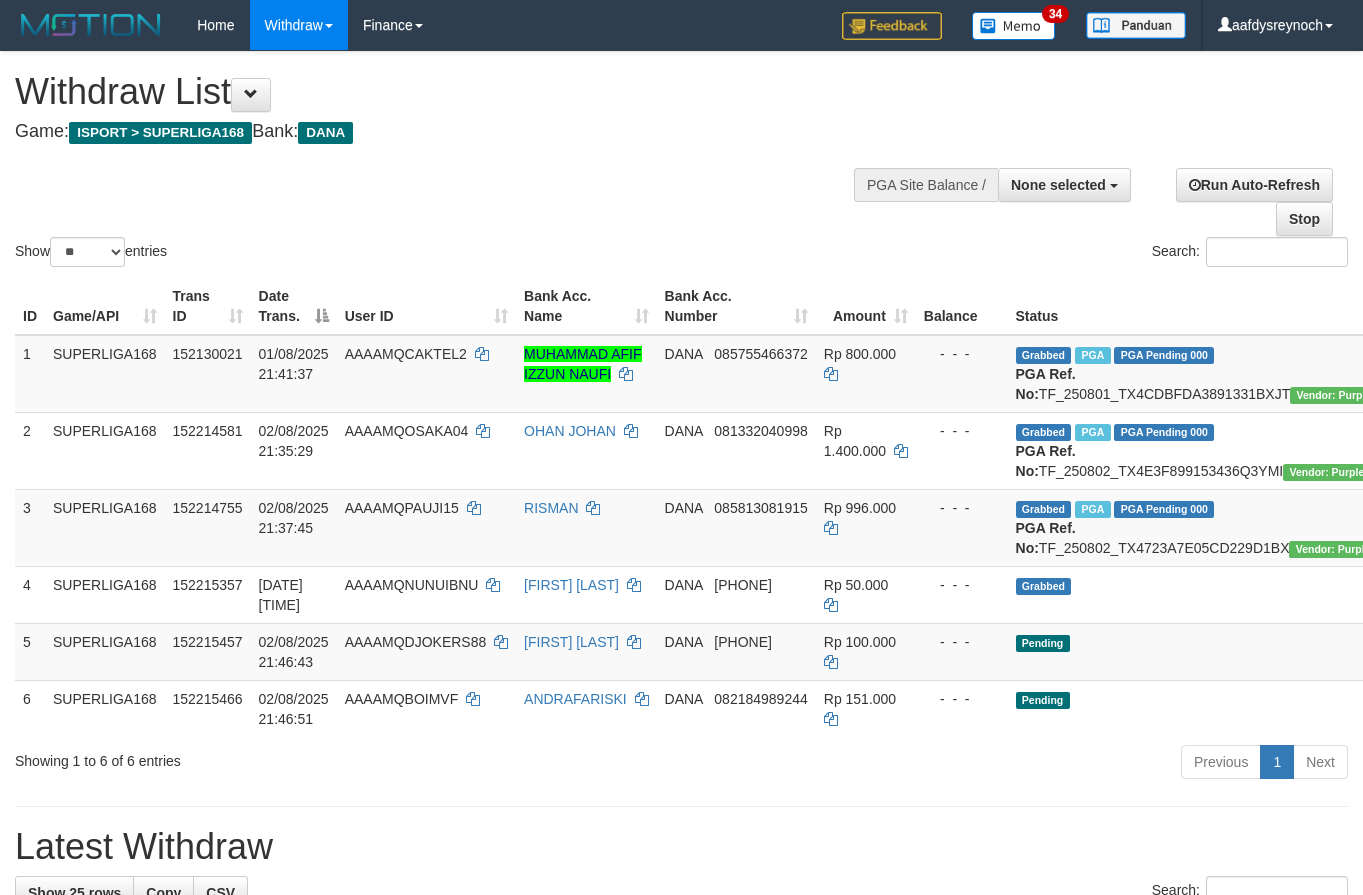 select 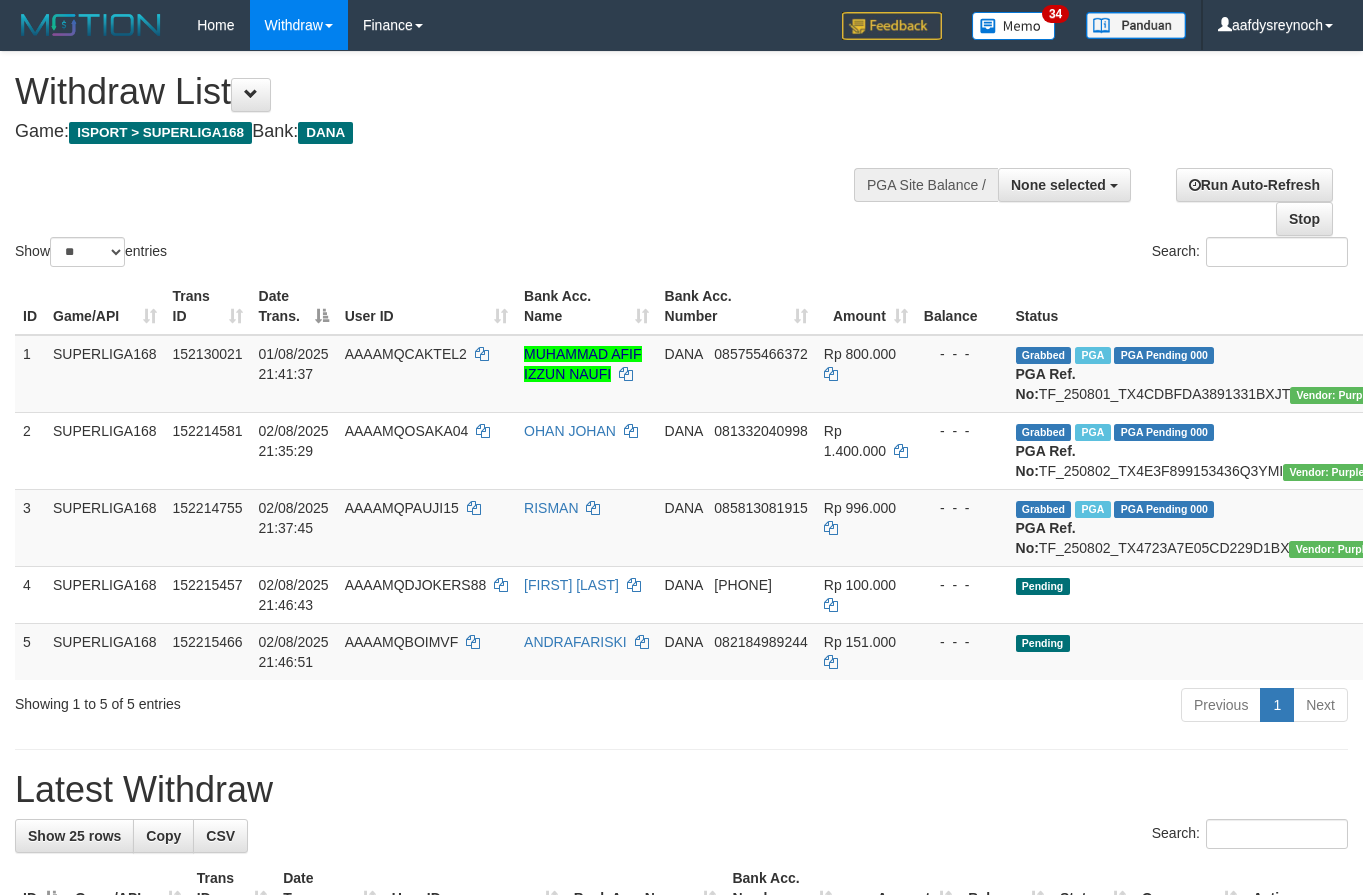 select 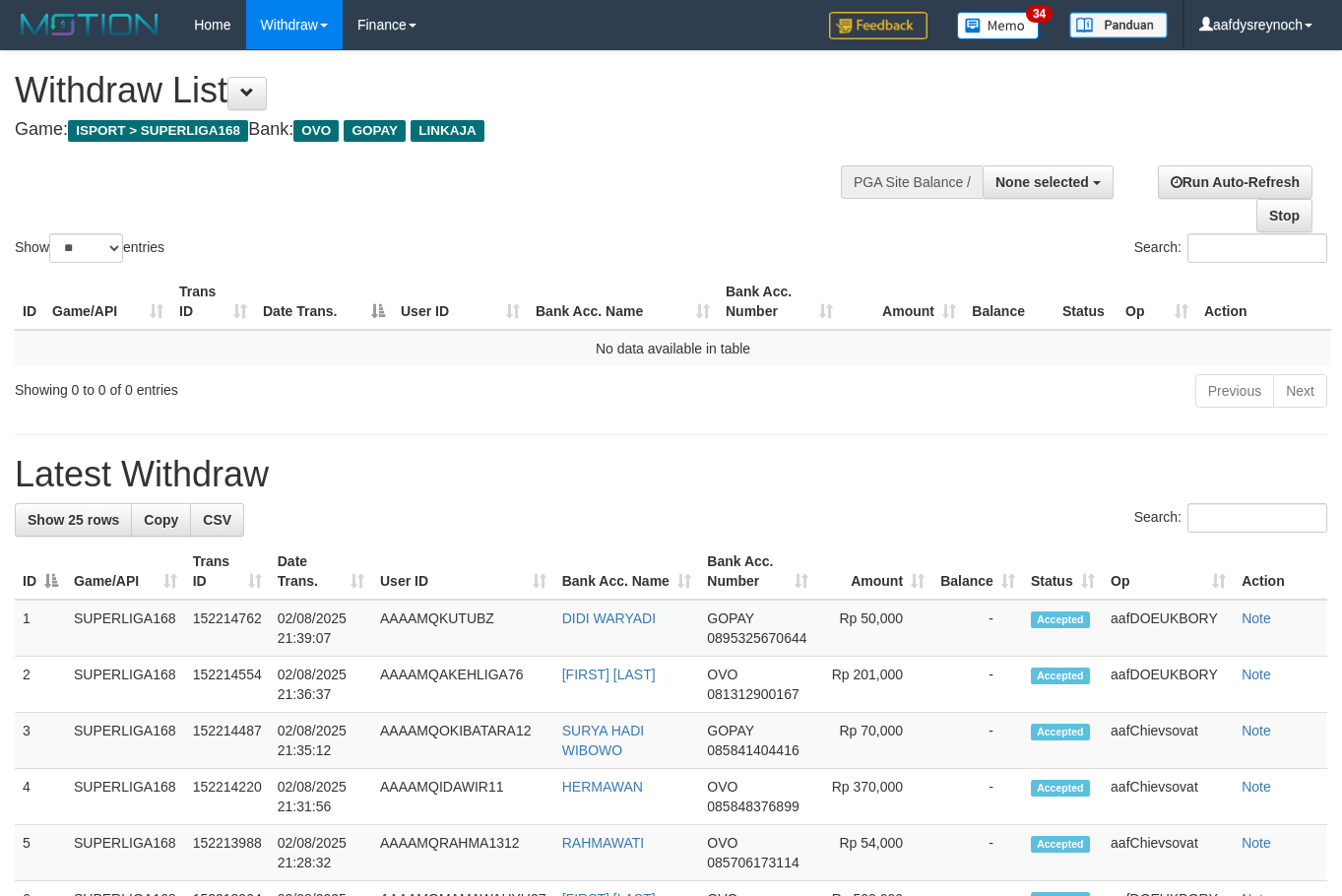 select 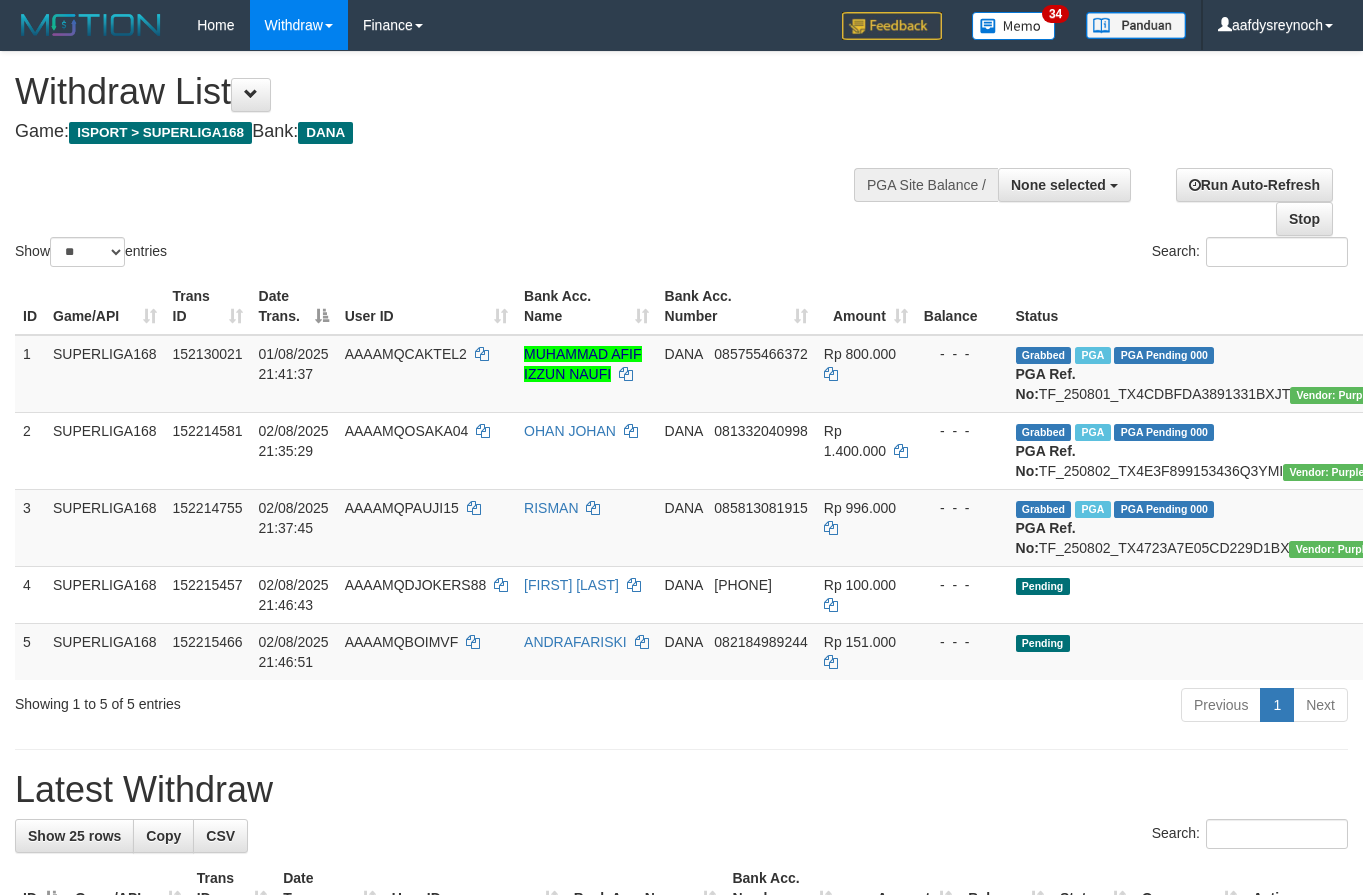 select 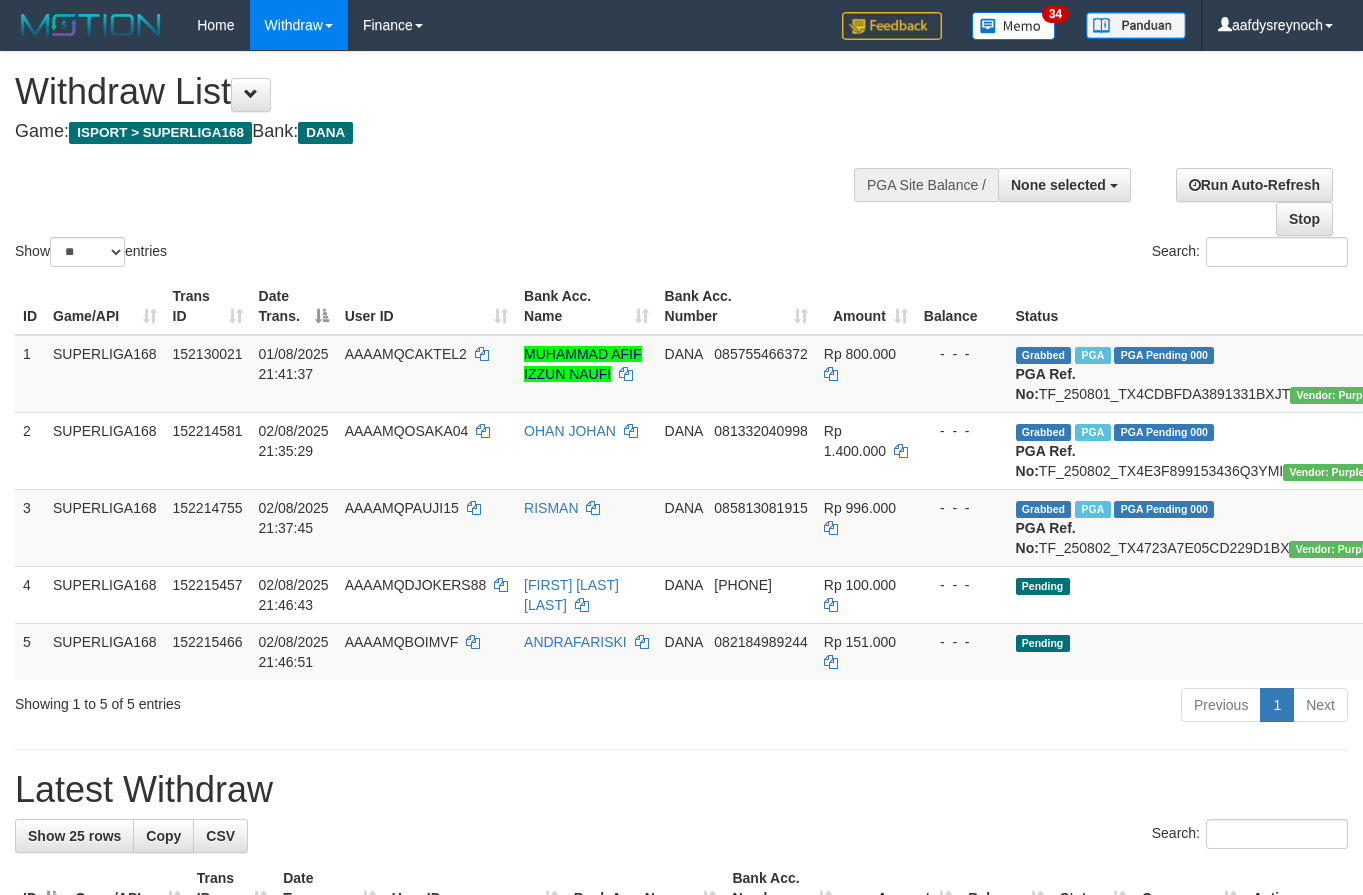 select 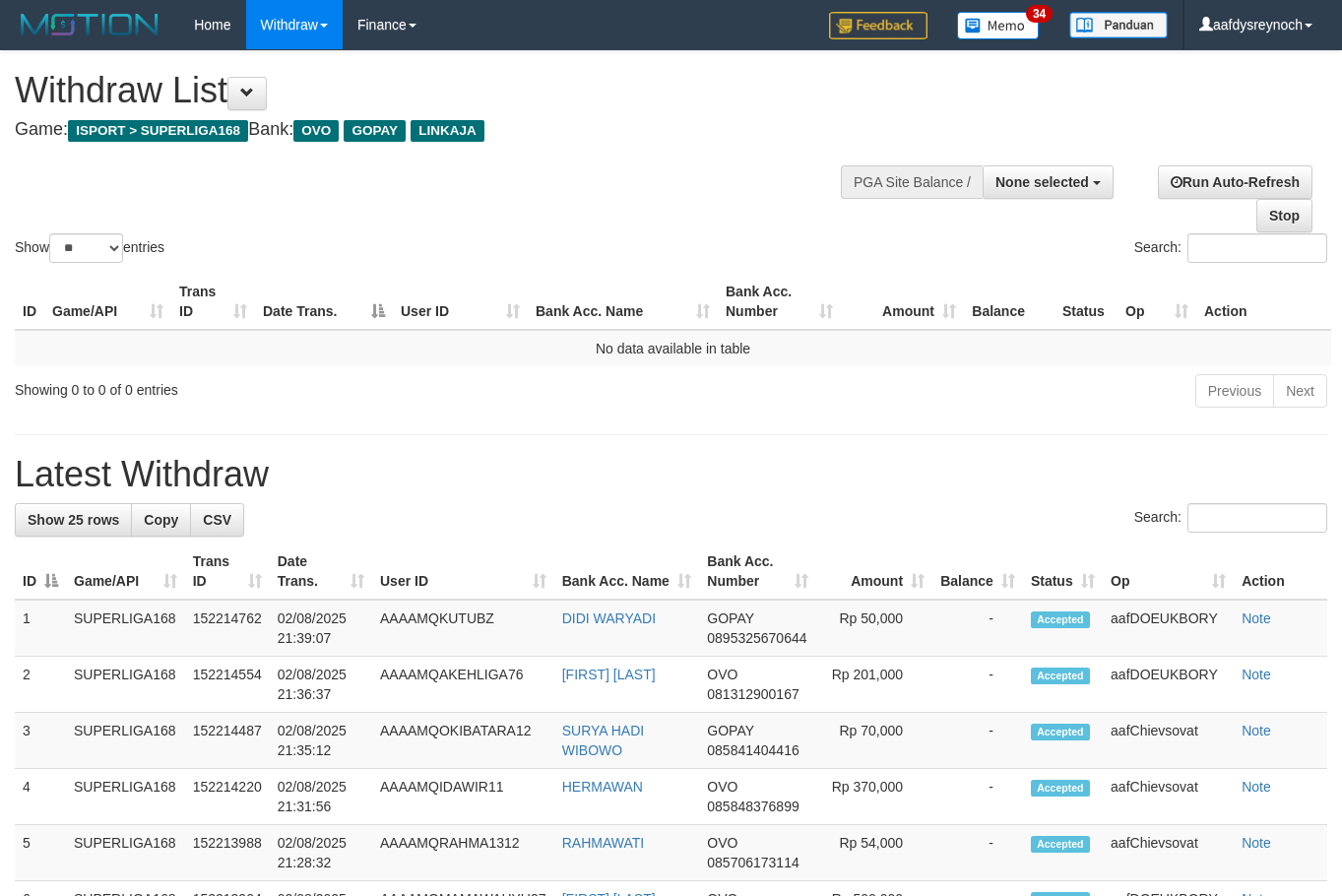 select 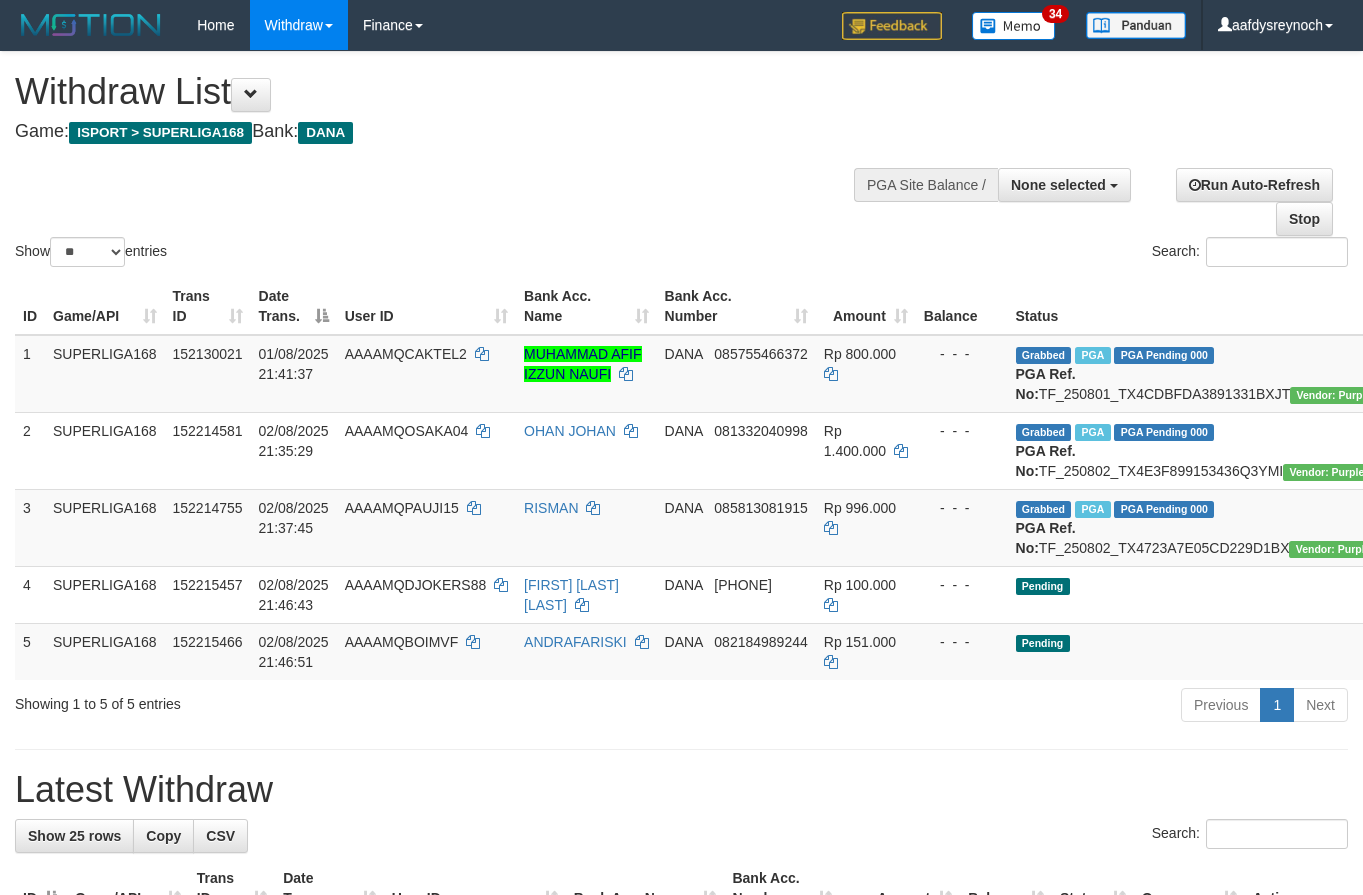 select 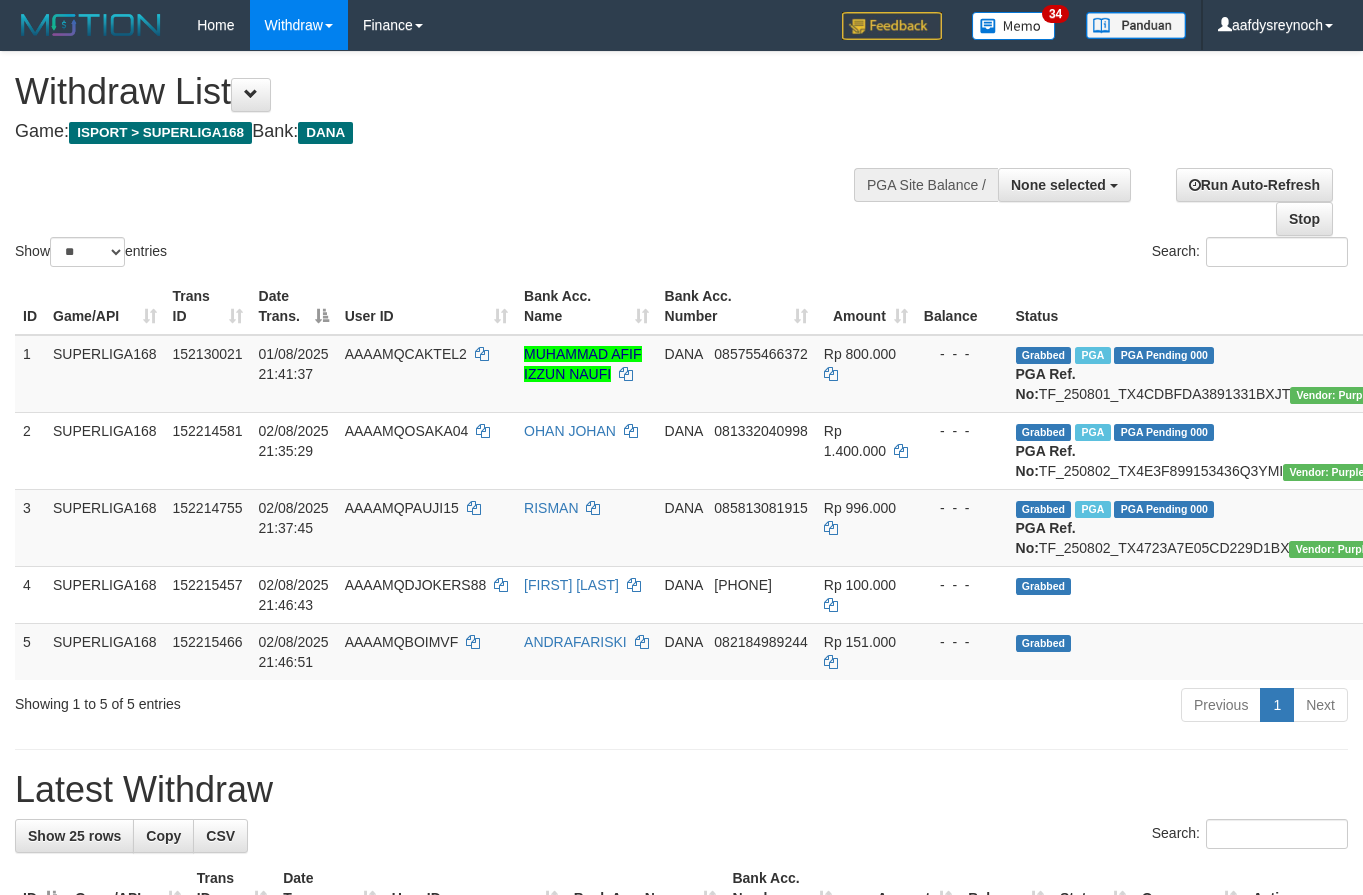 select 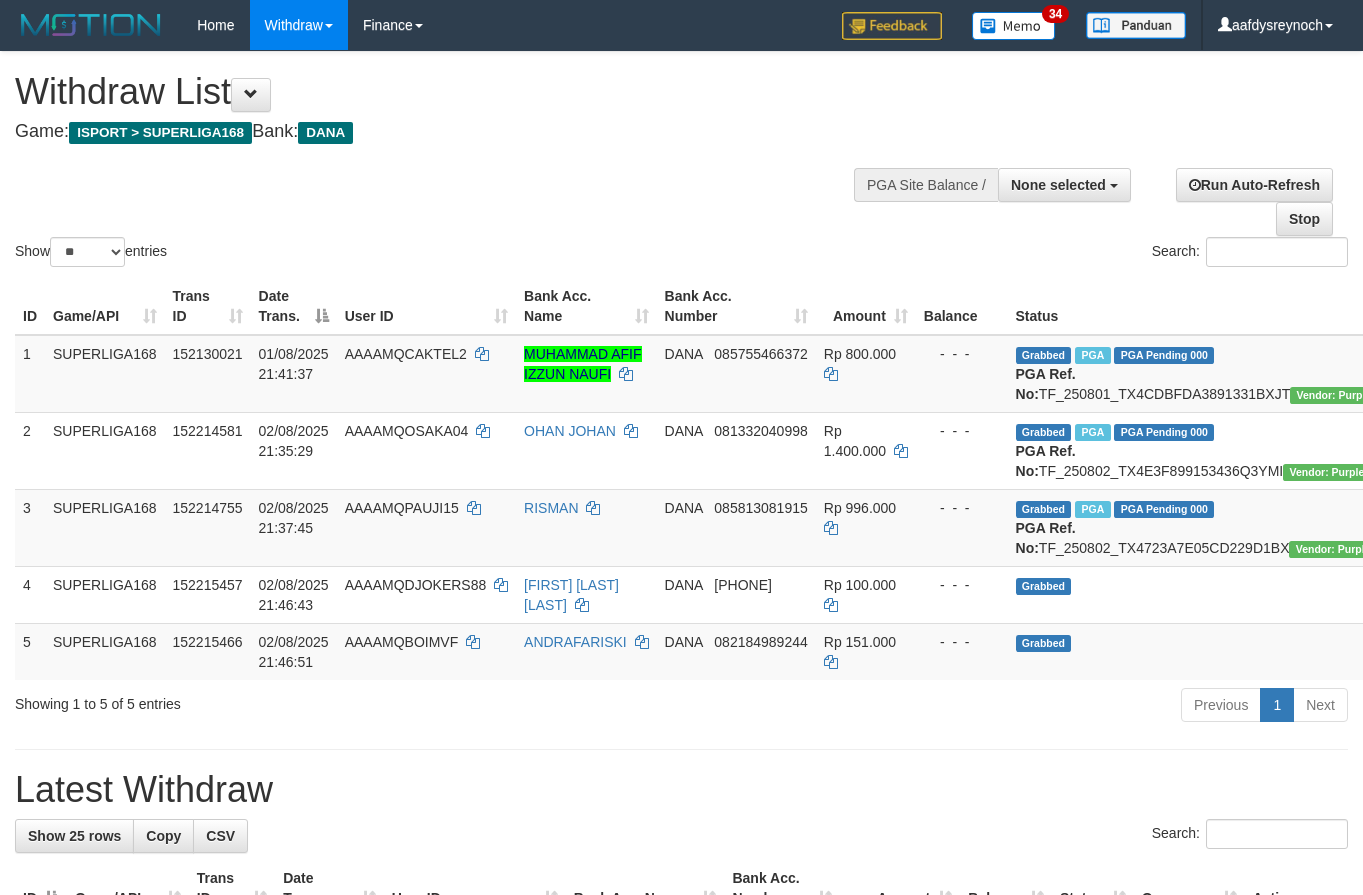 select 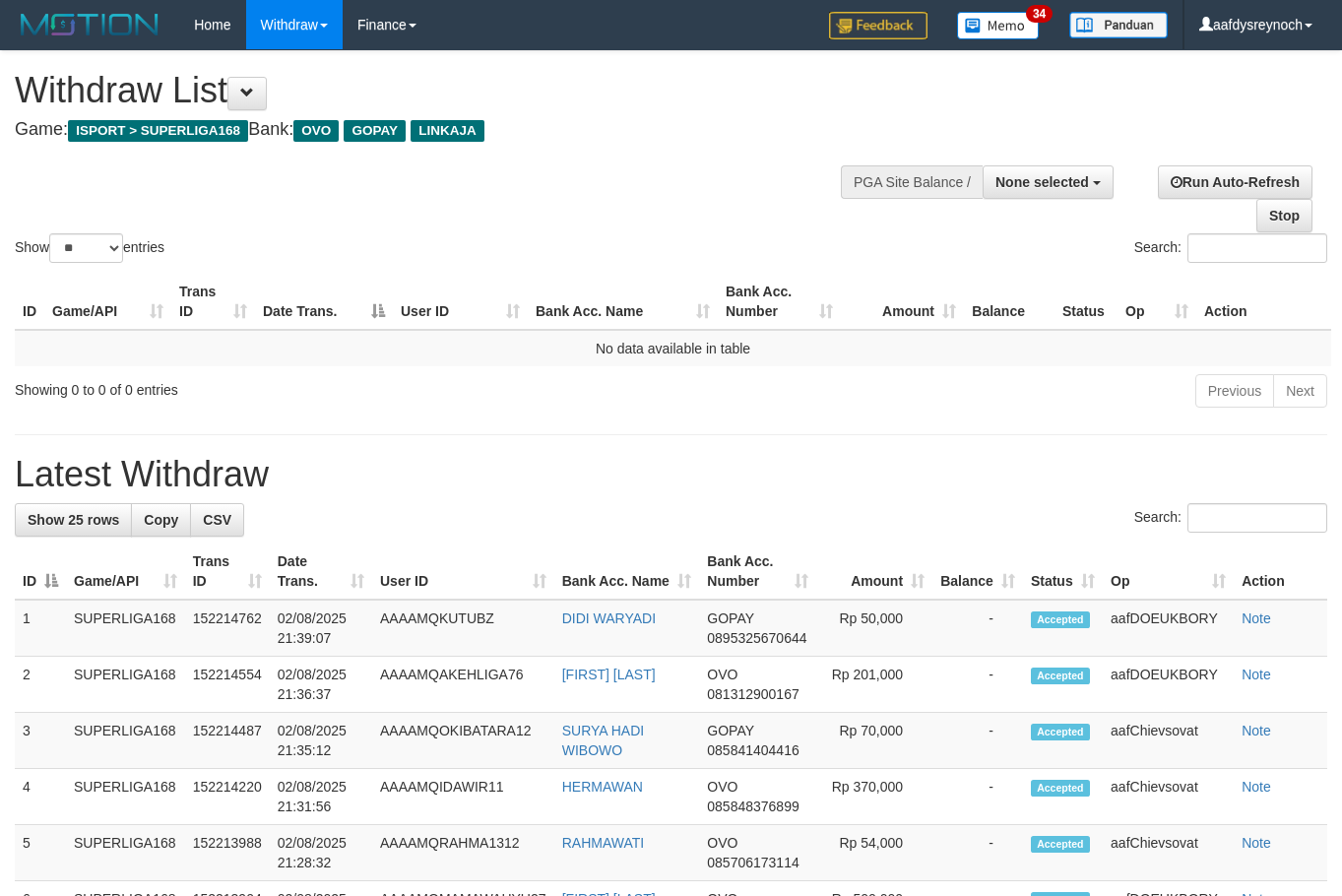 select 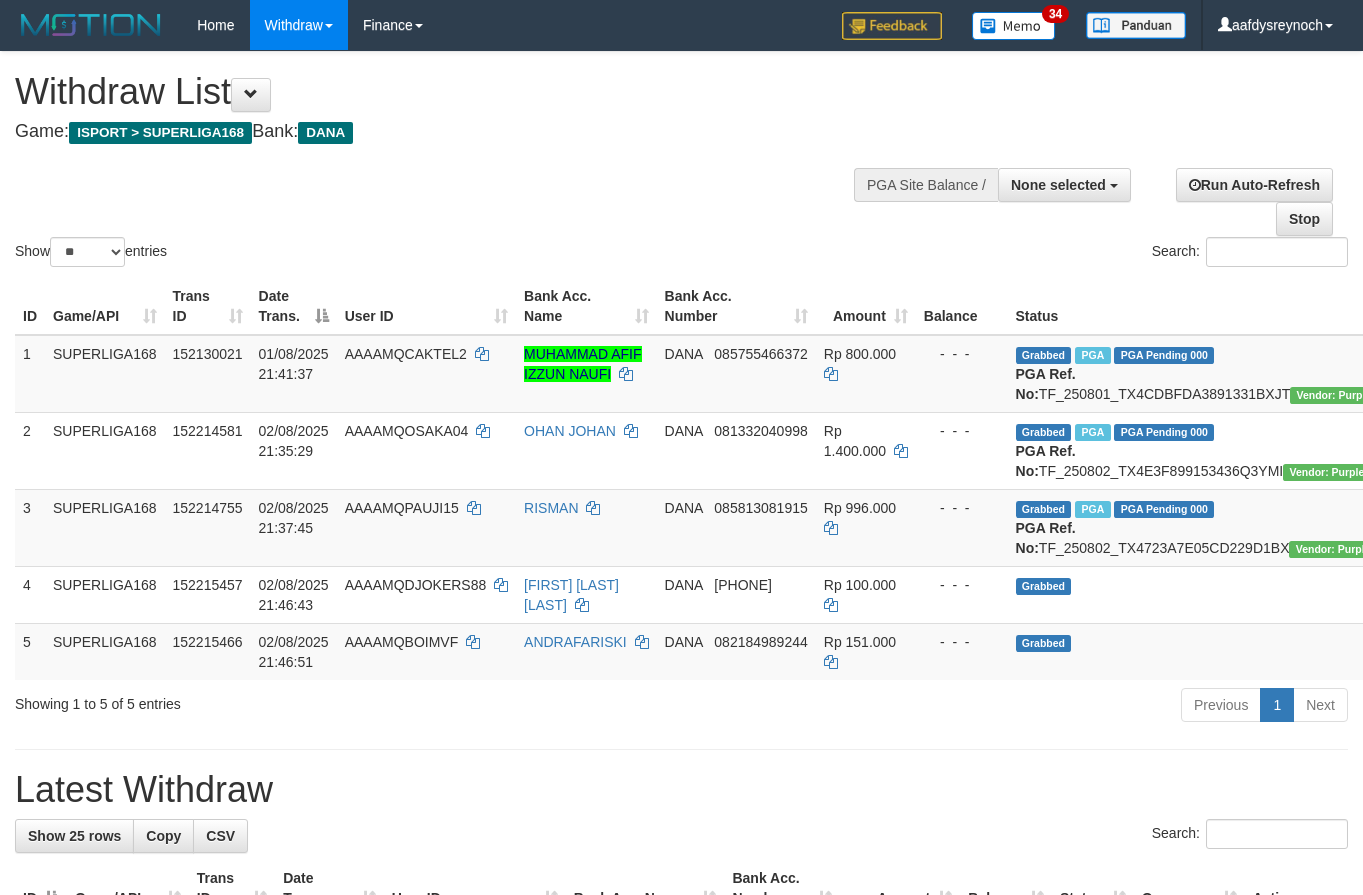 select 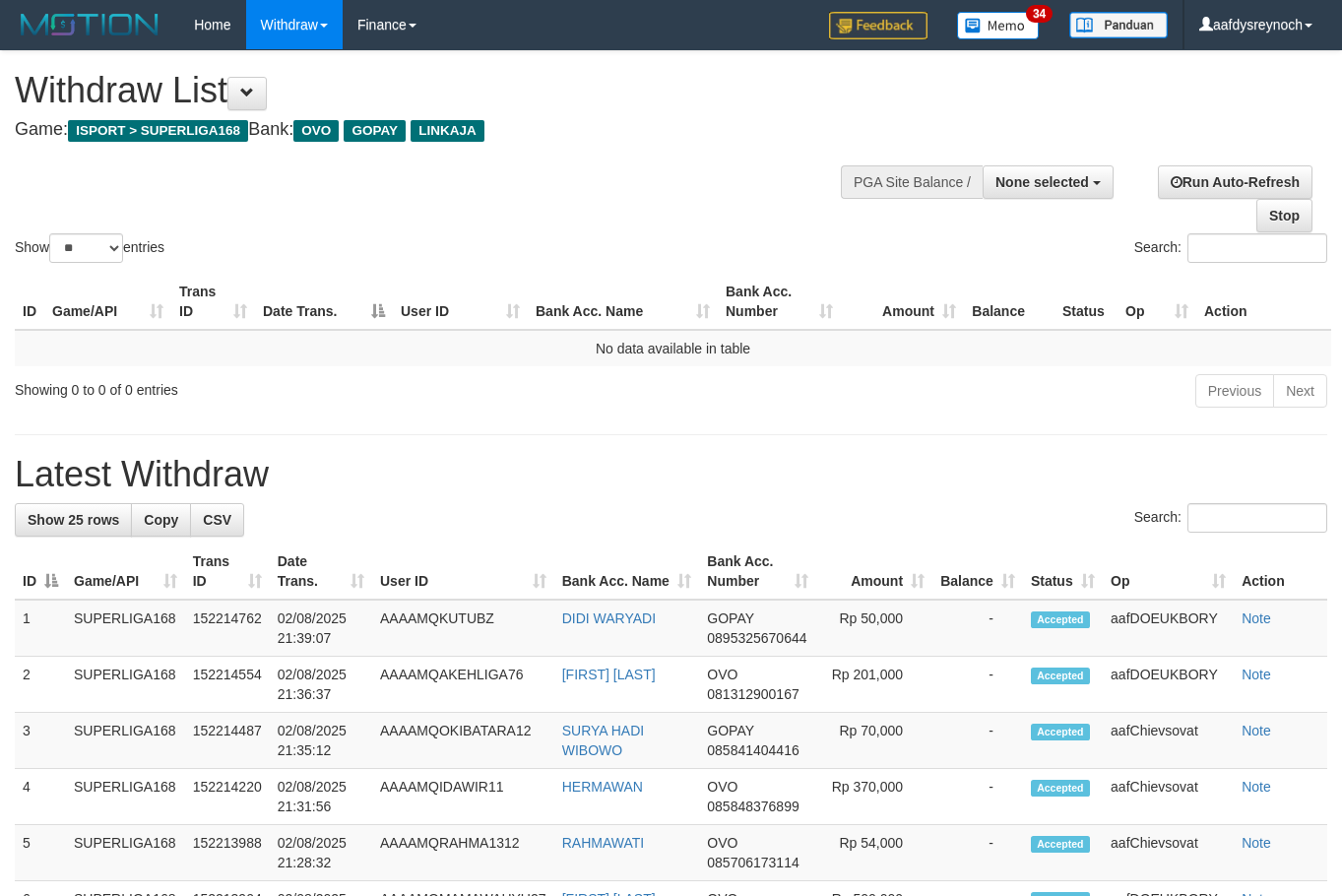 select 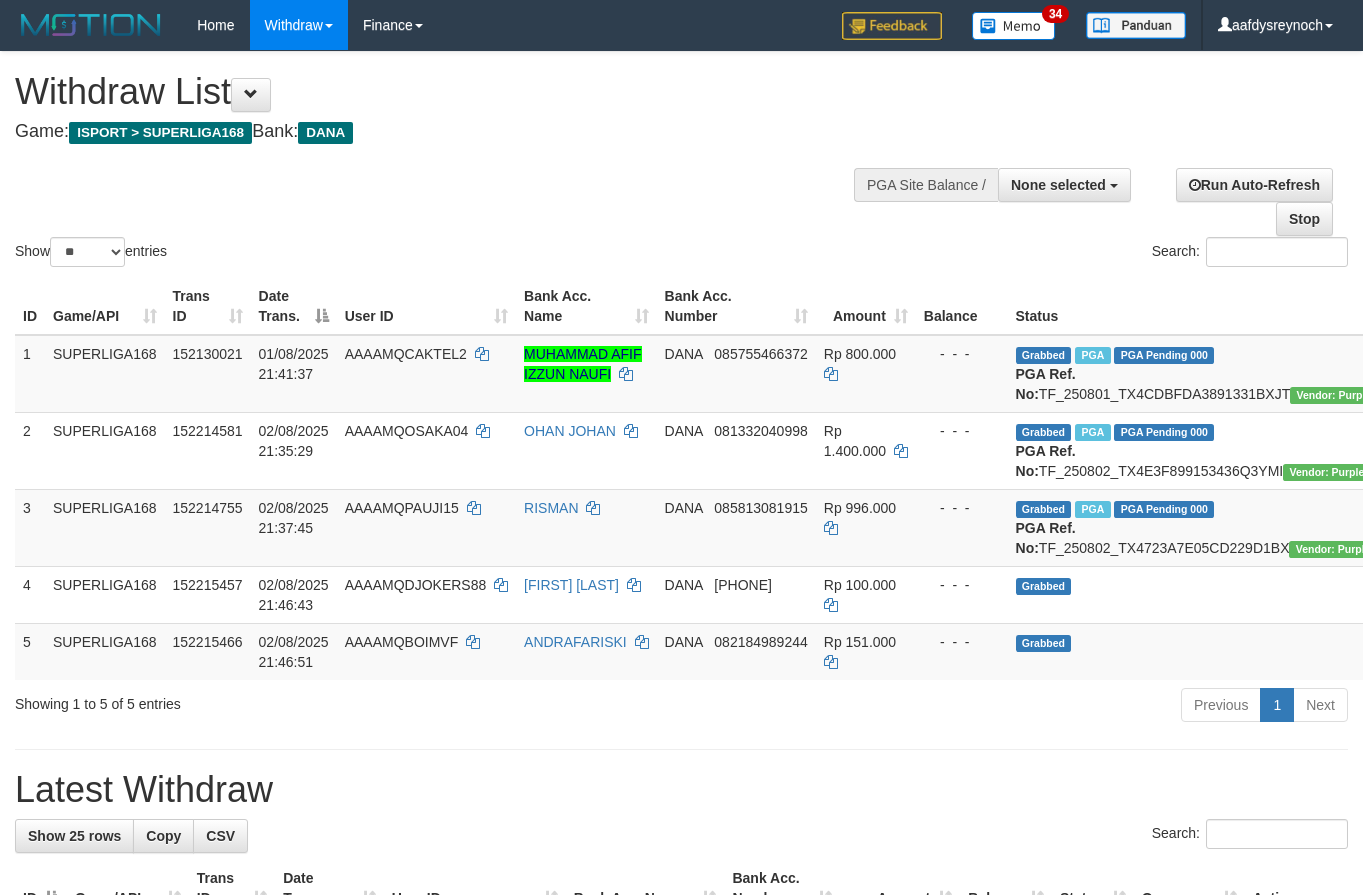 select 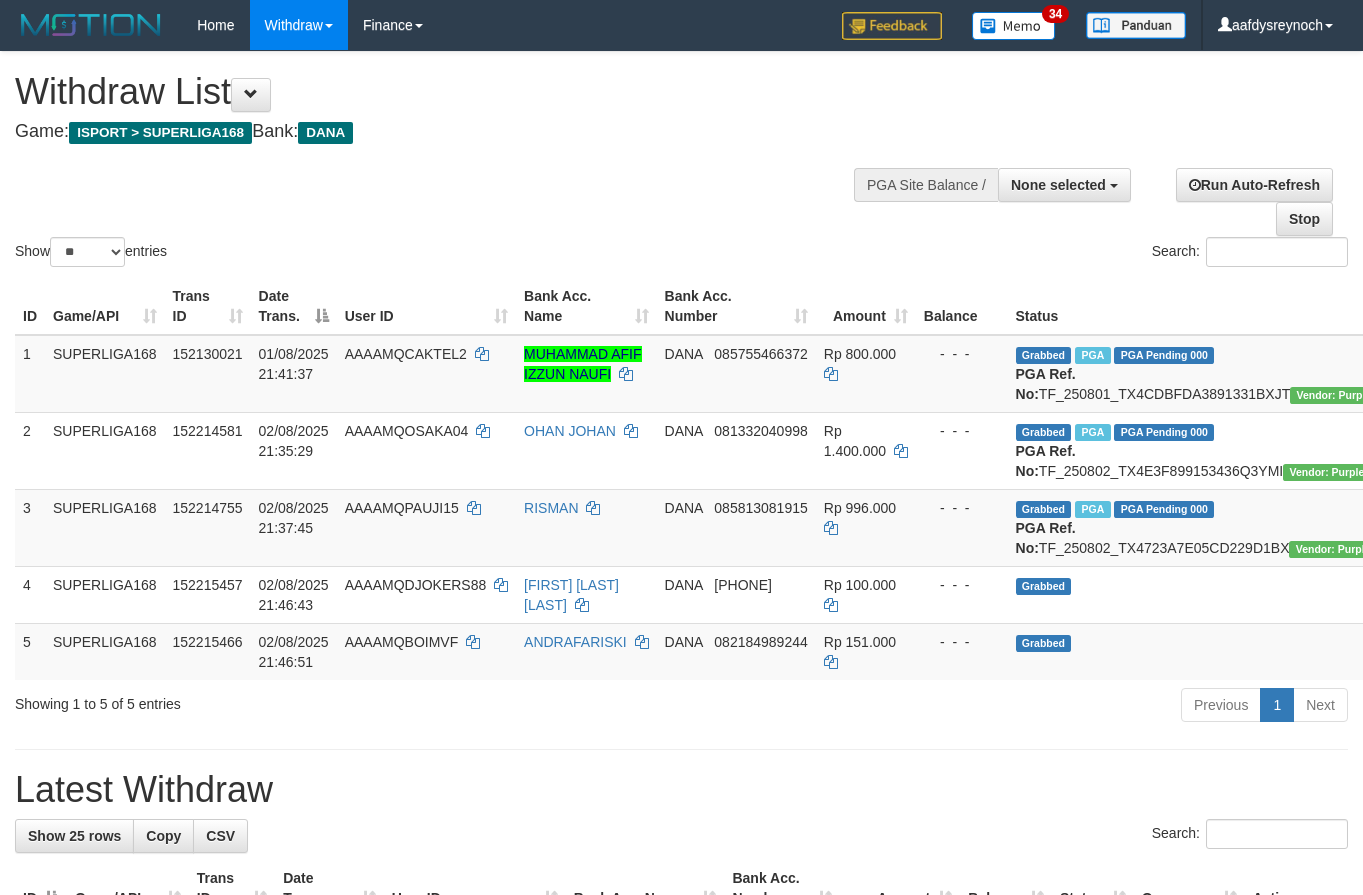 select 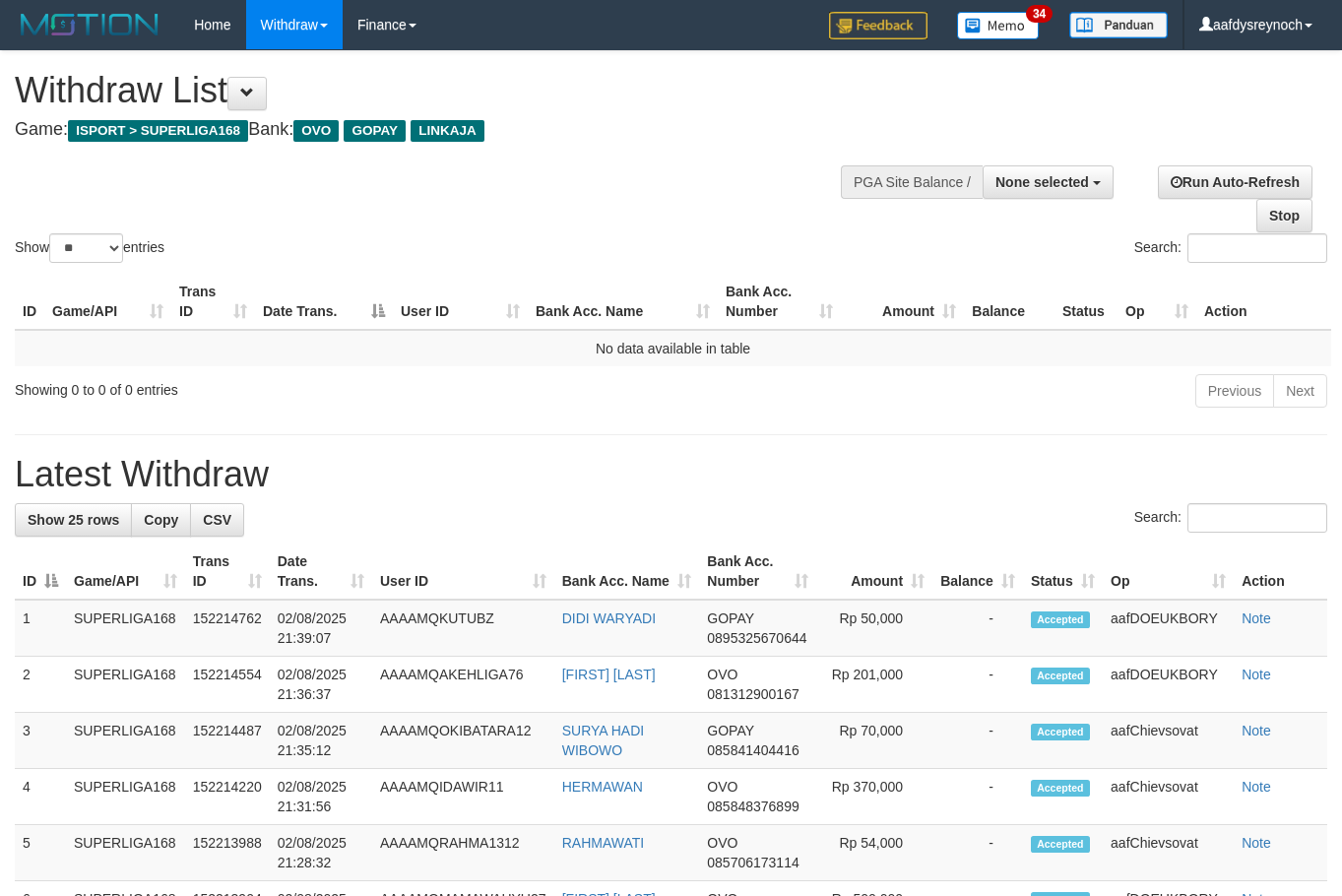 select 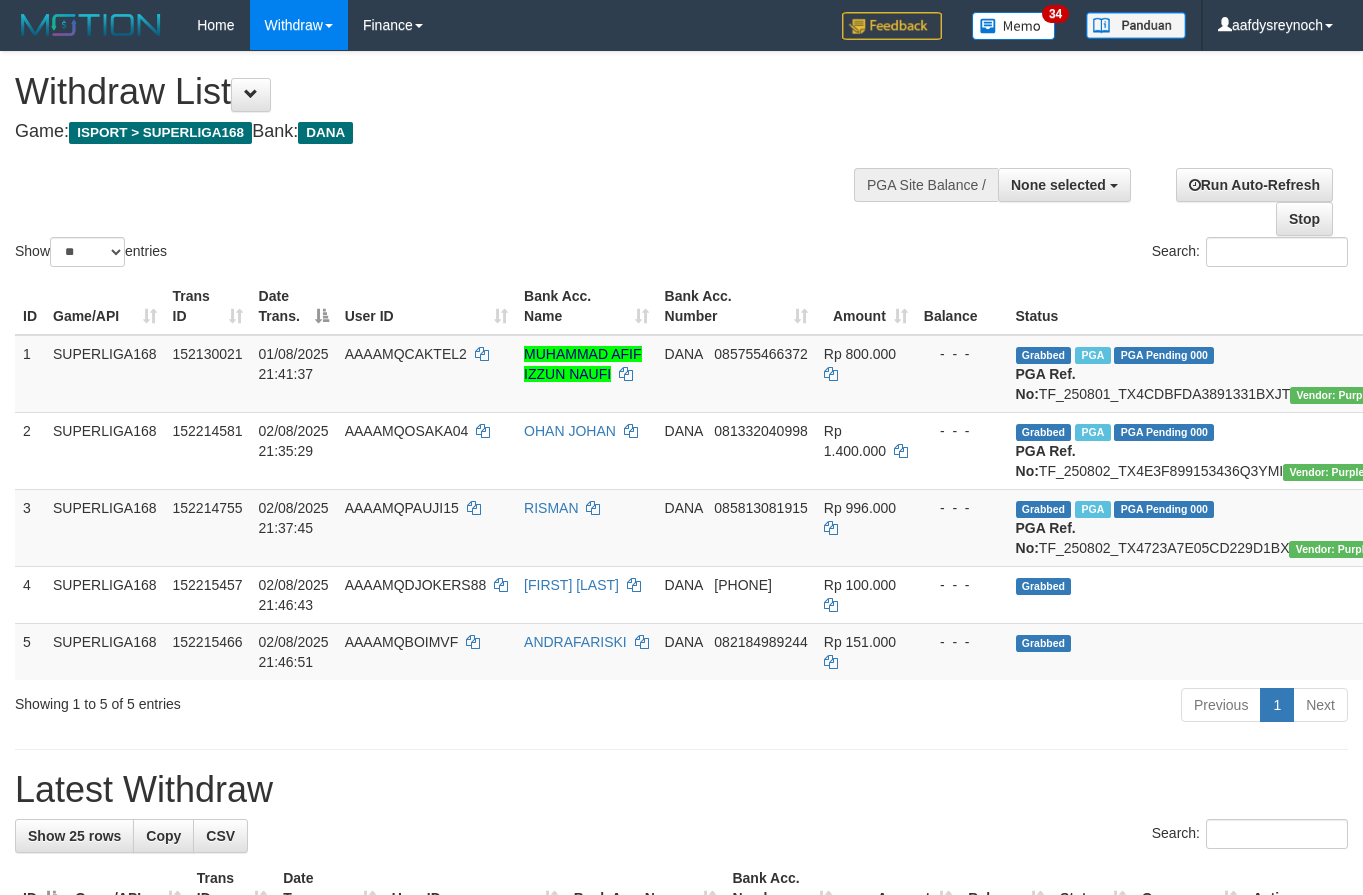 select 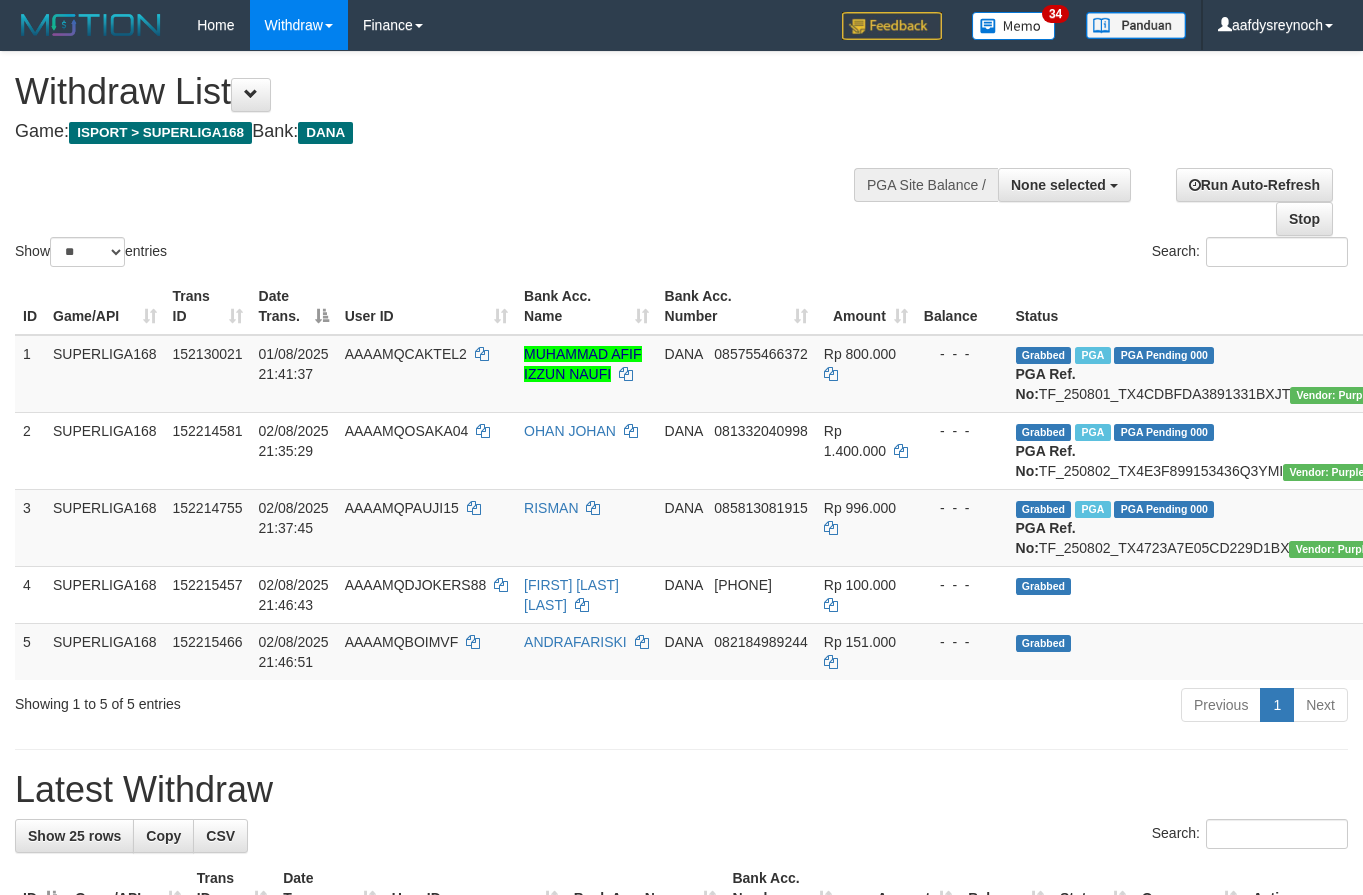 select 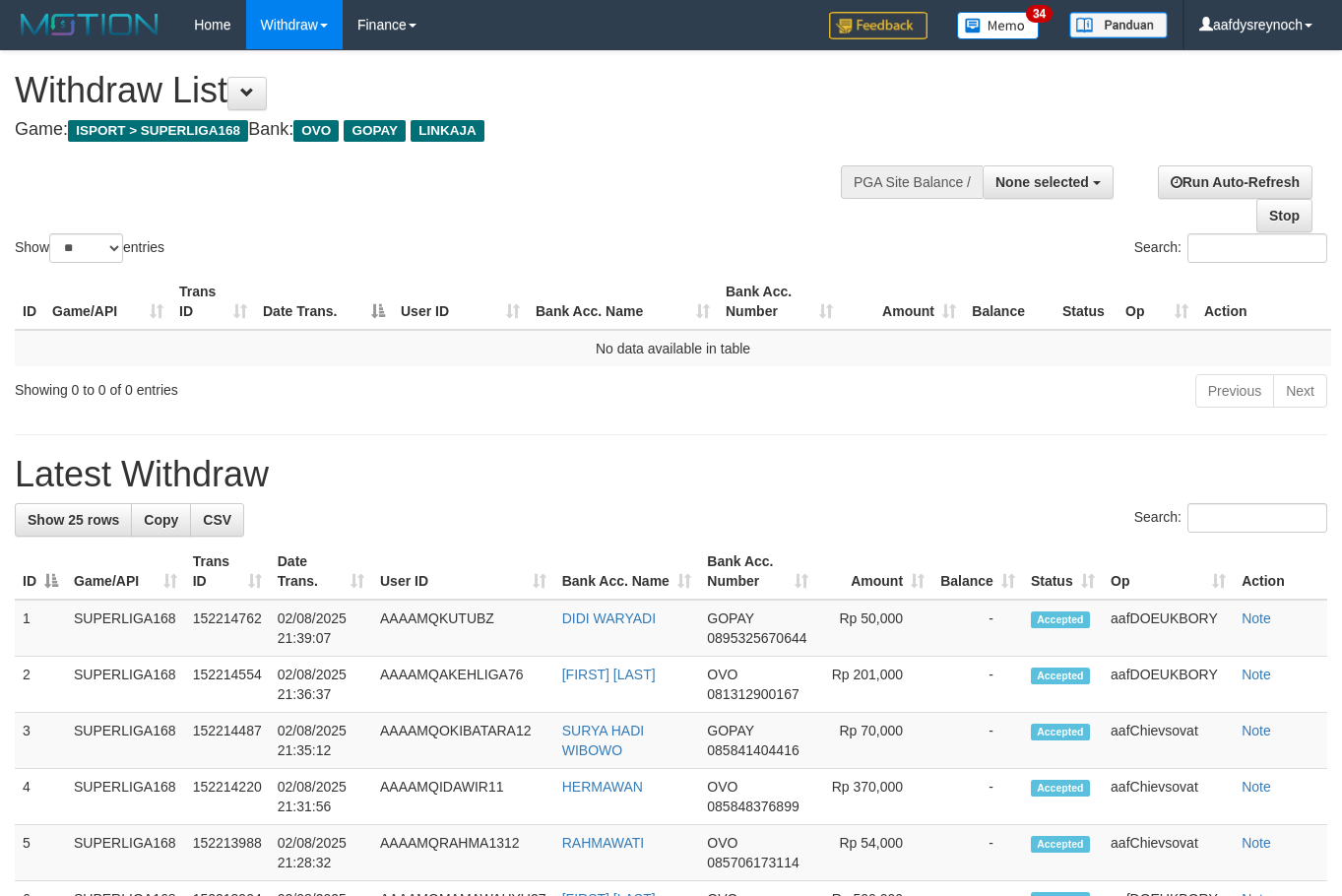 select 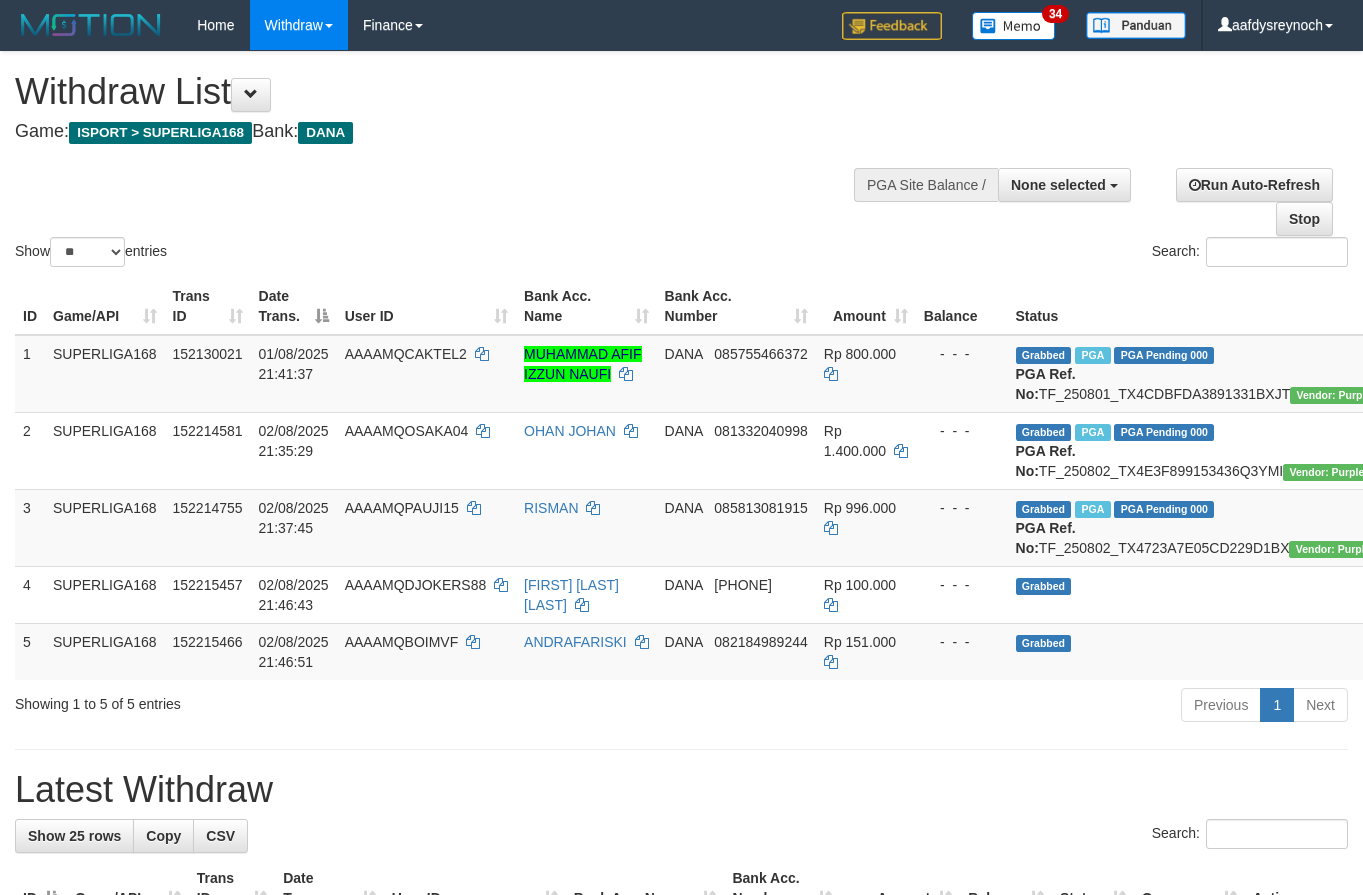 select 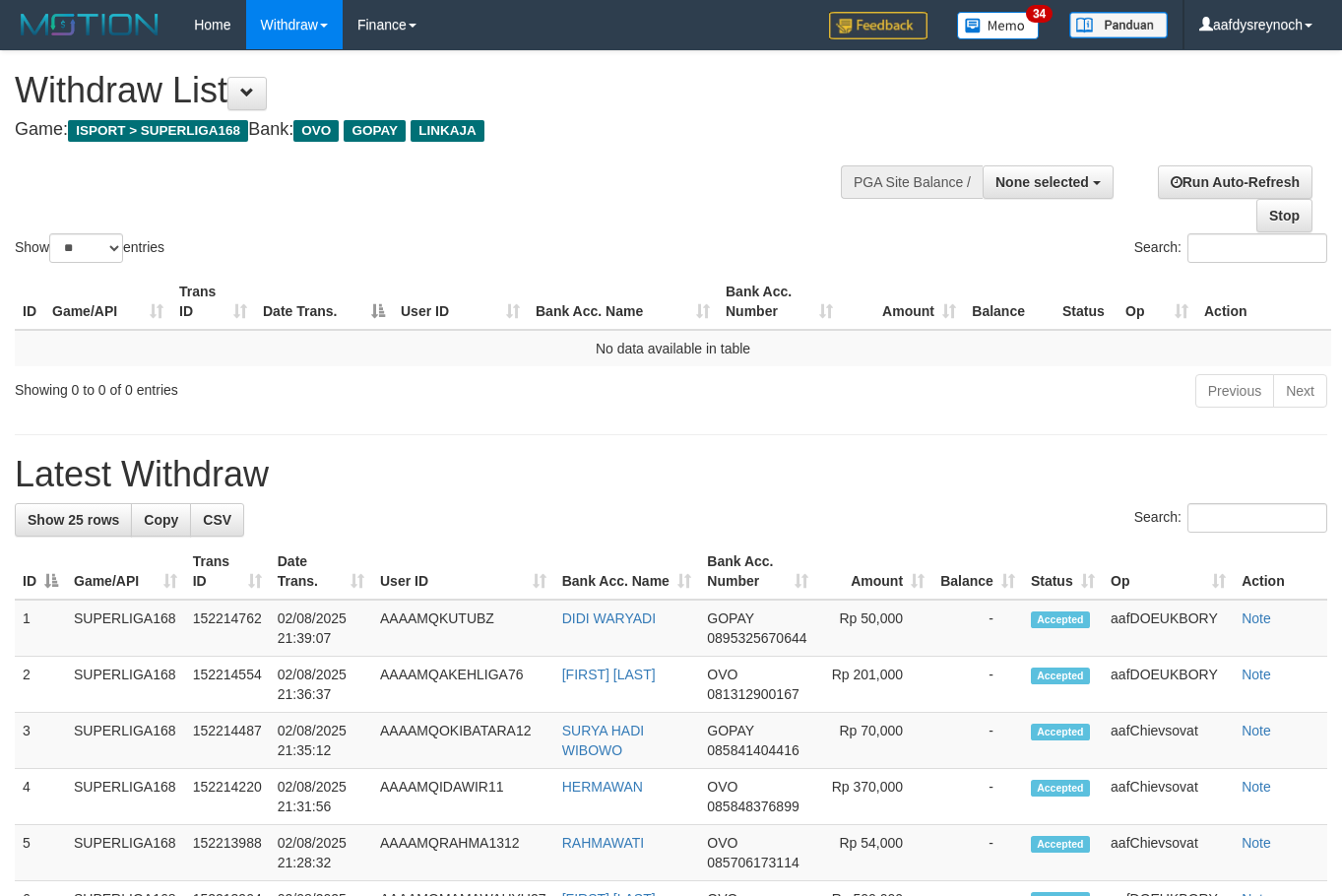 select 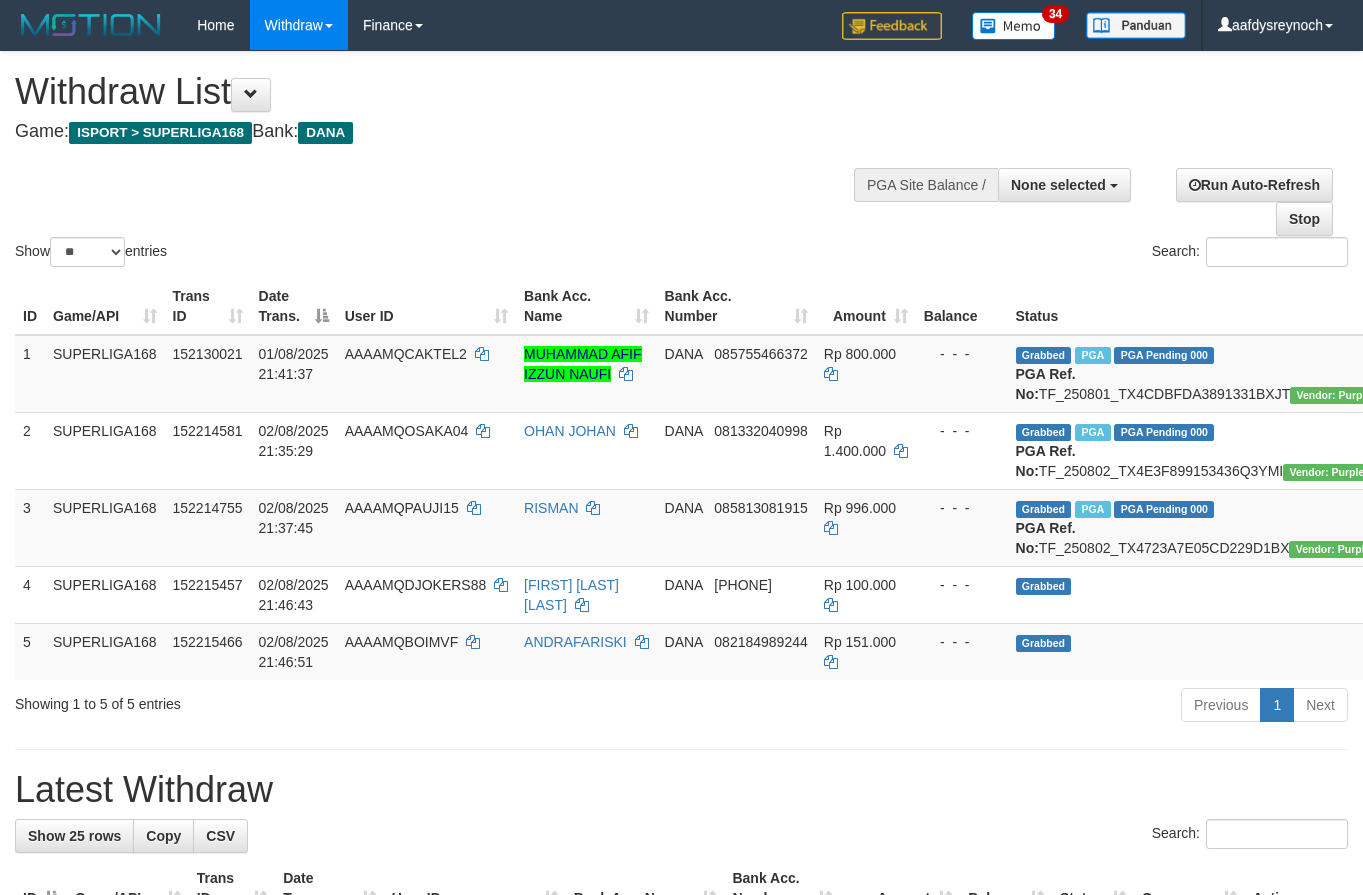 select 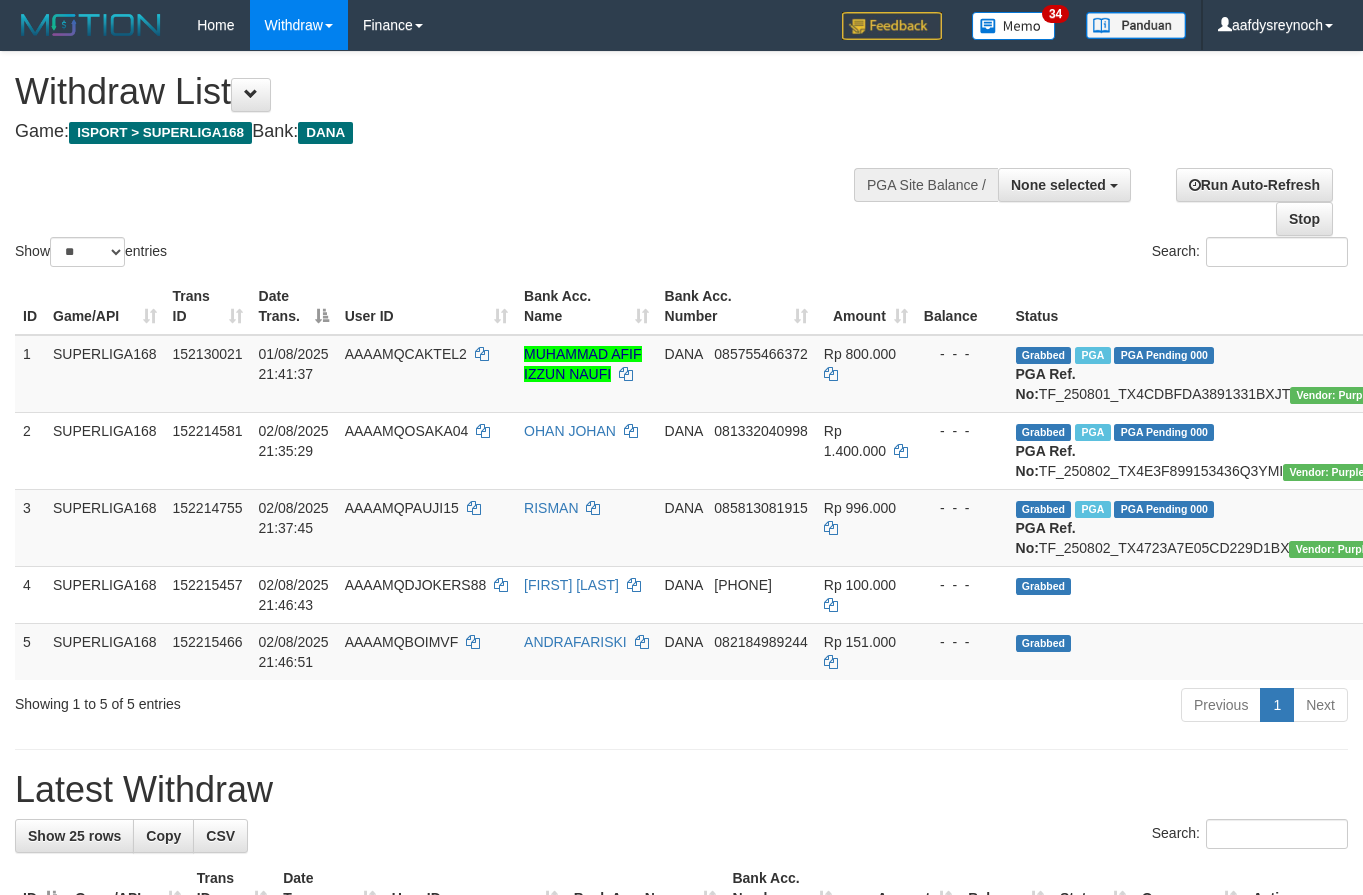select 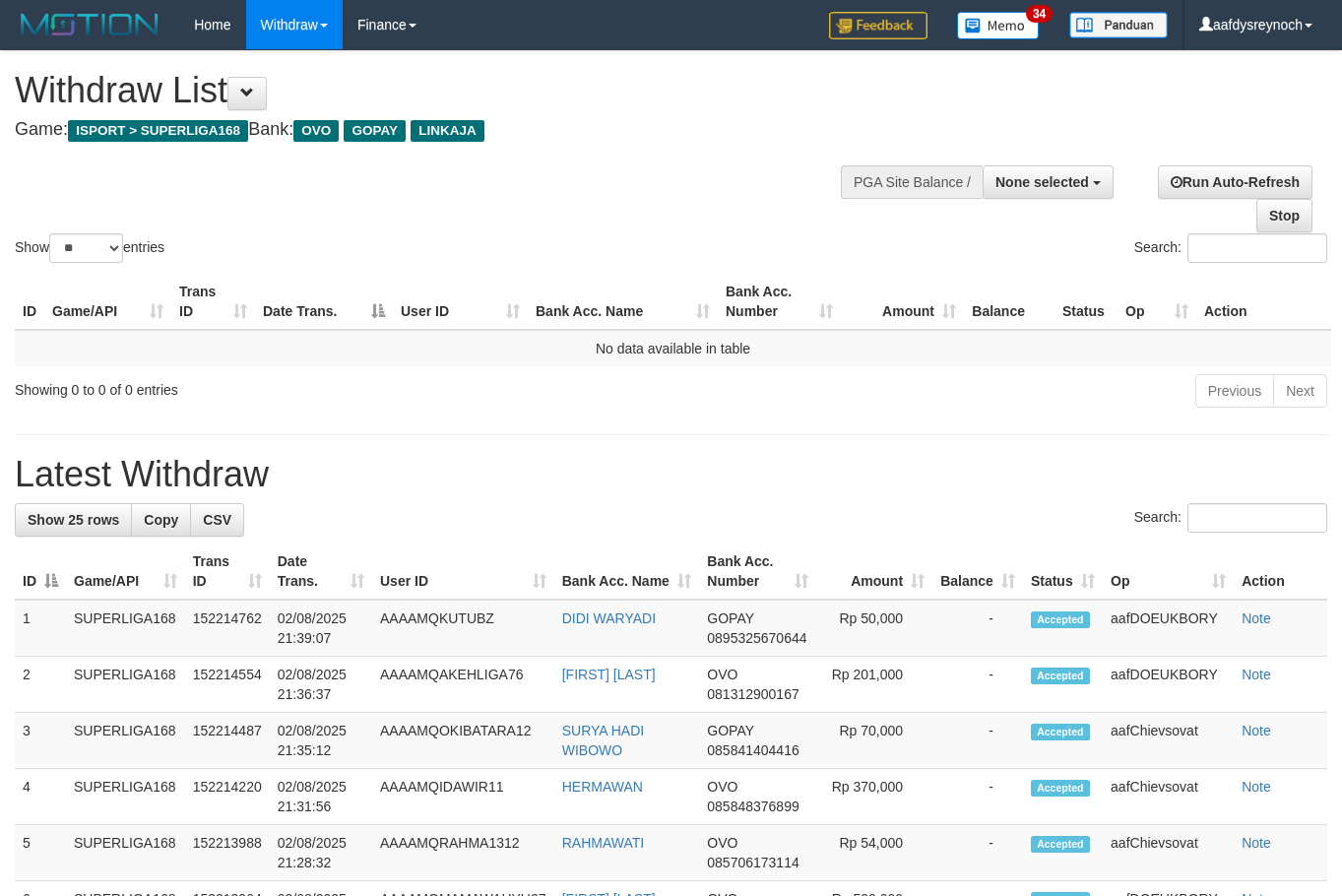 select 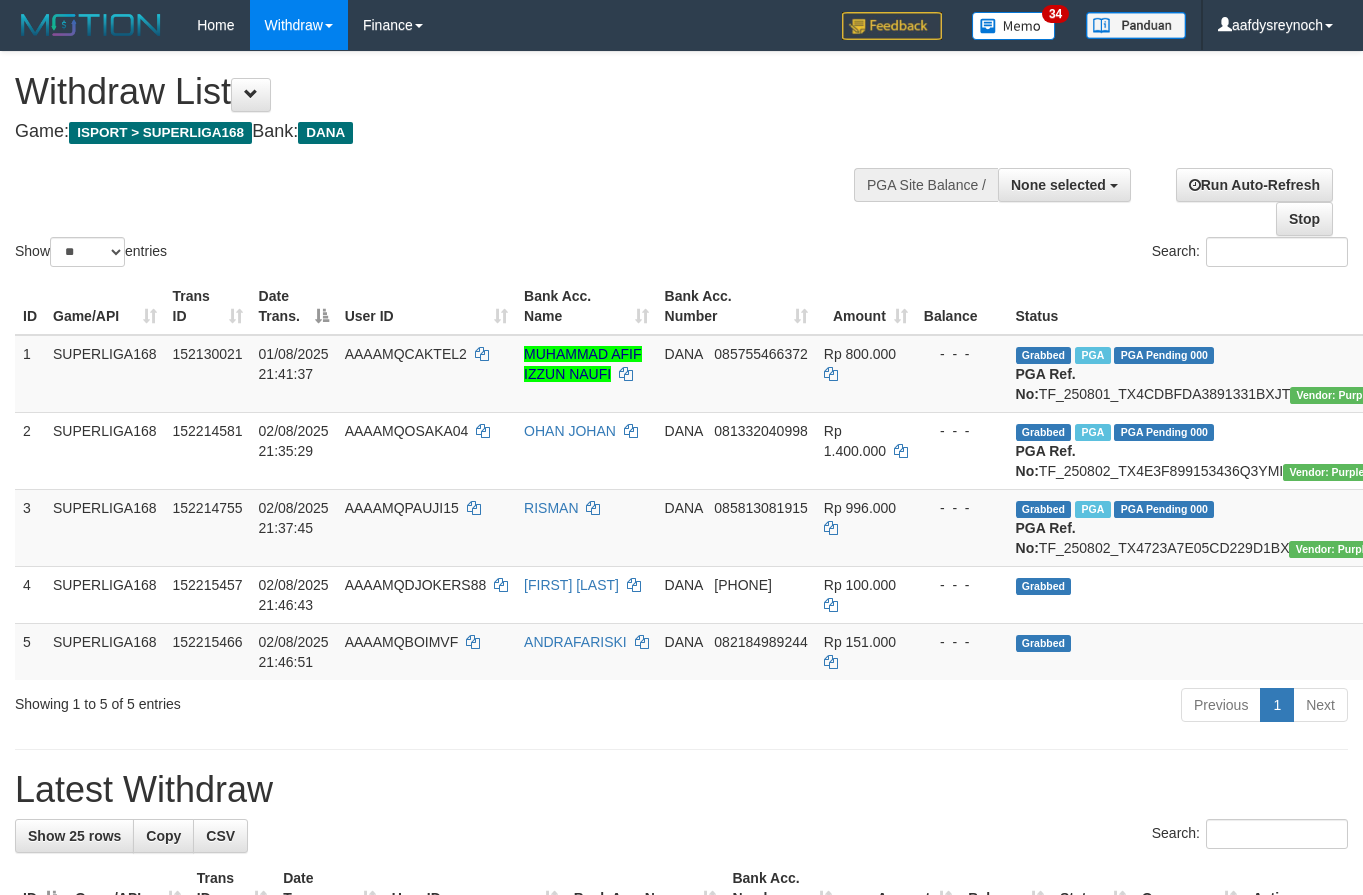 select 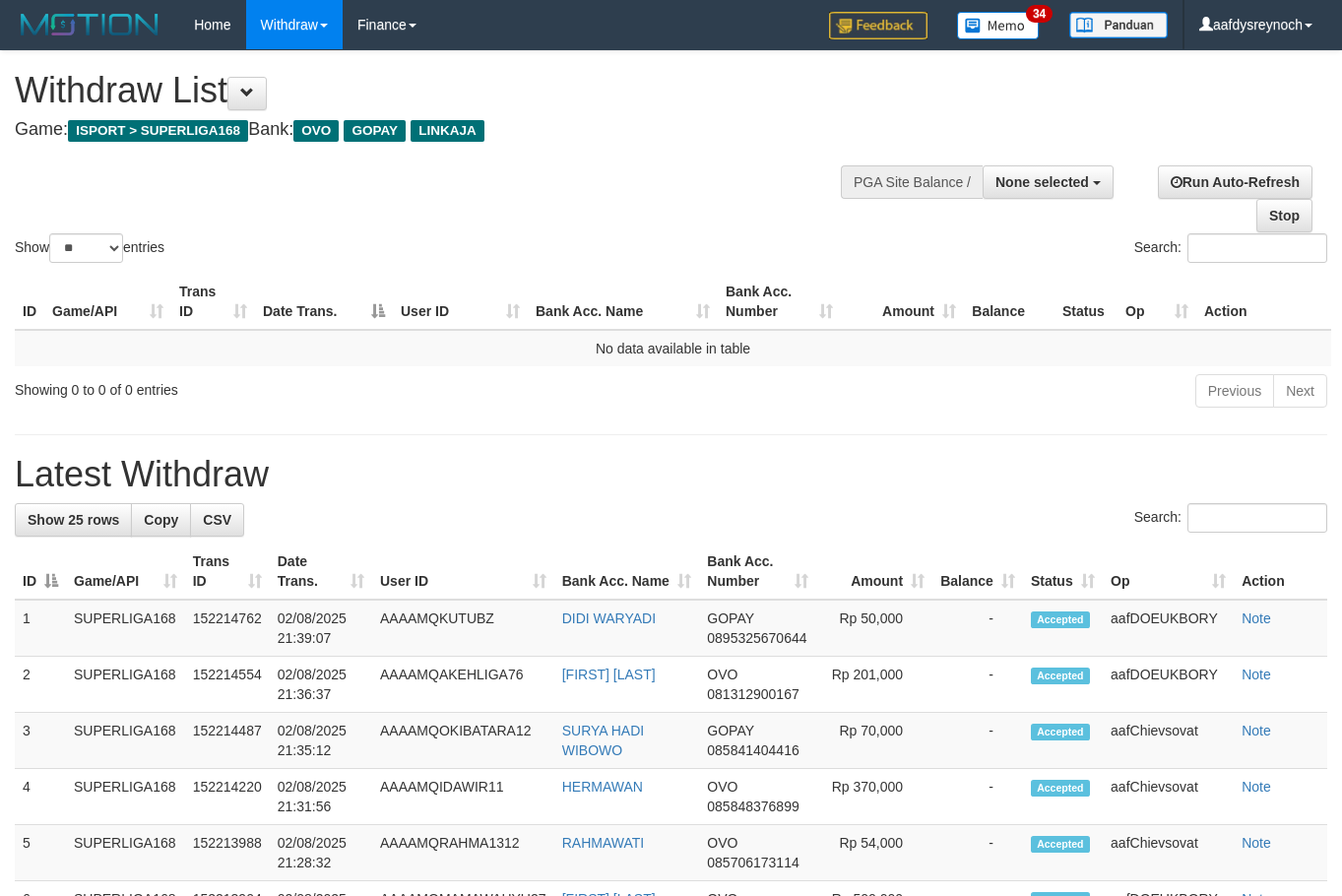 select 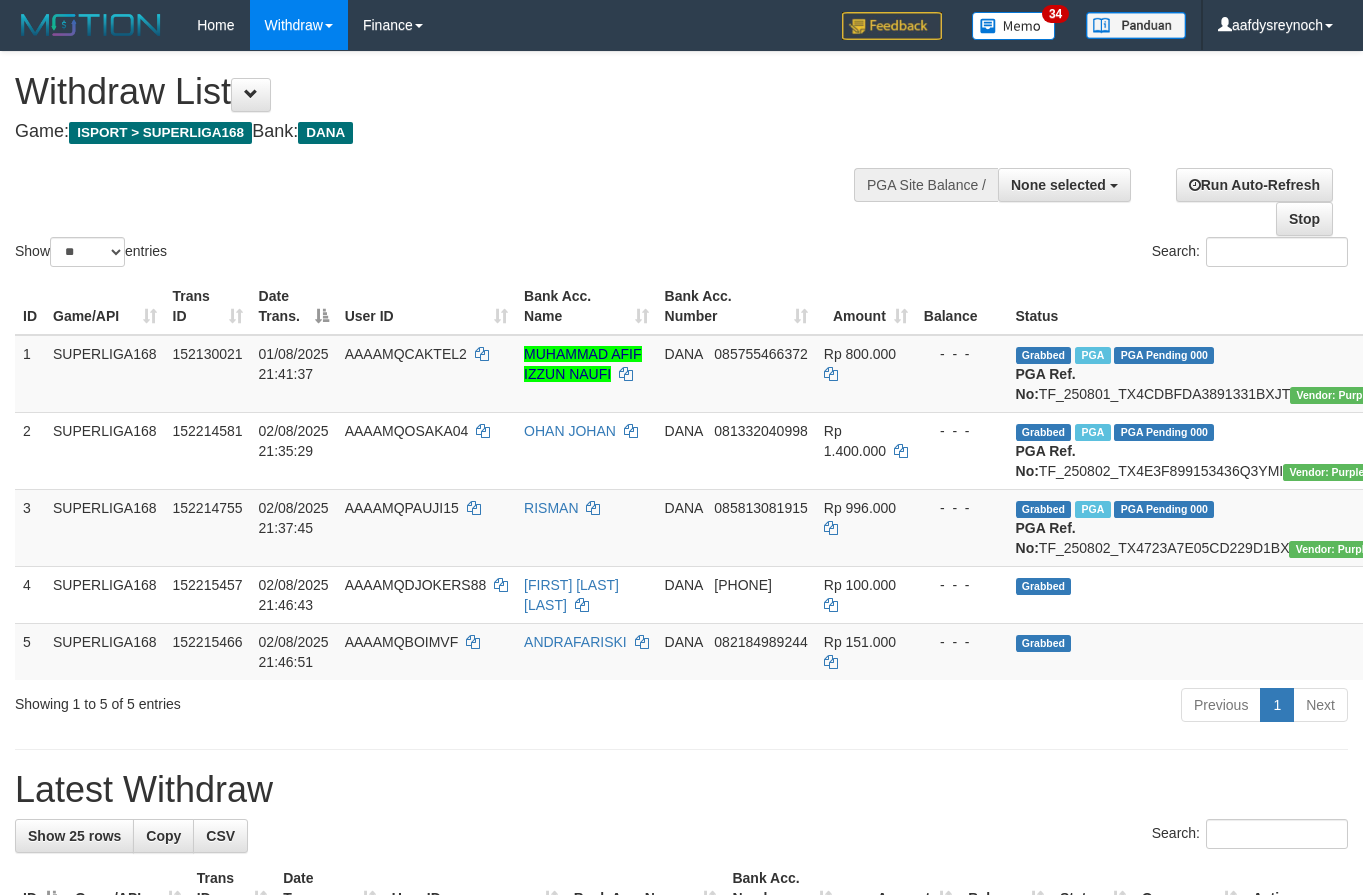 select 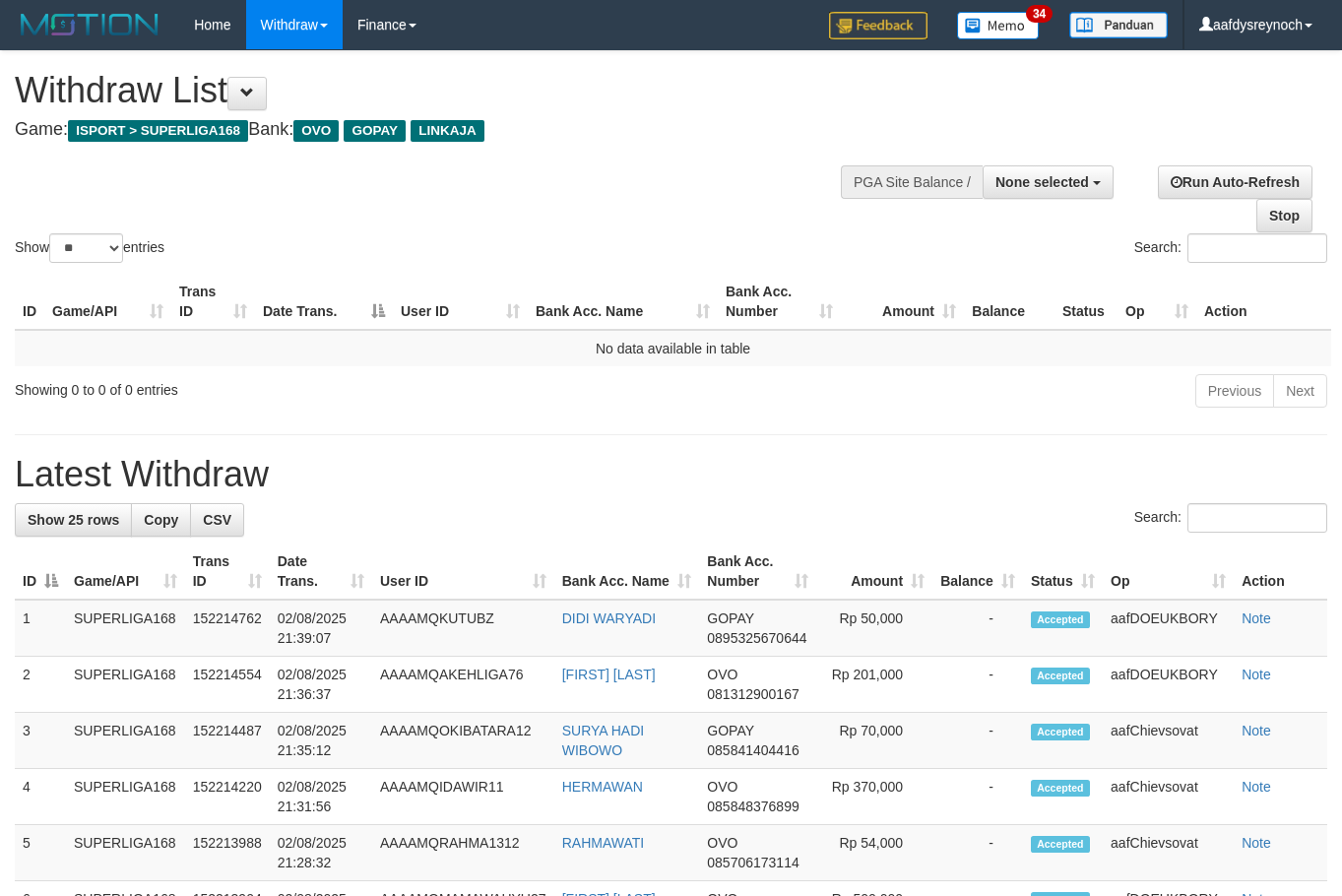 select 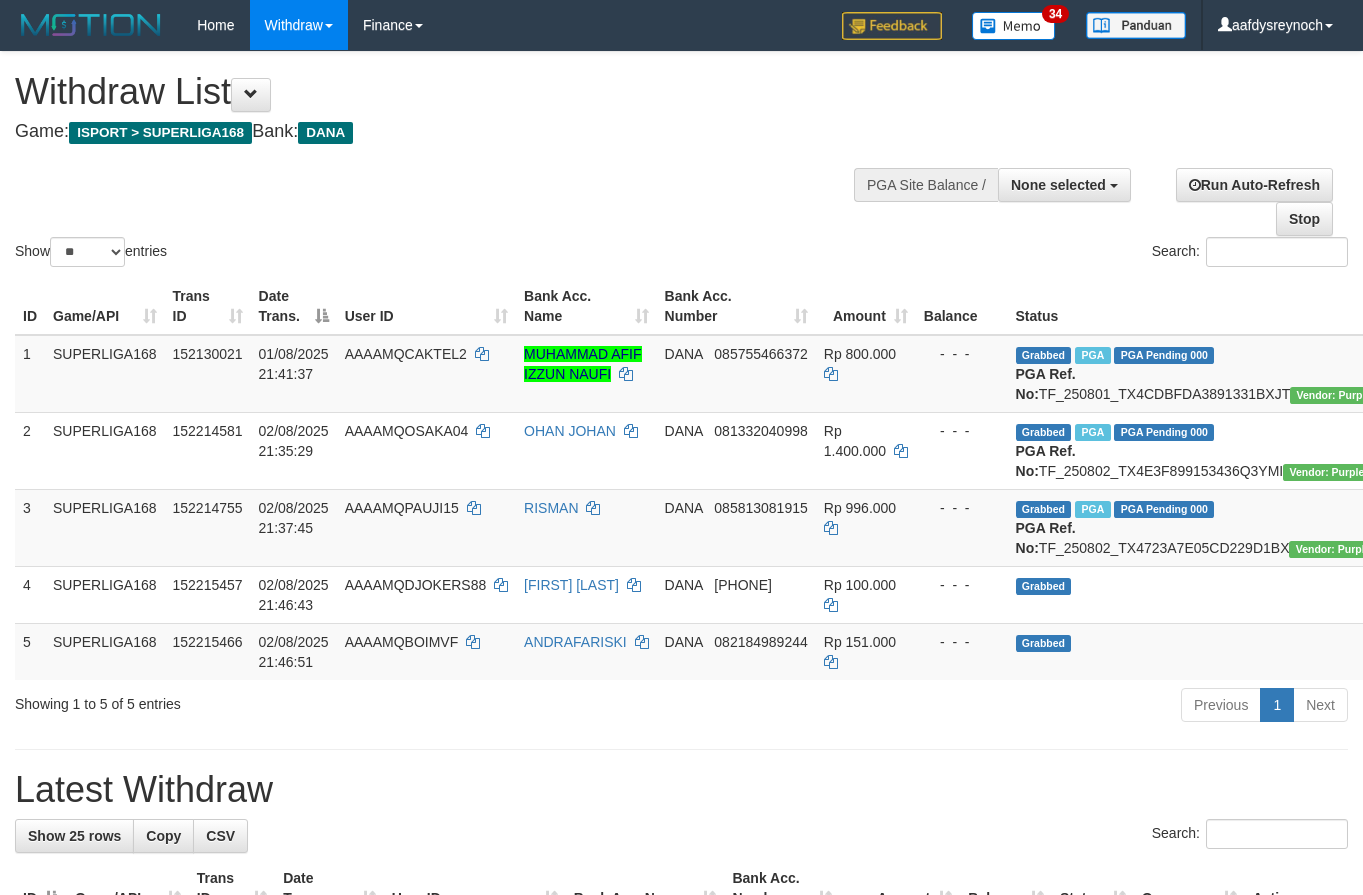 select 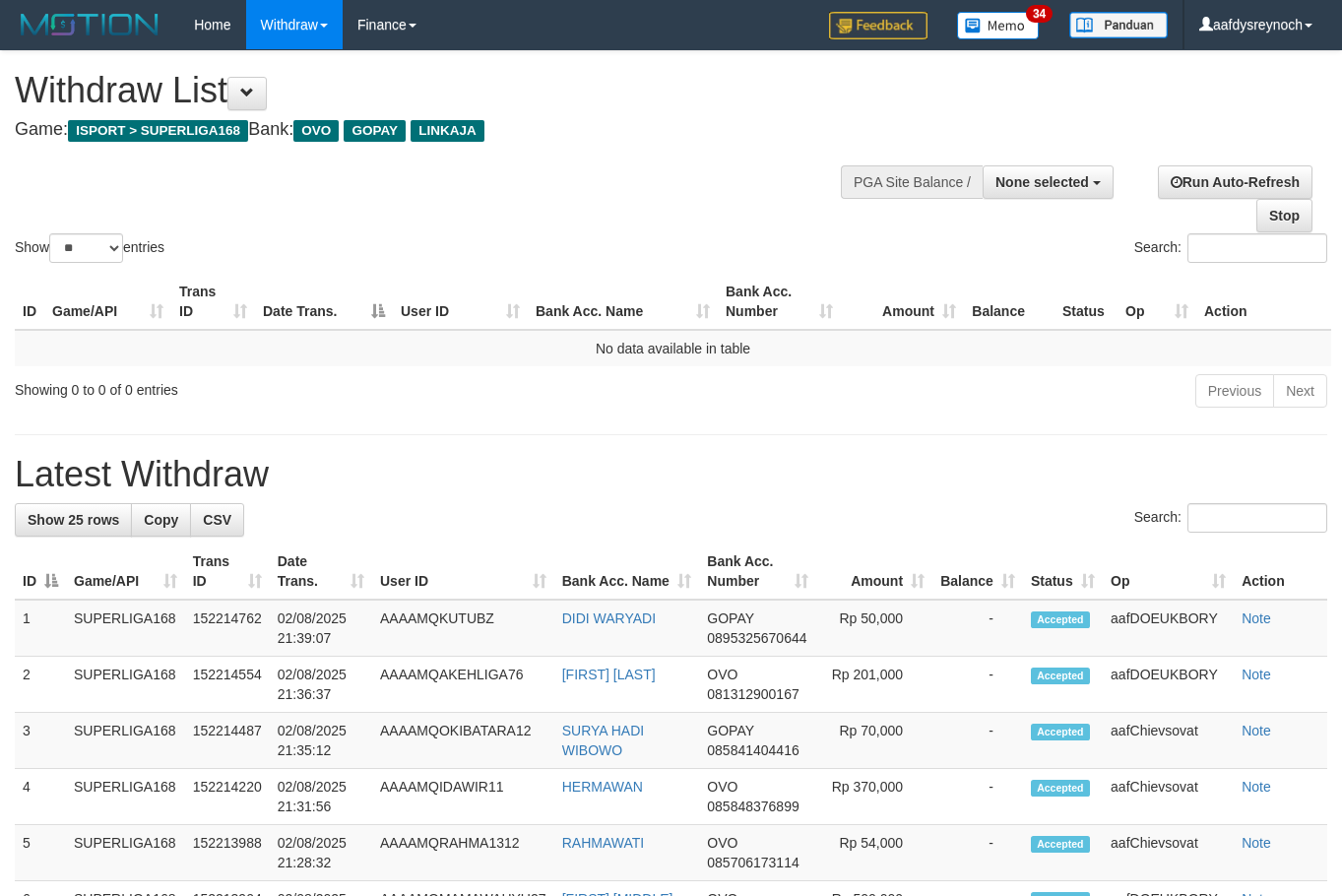 select 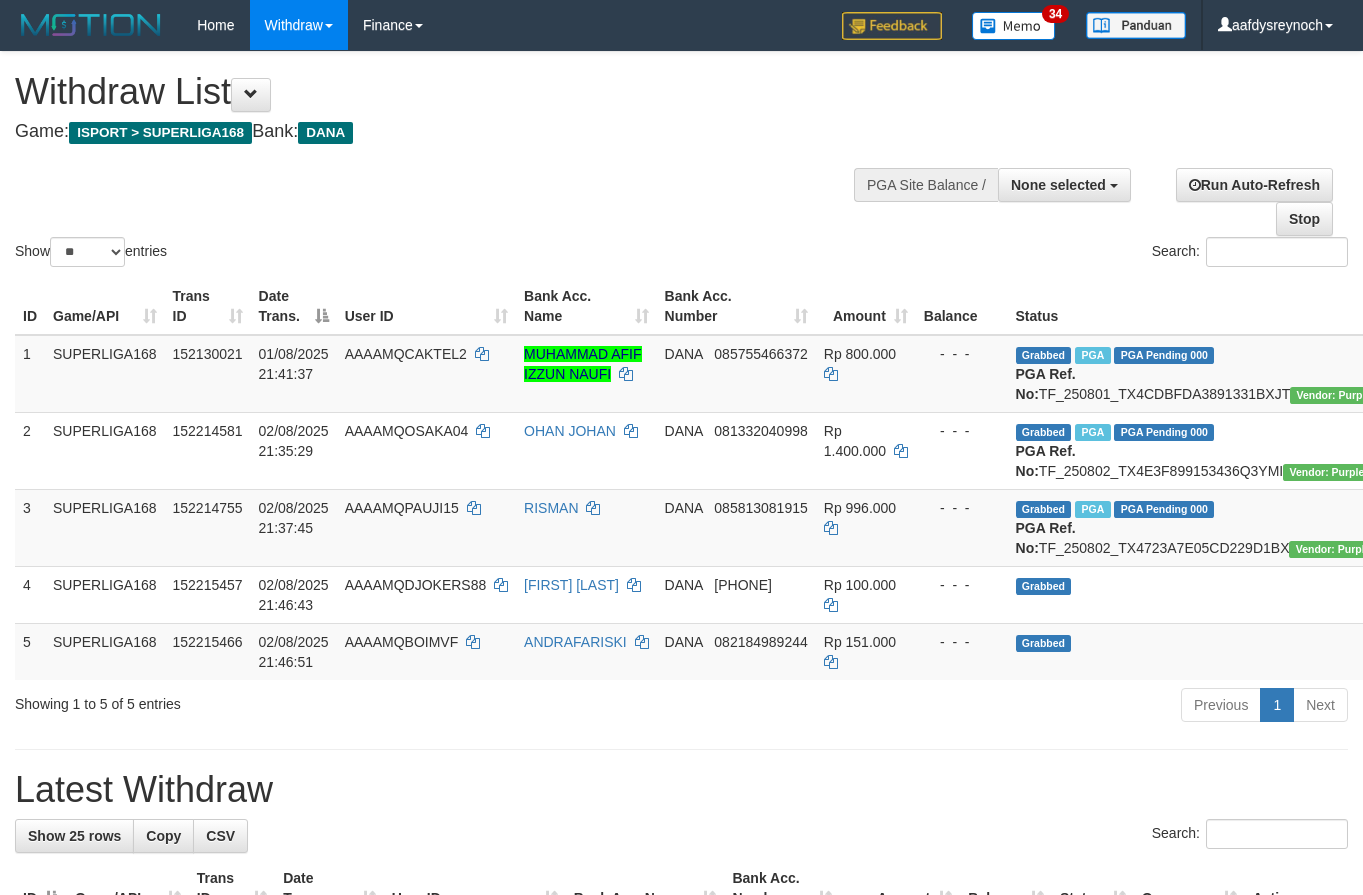 select 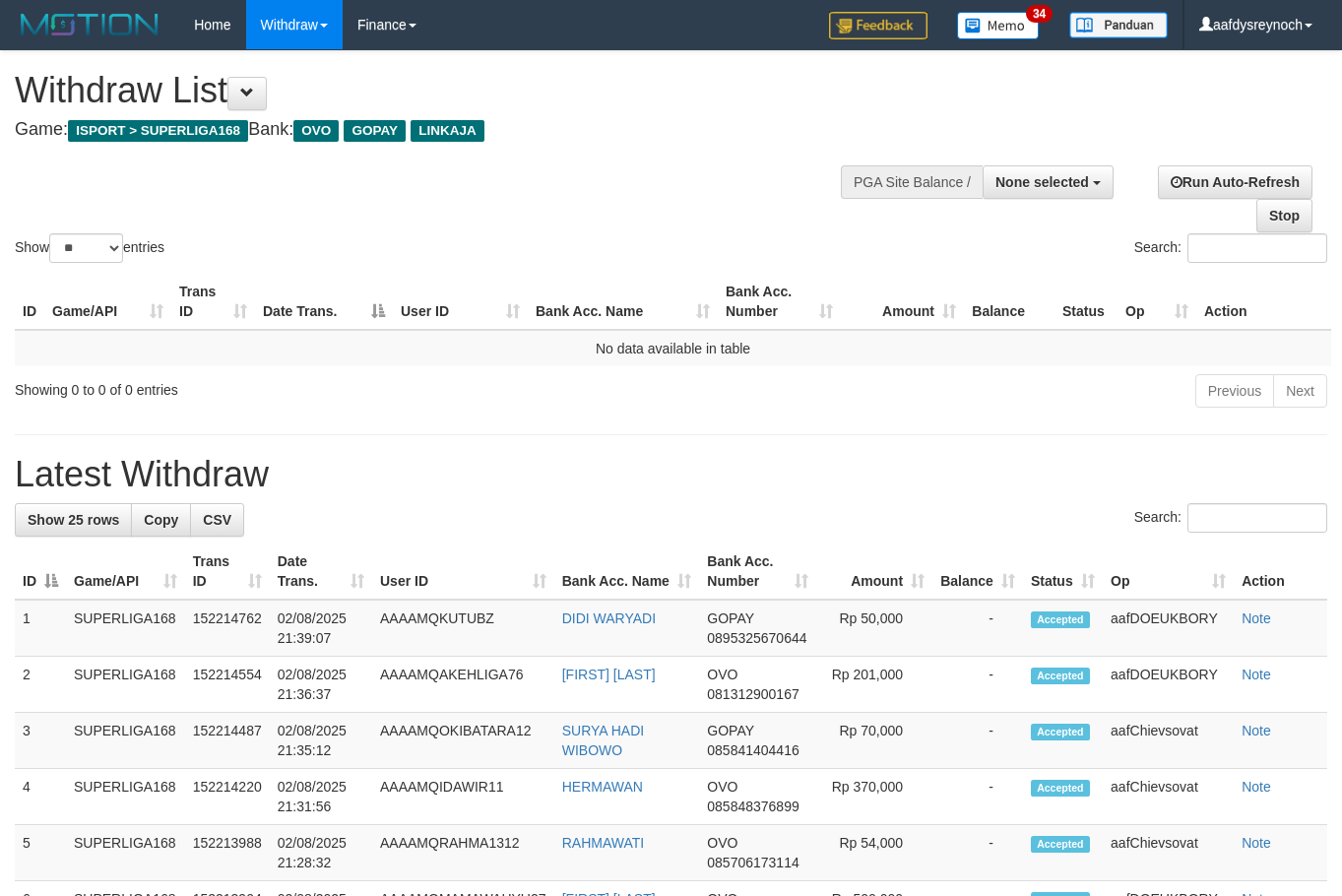 select 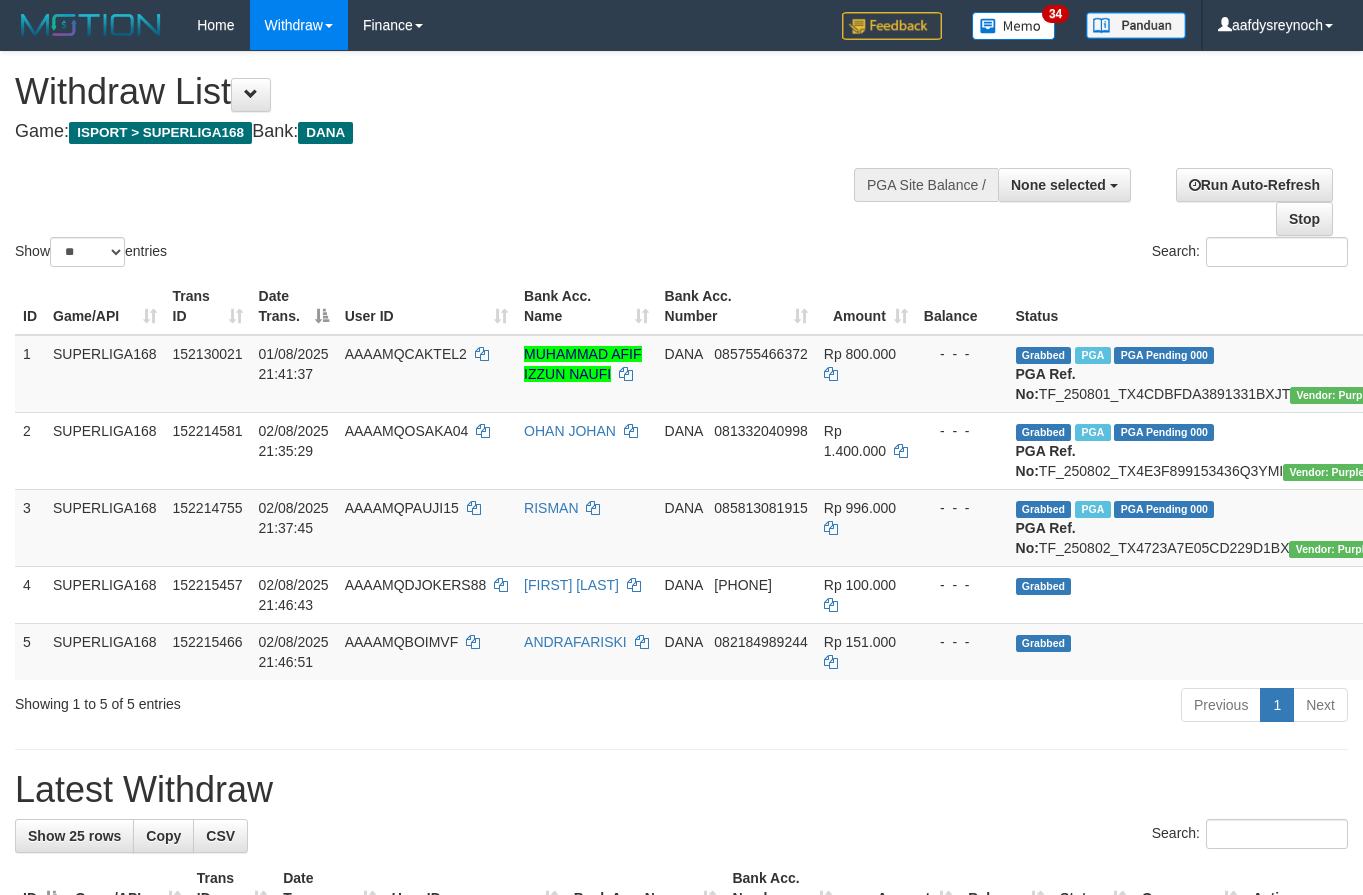 select 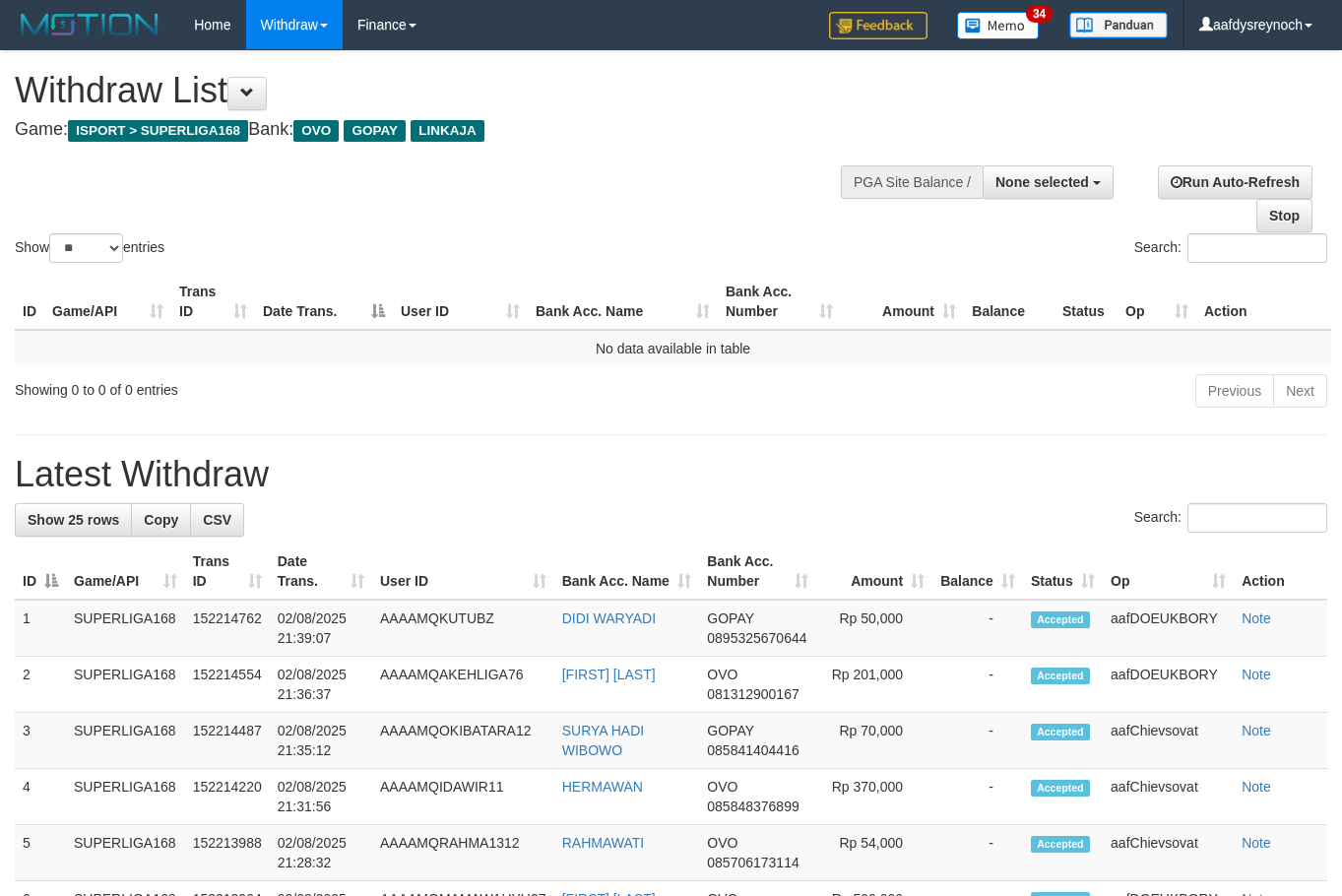 select 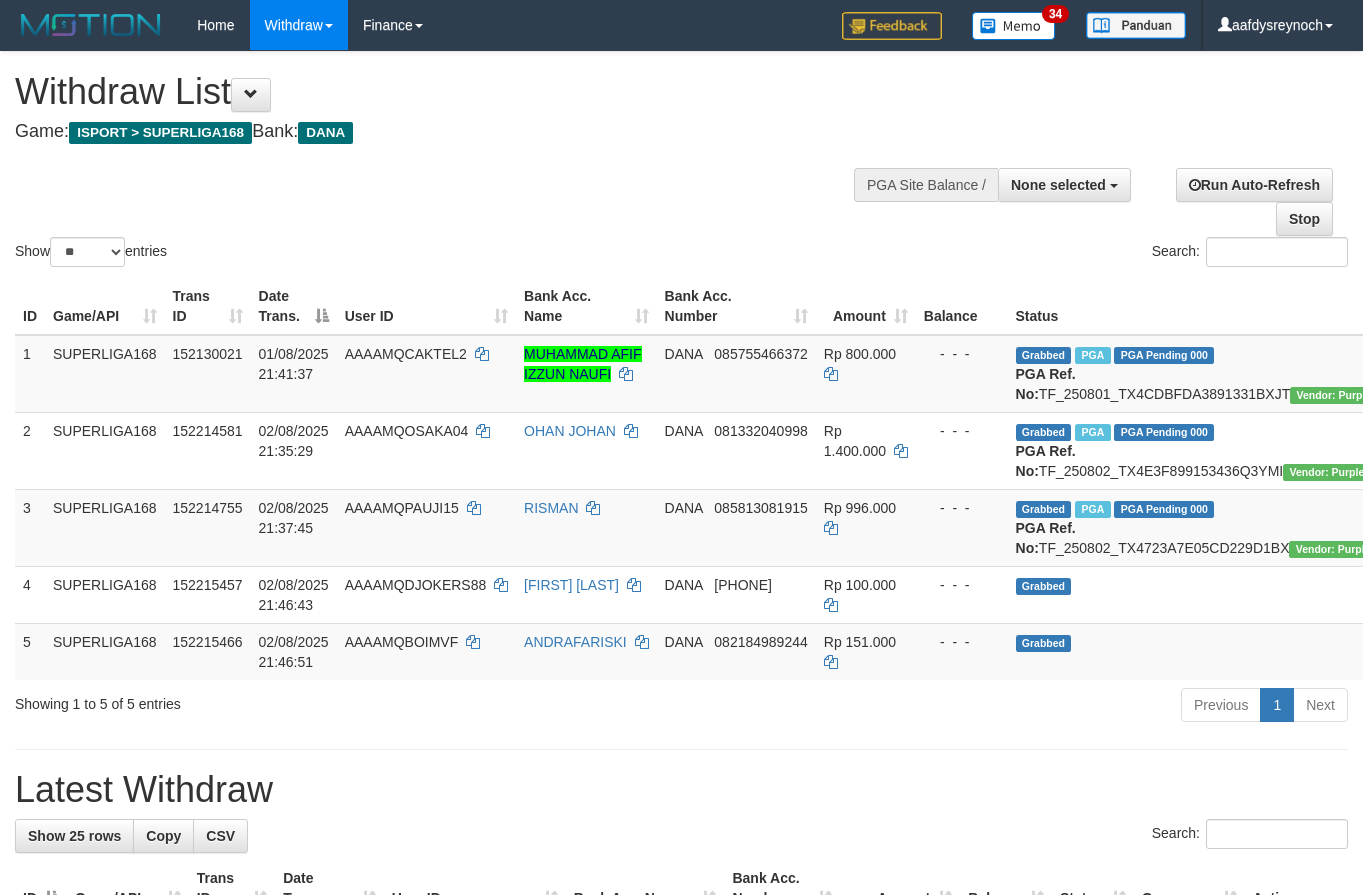 select 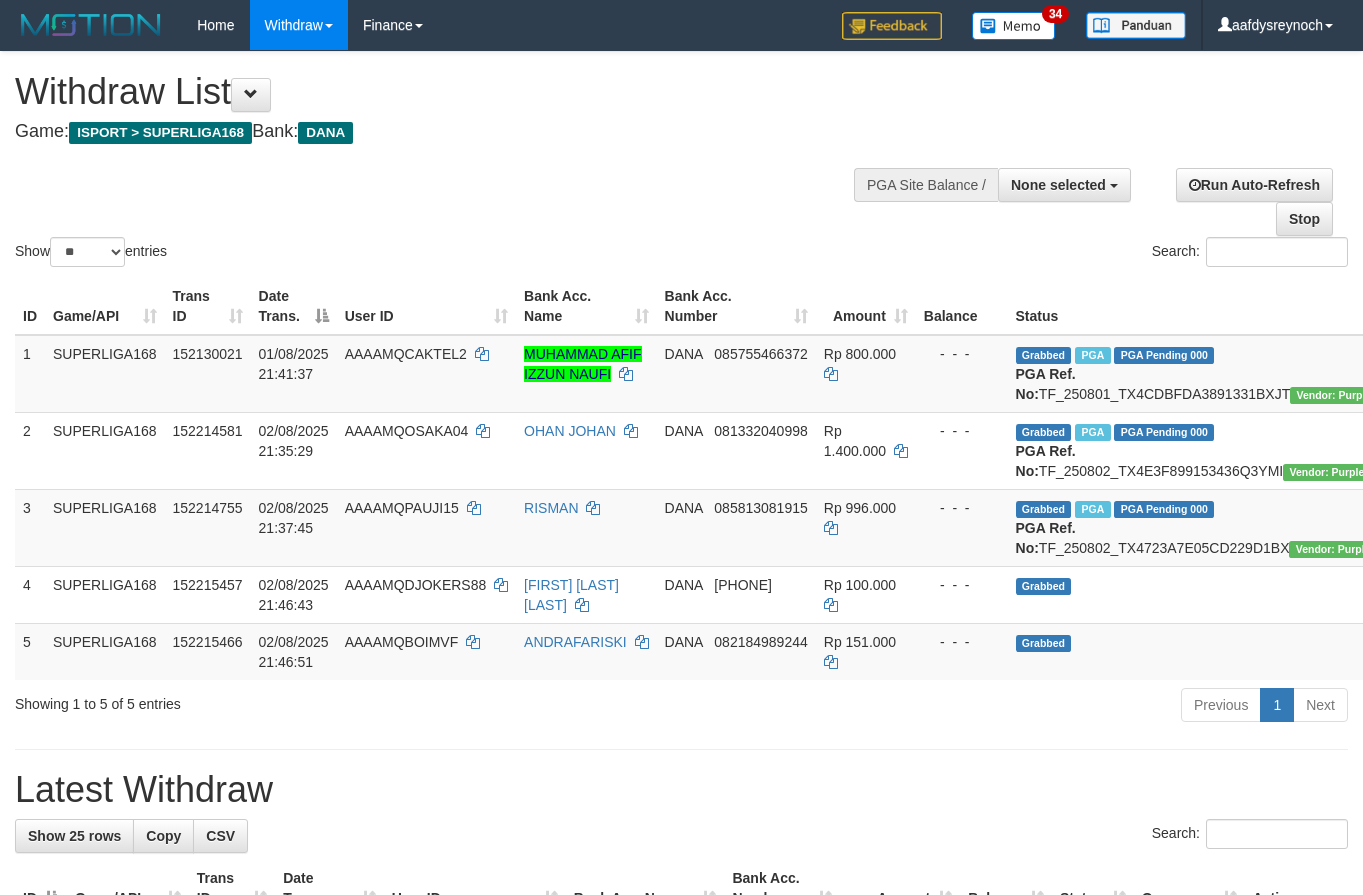 select 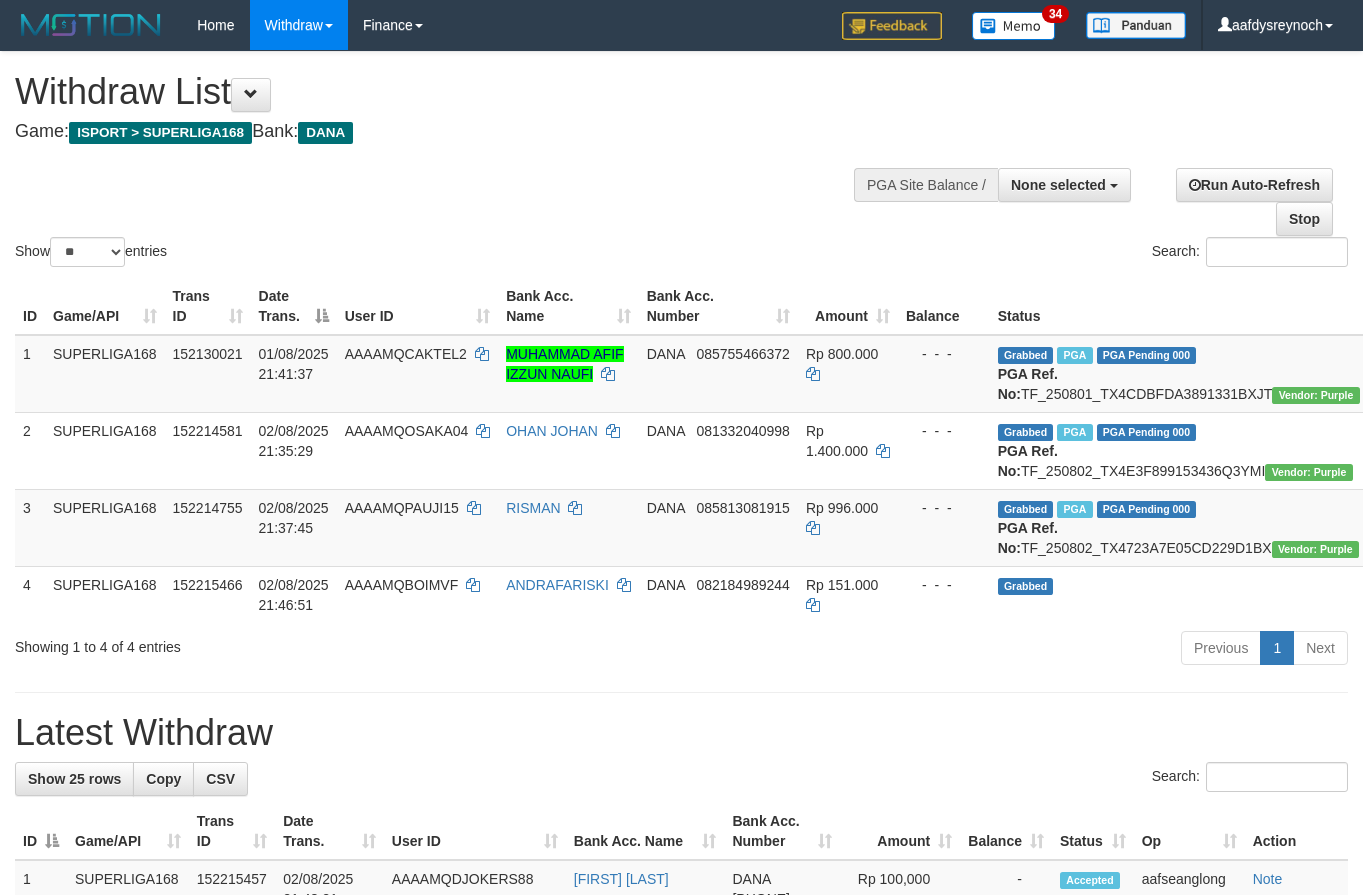 select 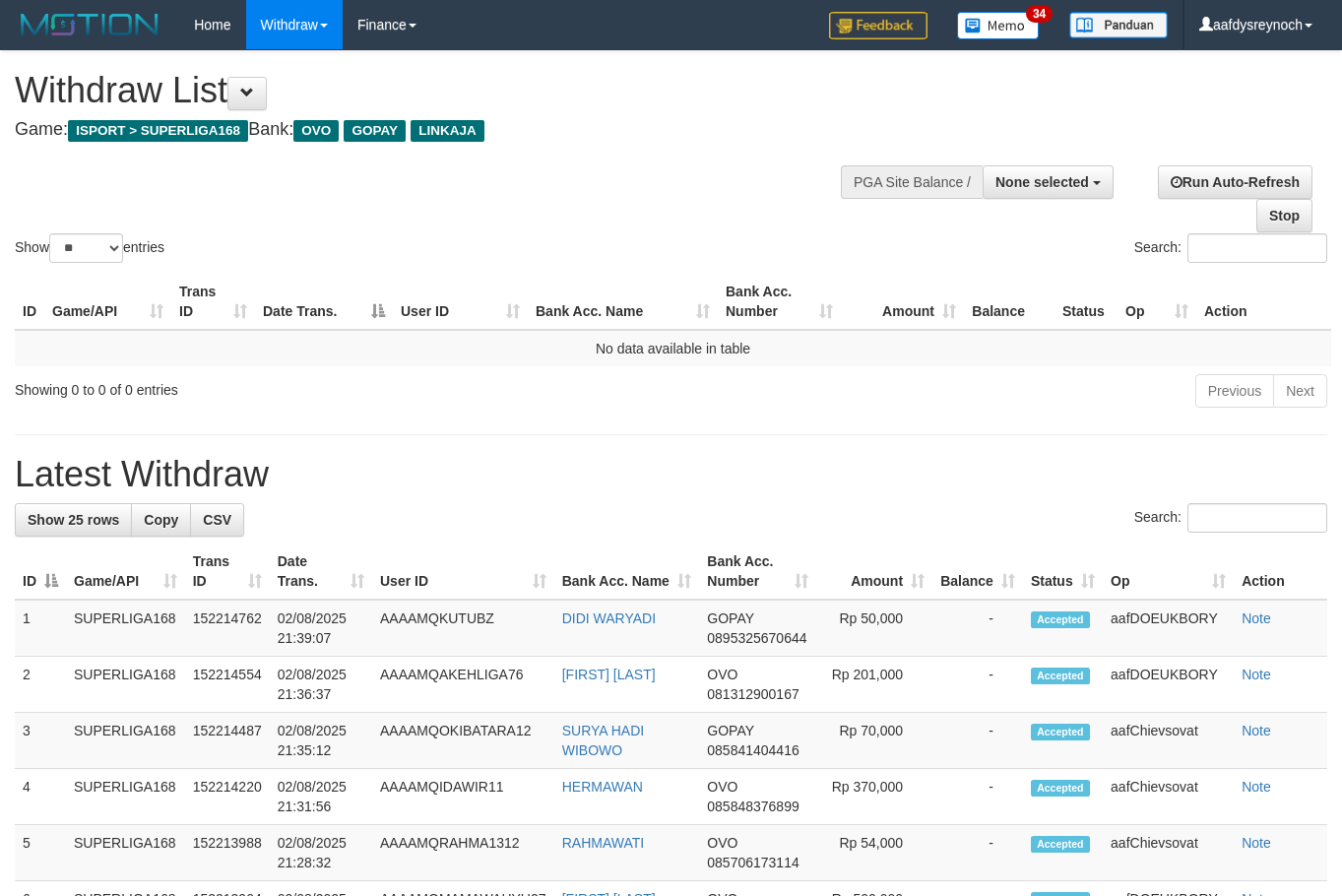 select 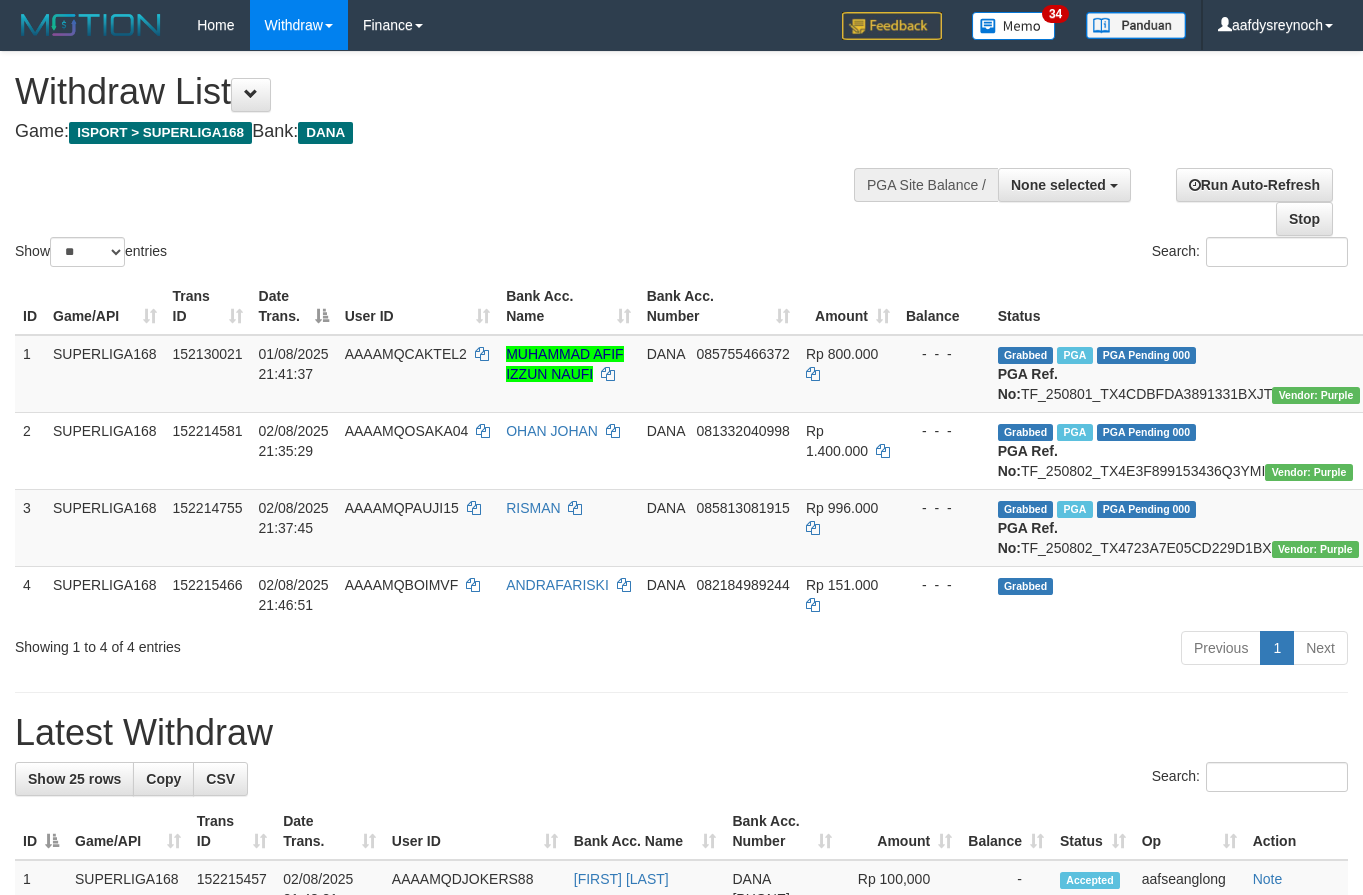 select 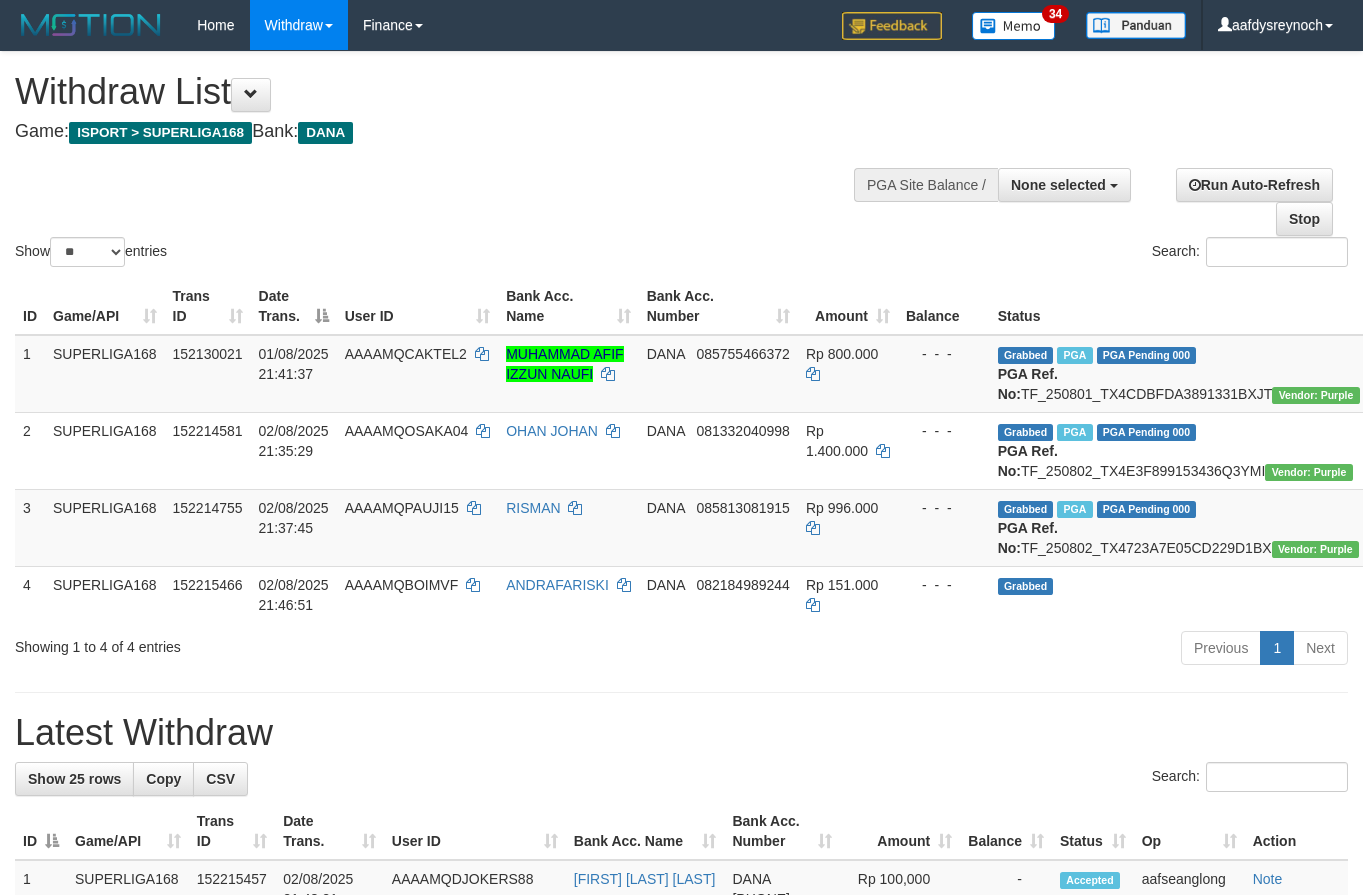 select 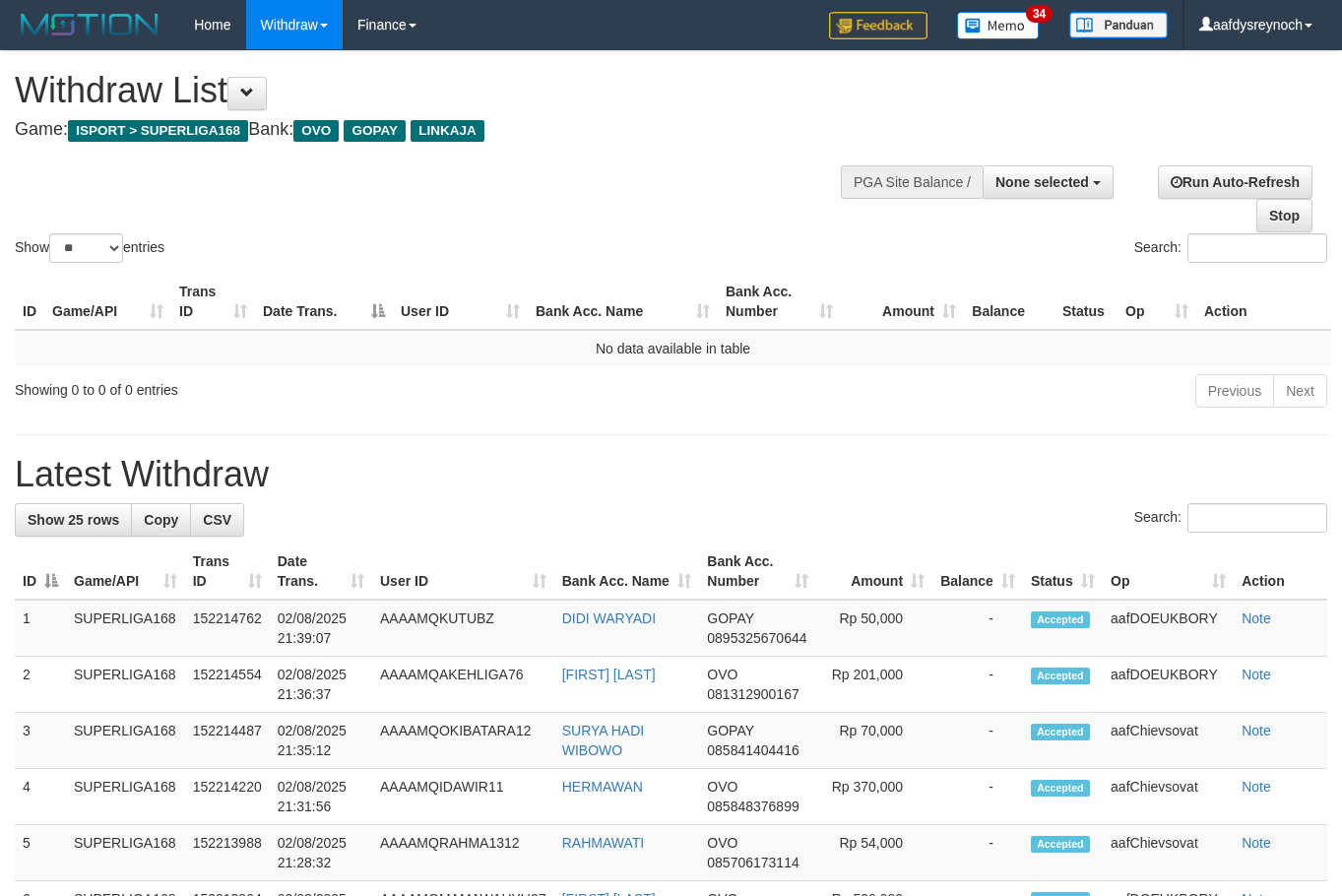 select 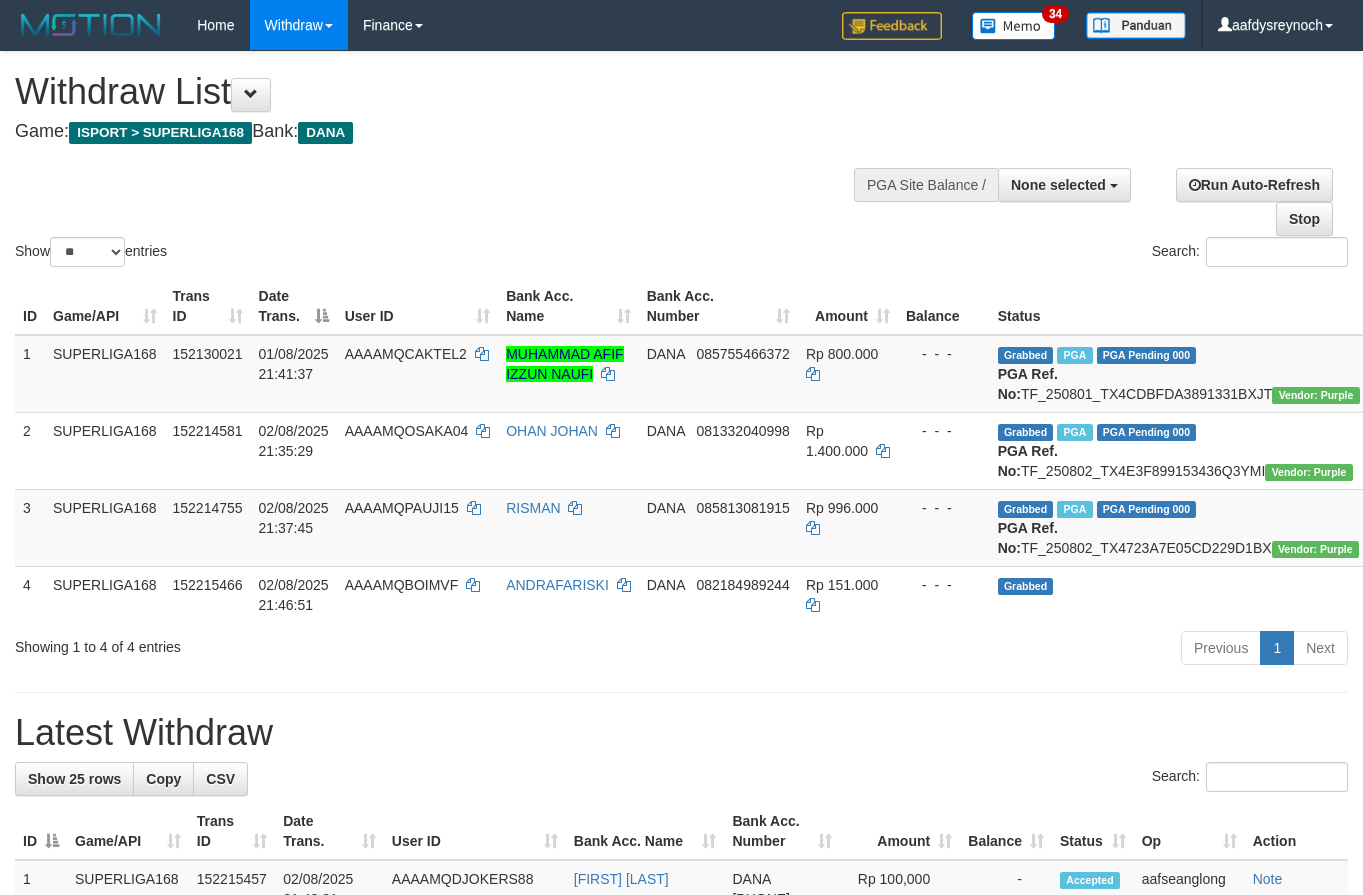 select 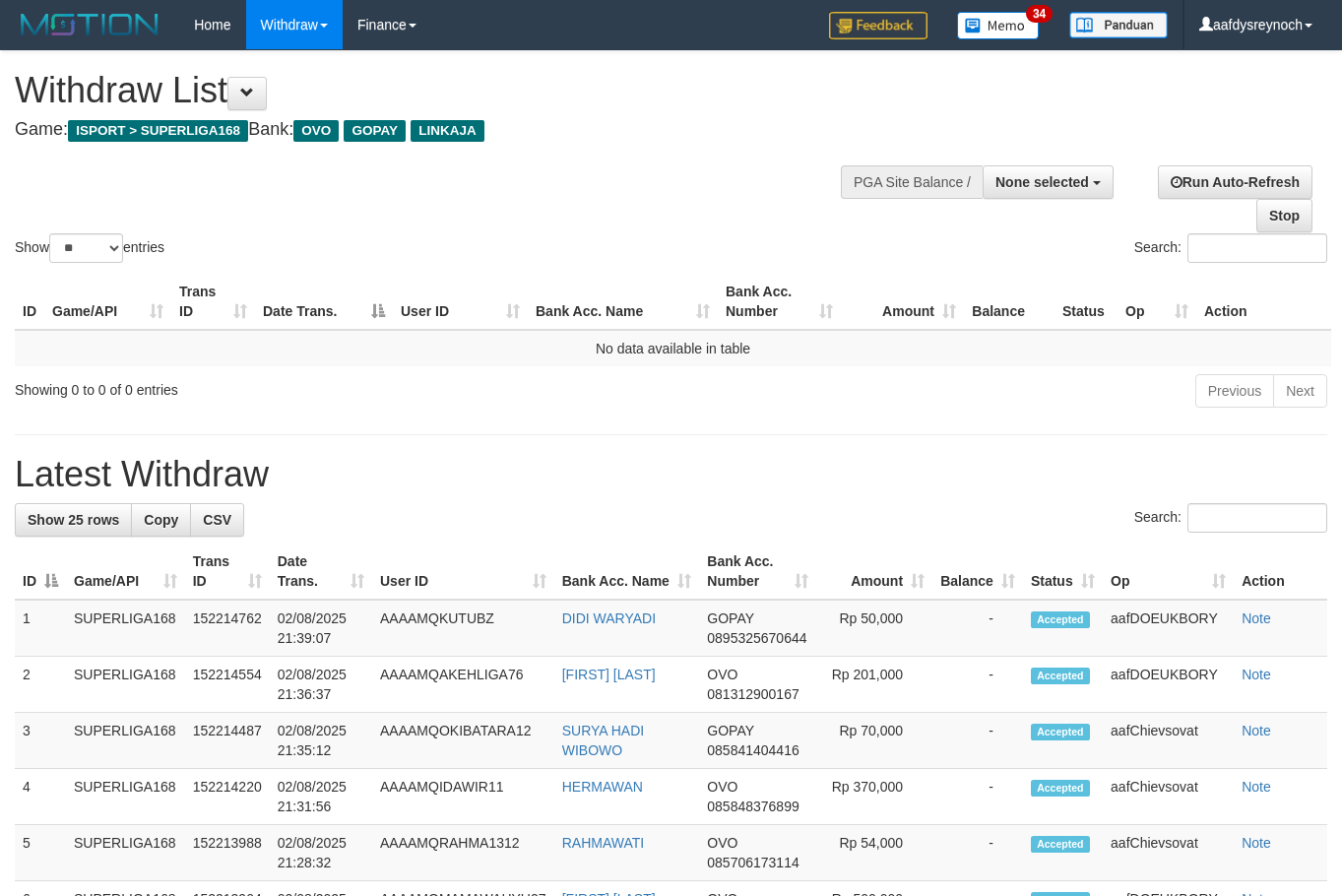 select 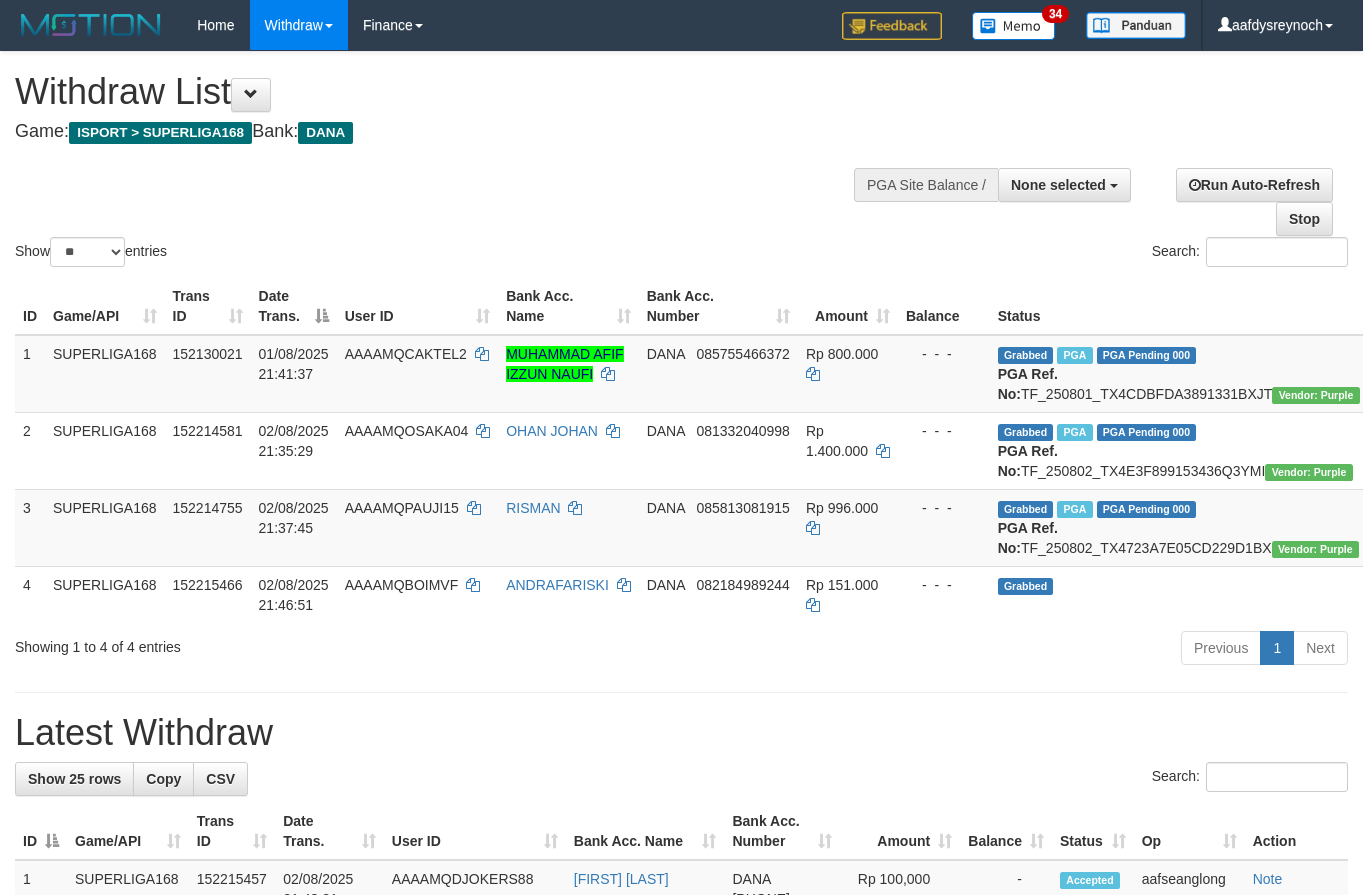 select 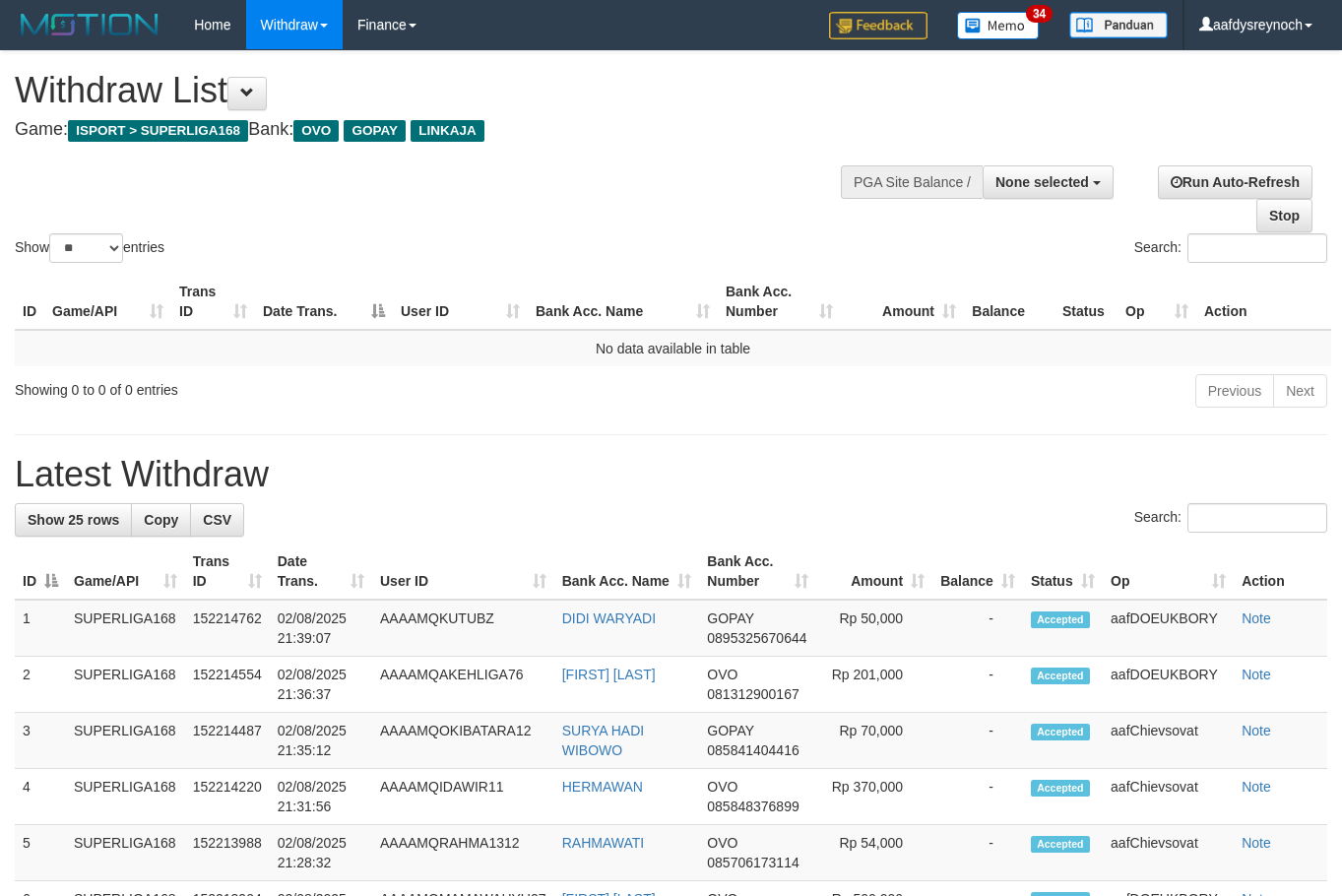 select 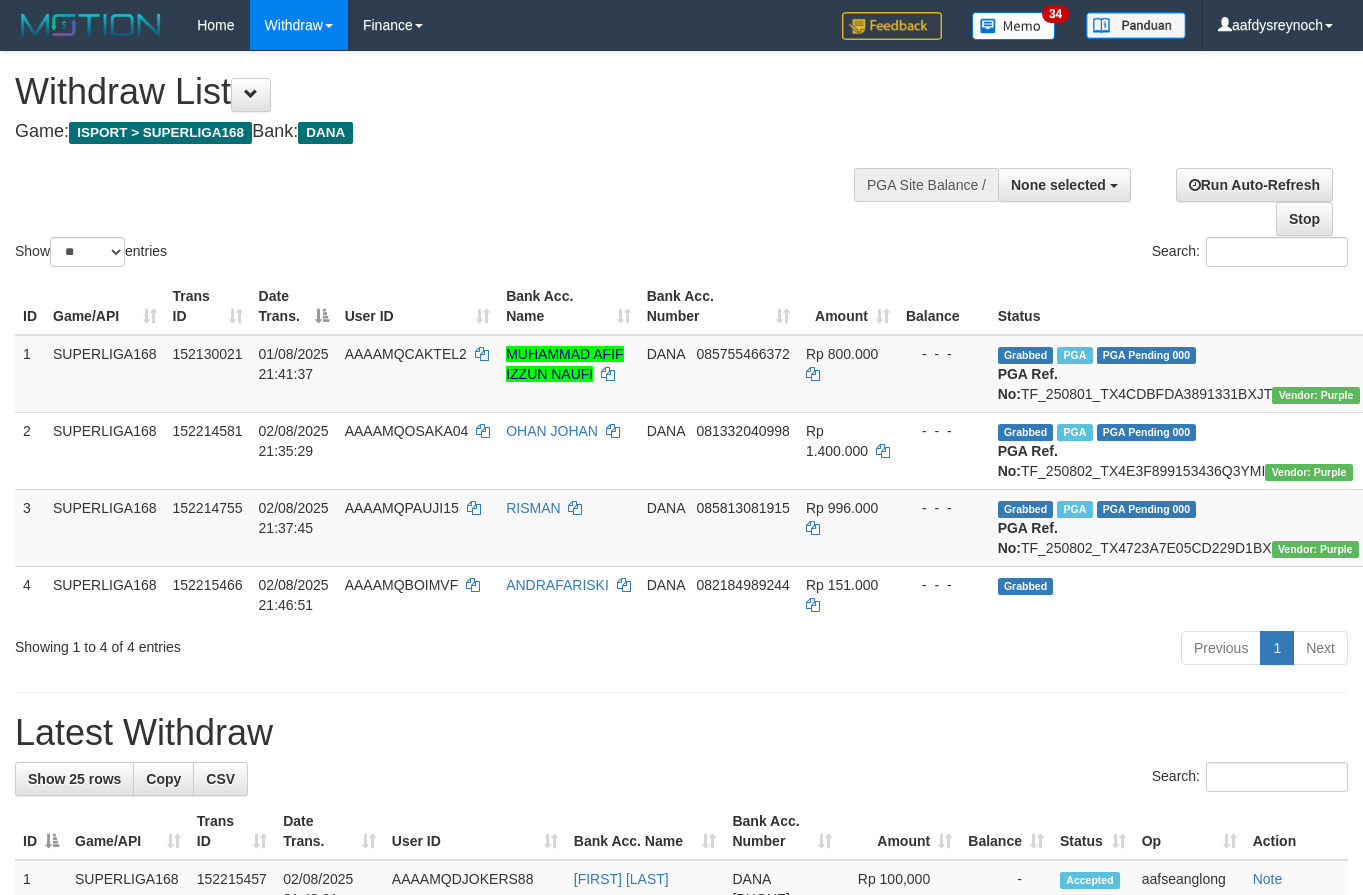 select 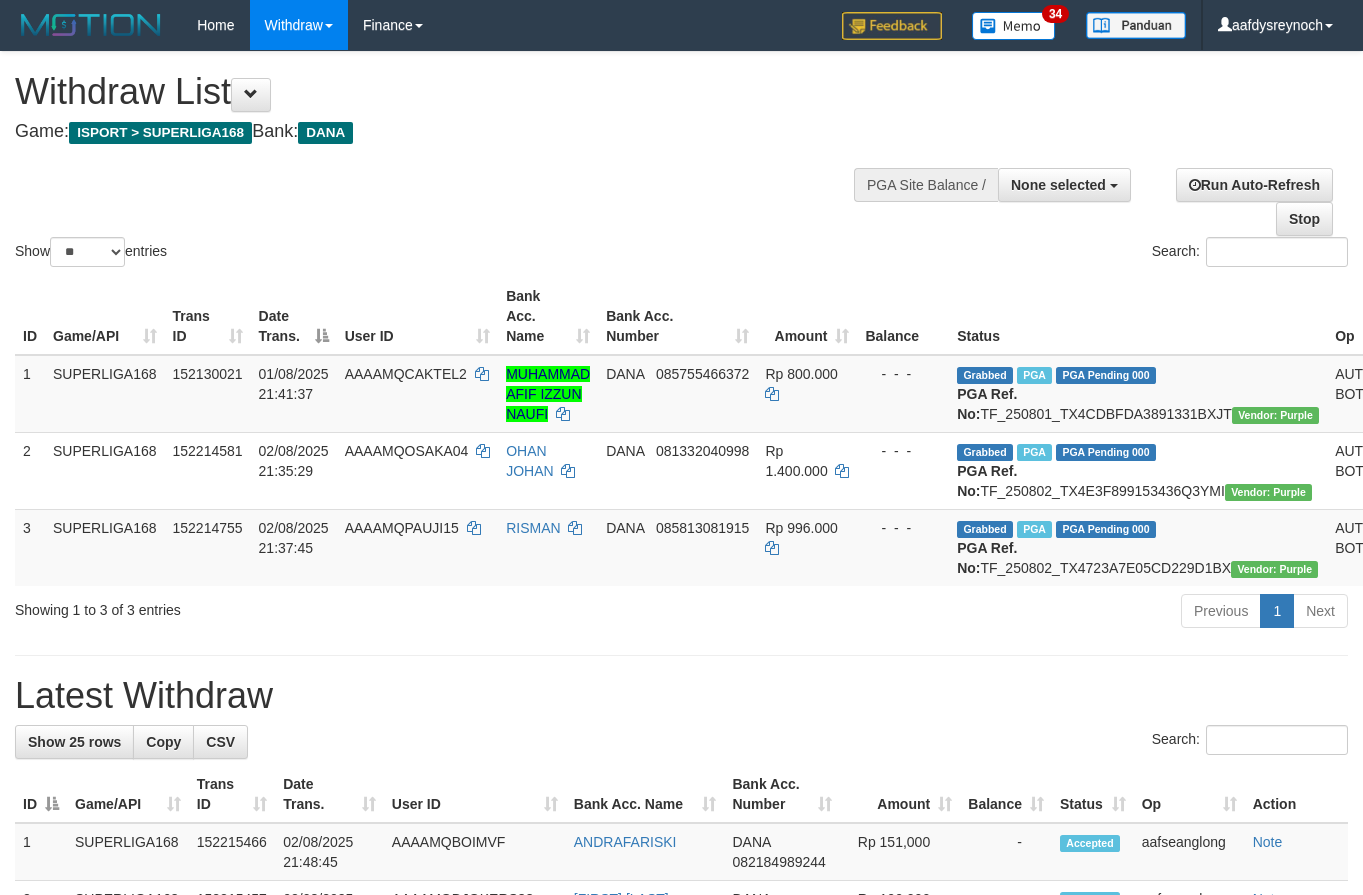 select 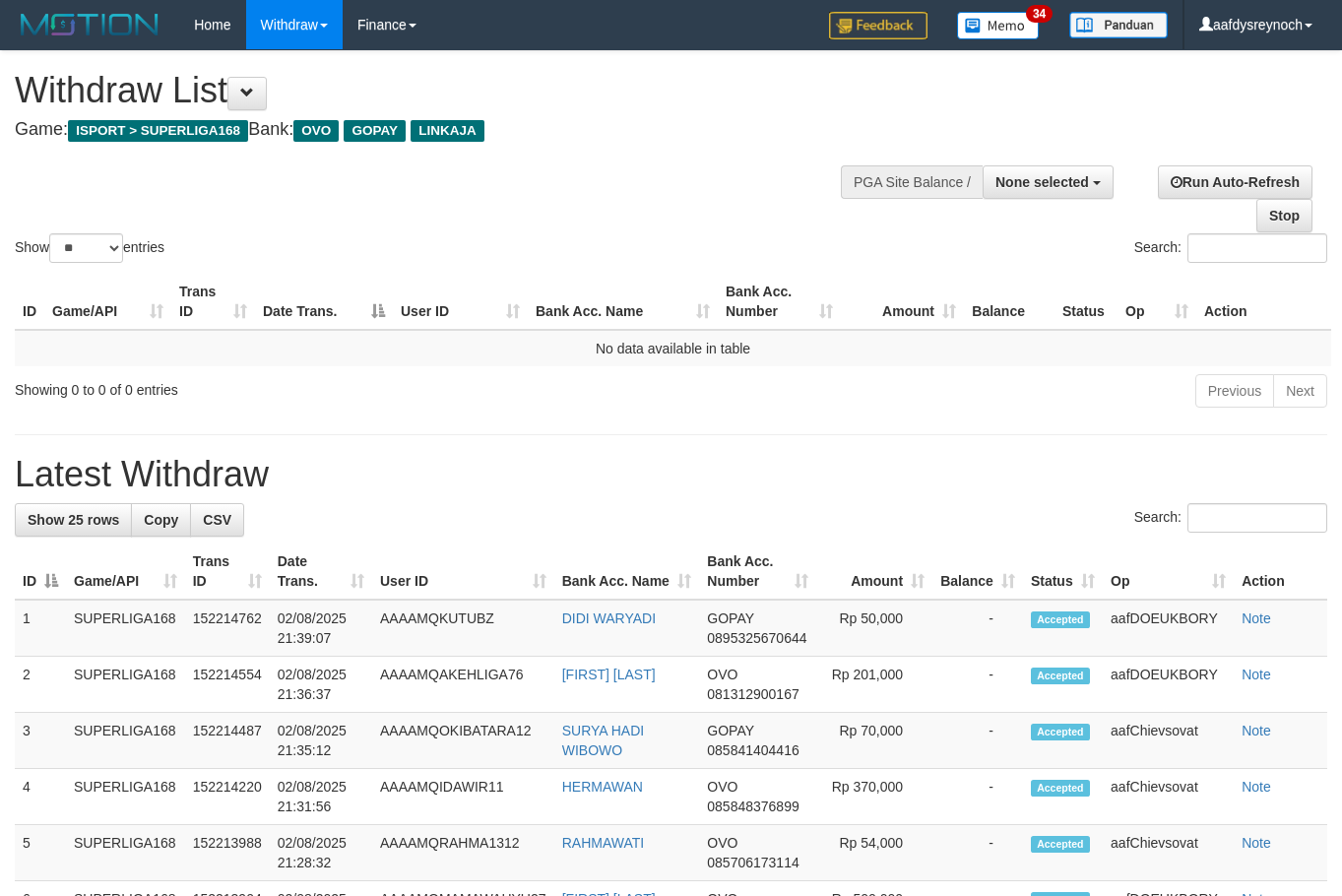 select 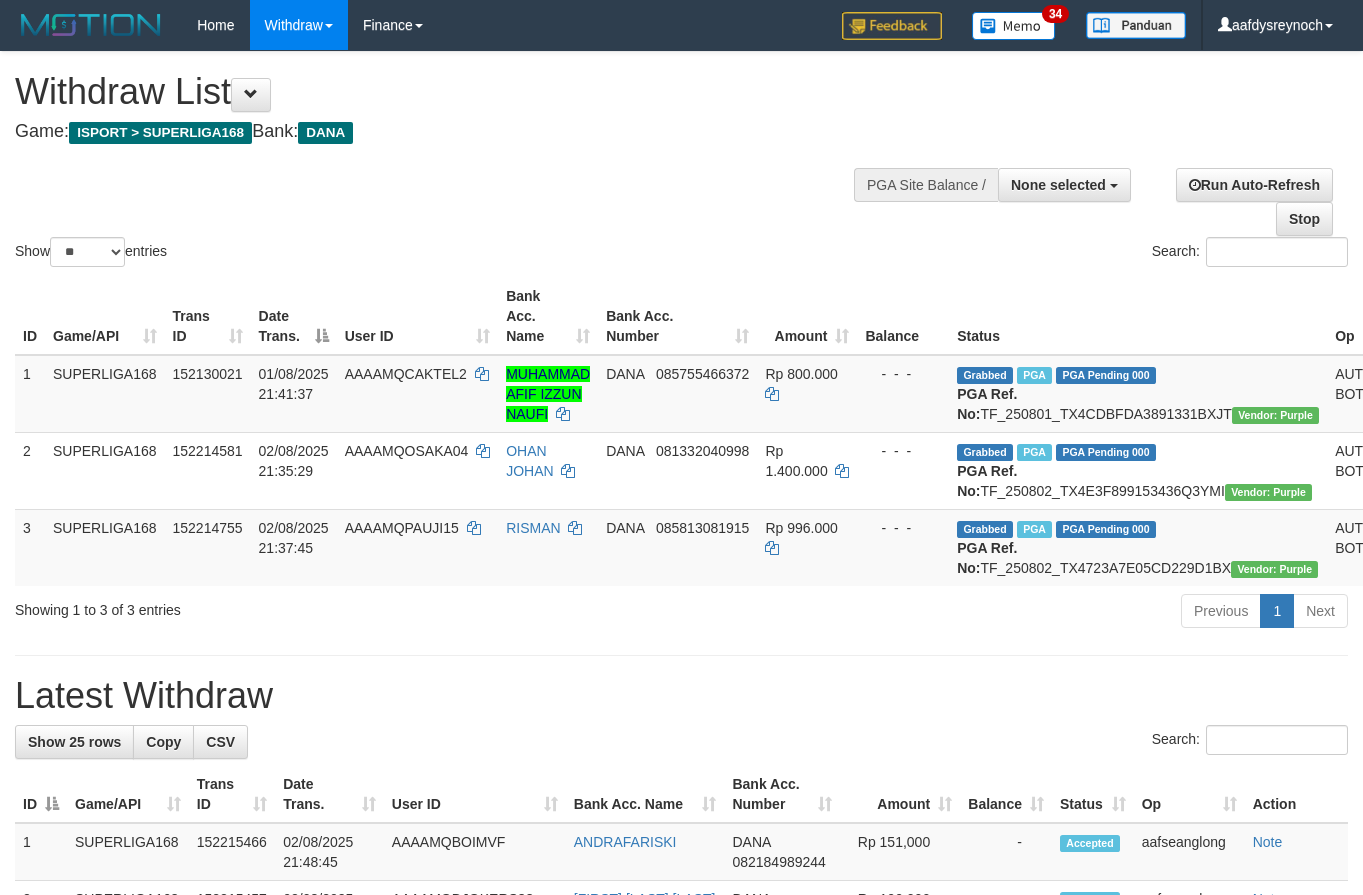 select 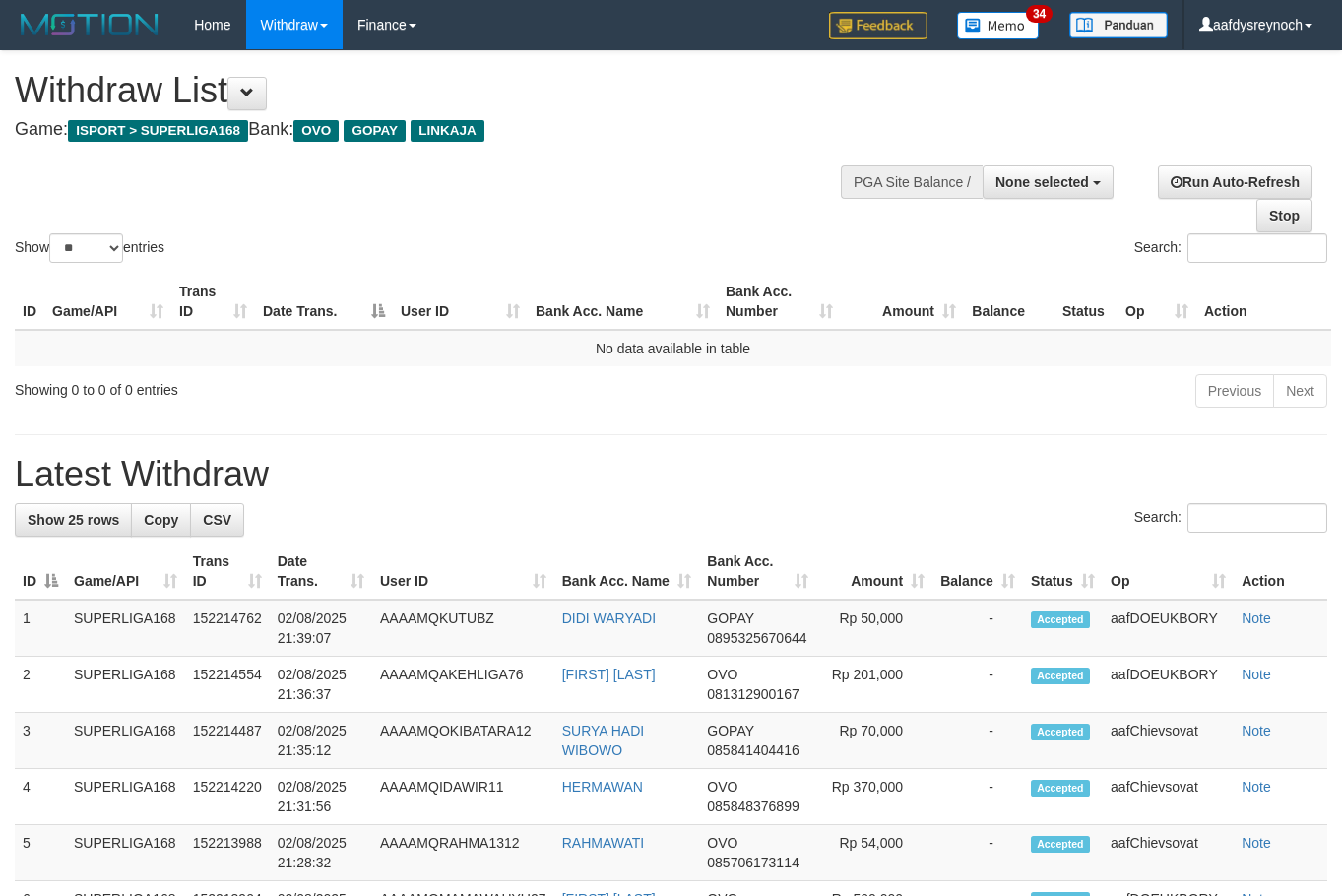 select 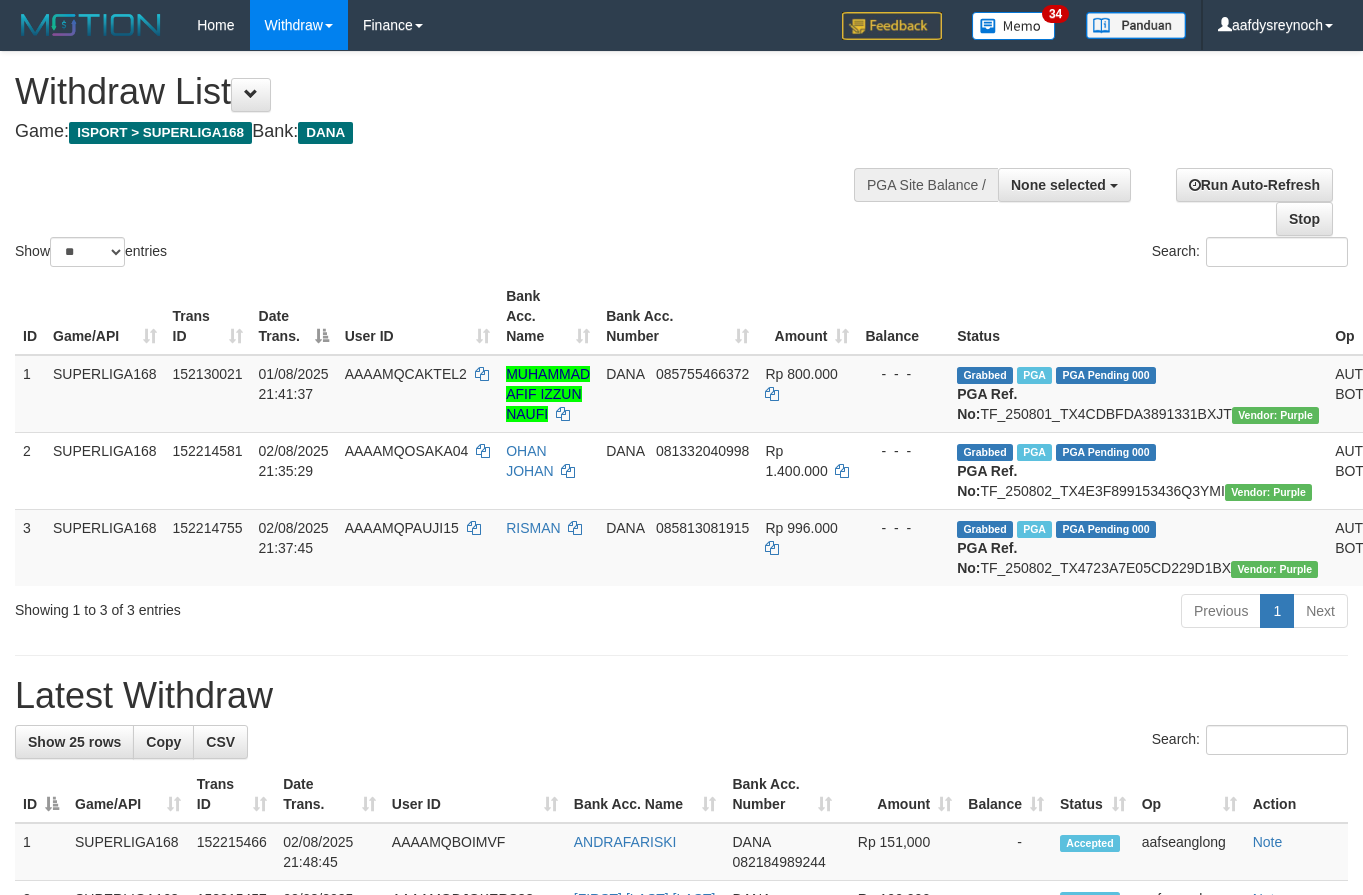 select 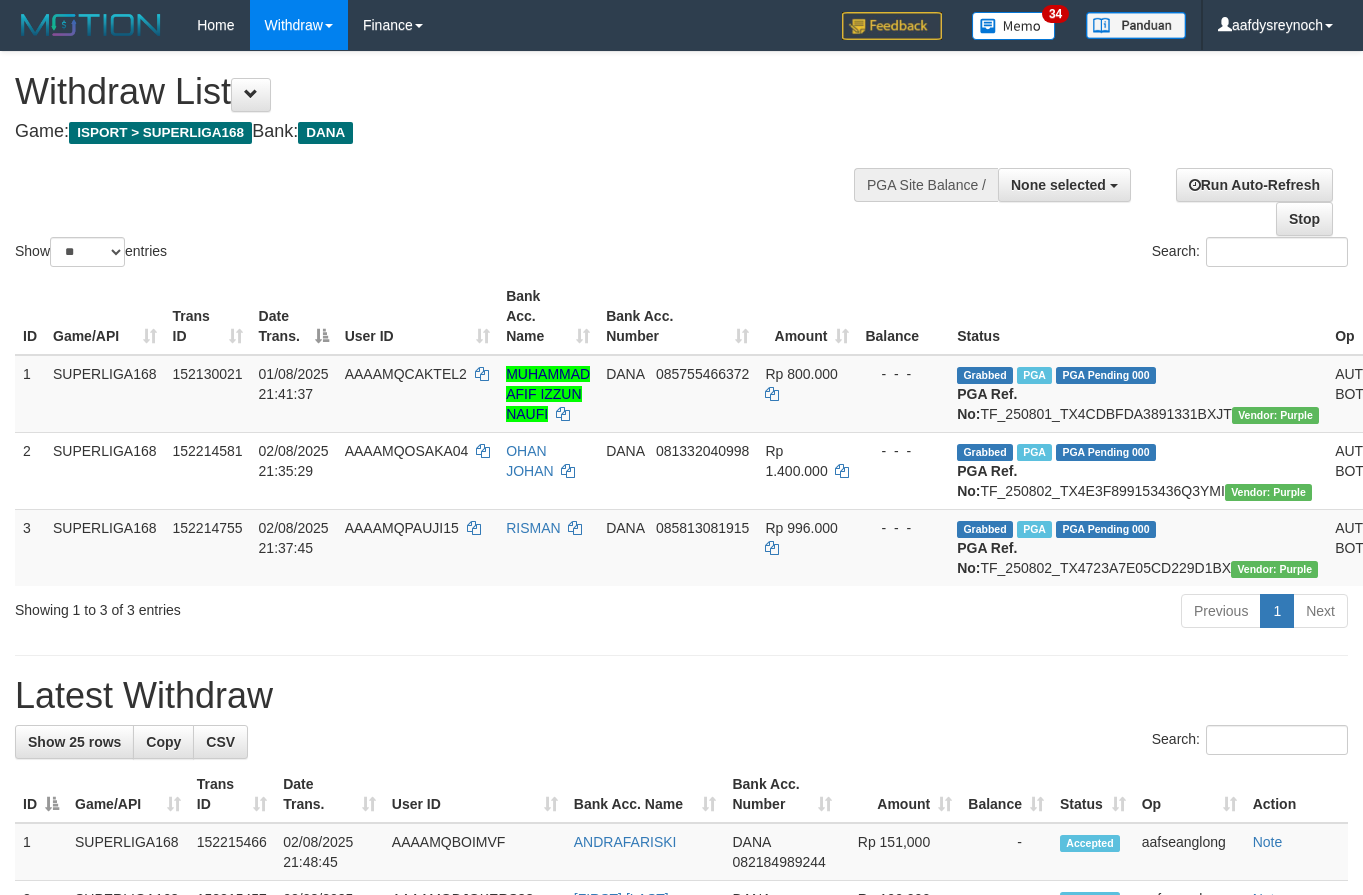 select 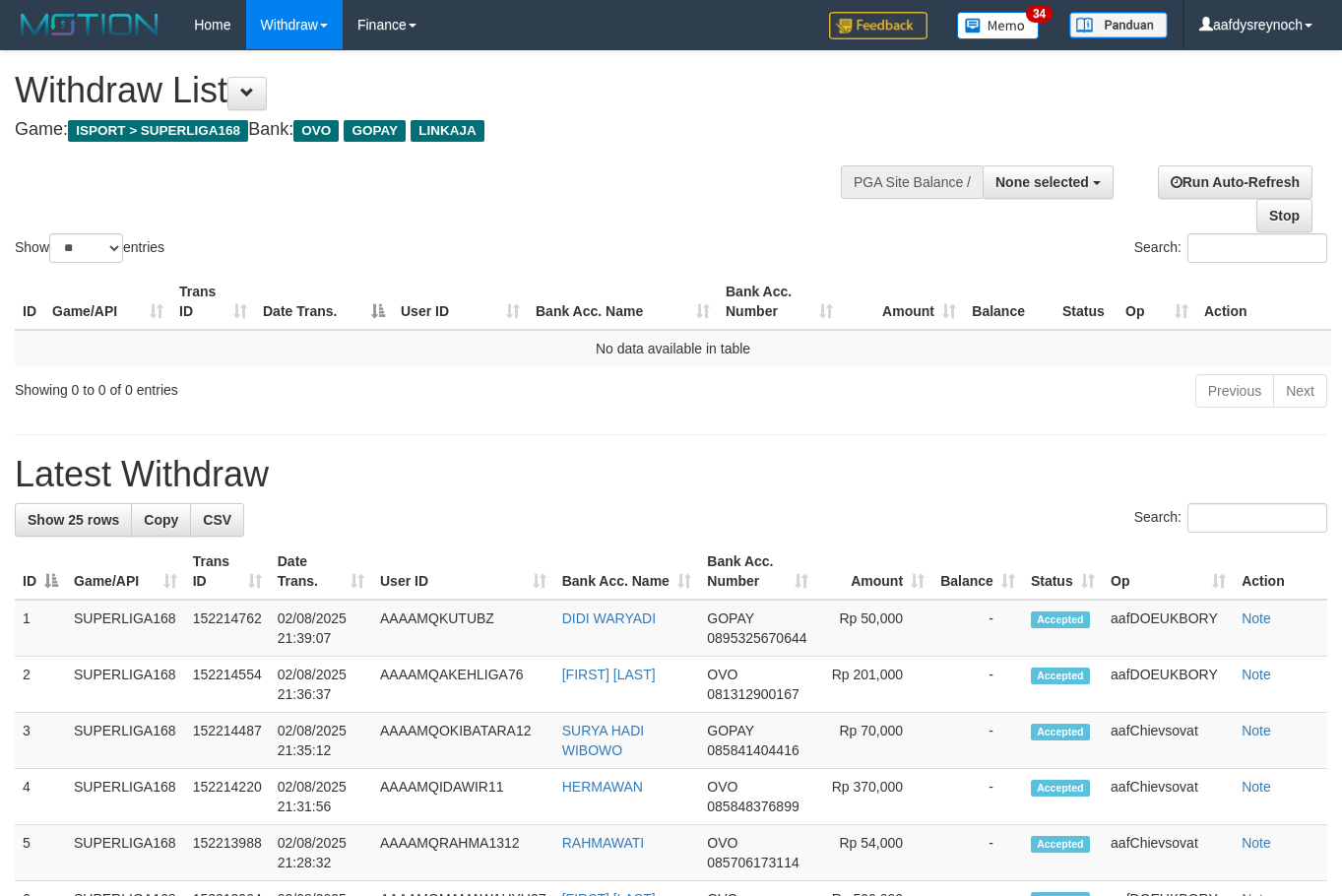 select 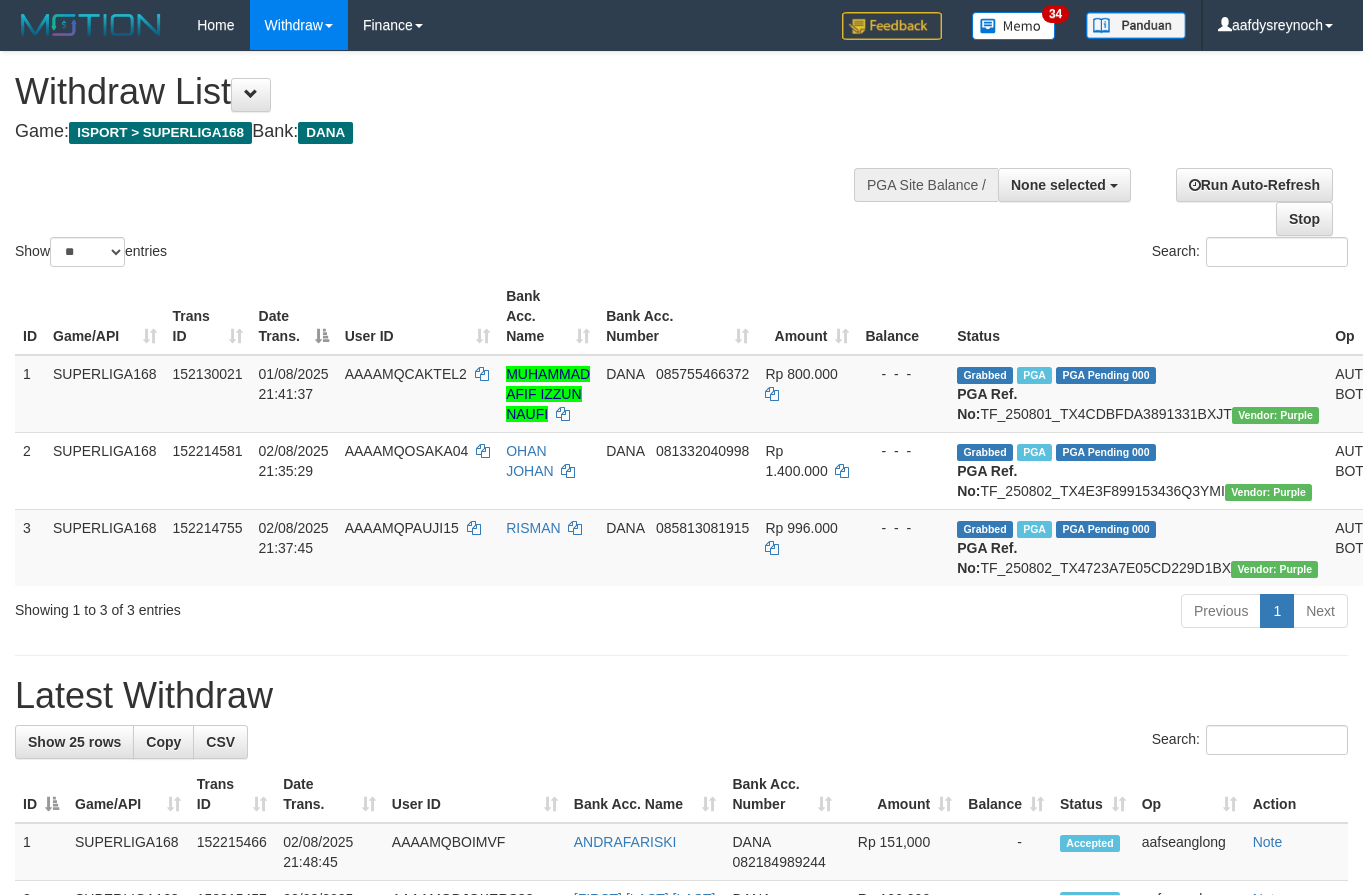 select 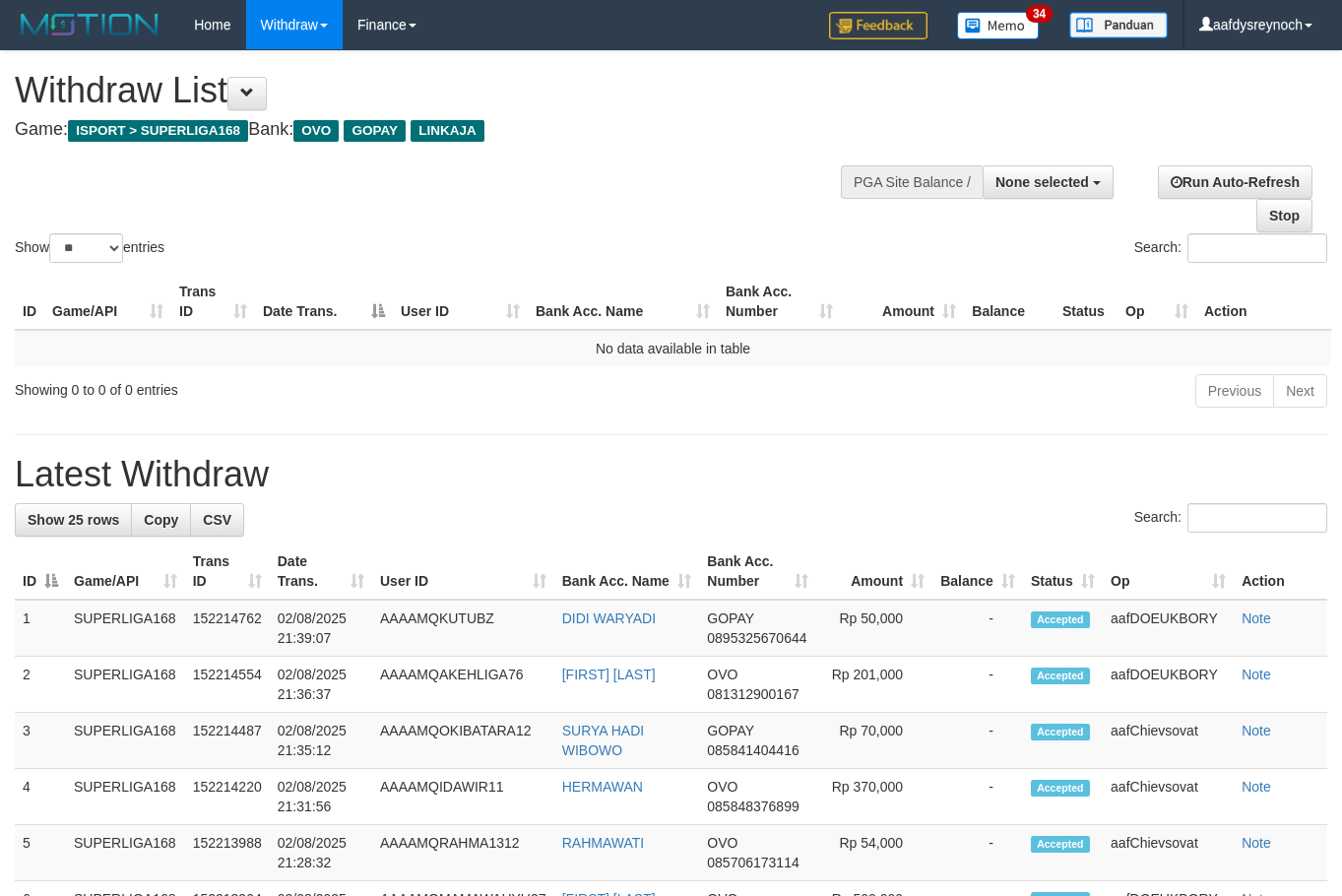 select 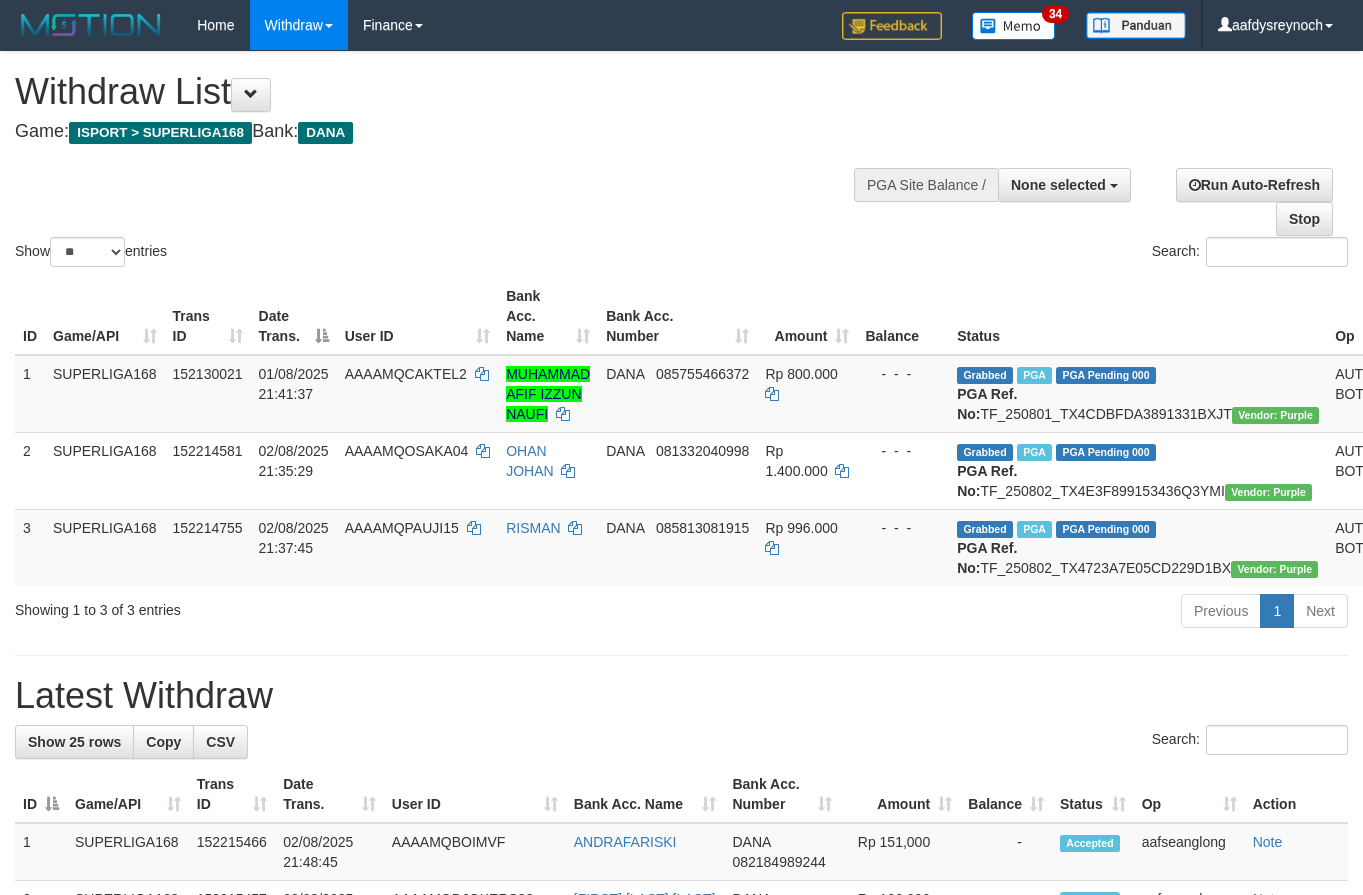 select 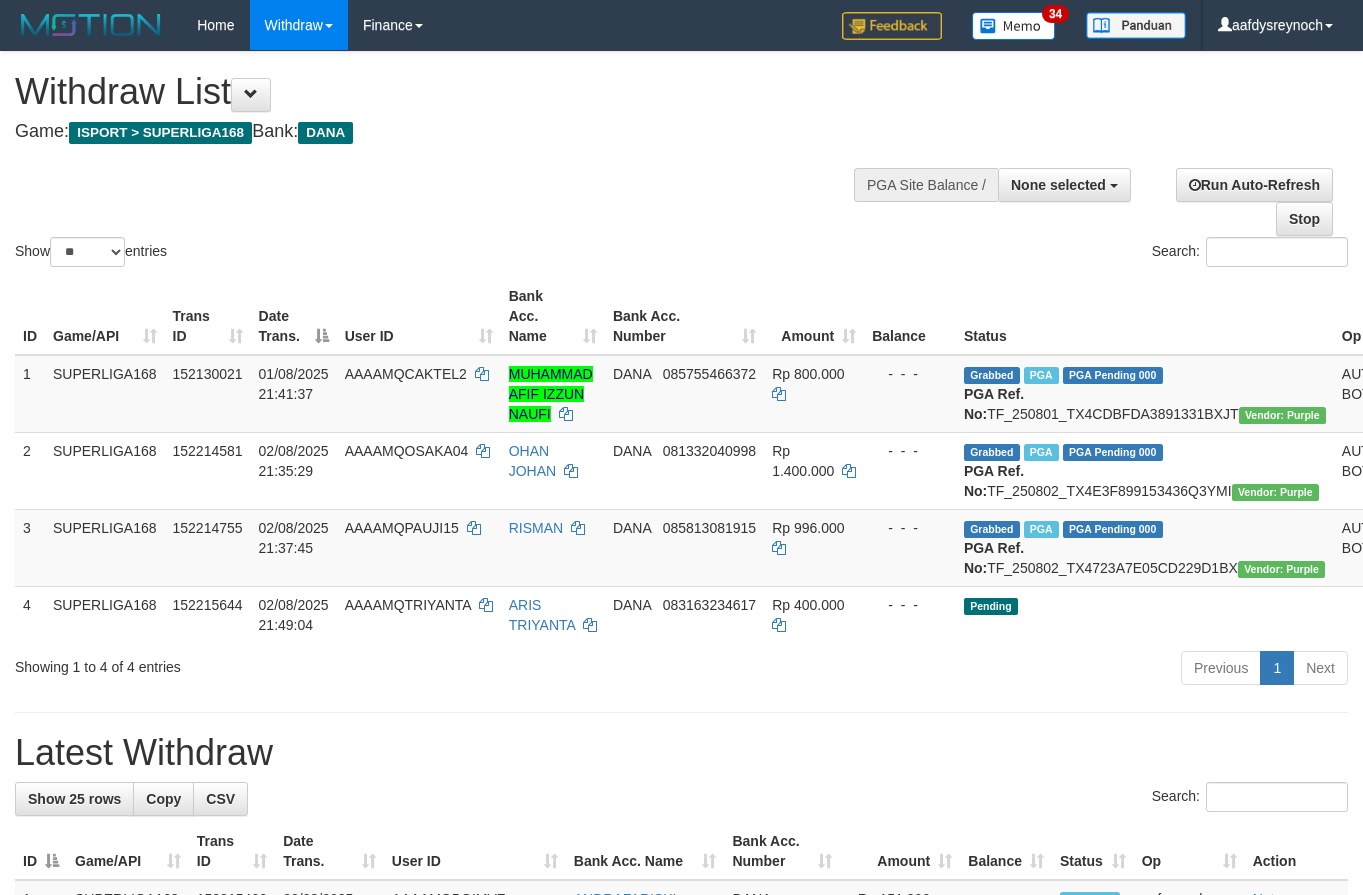 select 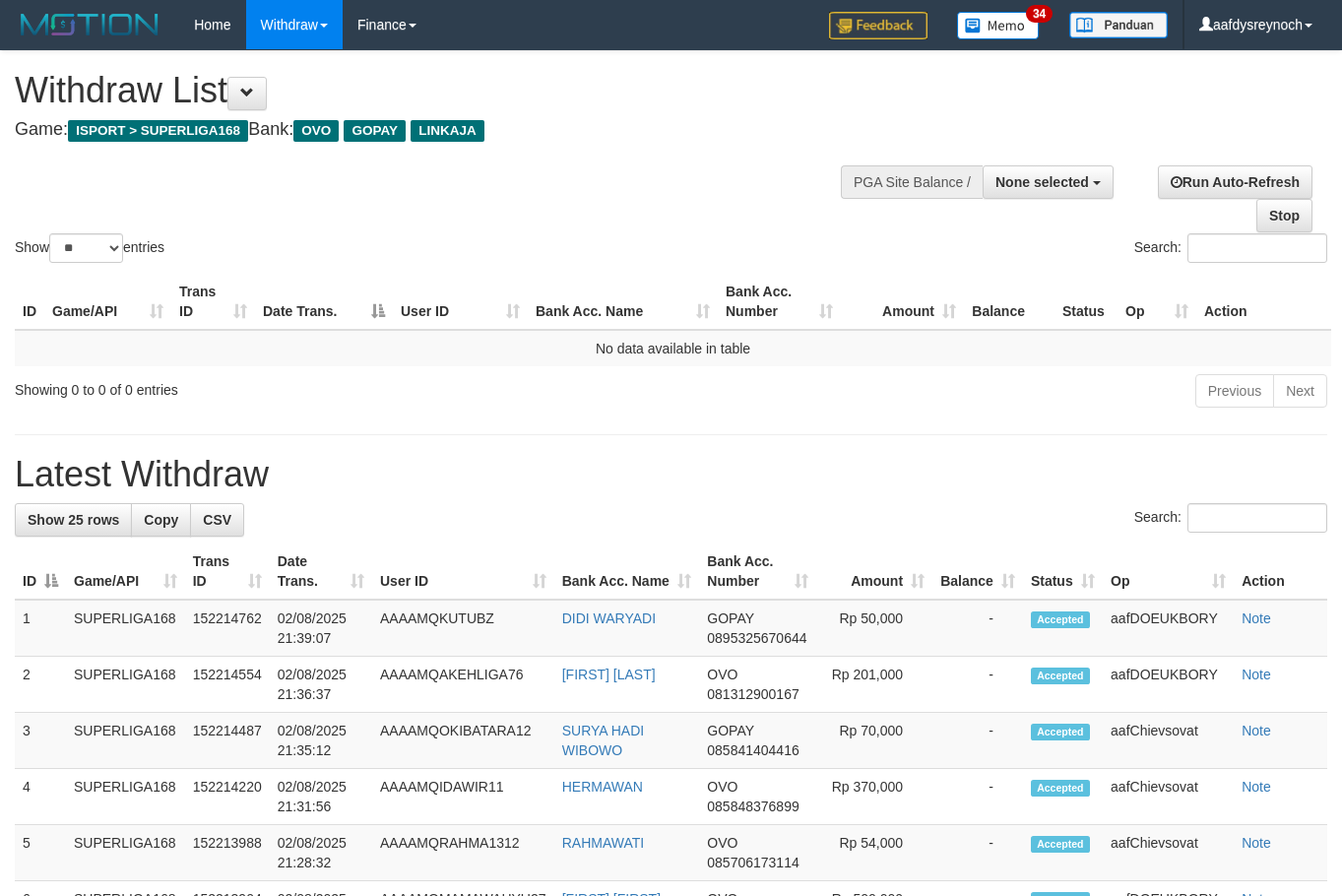 select 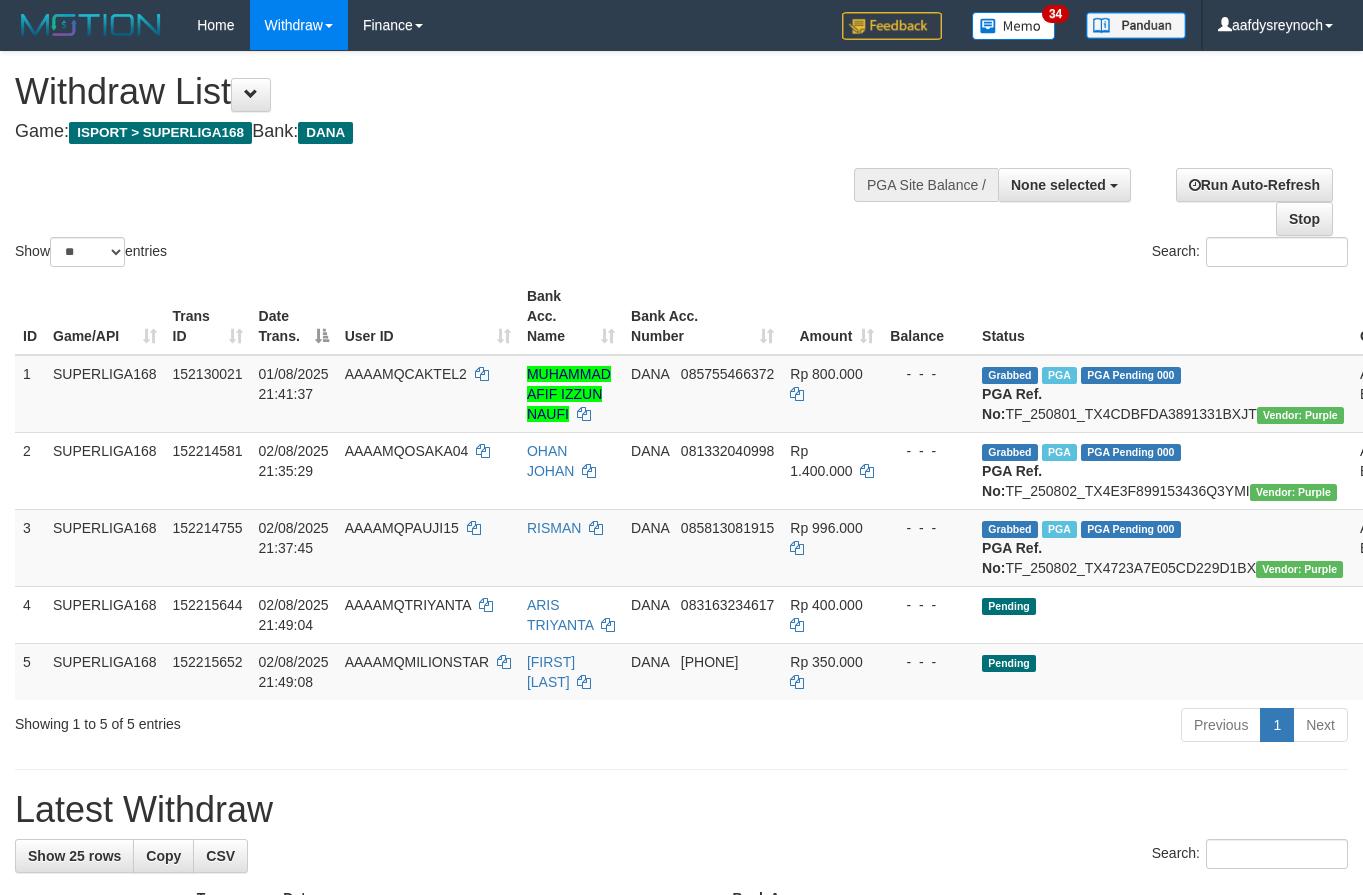 select 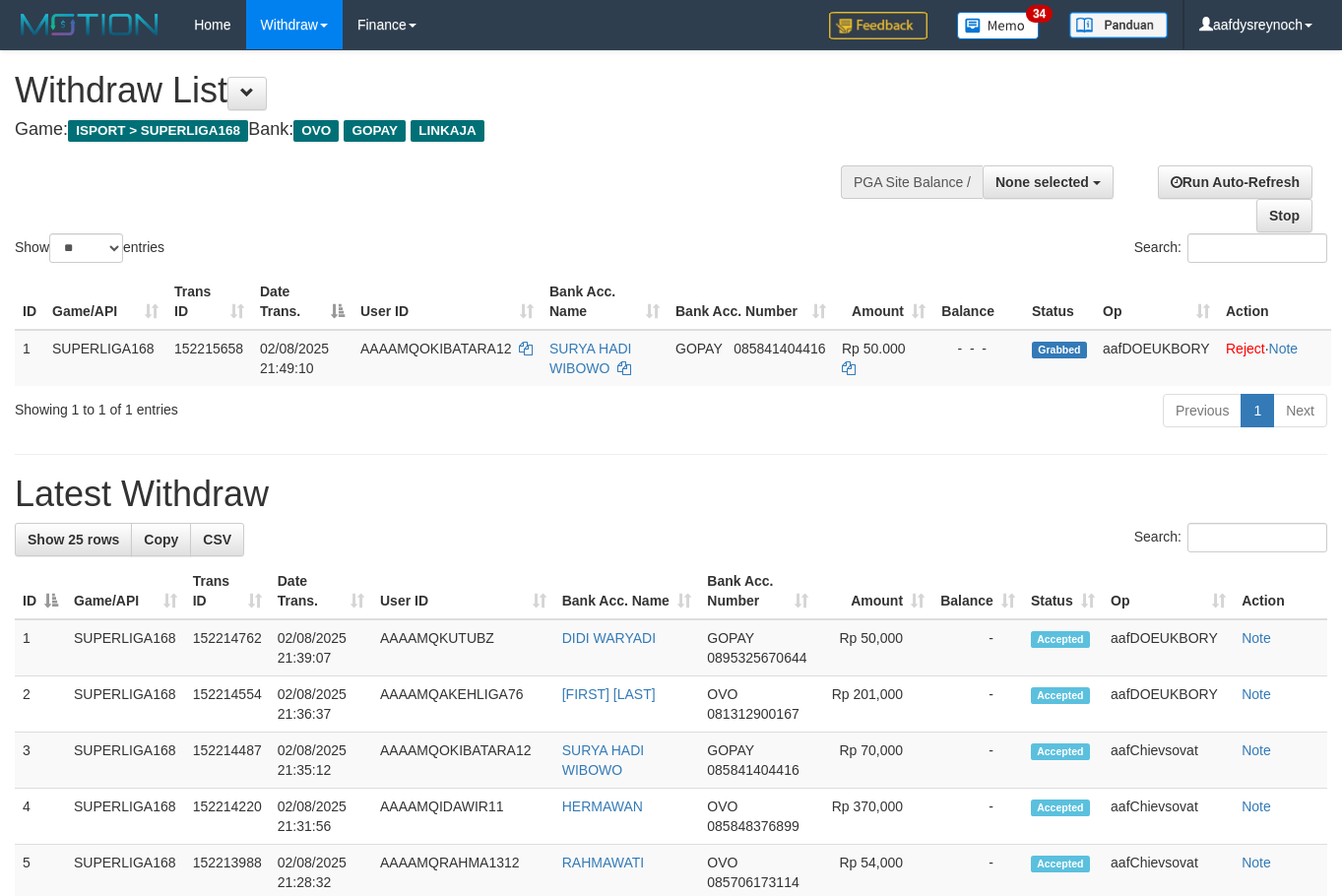 select 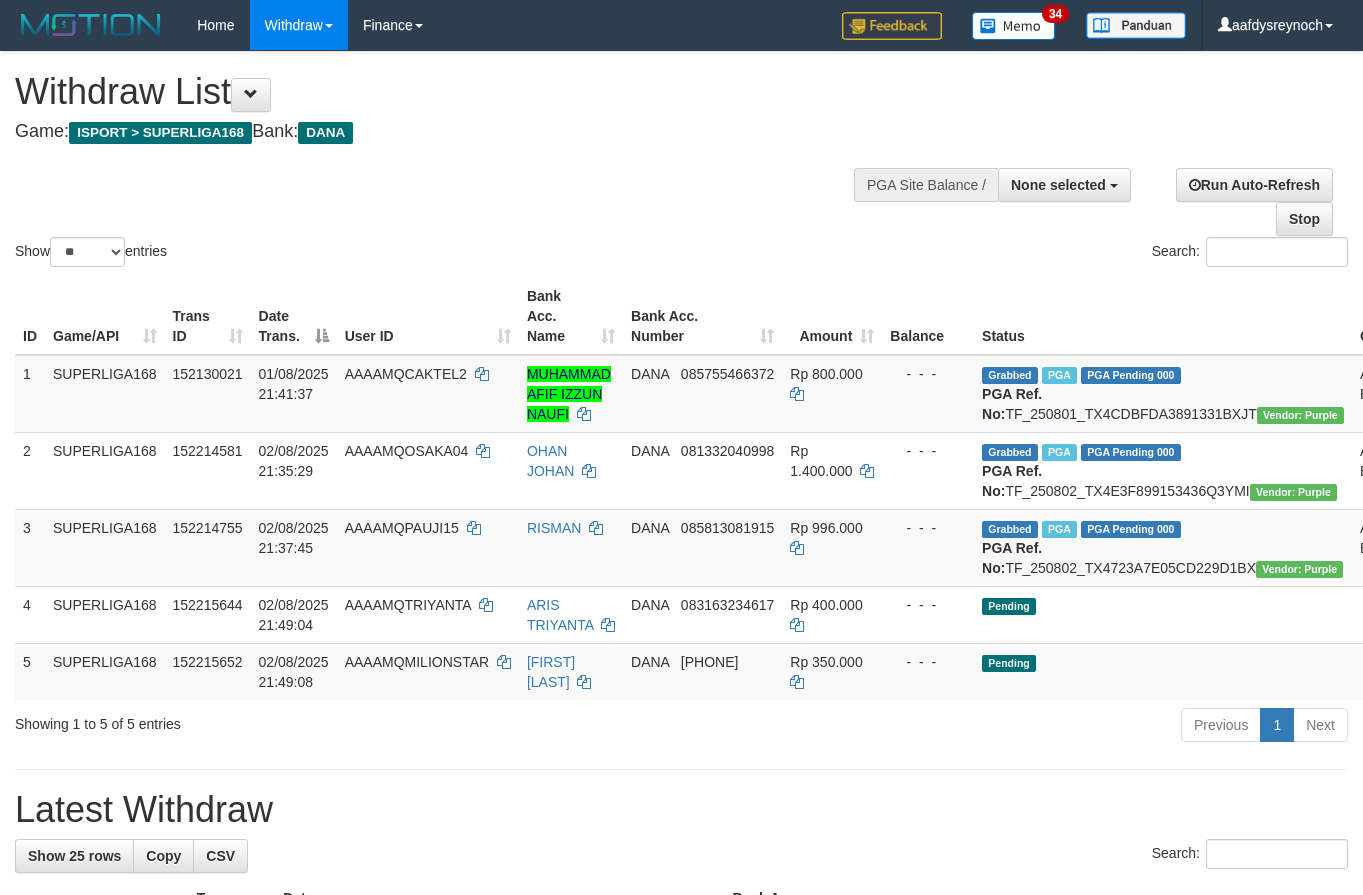 select 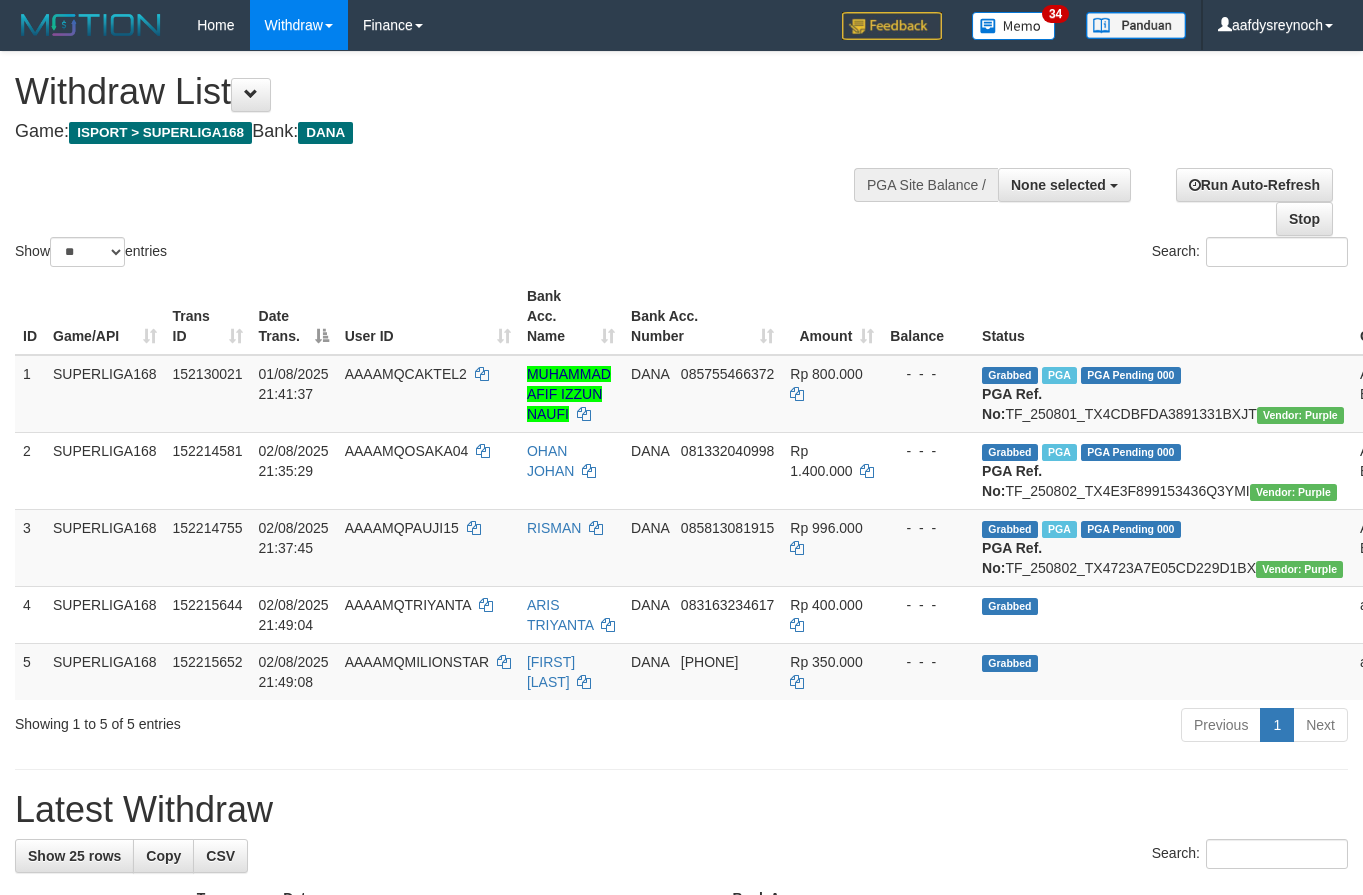 select 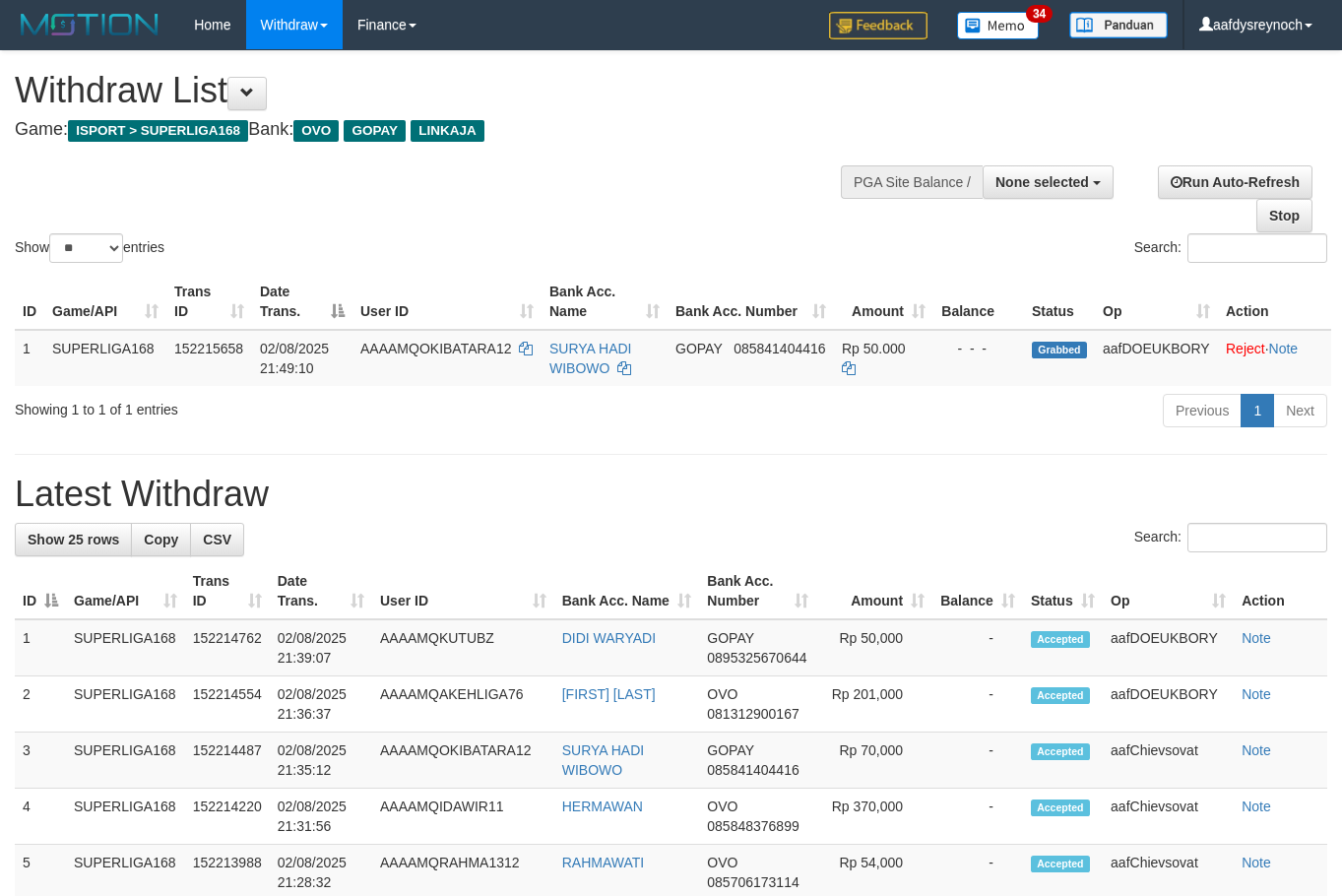 select 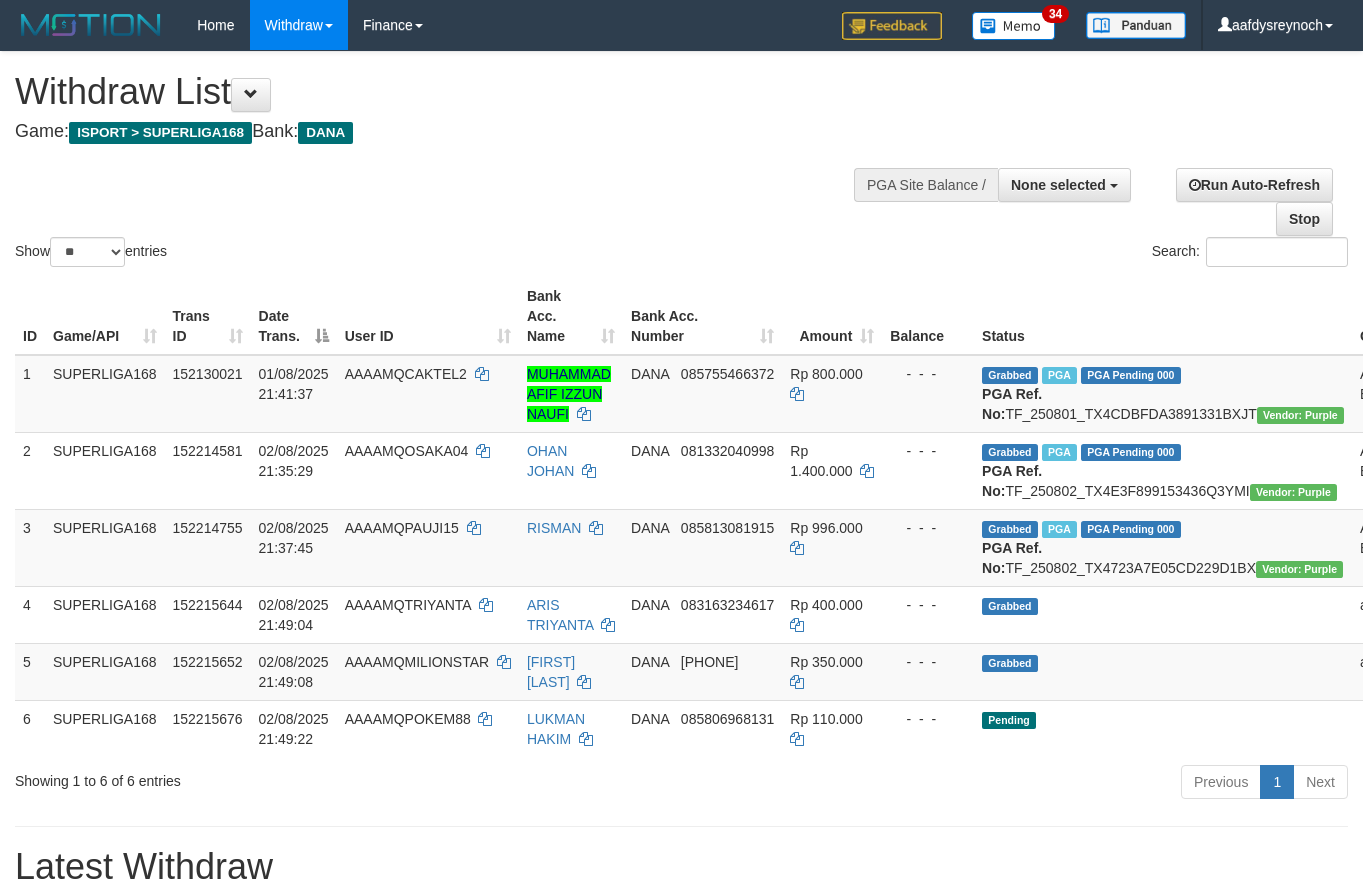 select 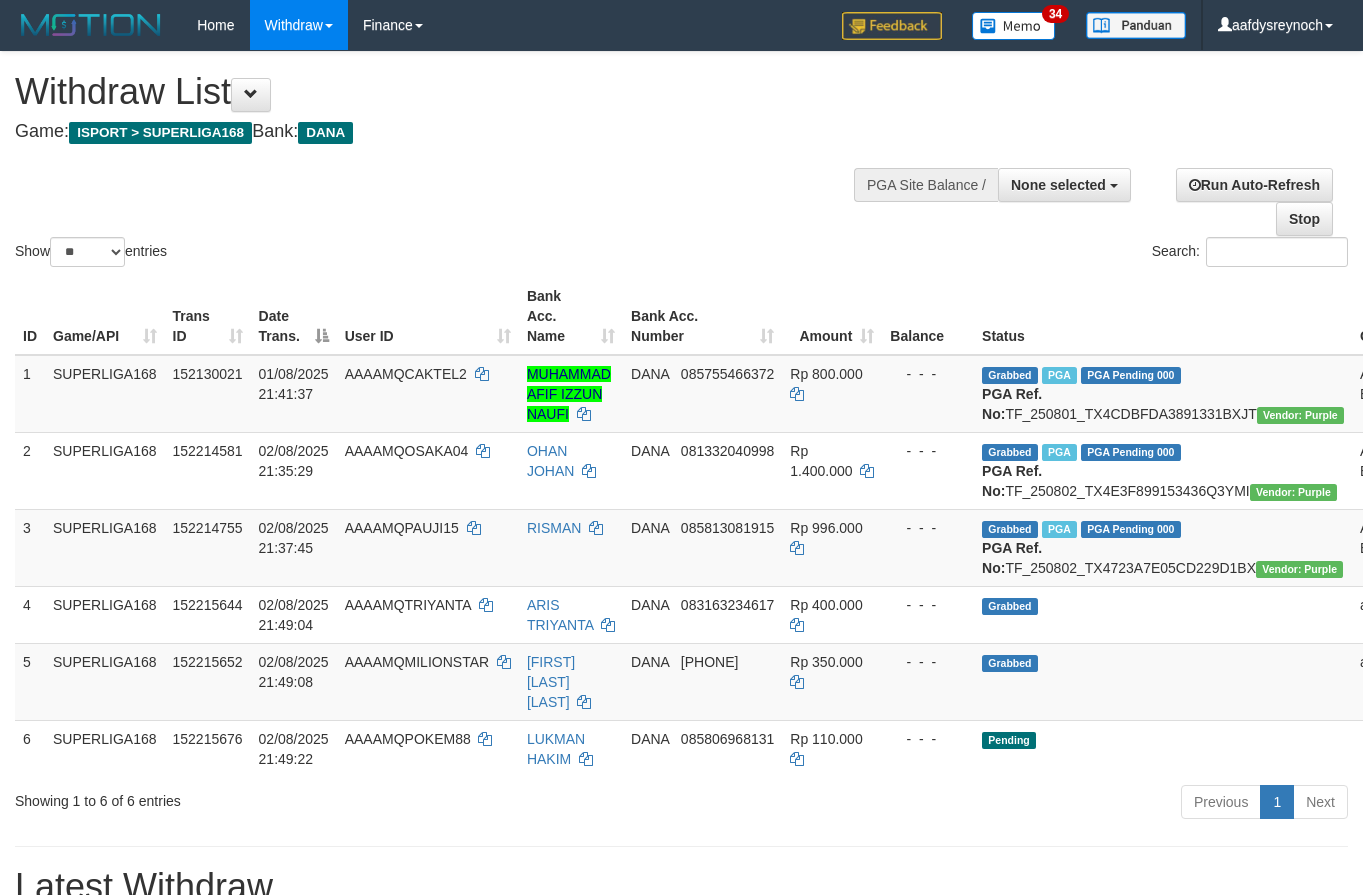 select 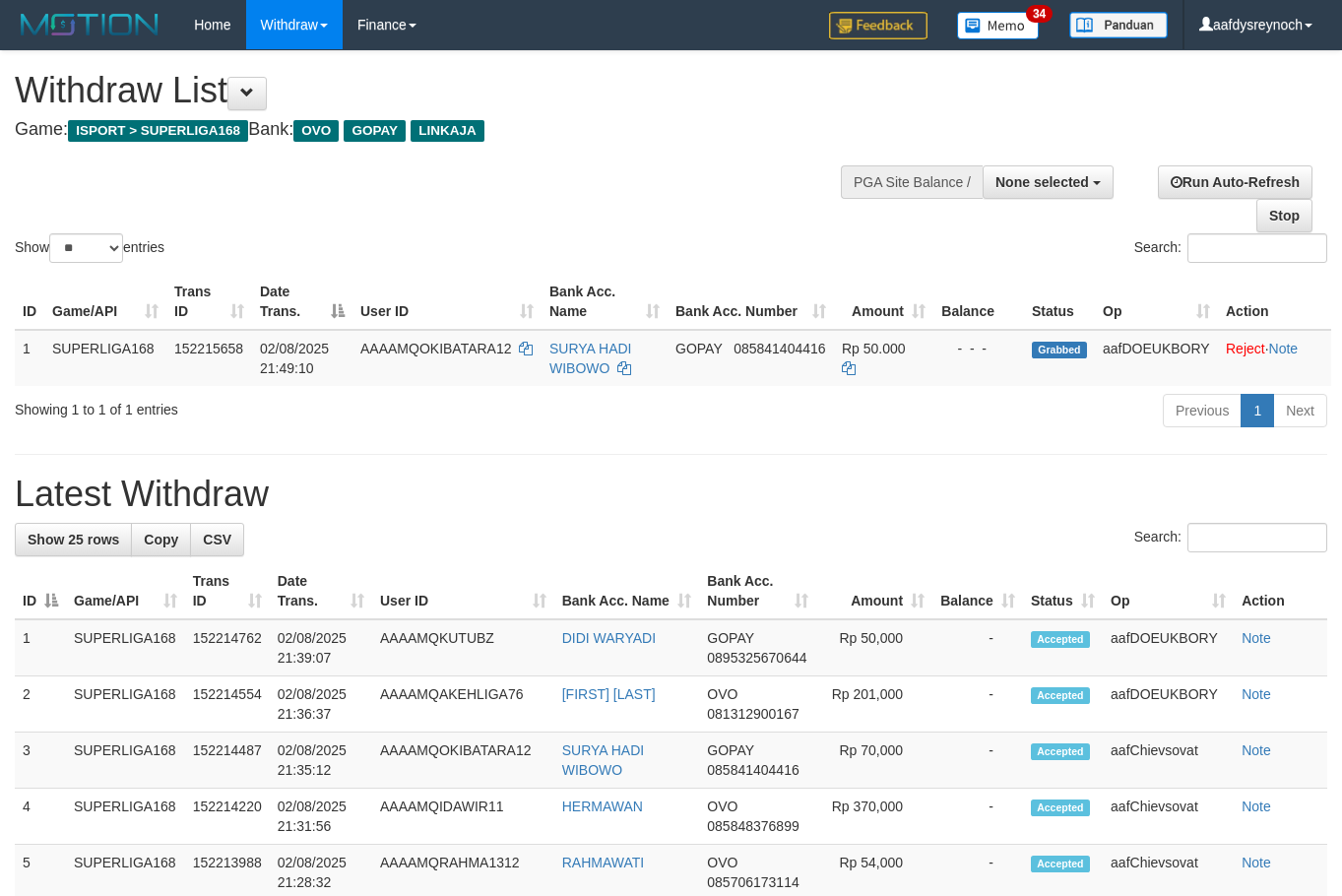 select 